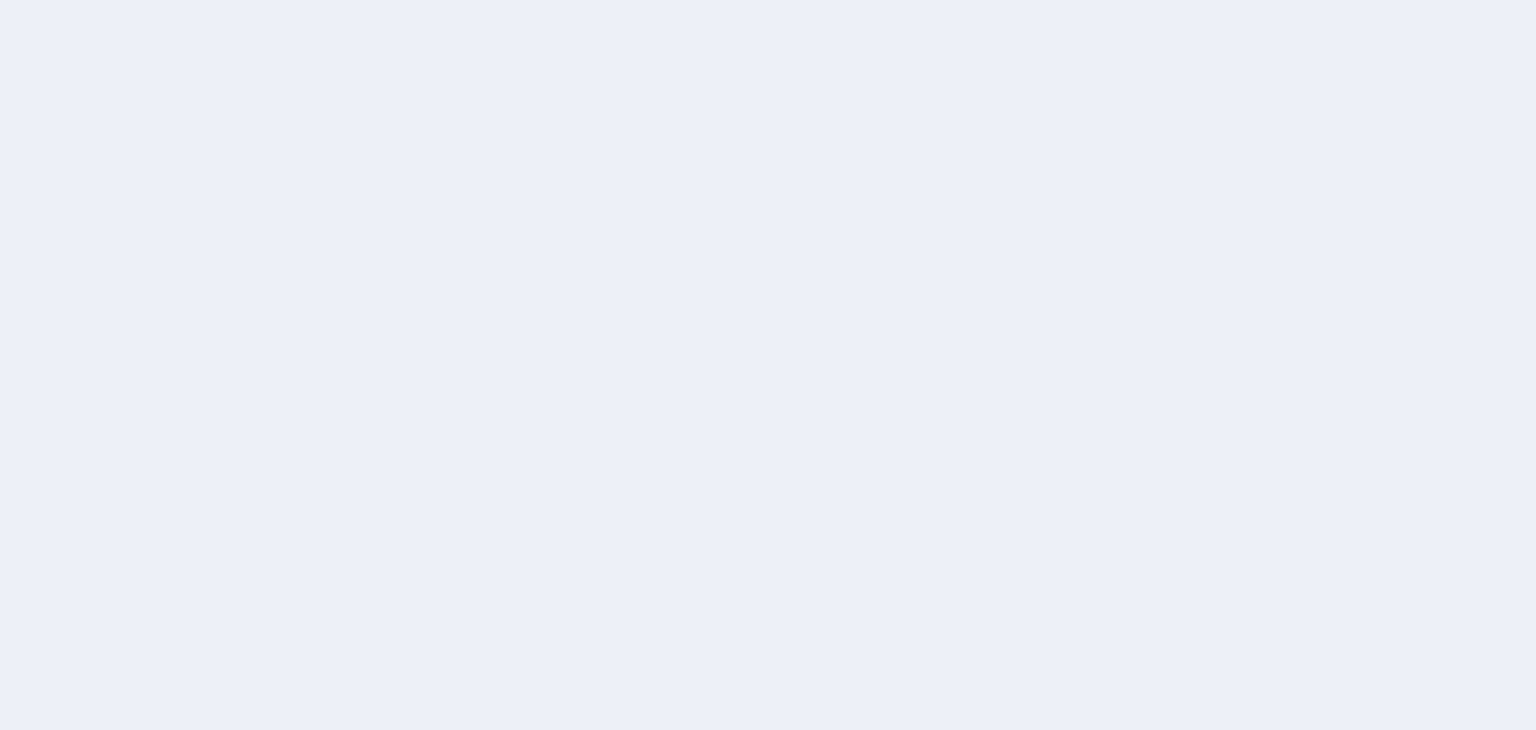 scroll, scrollTop: 0, scrollLeft: 0, axis: both 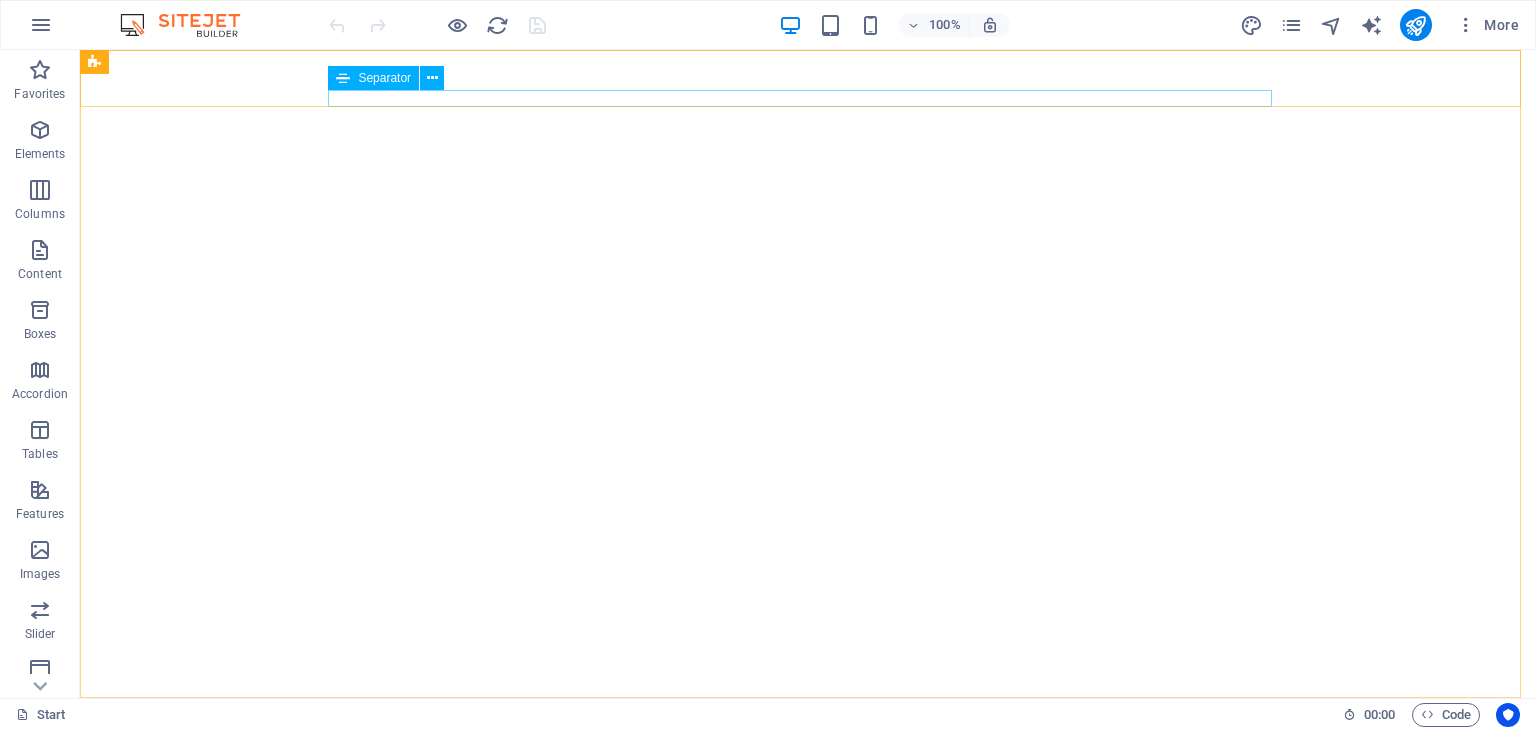 click at bounding box center (432, 78) 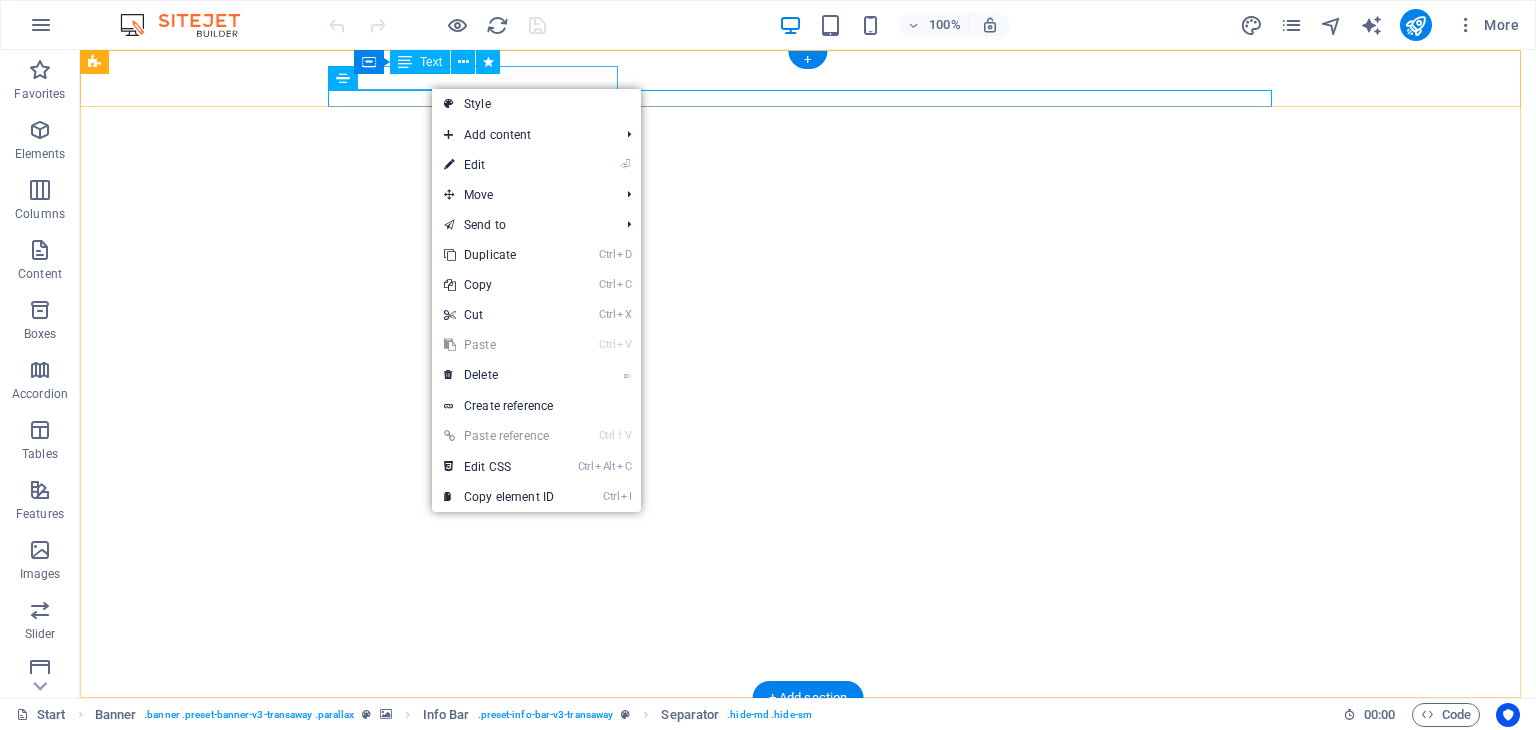 click on "[PHONE] [PHONE]" at bounding box center (800, 742) 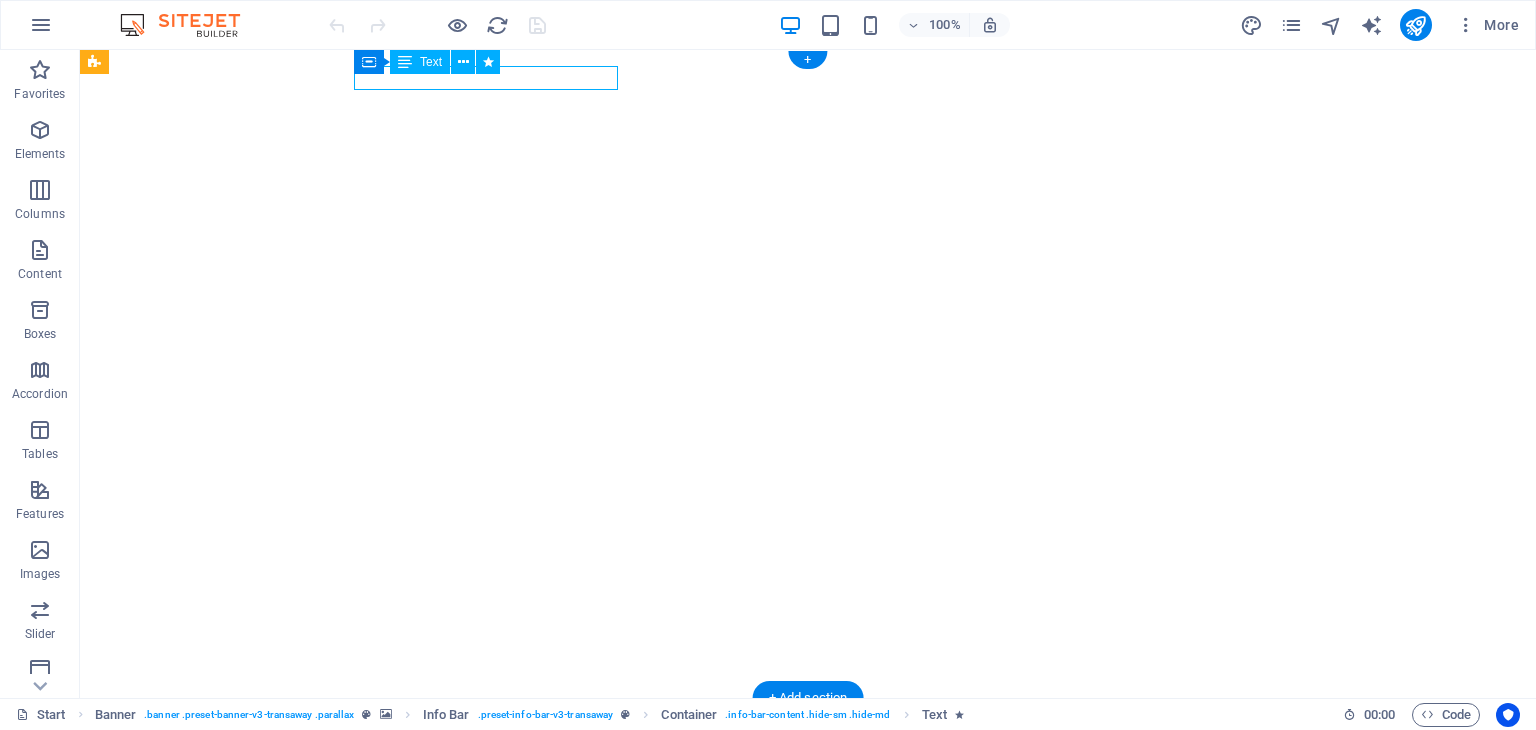 click on "[PHONE] [PHONE]" at bounding box center (800, 742) 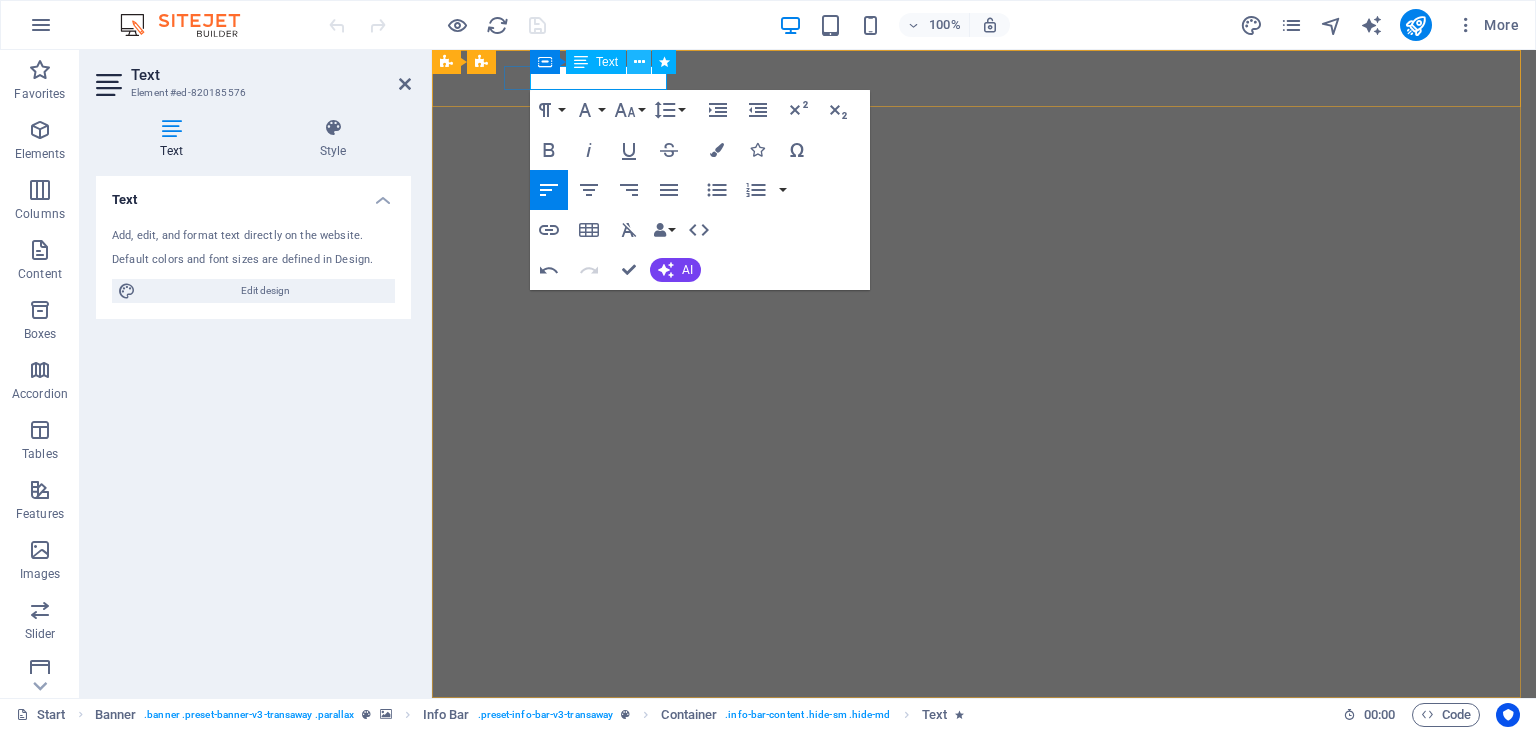 type 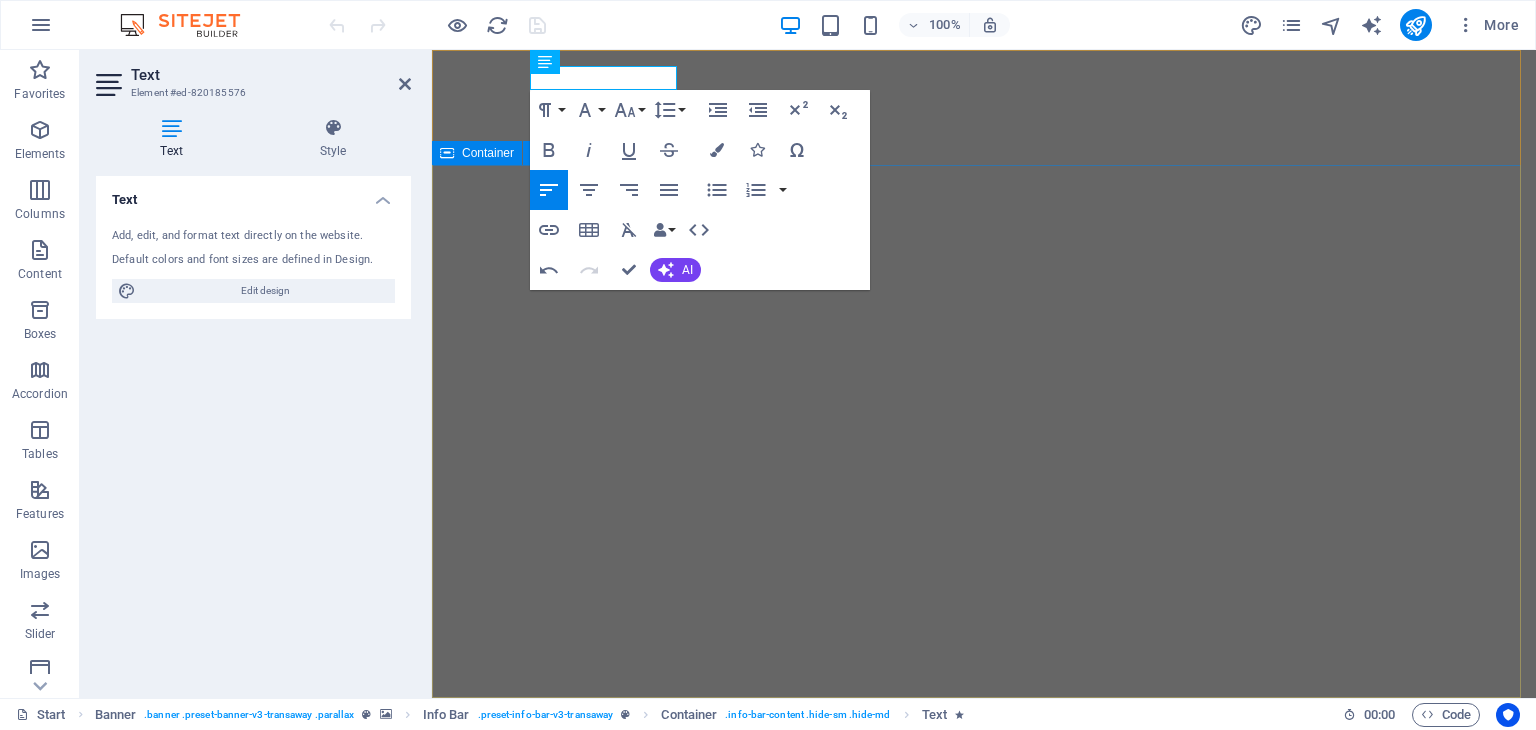 click at bounding box center (984, 1061) 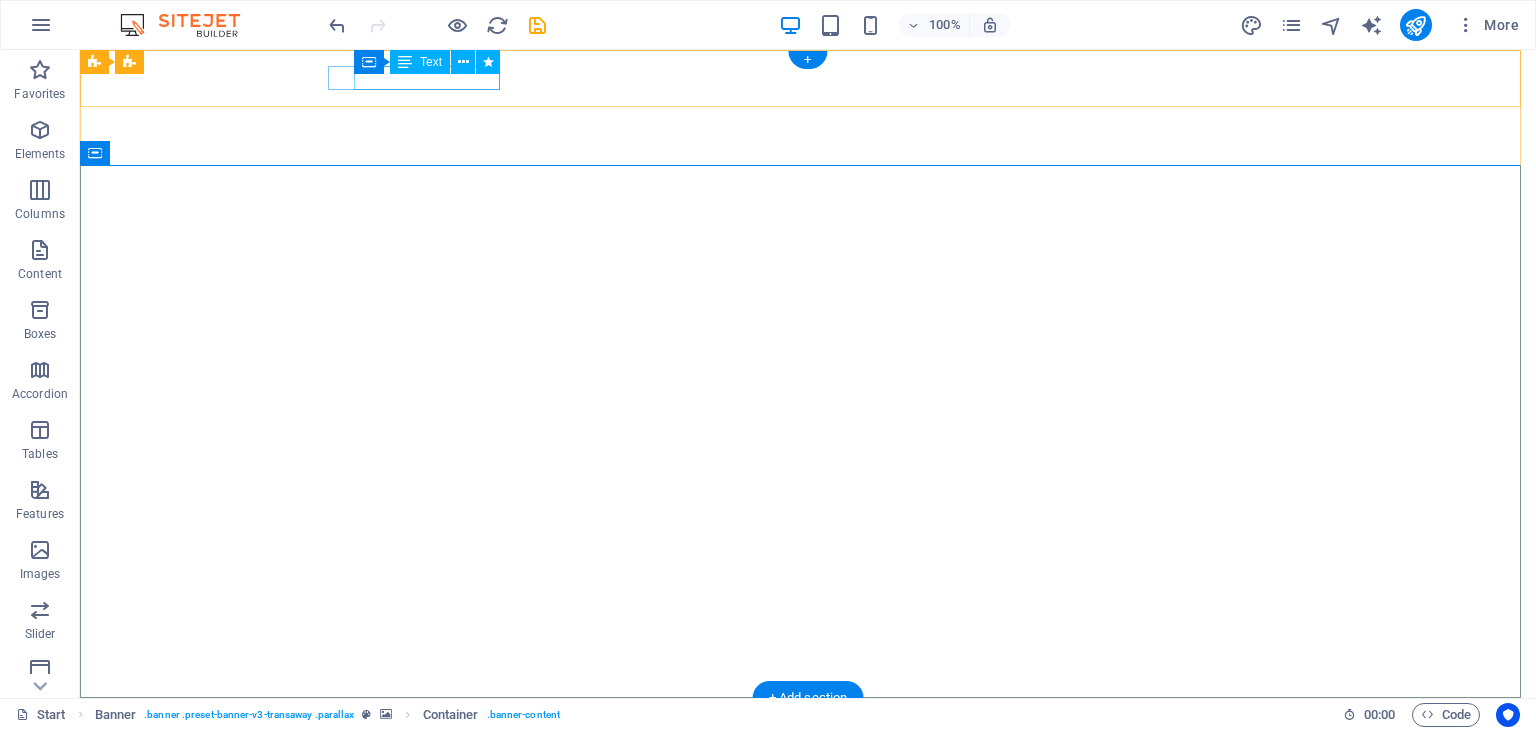 click on "[PHONE]" at bounding box center [800, 742] 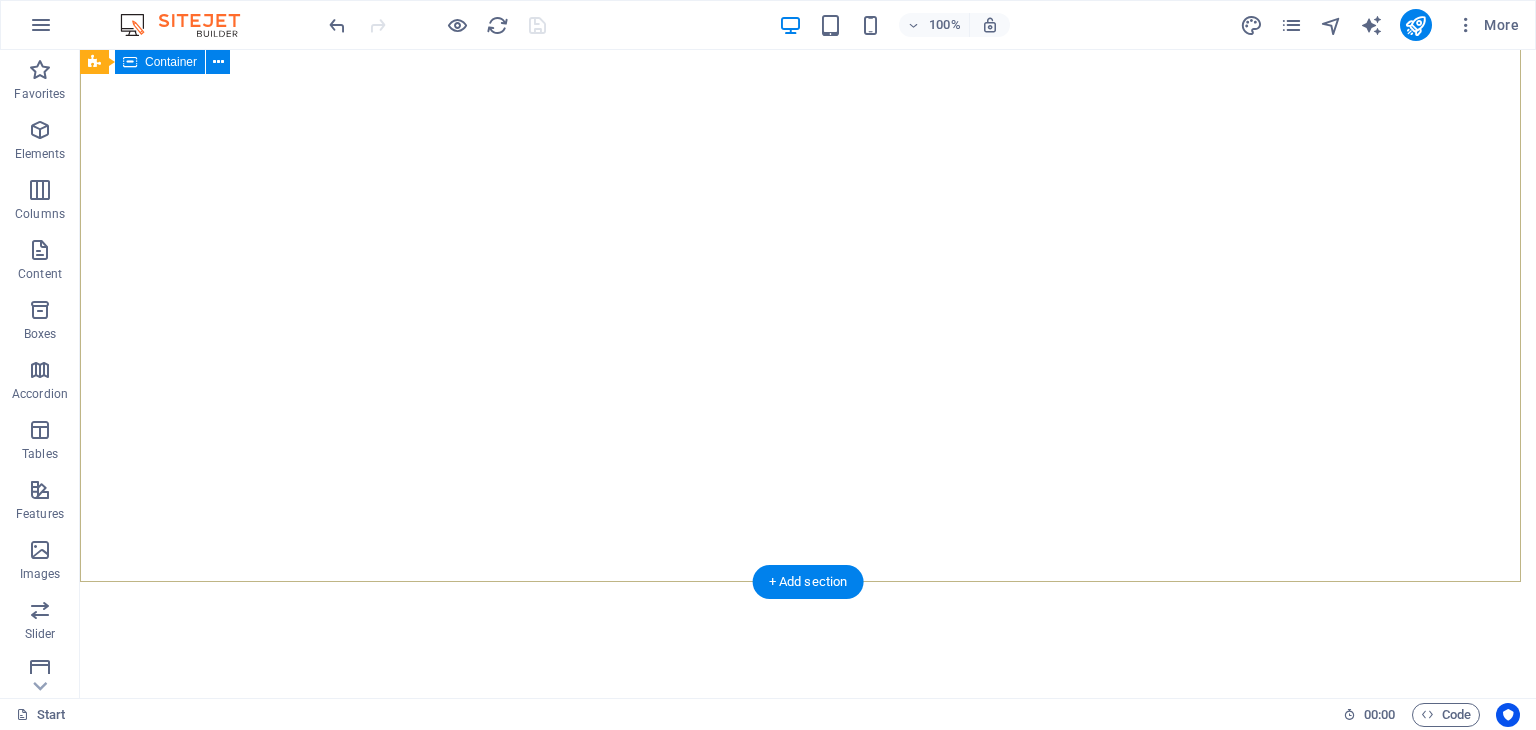 scroll, scrollTop: 0, scrollLeft: 0, axis: both 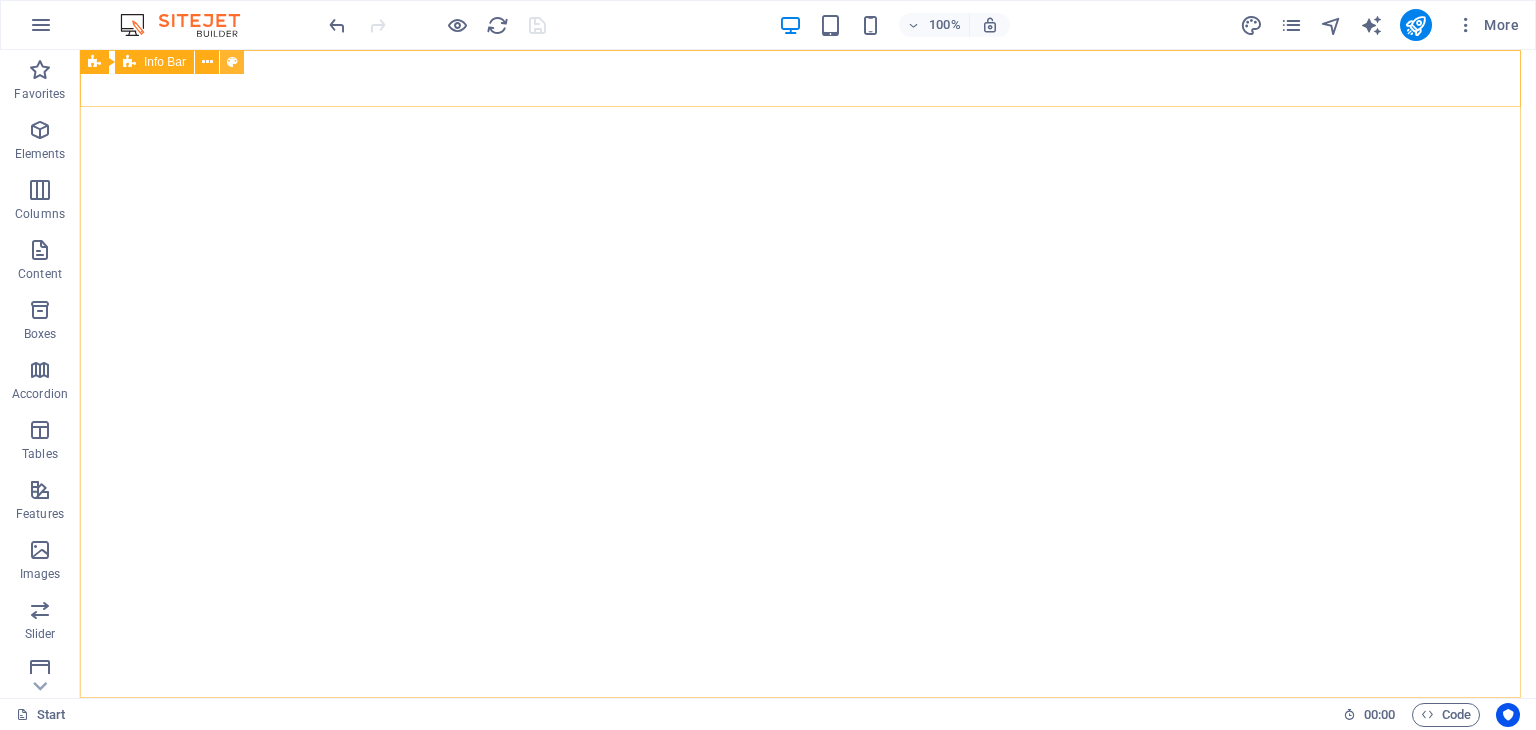 click at bounding box center [232, 62] 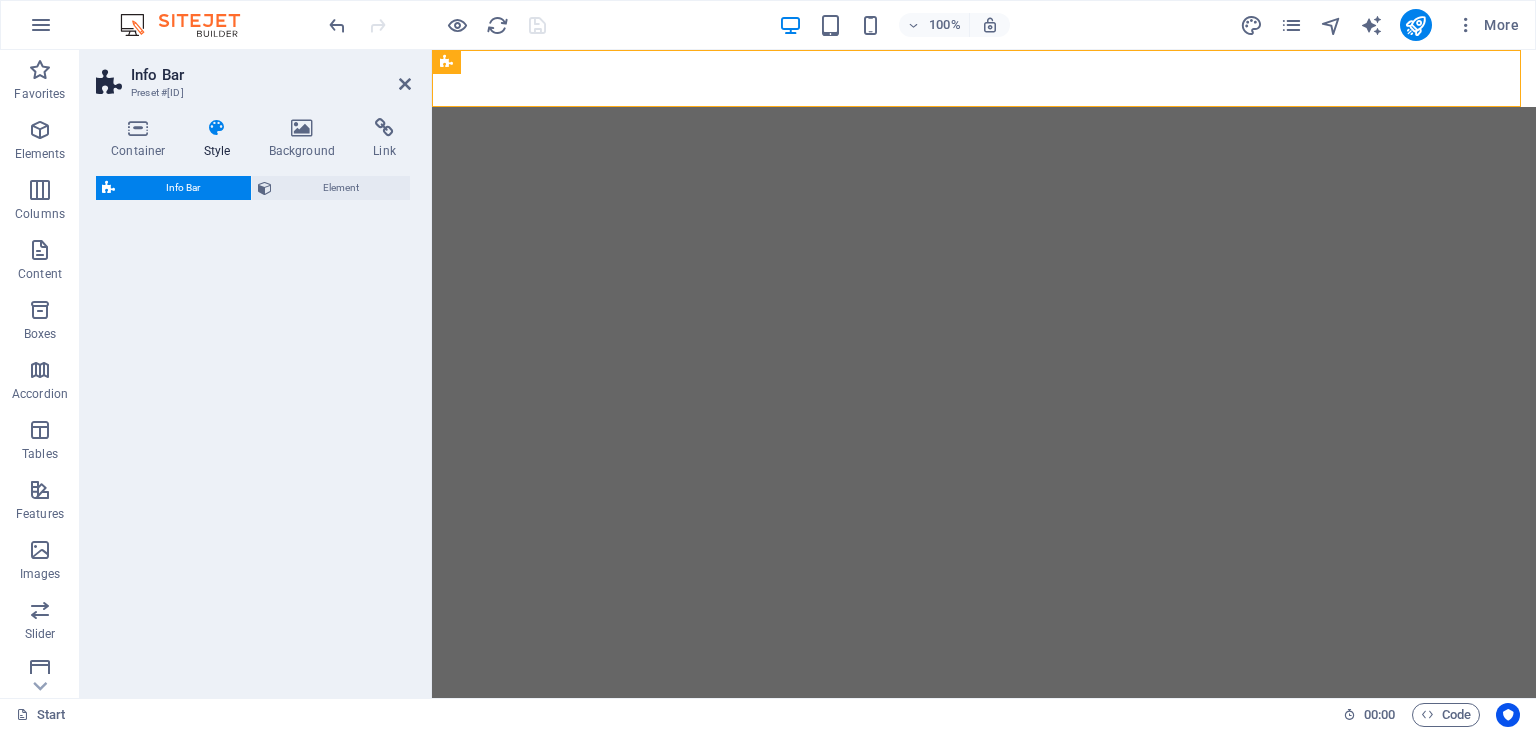 select on "rem" 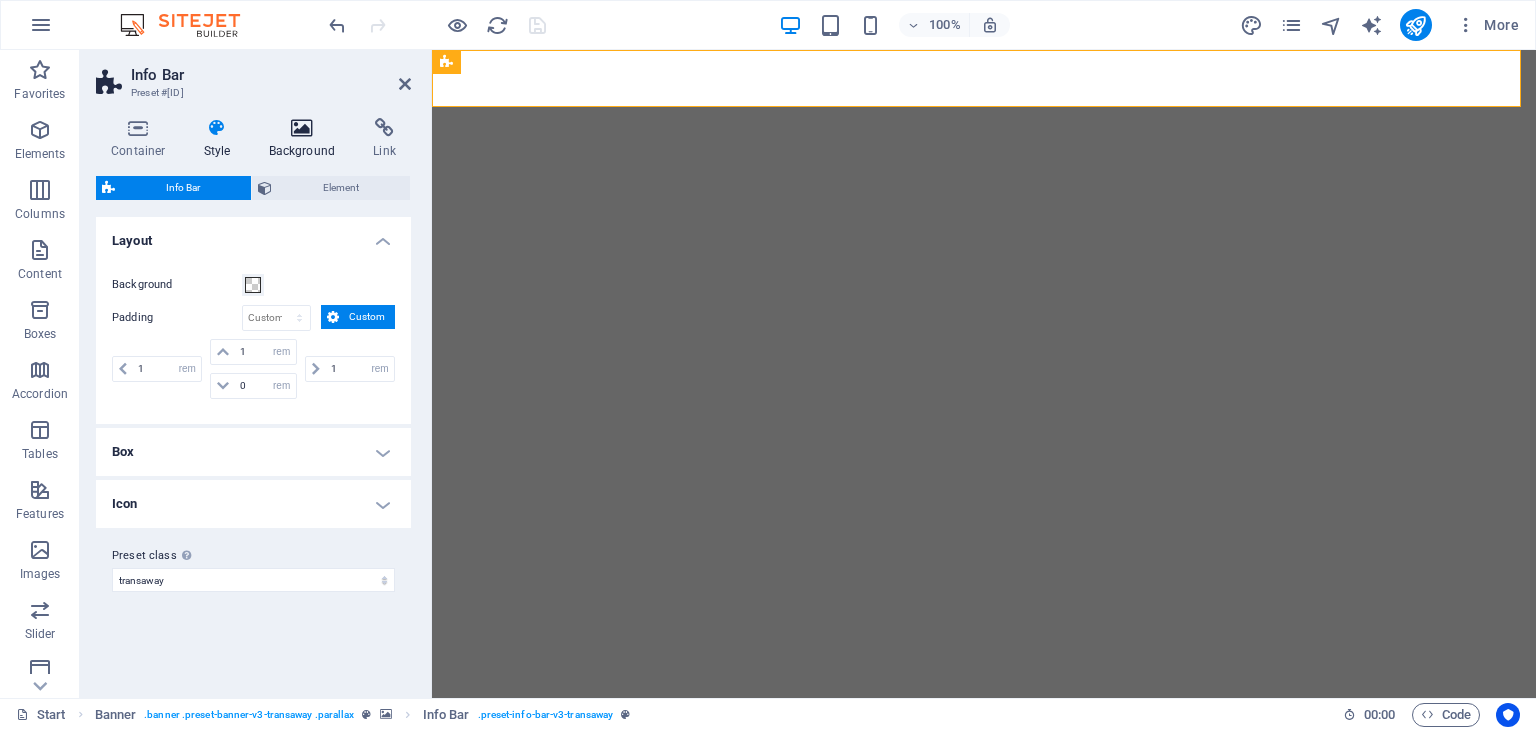click at bounding box center [302, 128] 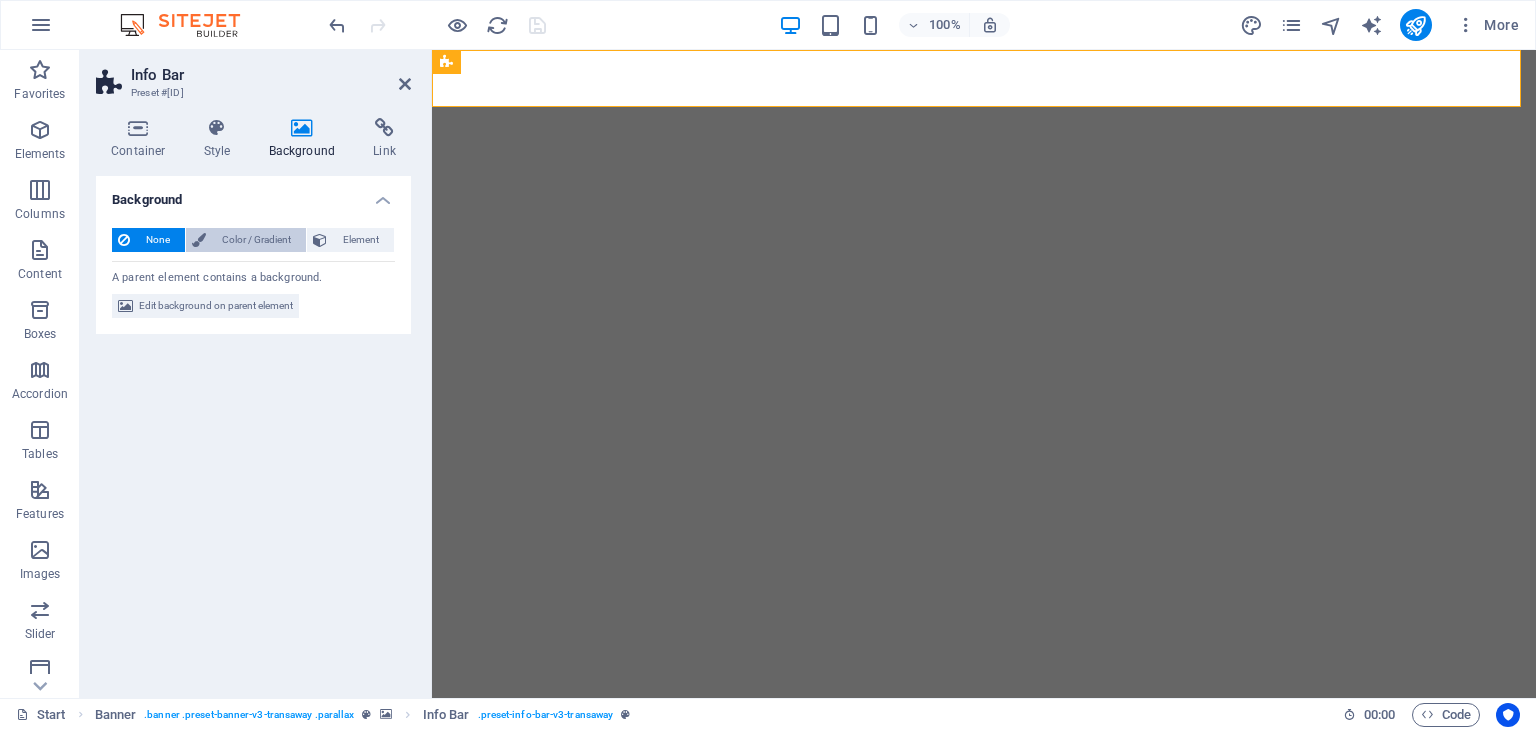 click on "Color / Gradient" at bounding box center [256, 240] 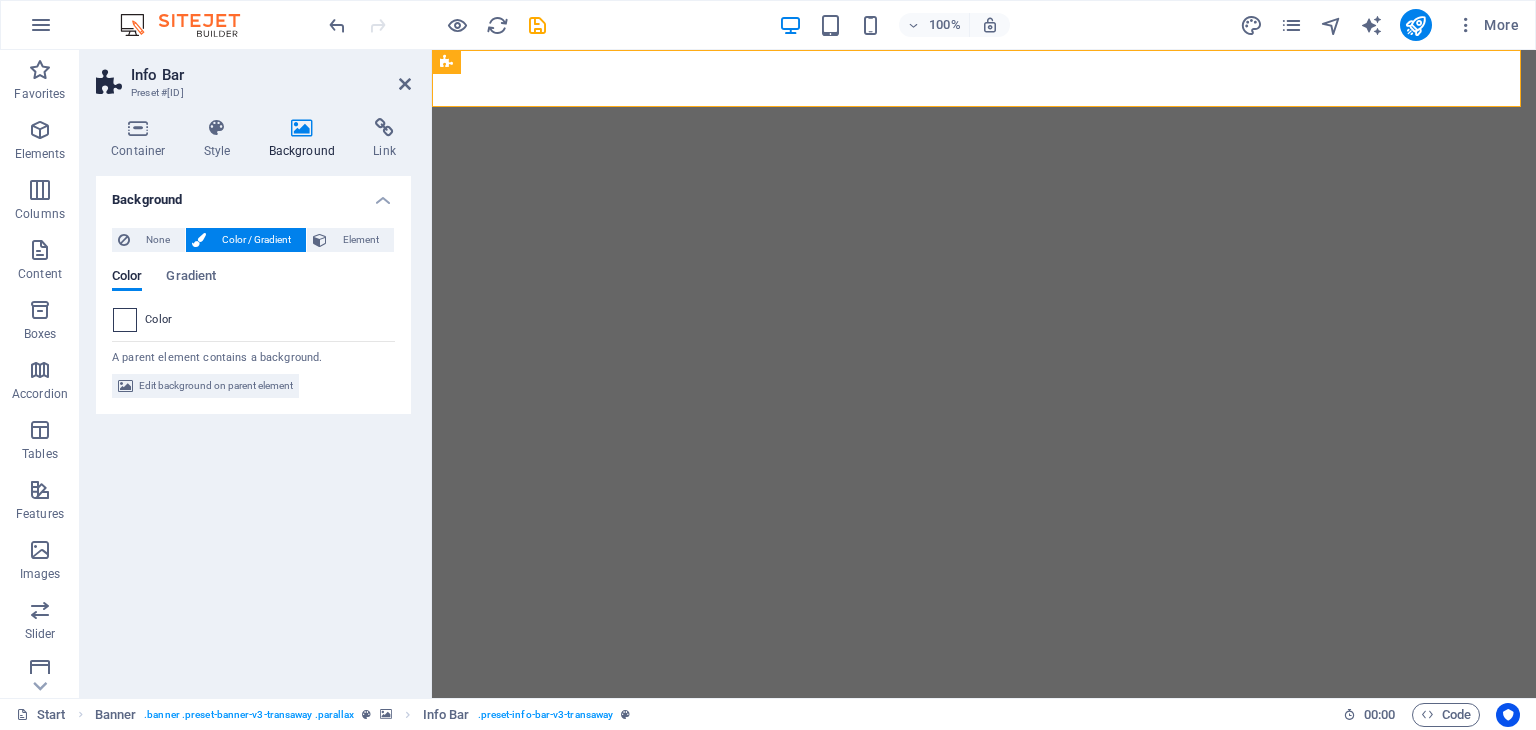 click at bounding box center (125, 320) 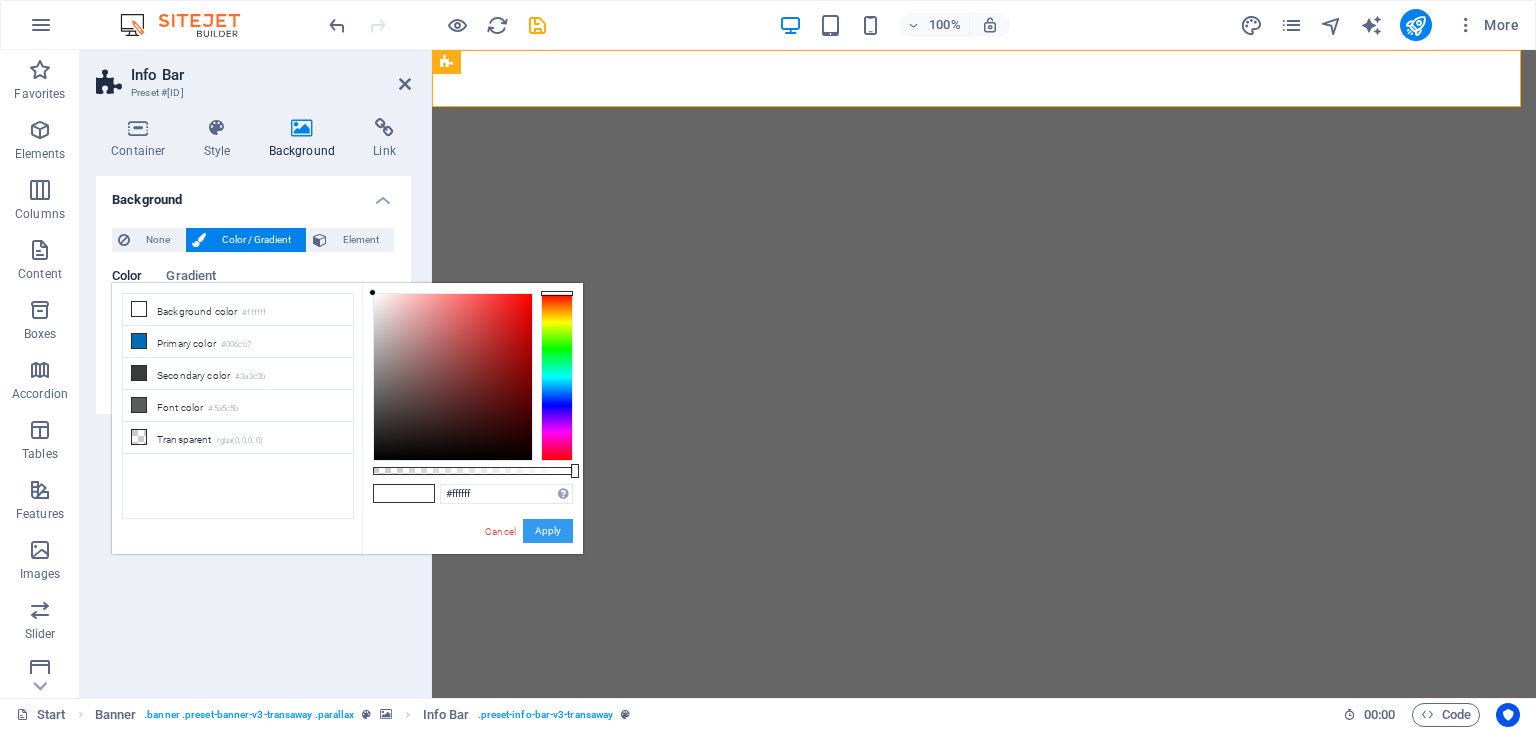 drag, startPoint x: 541, startPoint y: 532, endPoint x: 110, endPoint y: 479, distance: 434.24646 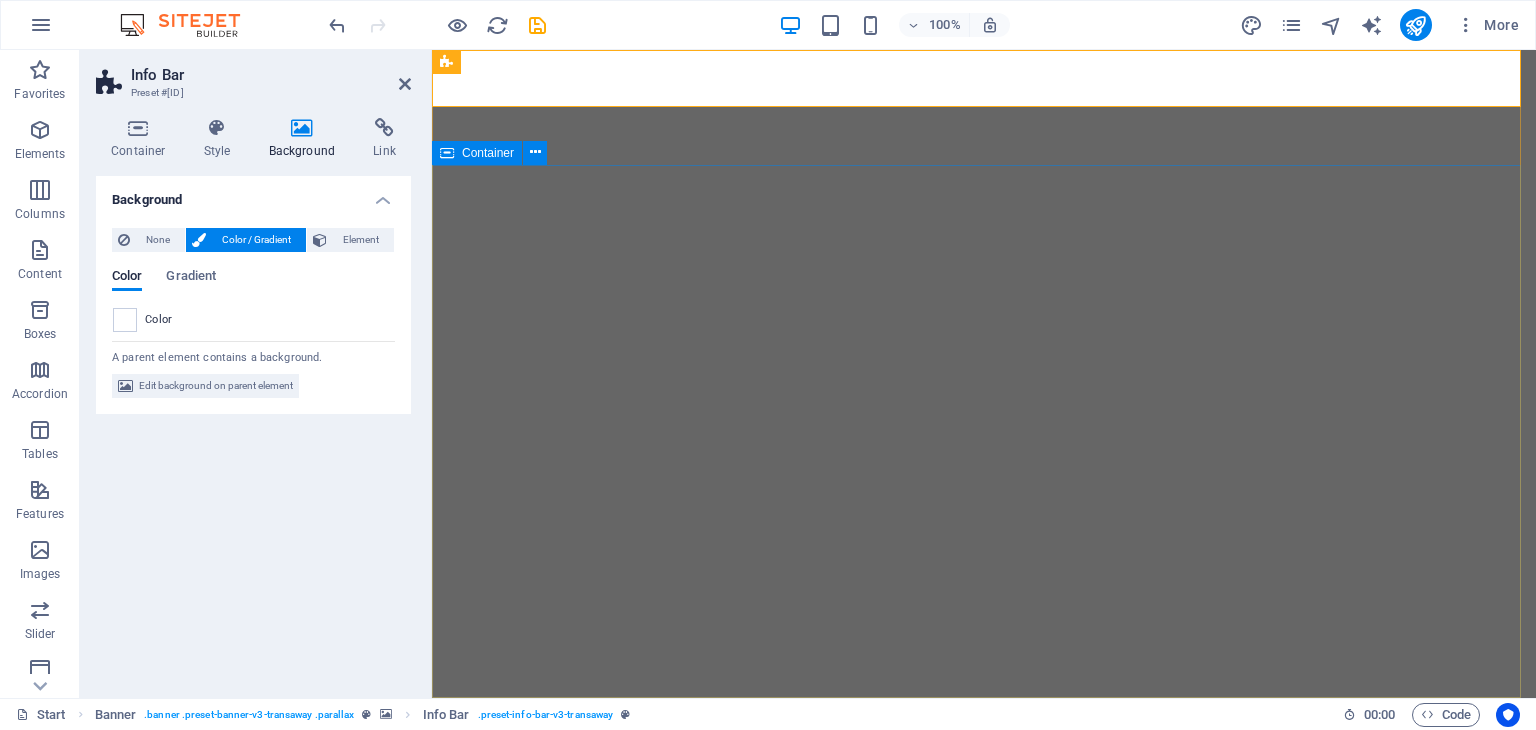 click at bounding box center [984, 1061] 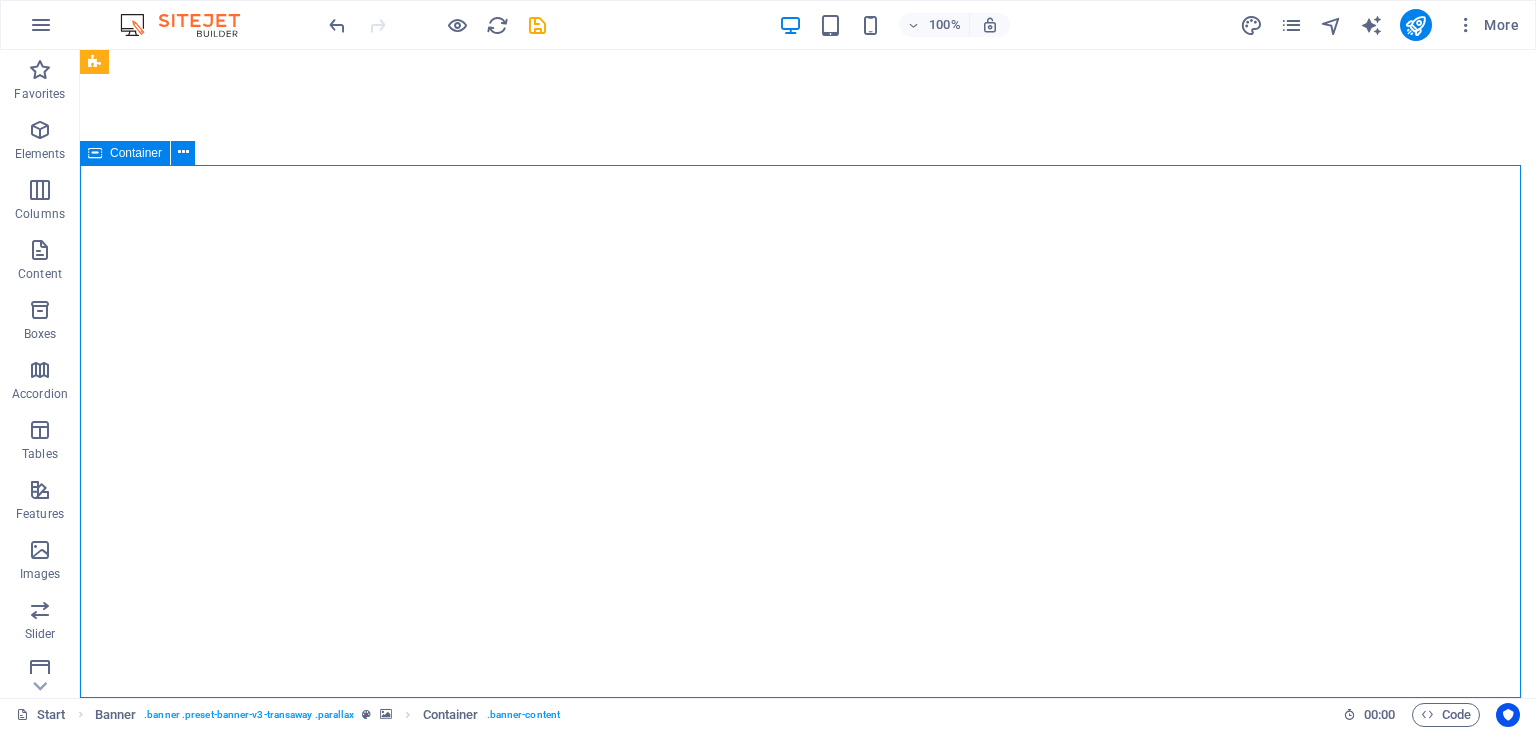 click at bounding box center [808, 1061] 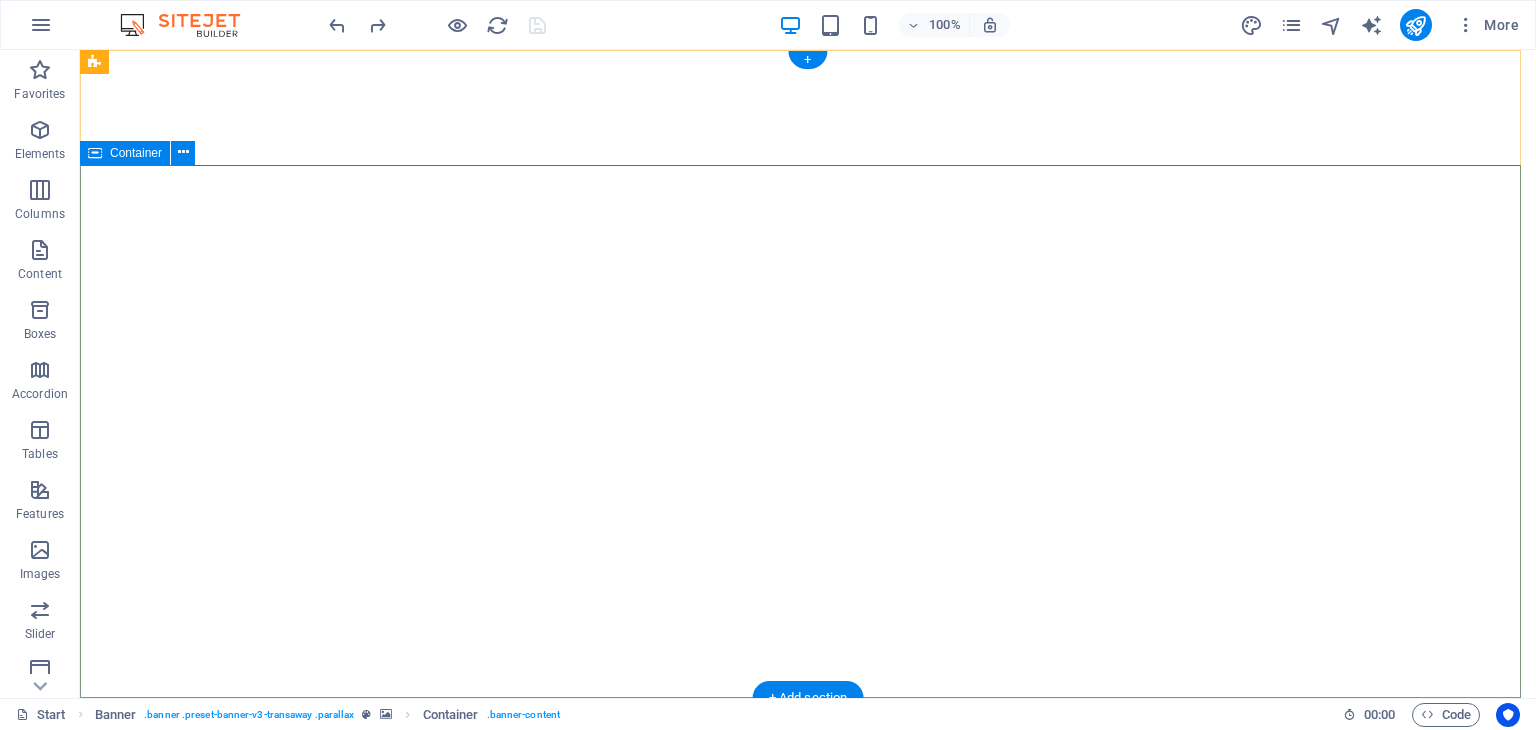 click at bounding box center [808, 1061] 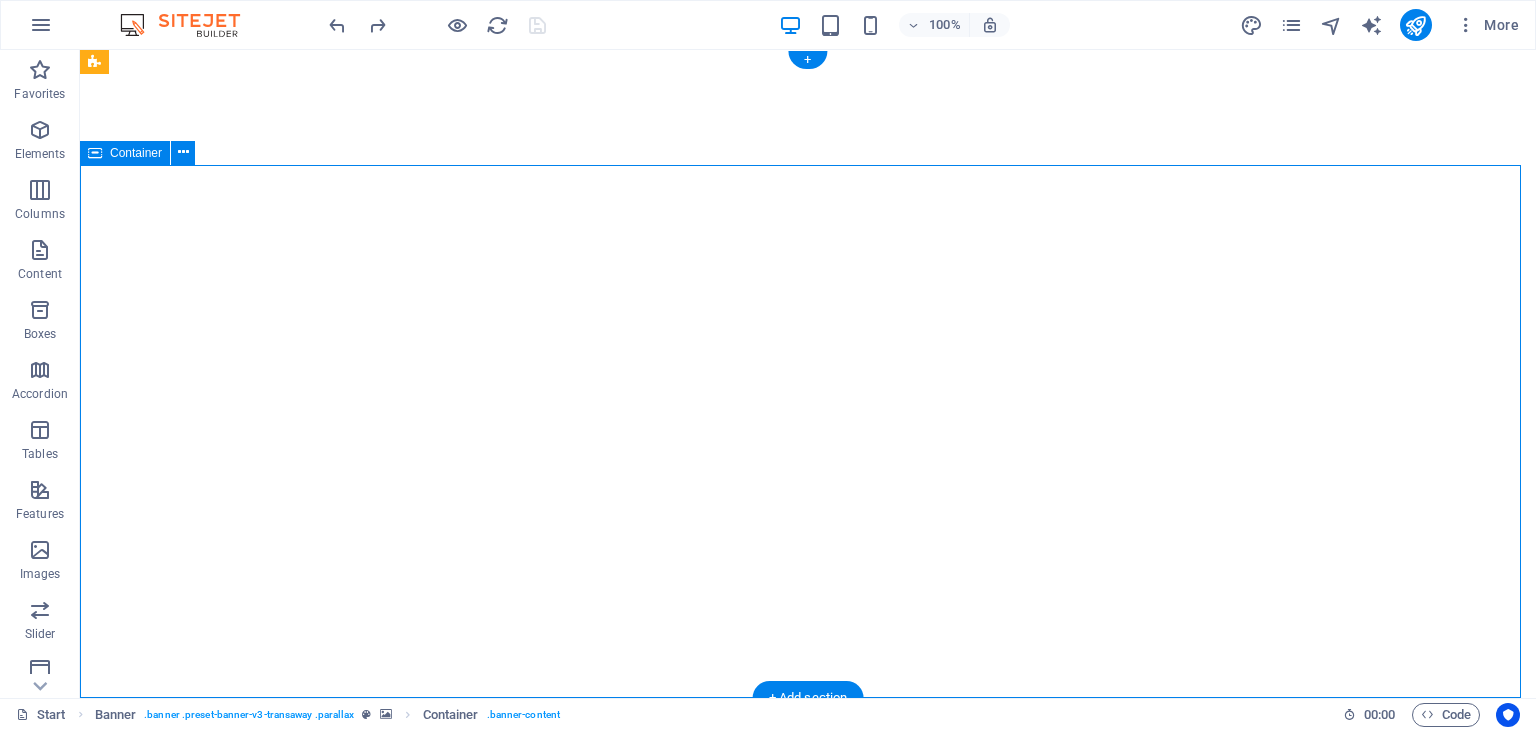 click at bounding box center (808, 1061) 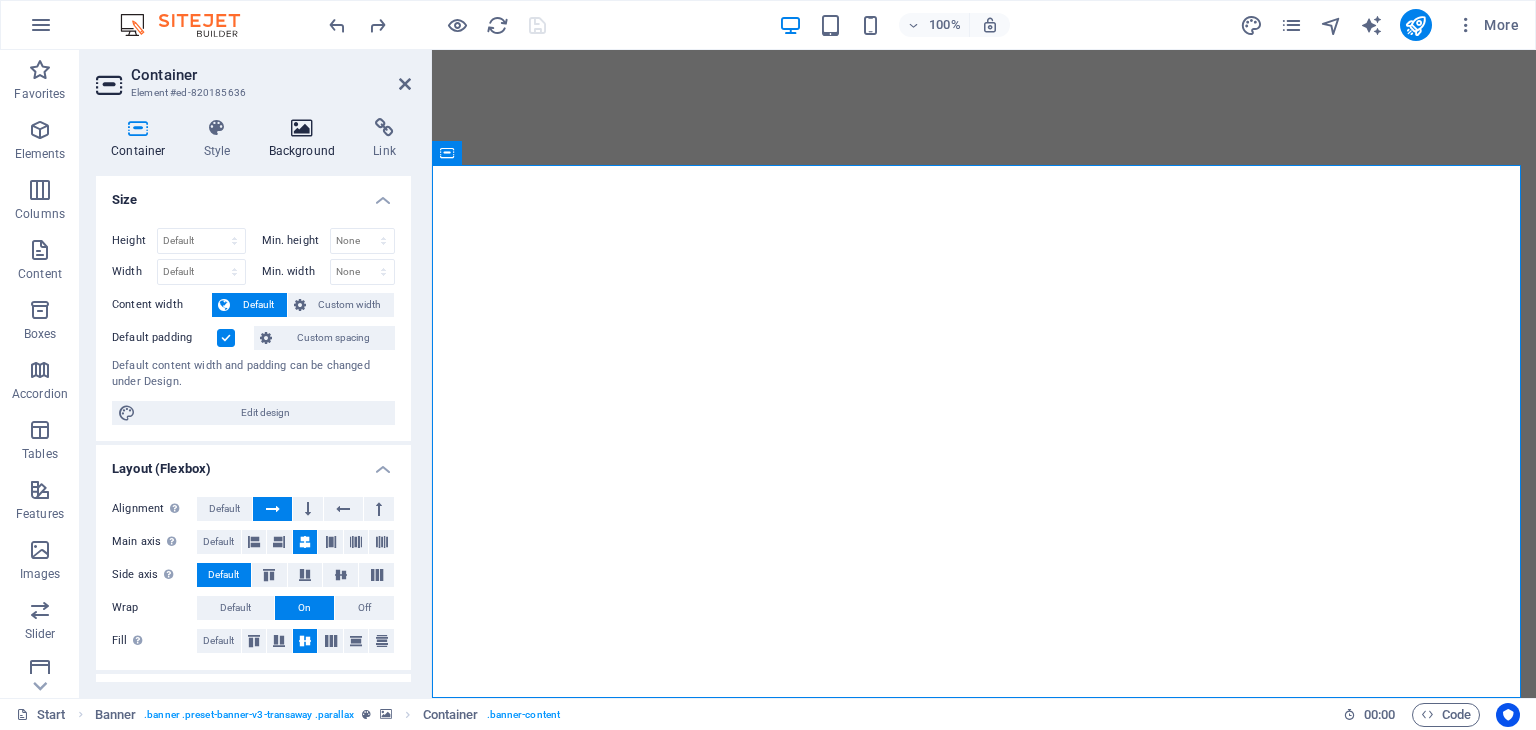 click at bounding box center (302, 128) 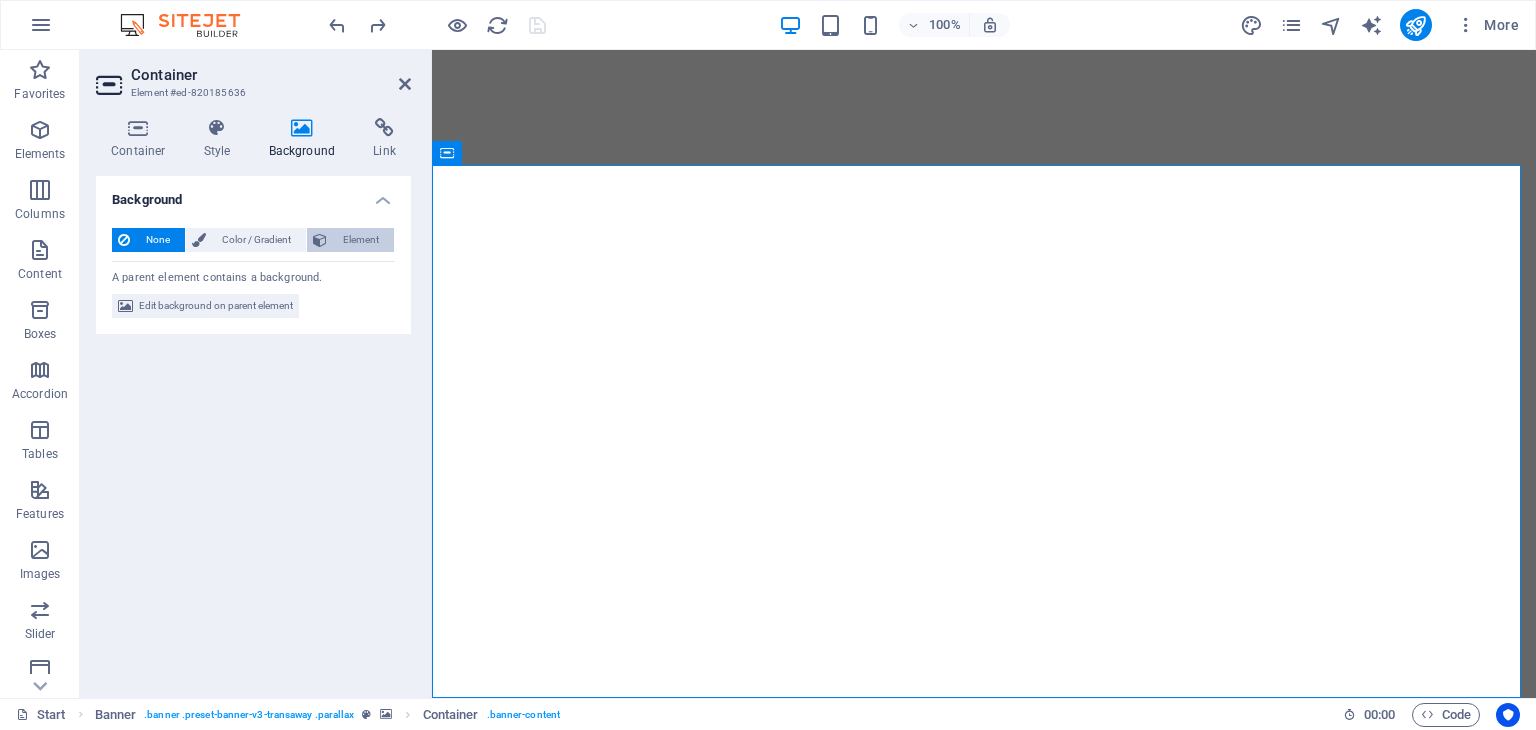 click at bounding box center [320, 240] 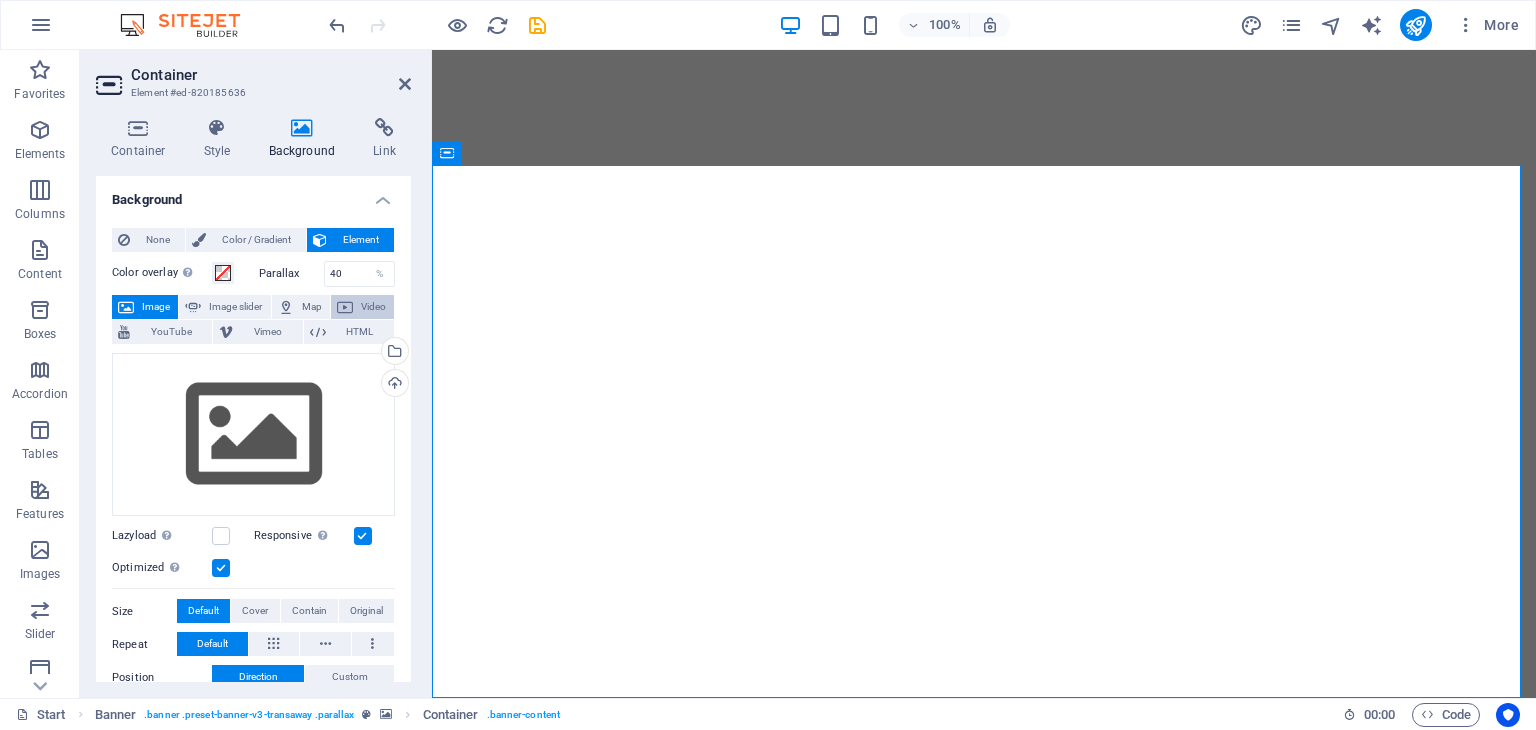 click on "Video" at bounding box center [362, 307] 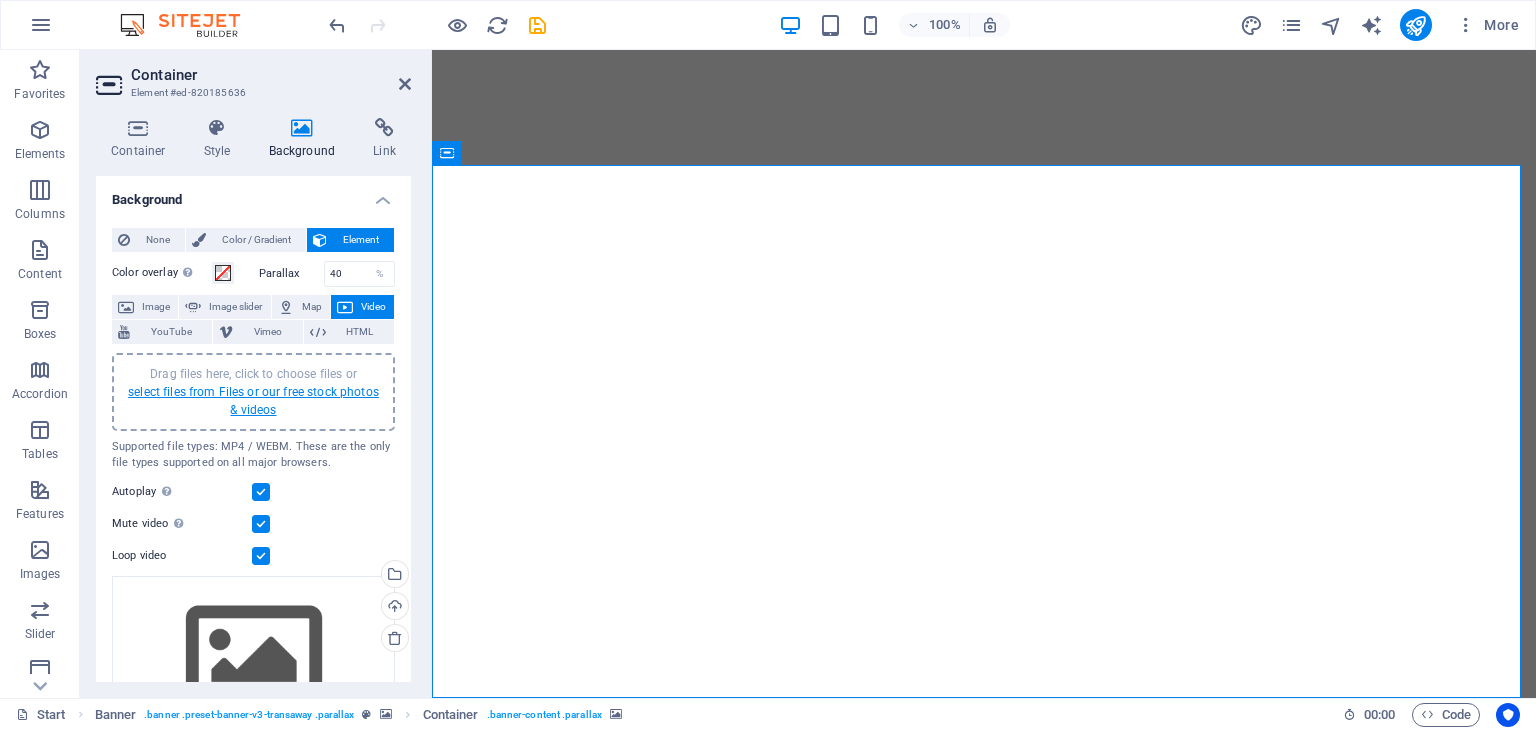 click on "select files from Files or our free stock photos & videos" at bounding box center [253, 401] 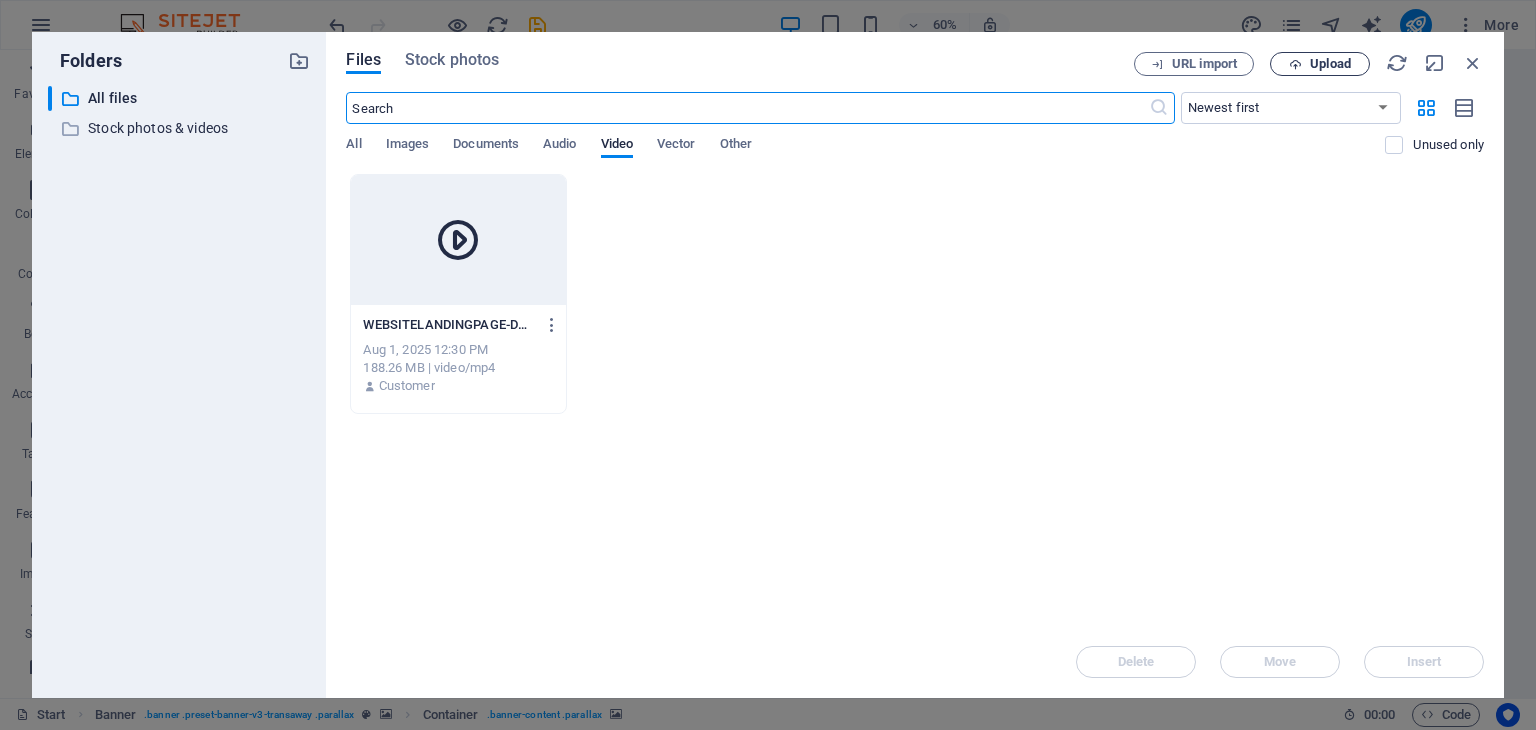 click on "Upload" at bounding box center (1330, 64) 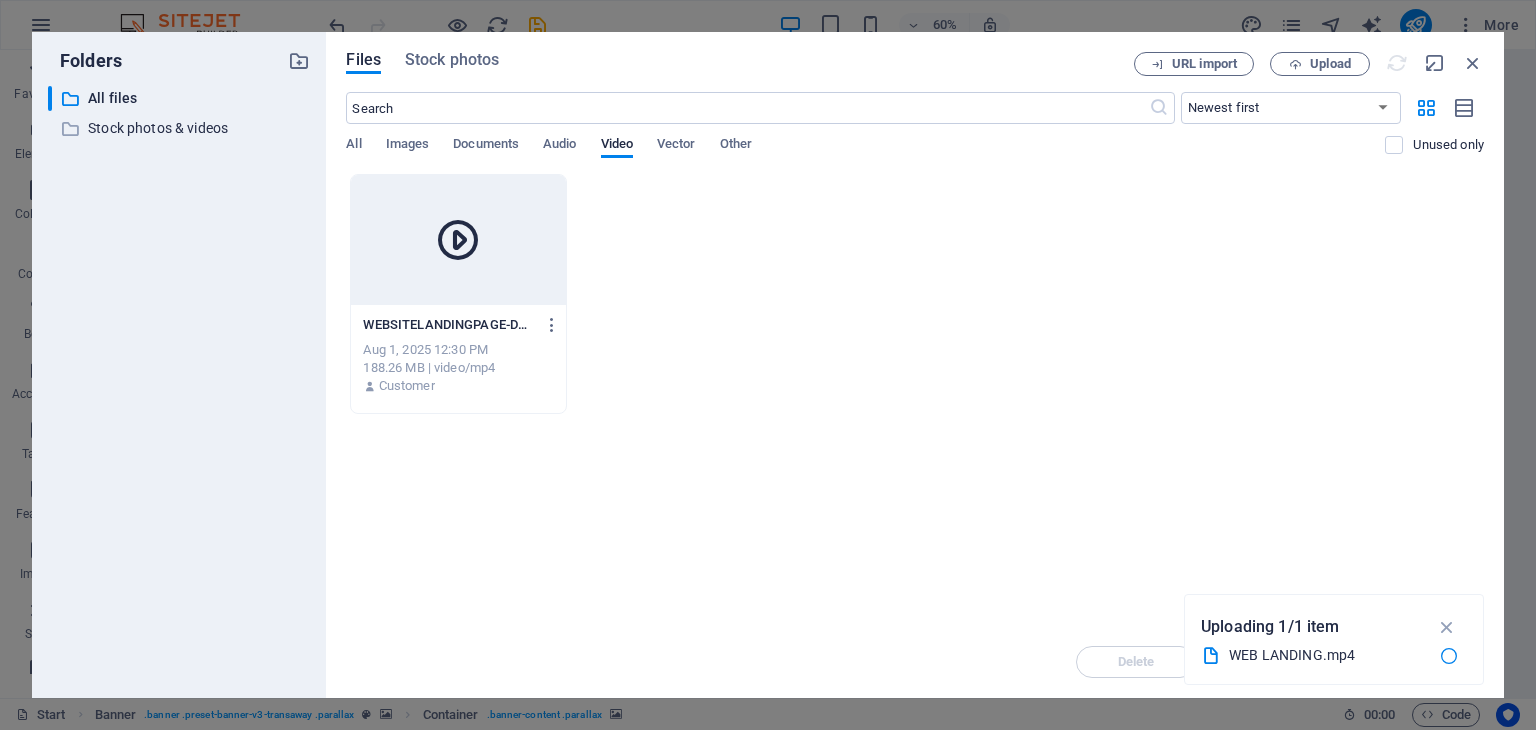 click on "WEB LANDING.mp4" at bounding box center (1327, 655) 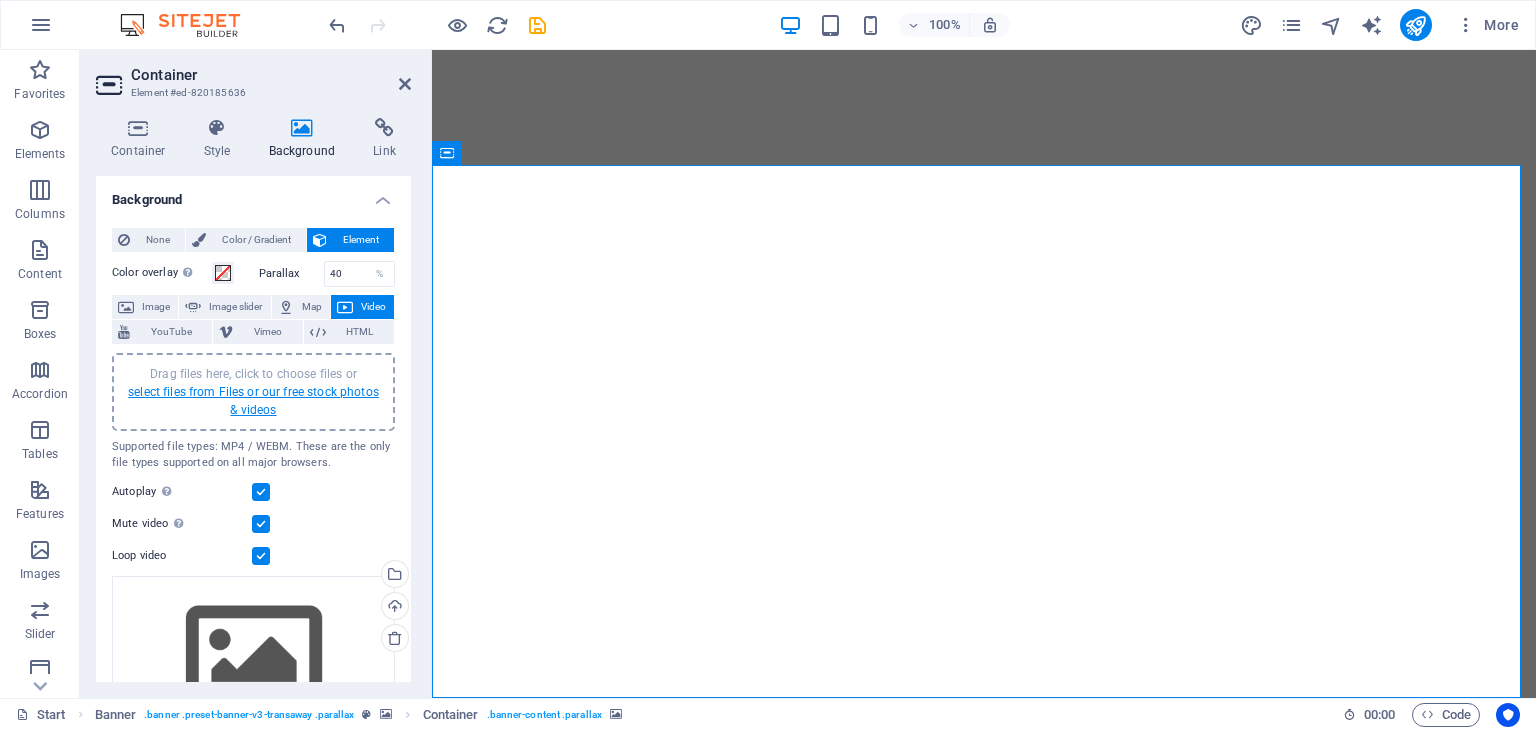 click on "select files from Files or our free stock photos & videos" at bounding box center (253, 401) 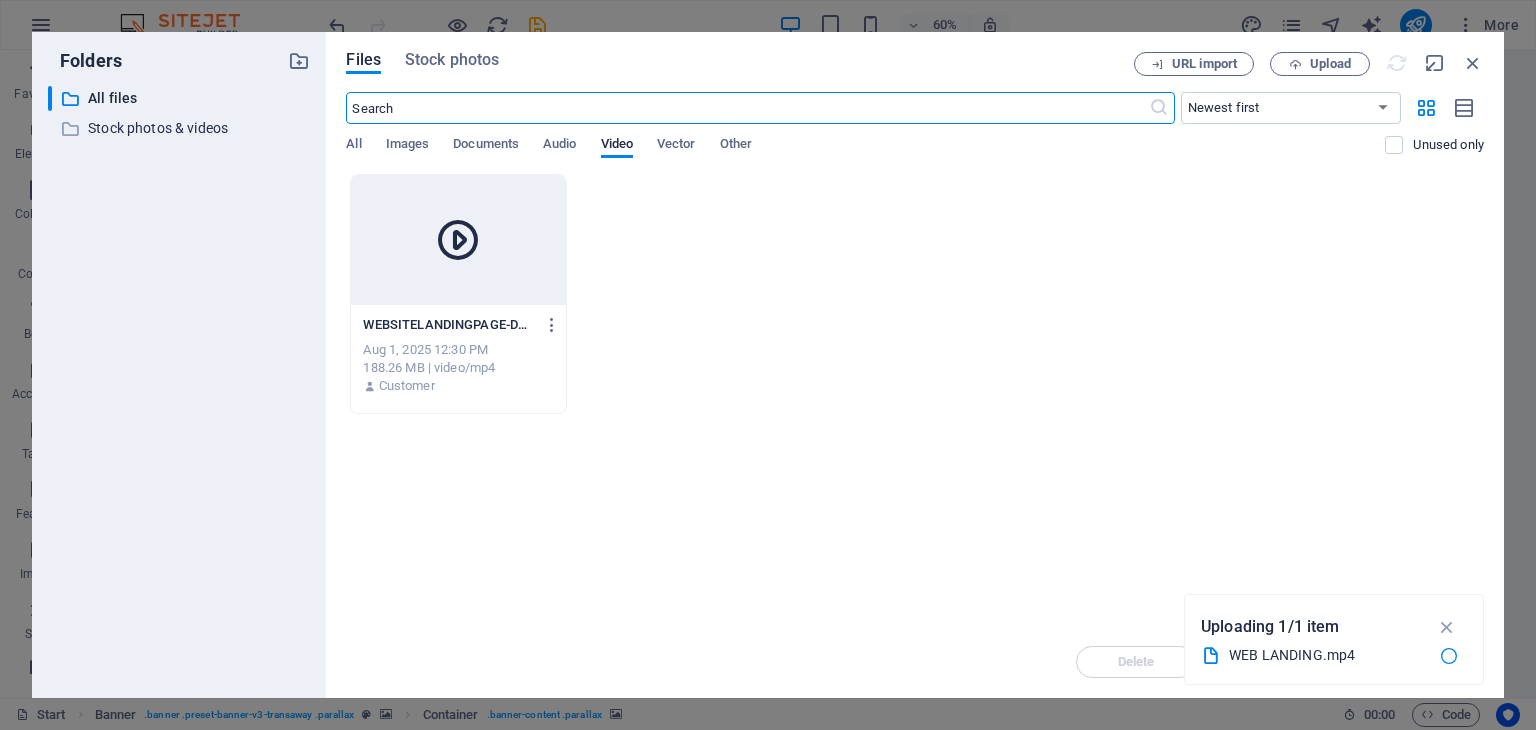click at bounding box center (1211, 656) 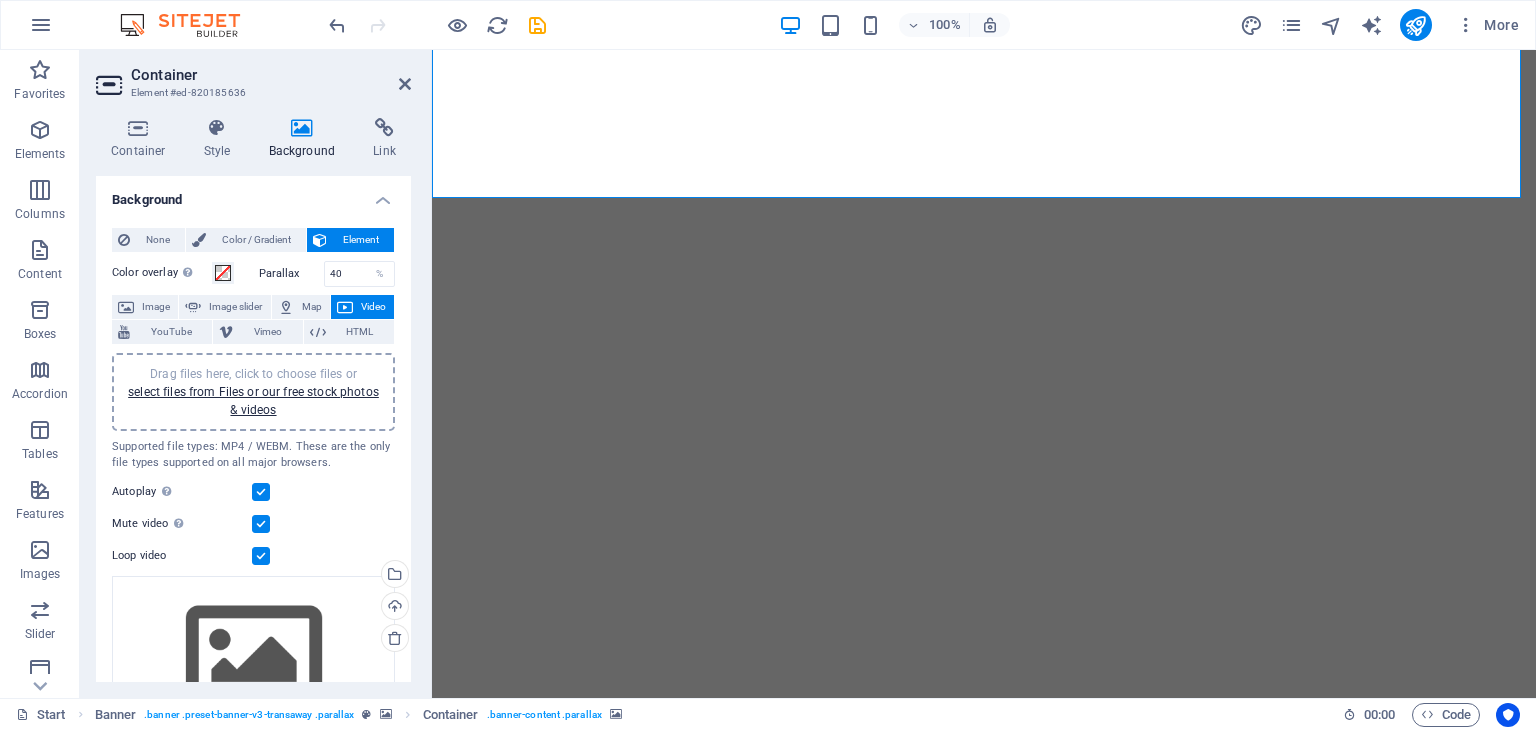 scroll, scrollTop: 500, scrollLeft: 0, axis: vertical 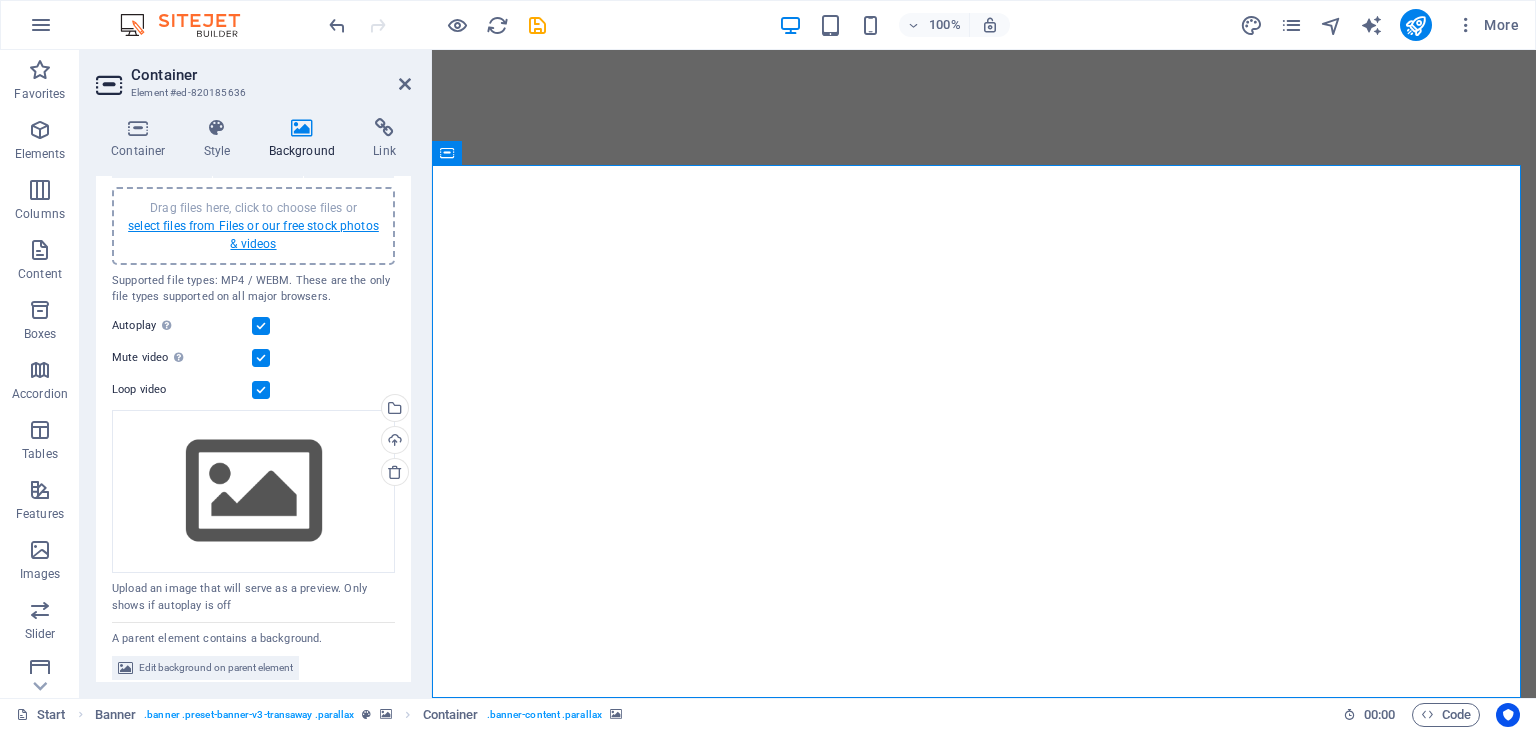 click on "select files from Files or our free stock photos & videos" at bounding box center (253, 235) 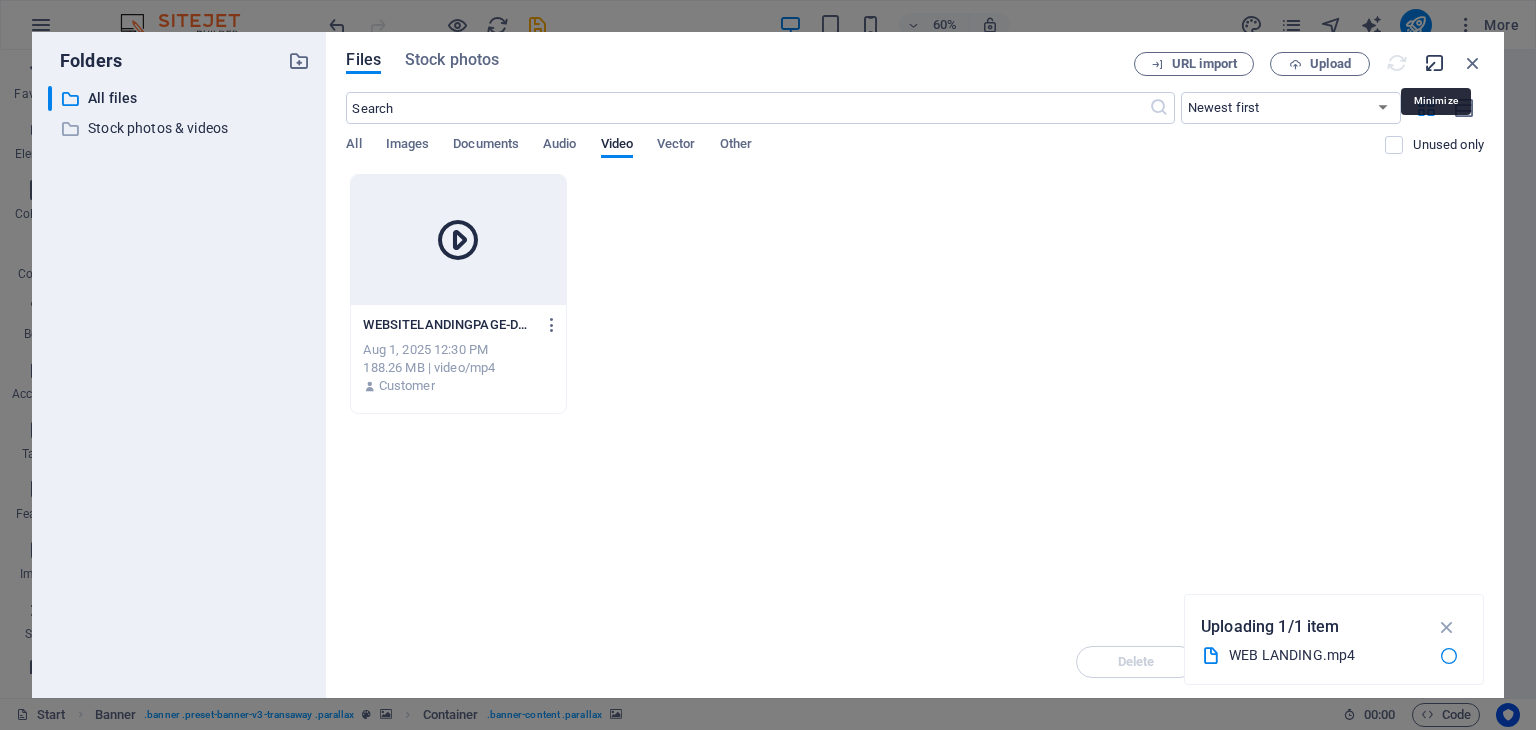 click at bounding box center (1435, 63) 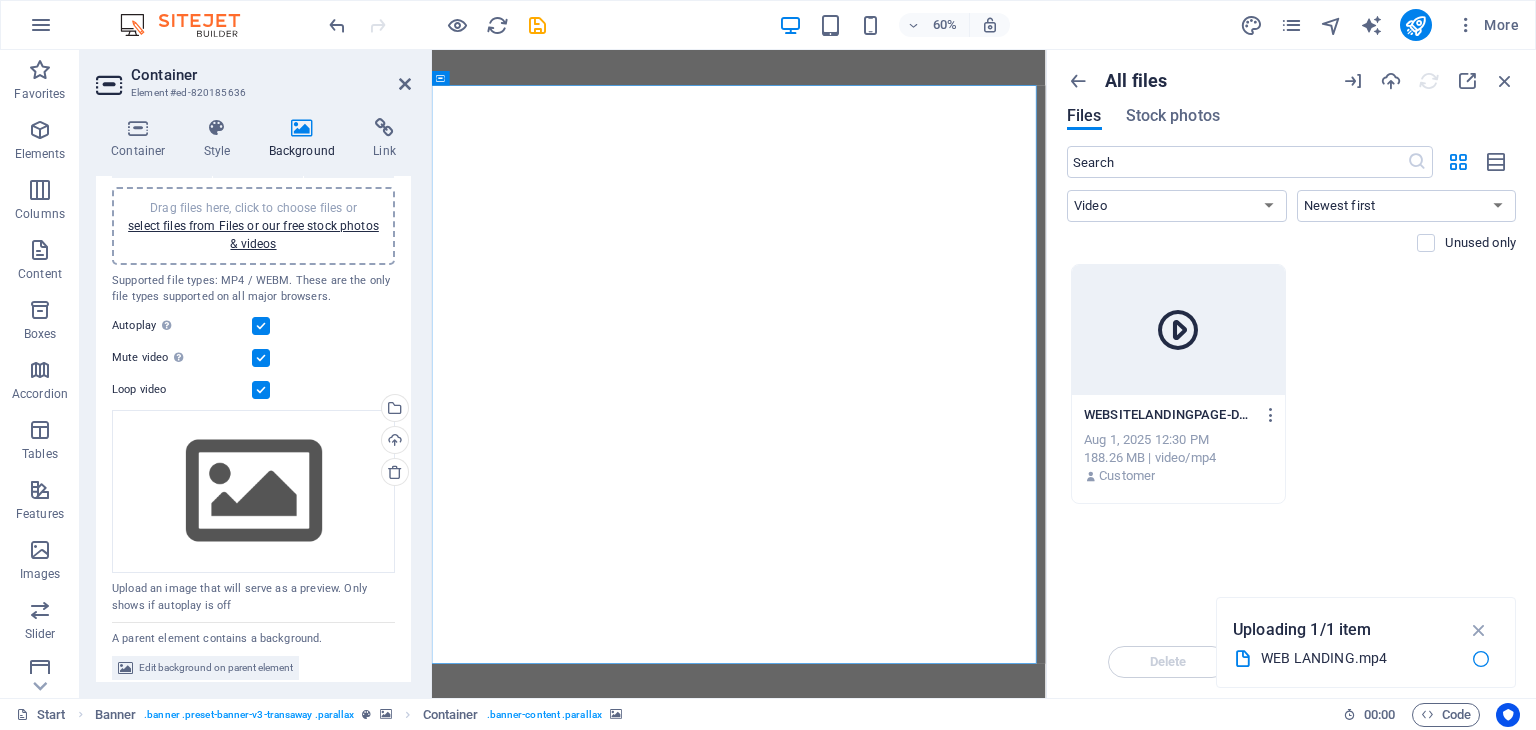 scroll, scrollTop: 0, scrollLeft: 0, axis: both 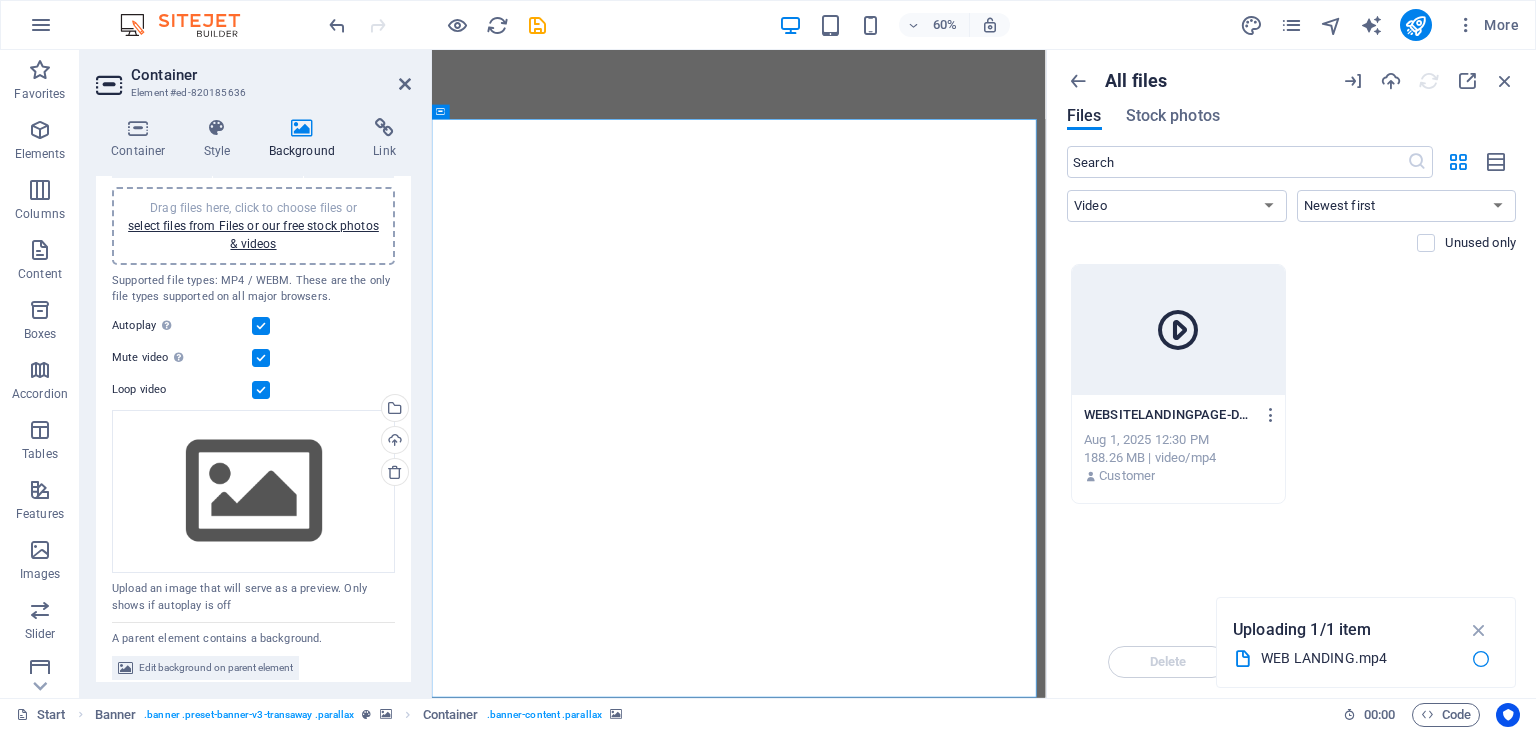 click at bounding box center [943, 1871] 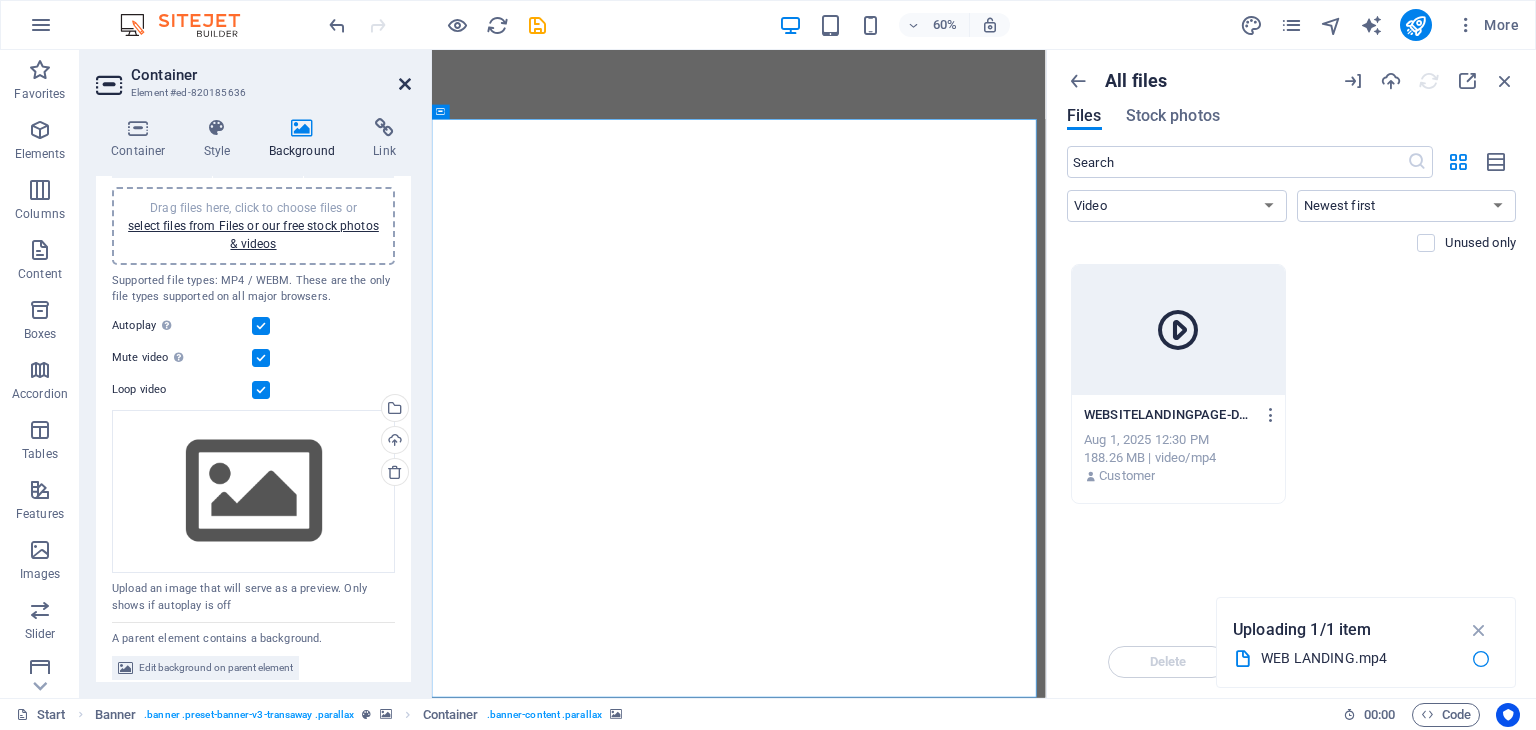 click at bounding box center [405, 84] 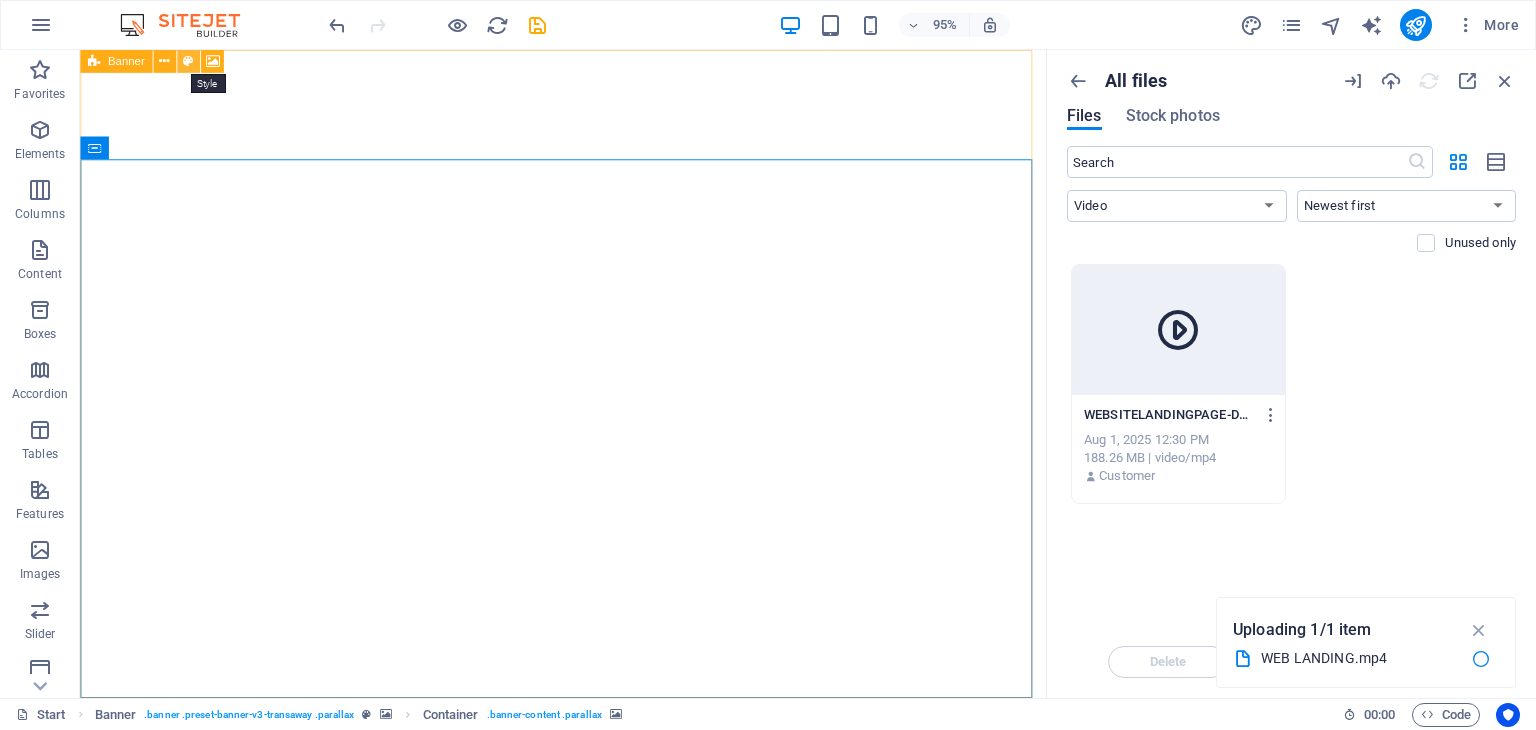 click at bounding box center (188, 61) 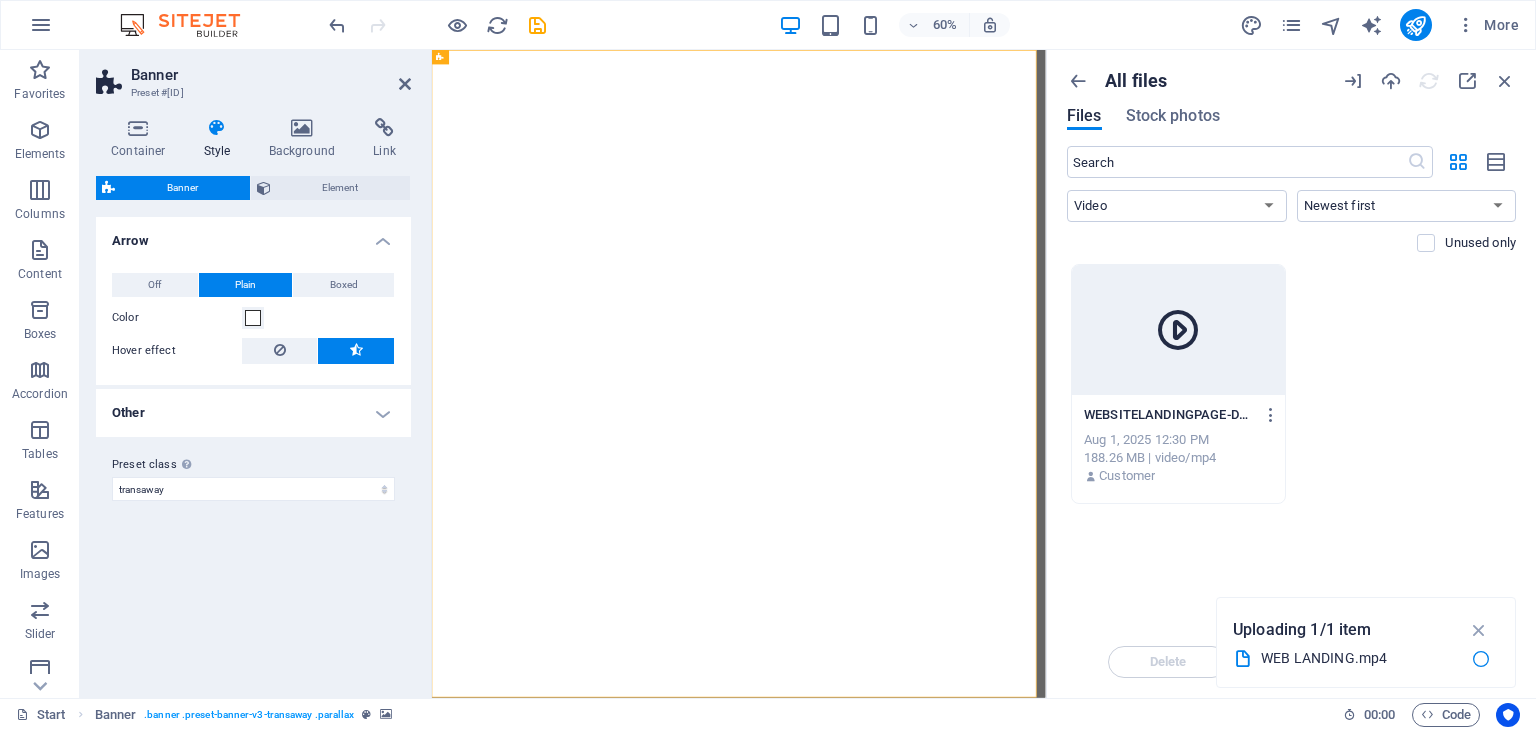 click on "Color" at bounding box center [177, 318] 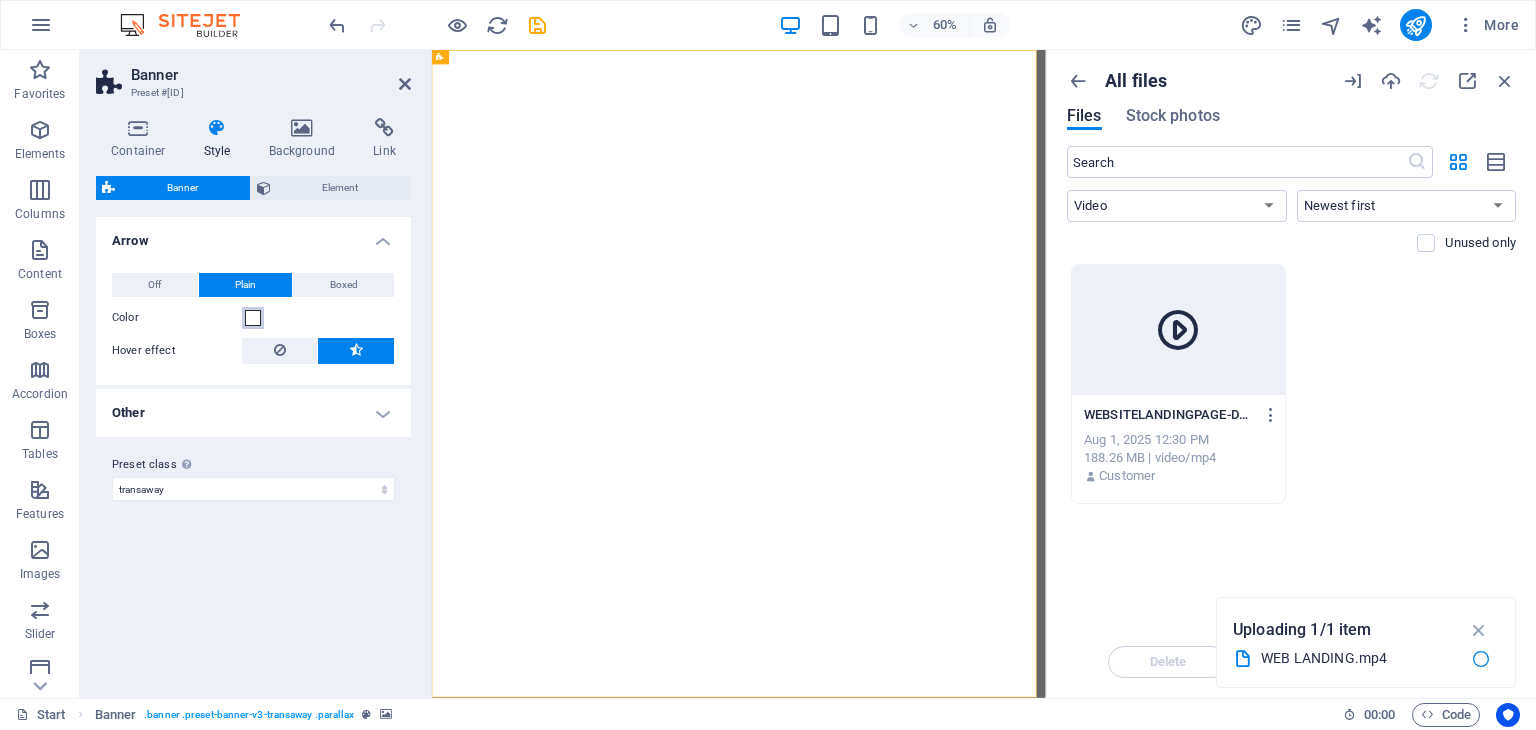 click on "Color" at bounding box center (253, 318) 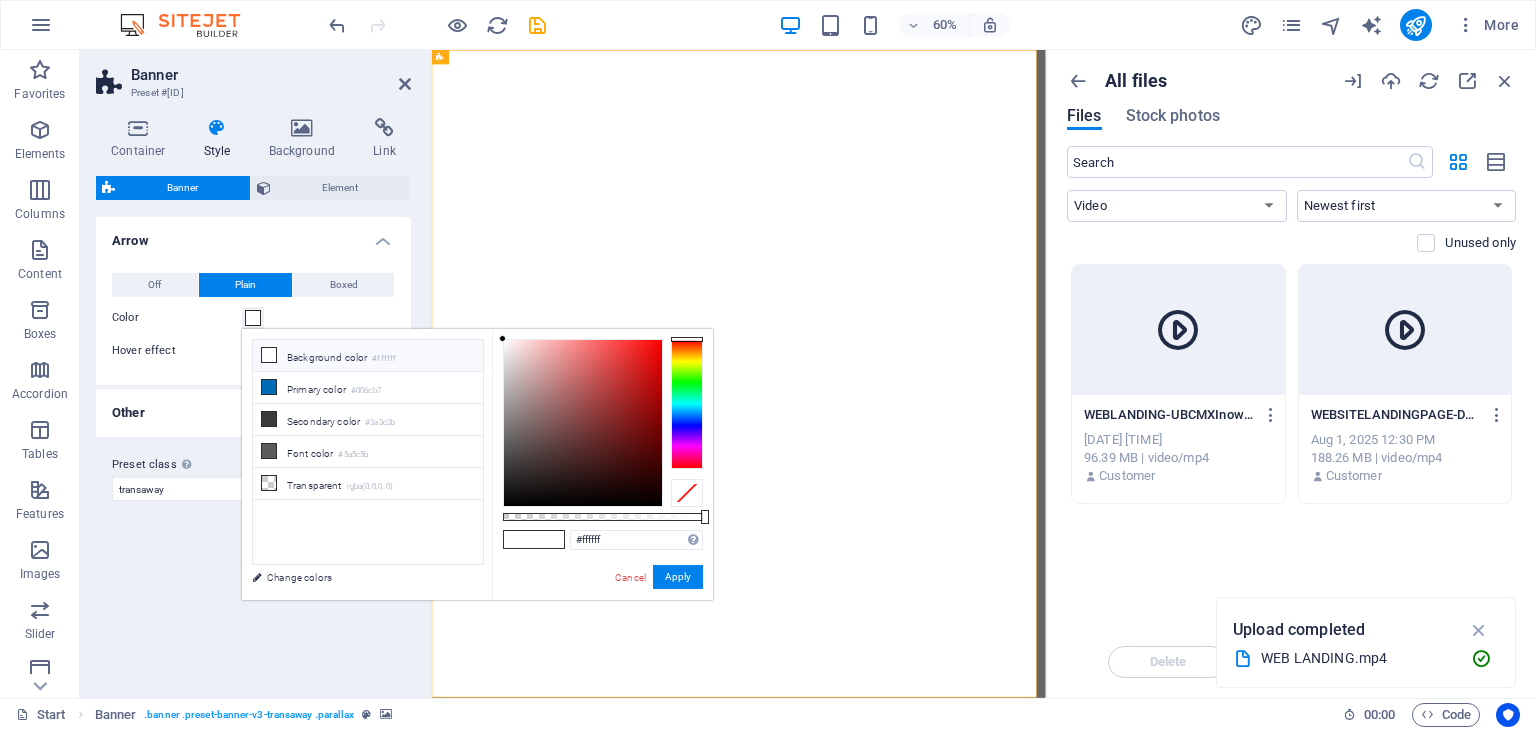 click at bounding box center [1178, 330] 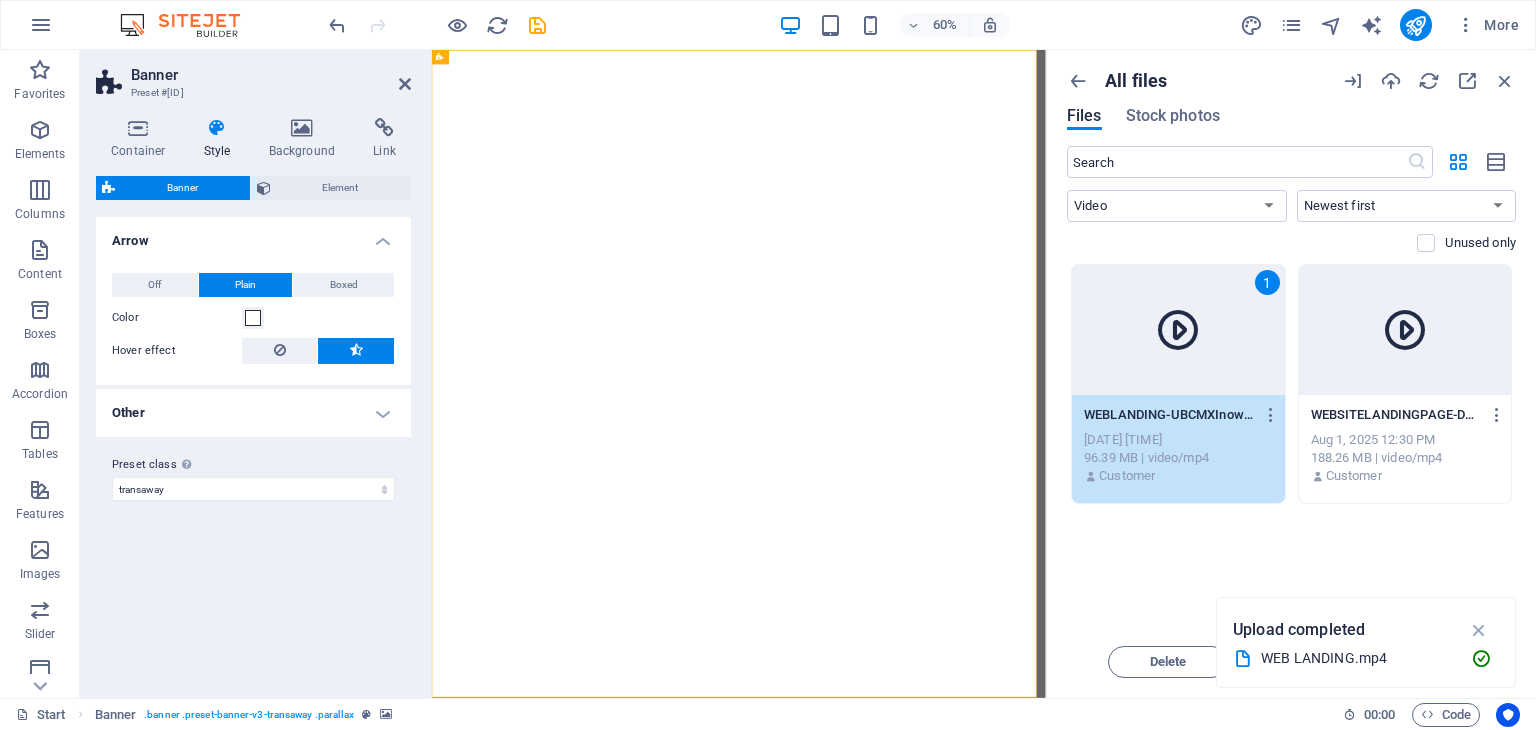 click at bounding box center [1178, 330] 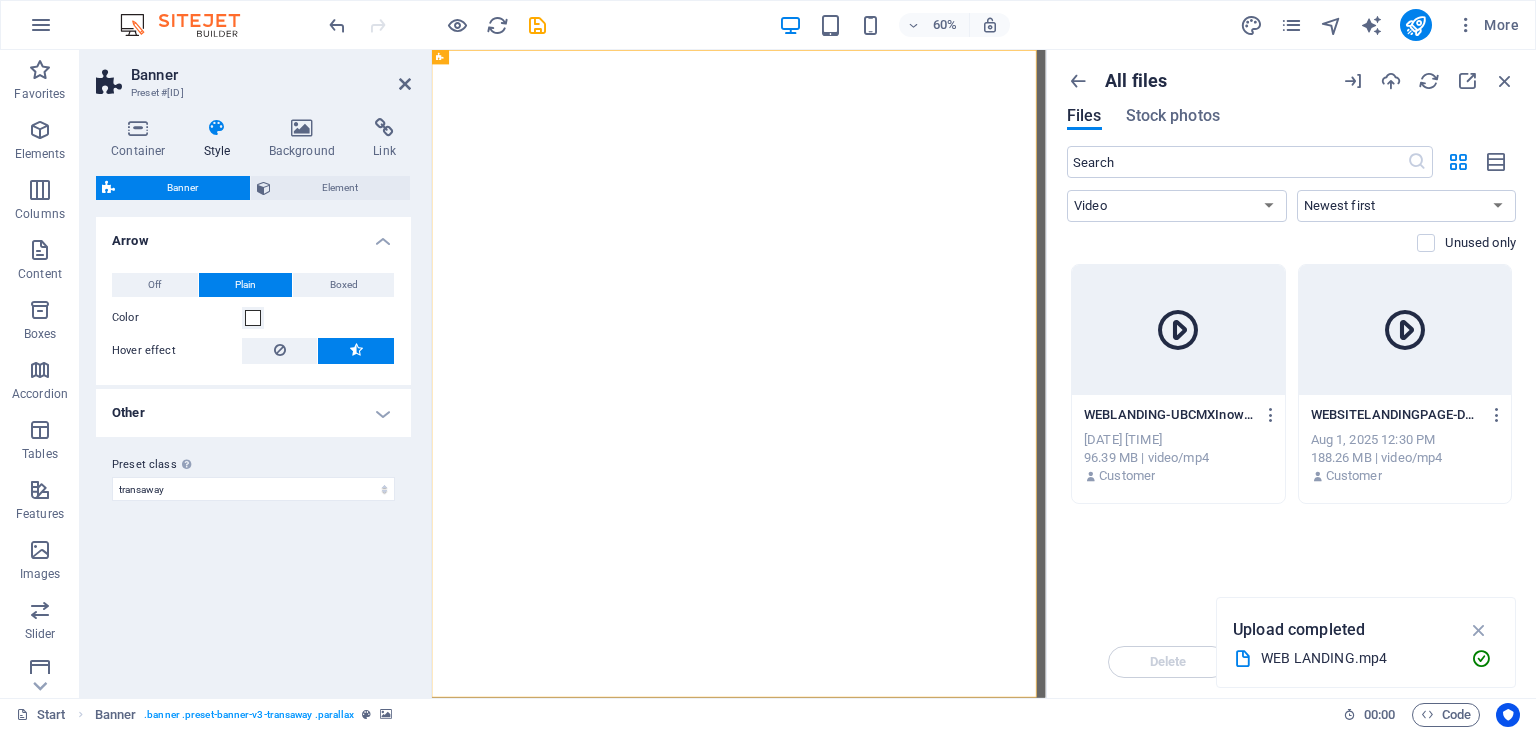 click at bounding box center [1178, 330] 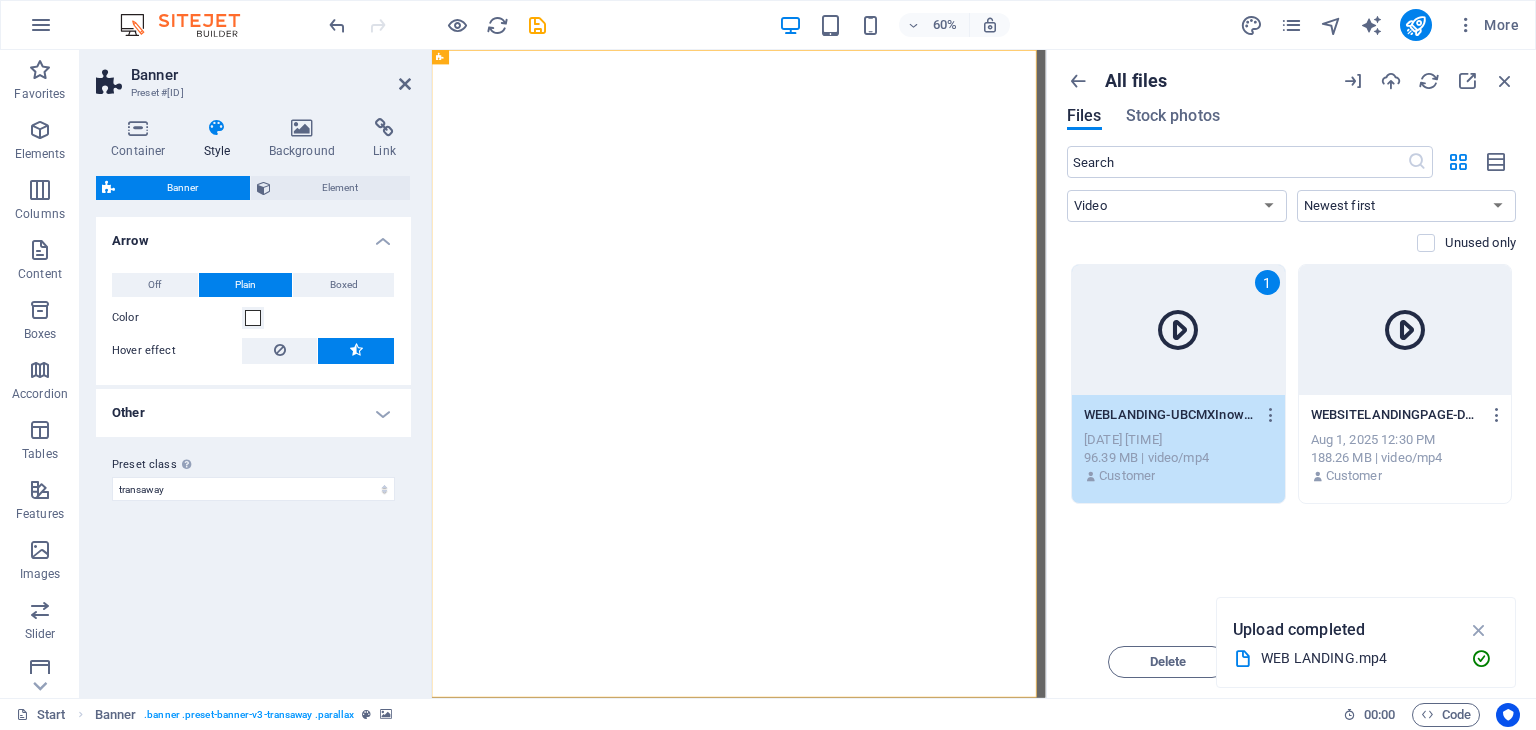 click at bounding box center [943, 1871] 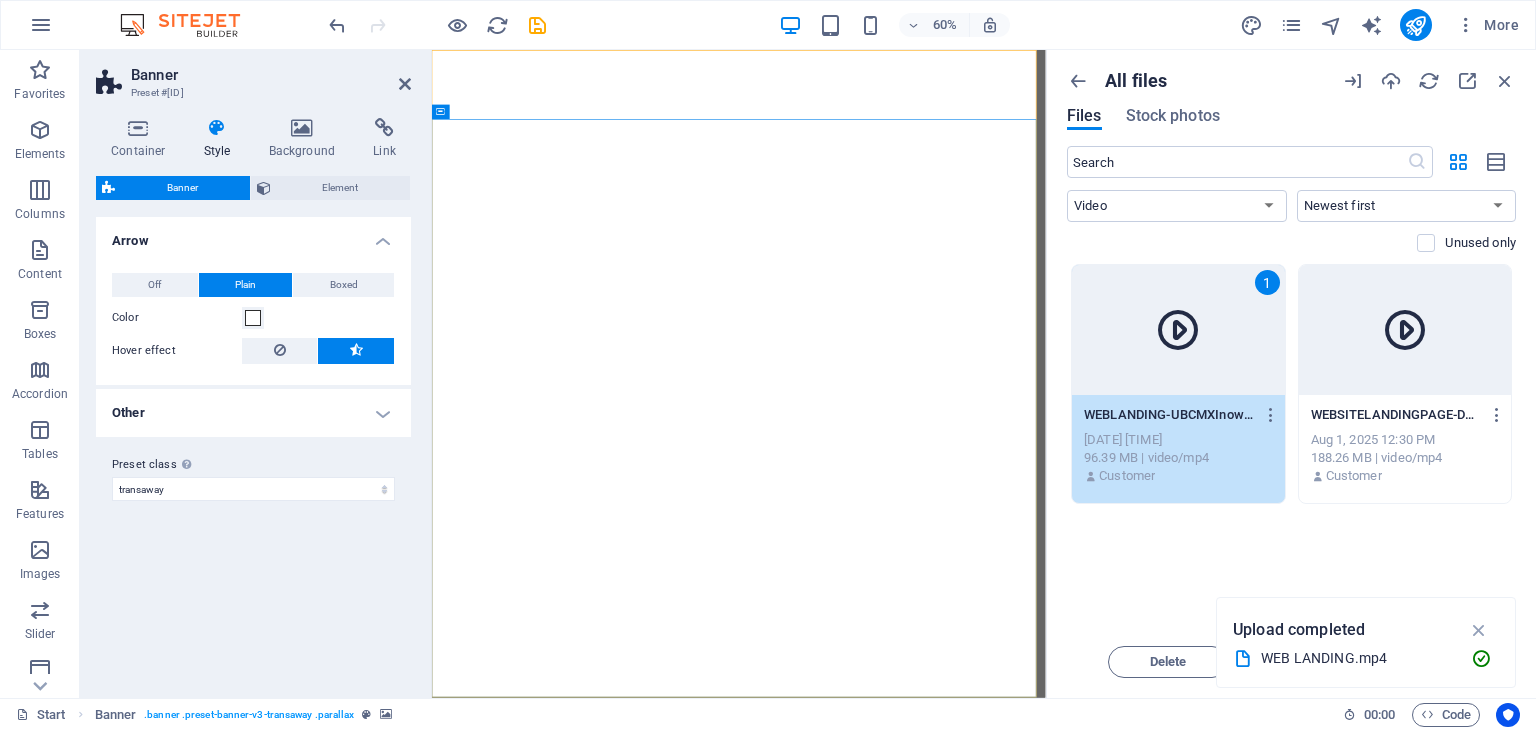 click at bounding box center [943, 1871] 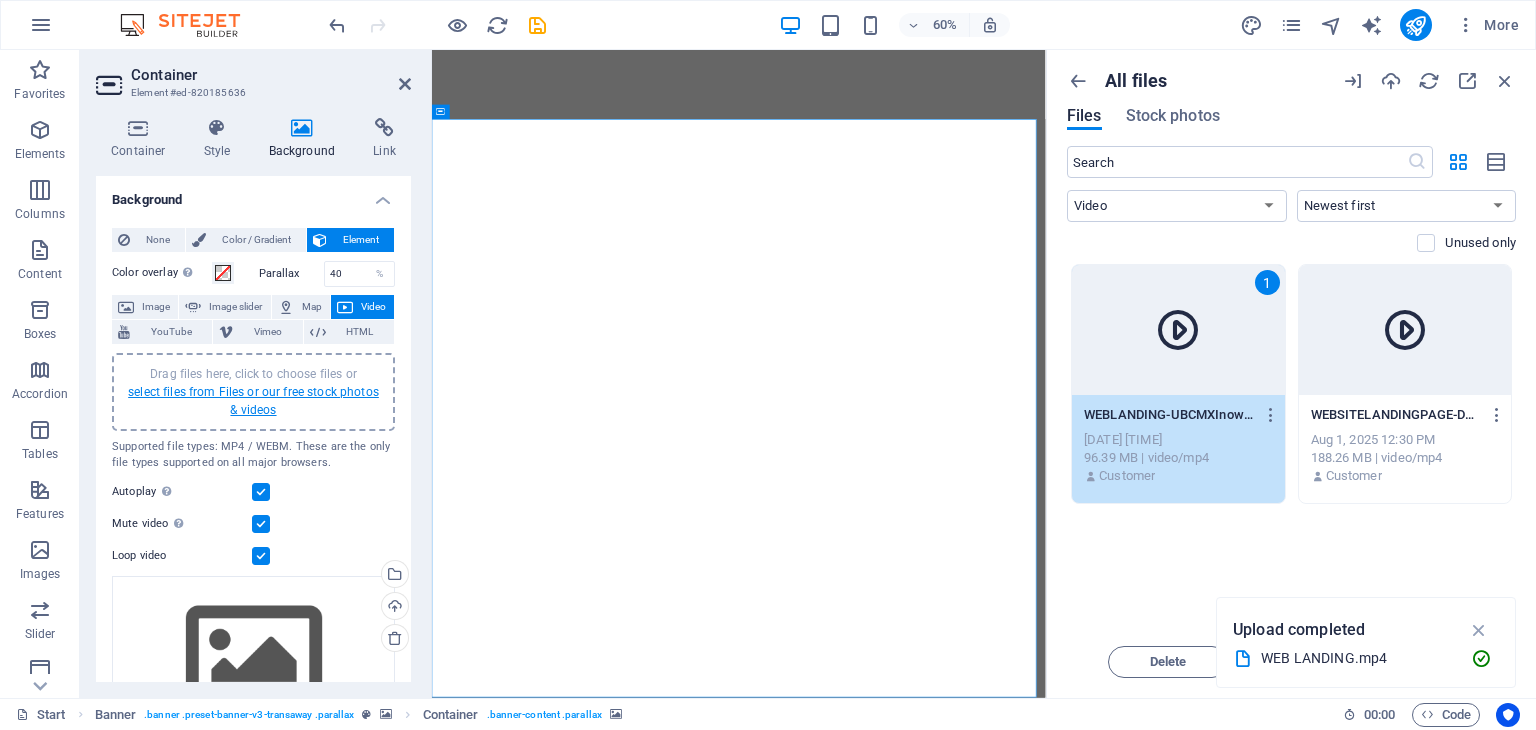 click on "select files from Files or our free stock photos & videos" at bounding box center (253, 401) 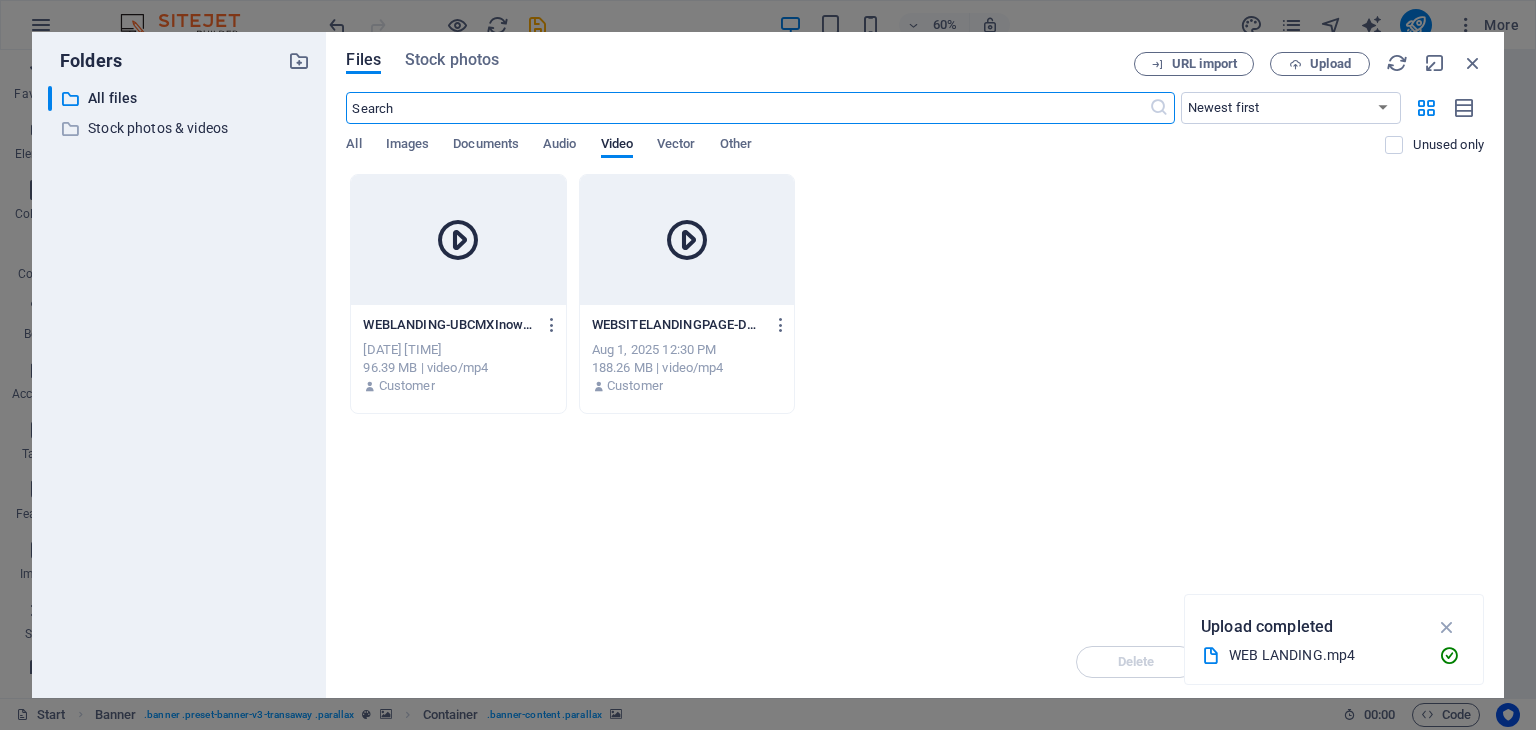 click at bounding box center (458, 240) 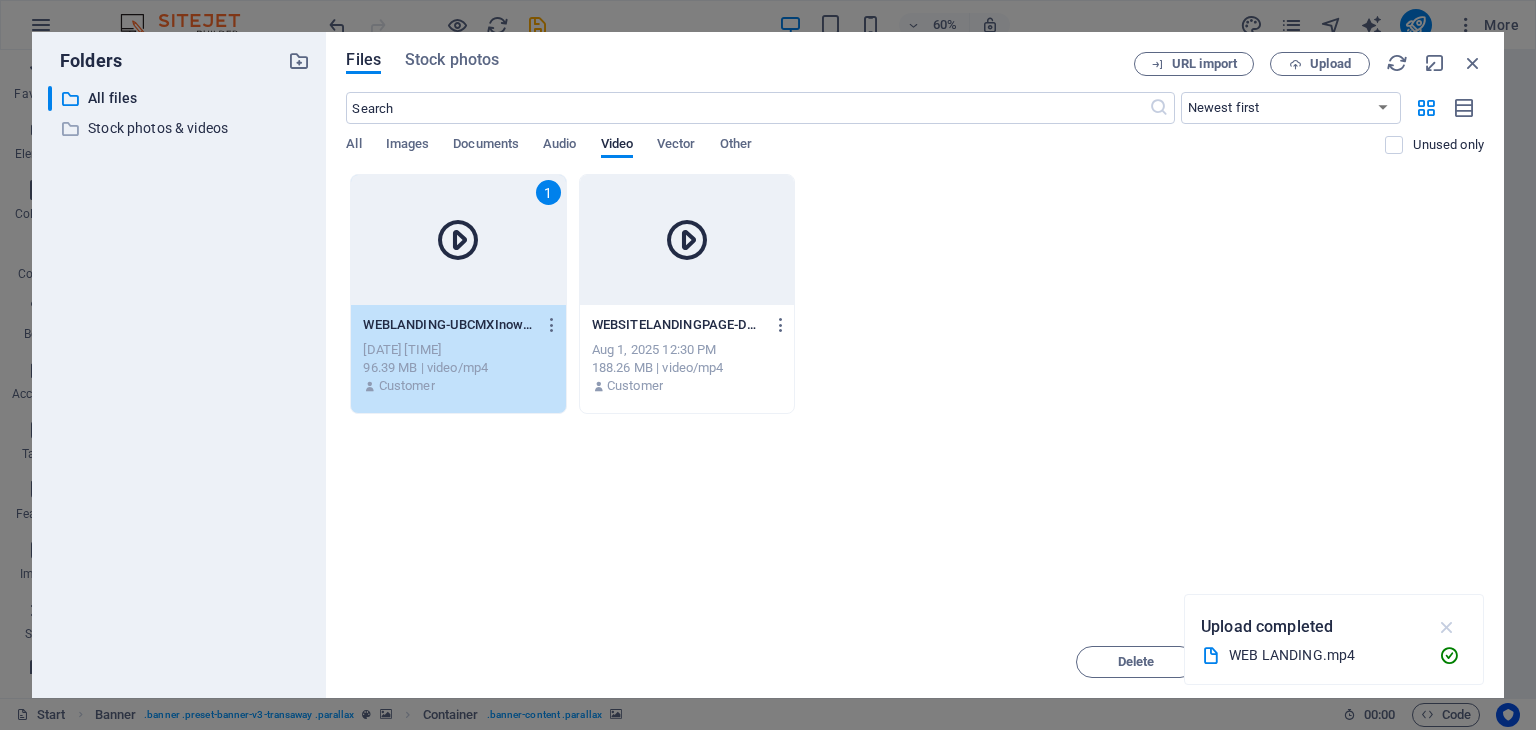 click on "Upload completed WEB LANDING.mp4" at bounding box center (1334, 639) 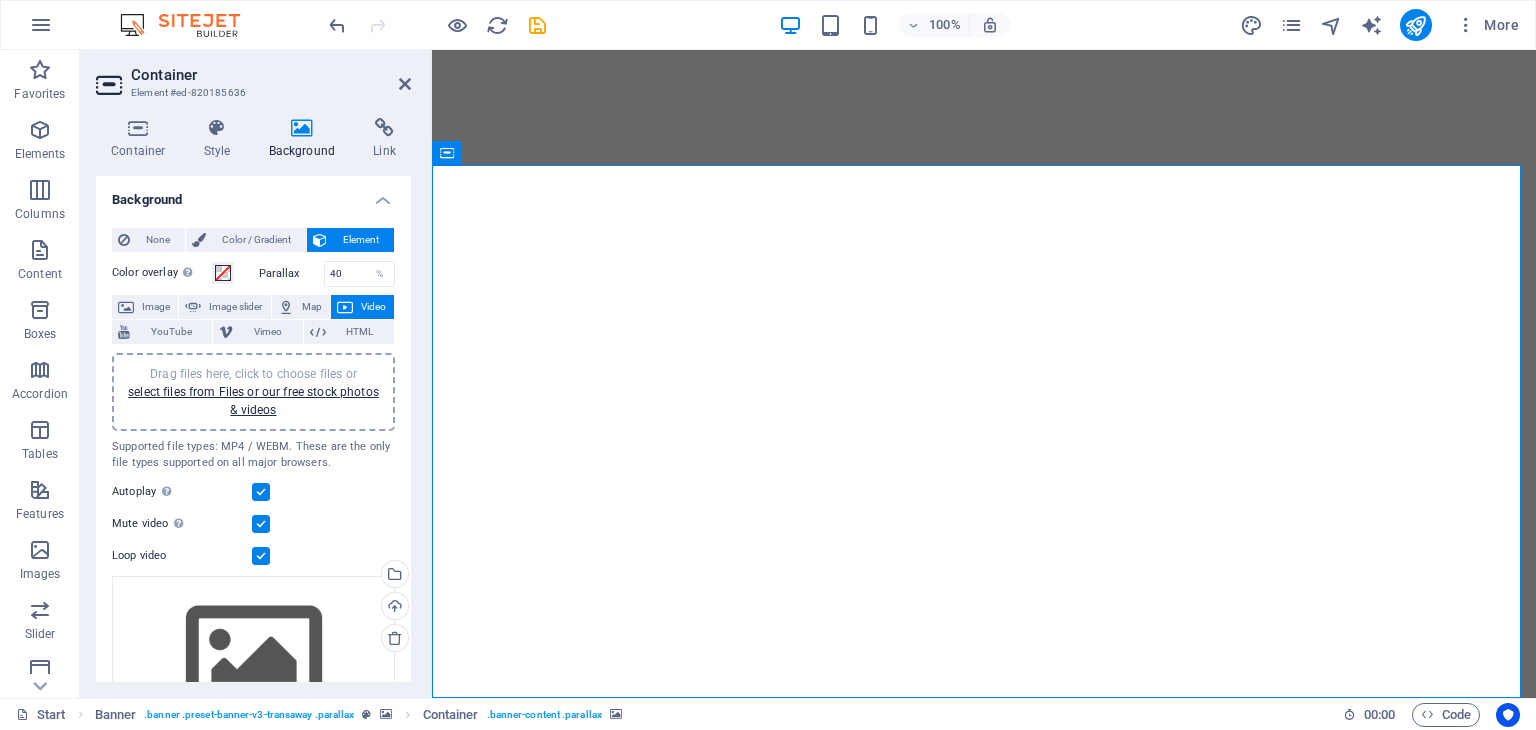 click at bounding box center [984, 1871] 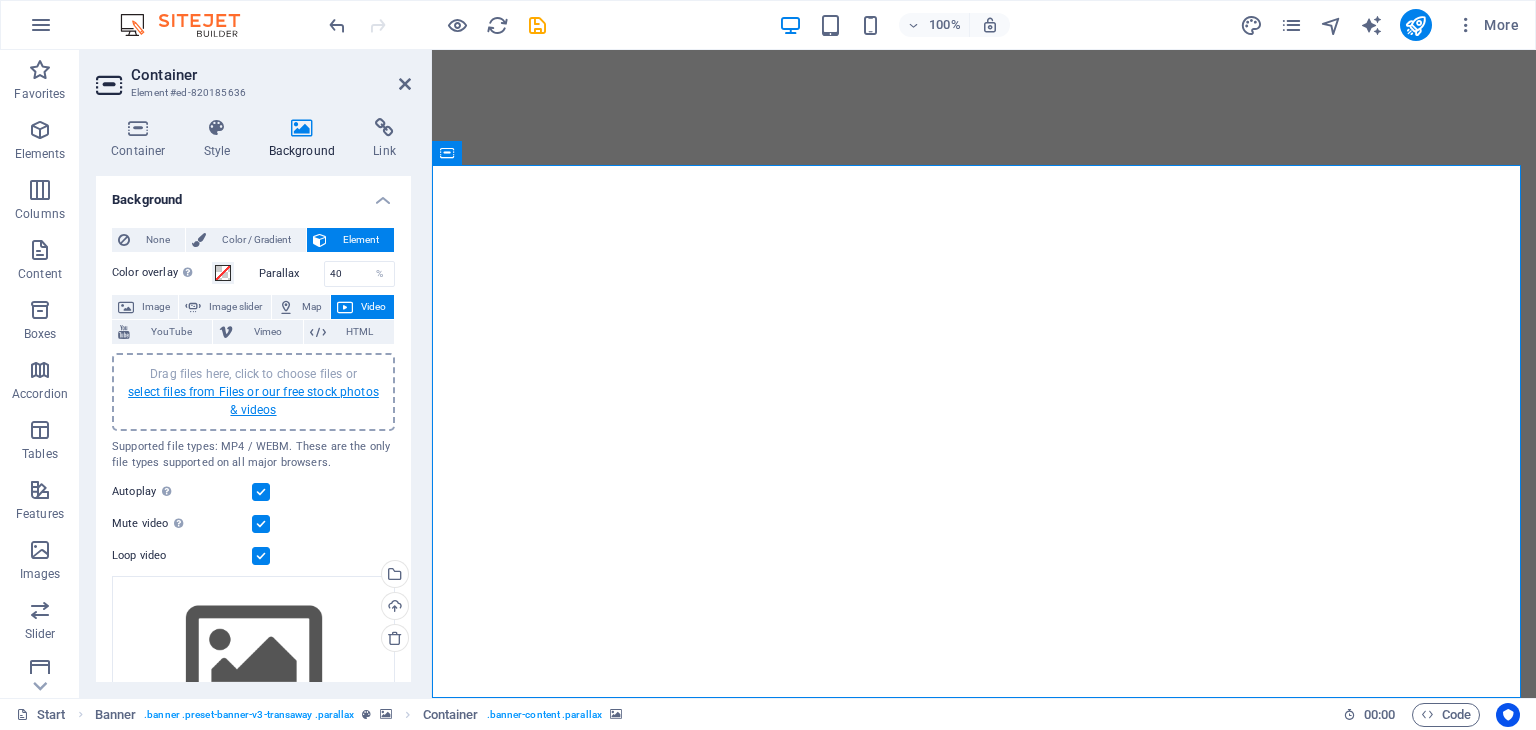 click on "select files from Files or our free stock photos & videos" at bounding box center [253, 401] 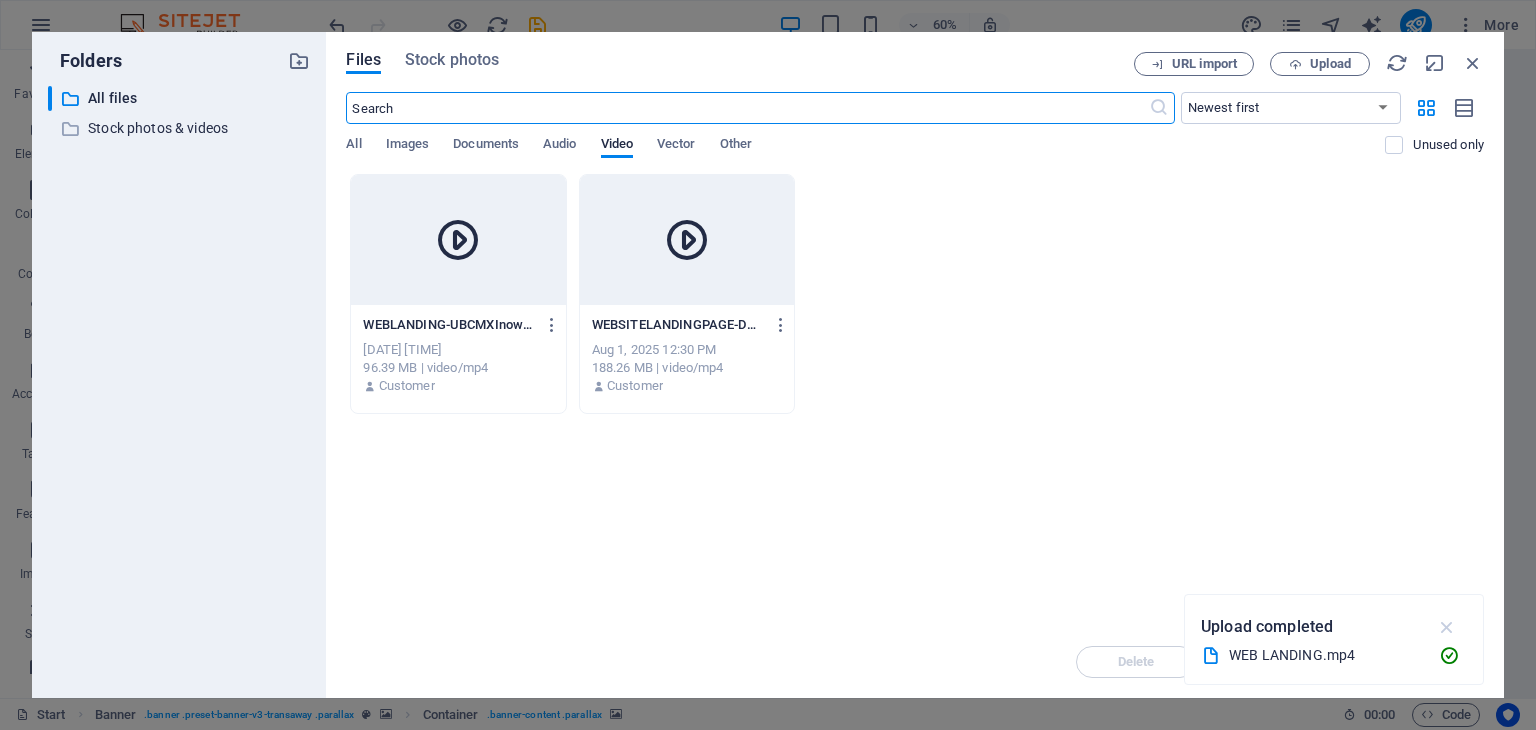 click at bounding box center (1447, 627) 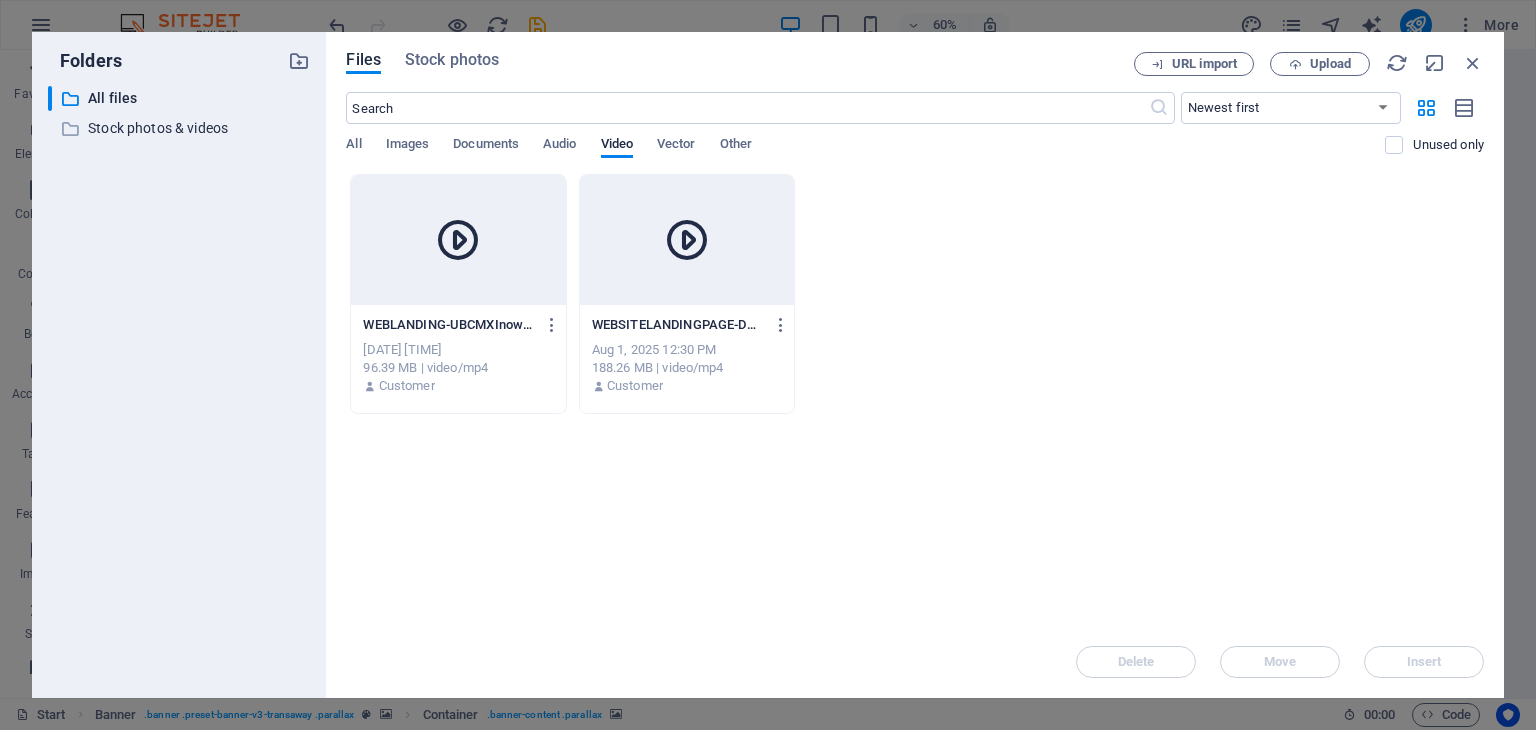 click at bounding box center (458, 240) 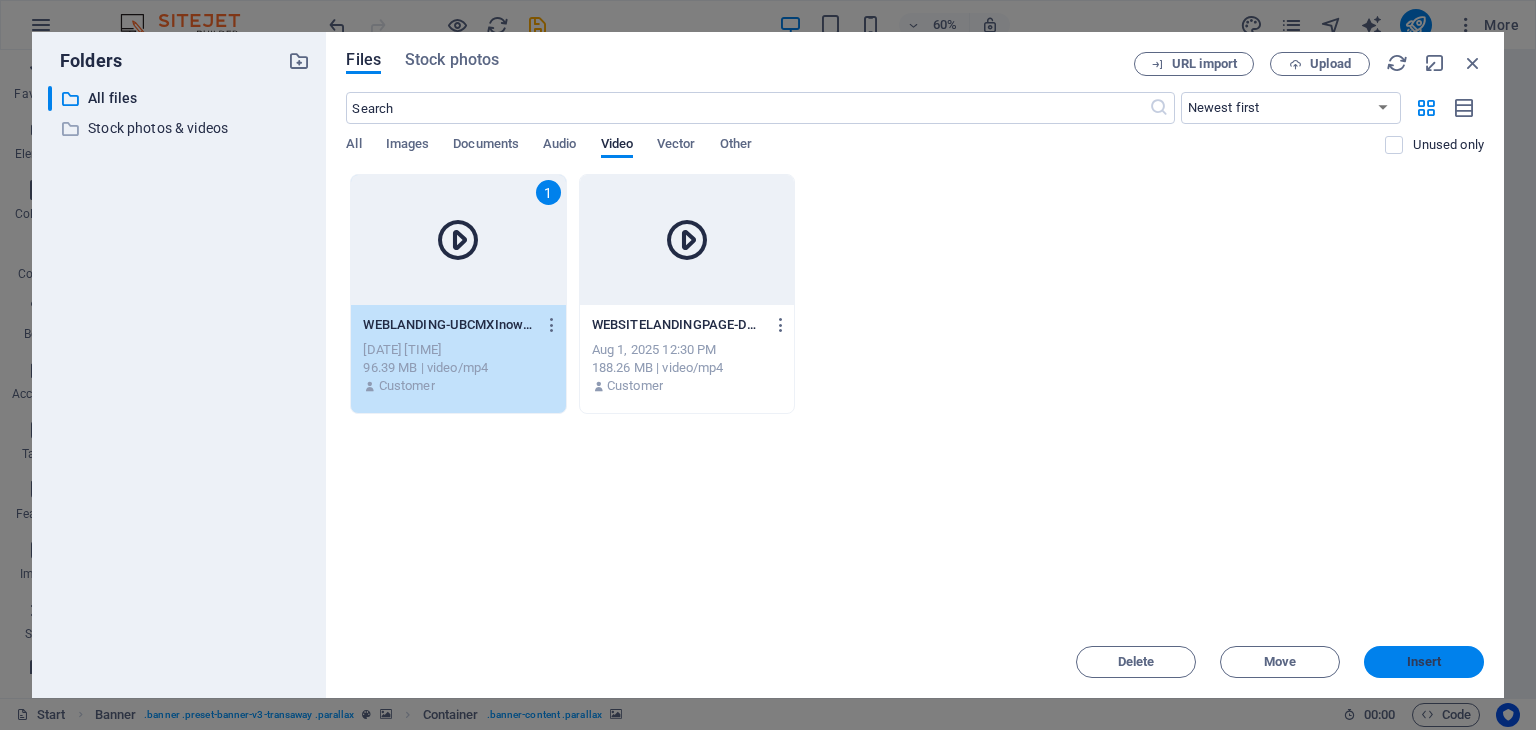 click on "Insert" at bounding box center [1424, 662] 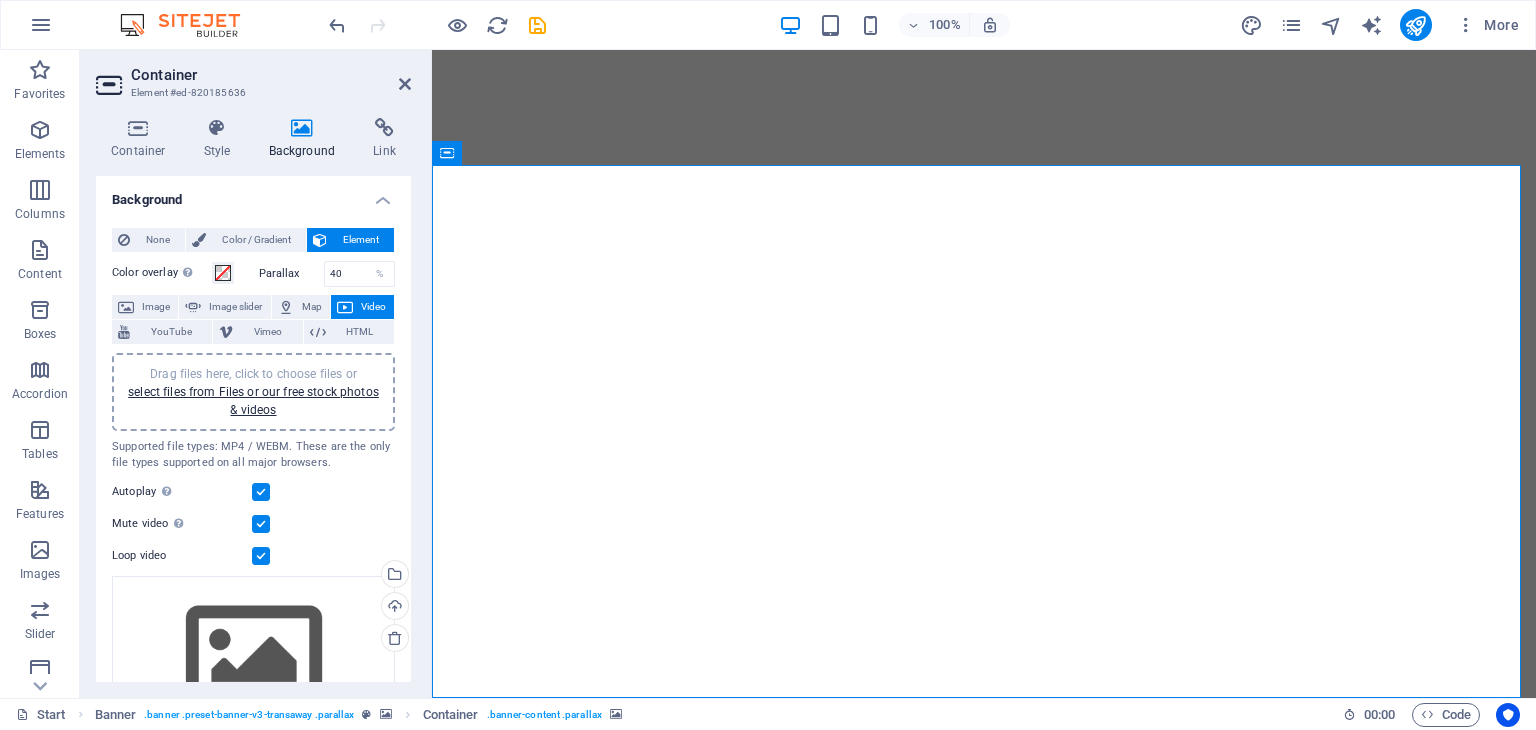 click on "Container Element #[ID]
Container Style Background Link Size Height Default px rem % vh vw Min. height None px rem % vh vw Width Default px rem % em vh vw Min. width None px rem % vh vw Content width Default Custom width Width Default px rem % em vh vw Min. width None px rem % vh vw Default padding Custom spacing Default content width and padding can be changed under Design. Edit design Layout (Flexbox) Alignment Determines the flex direction. Default Main axis Determine how elements should behave along the main axis inside this container (justify content). Default Side axis Control the vertical direction of the element inside of the container (align items). Default Wrap Default On Off Fill Controls the distances and direction of elements on the y-axis across several lines (align content). Default Accessibility ARIA helps assistive technologies (like screen readers) to understand the role, state, and behavior of web elements Role The ARIA role defines the purpose of an element.  None" at bounding box center (256, 374) 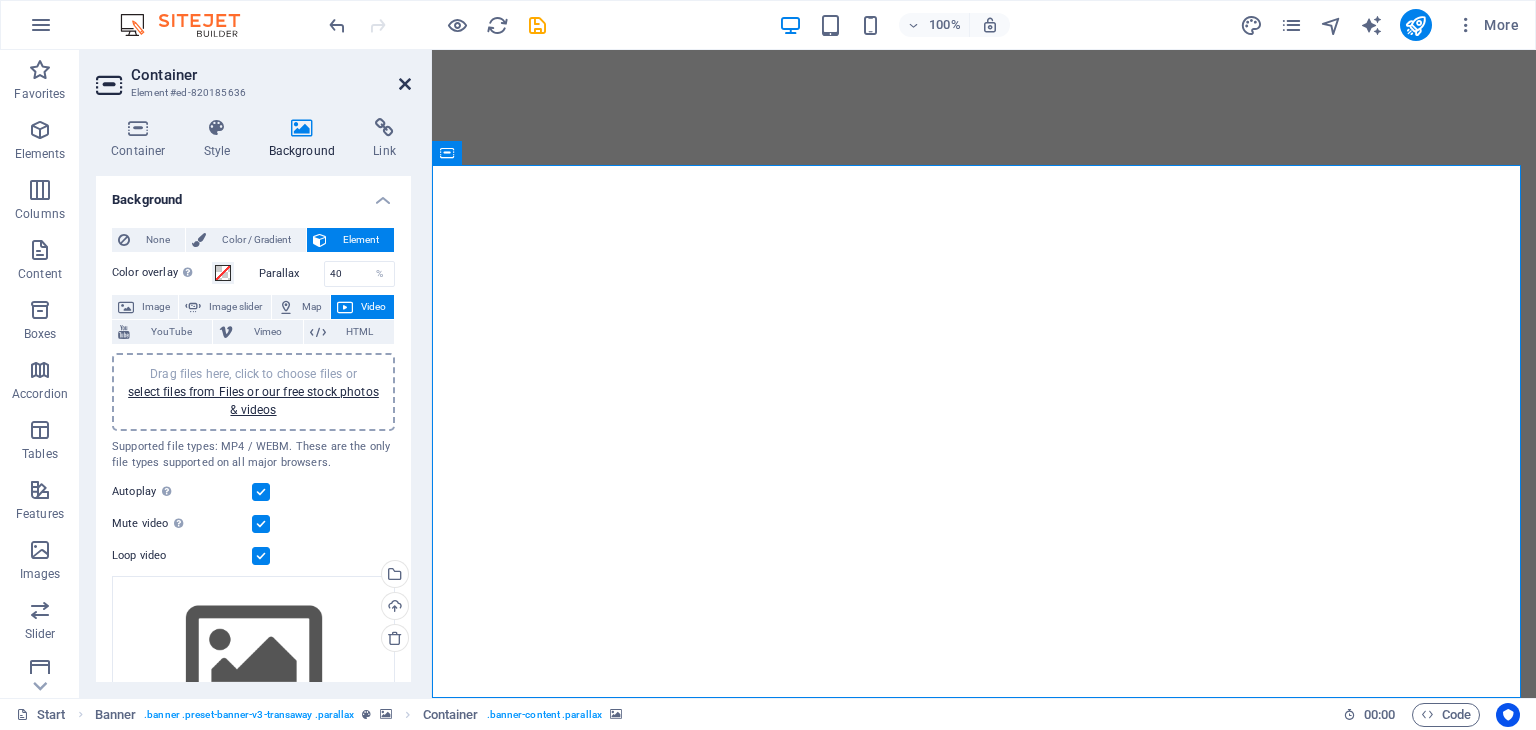 click at bounding box center (405, 84) 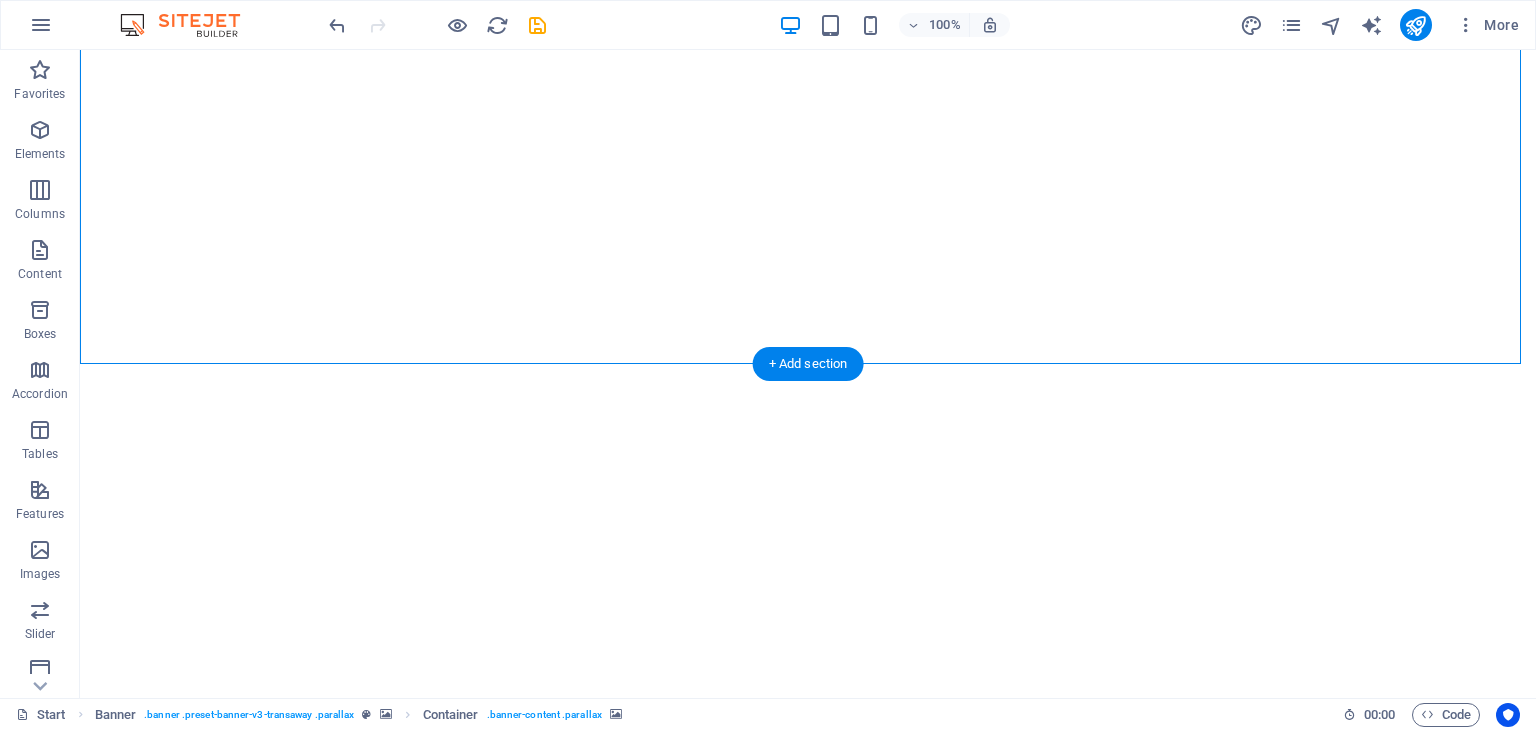 scroll, scrollTop: 0, scrollLeft: 0, axis: both 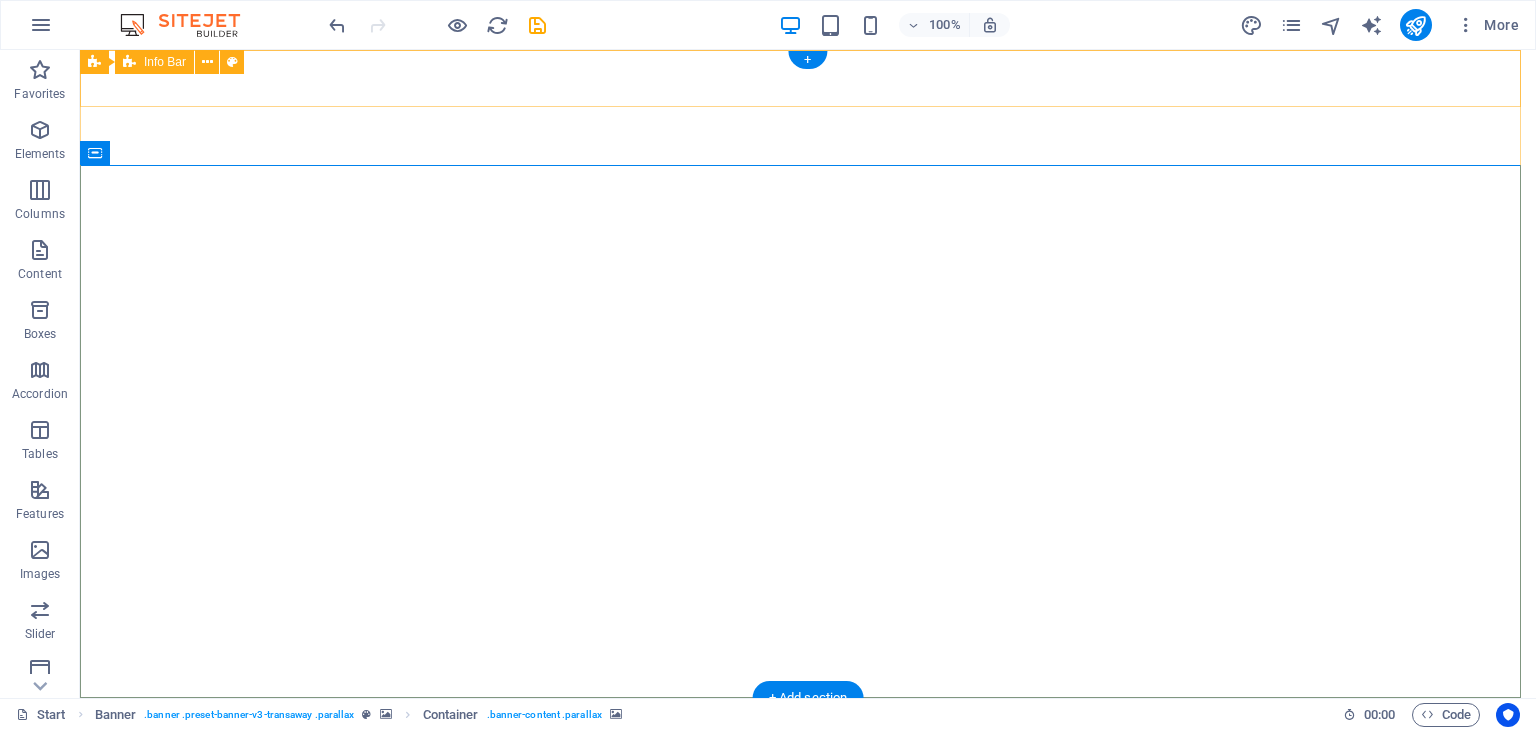 click on "[PHONE] [EMAIL]" at bounding box center [808, 796] 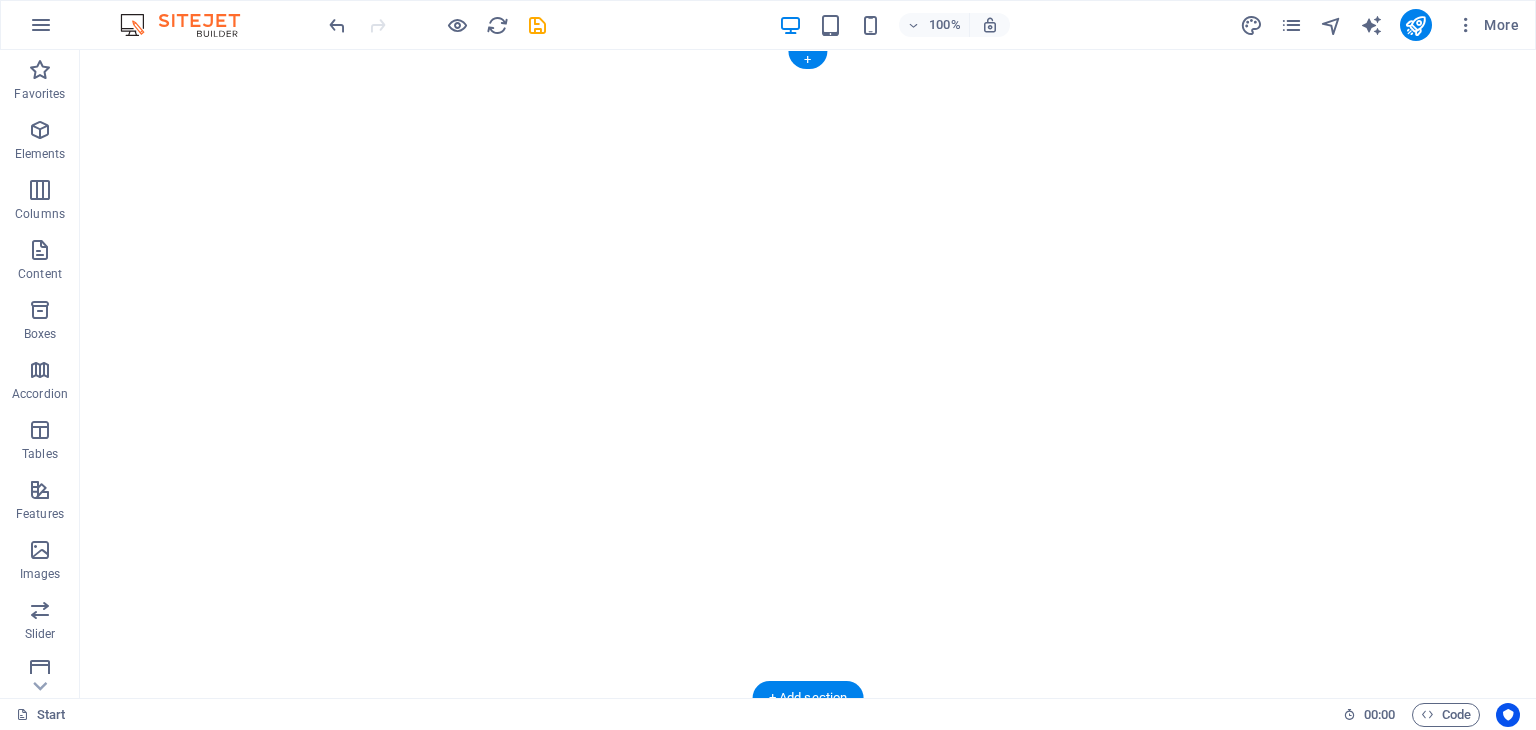scroll, scrollTop: 0, scrollLeft: 0, axis: both 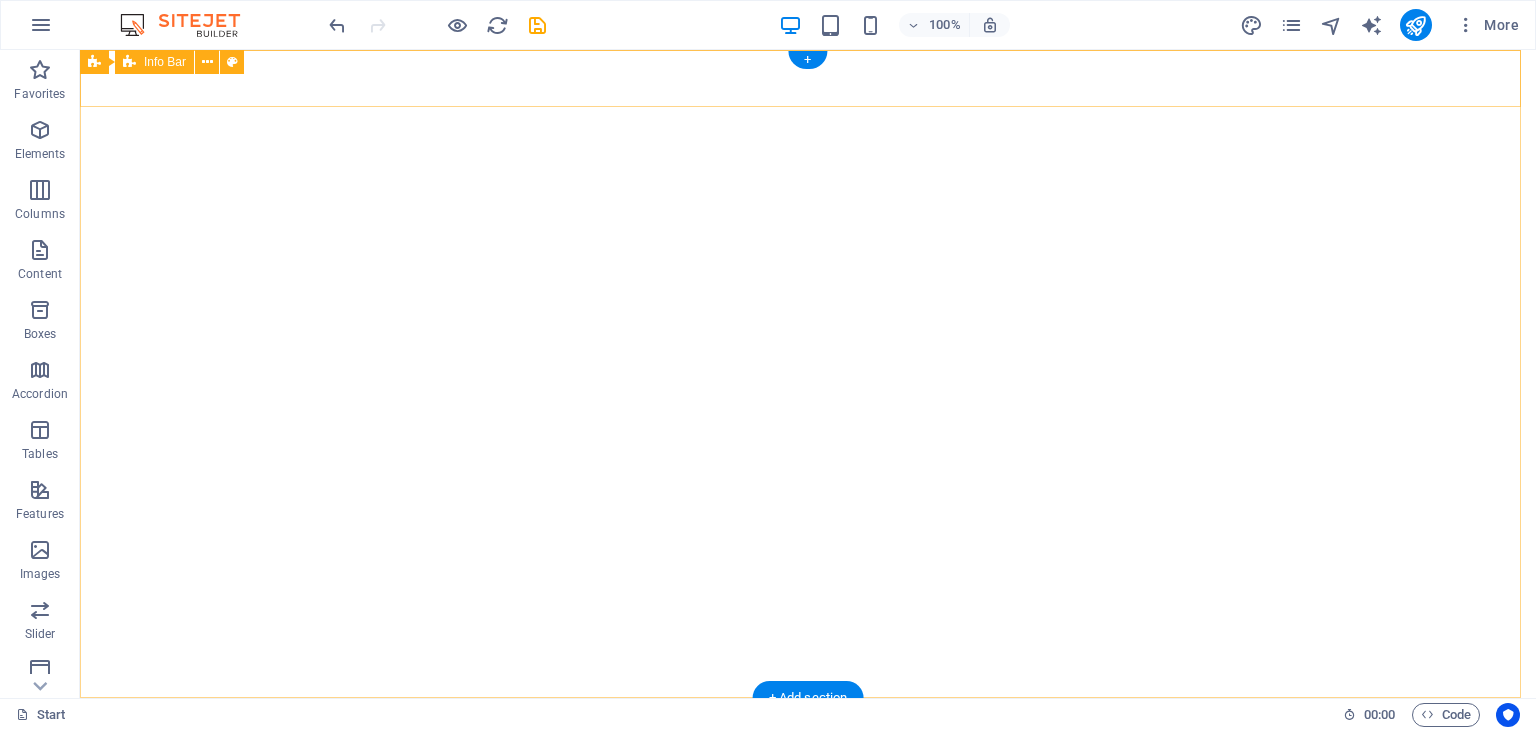 click on "[PHONE] [EMAIL]" at bounding box center (808, 796) 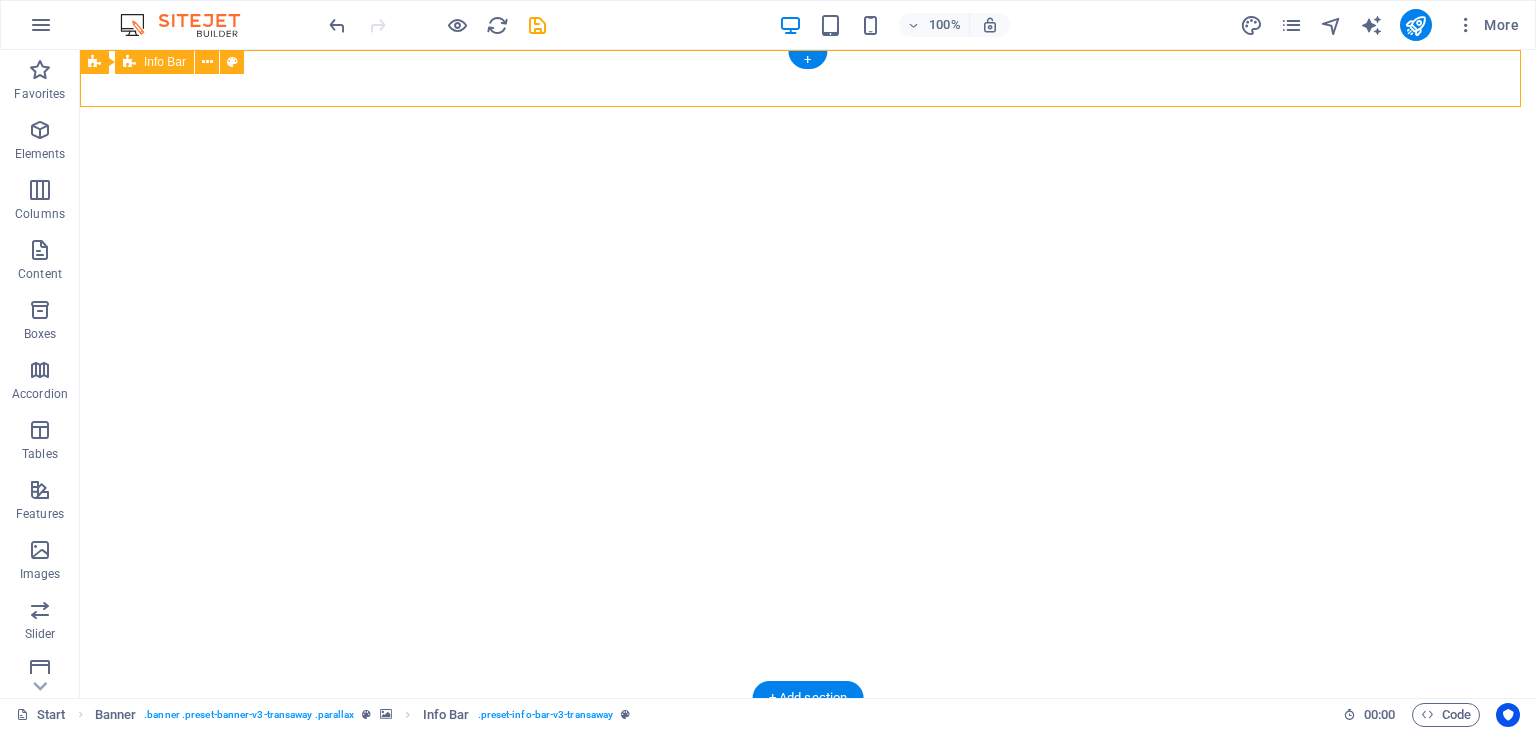 click on "[PHONE] [EMAIL]" at bounding box center (808, 796) 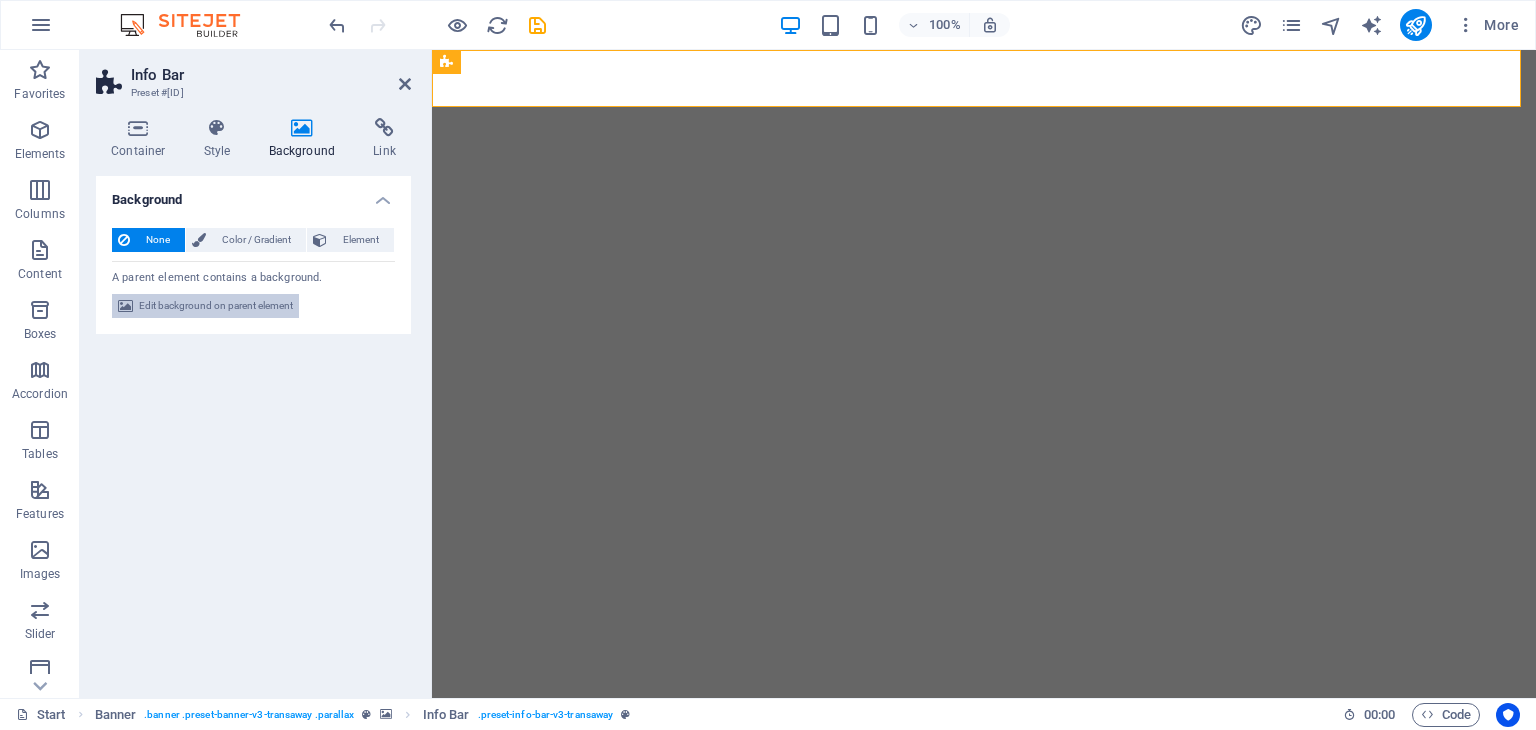 click on "Edit background on parent element" at bounding box center (216, 306) 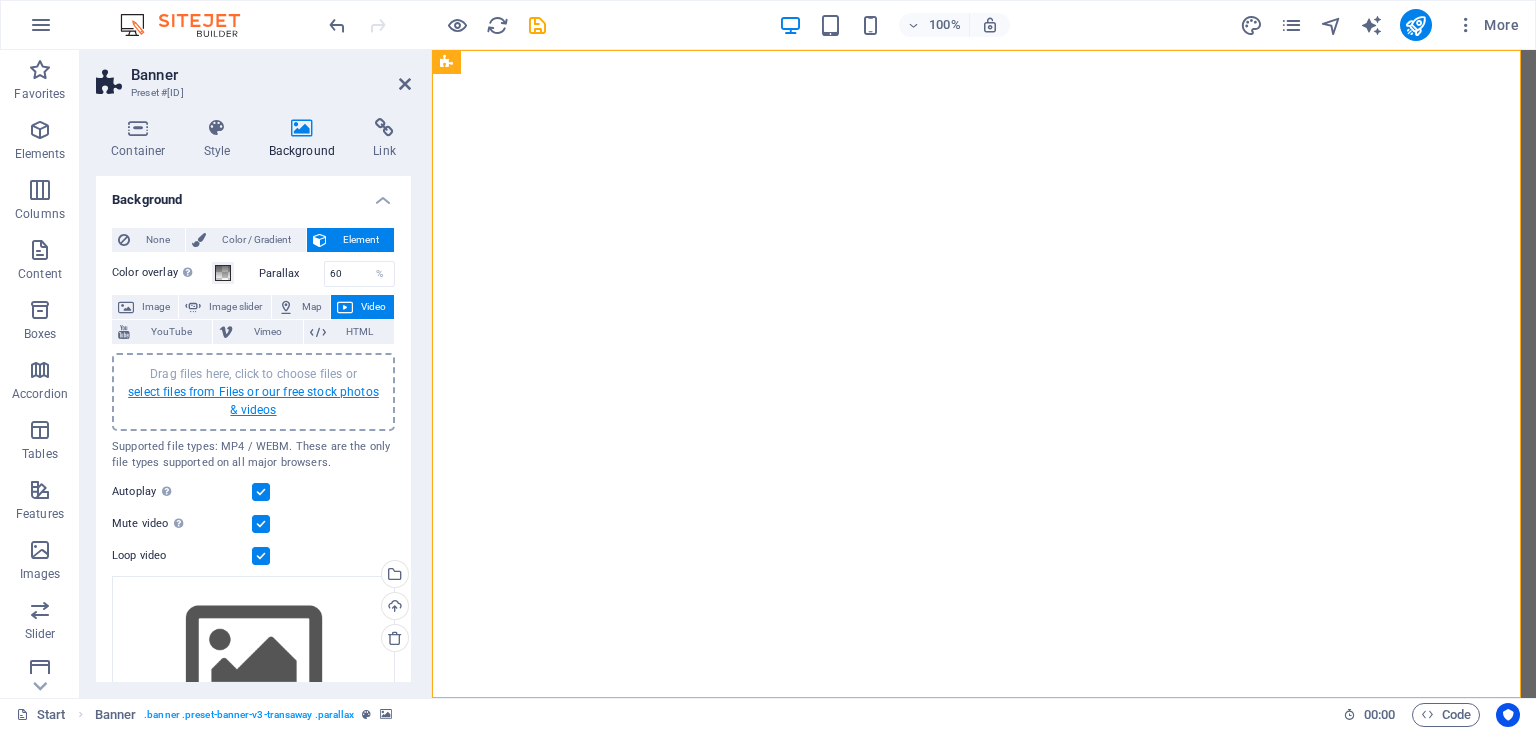 click on "select files from Files or our free stock photos & videos" at bounding box center (253, 401) 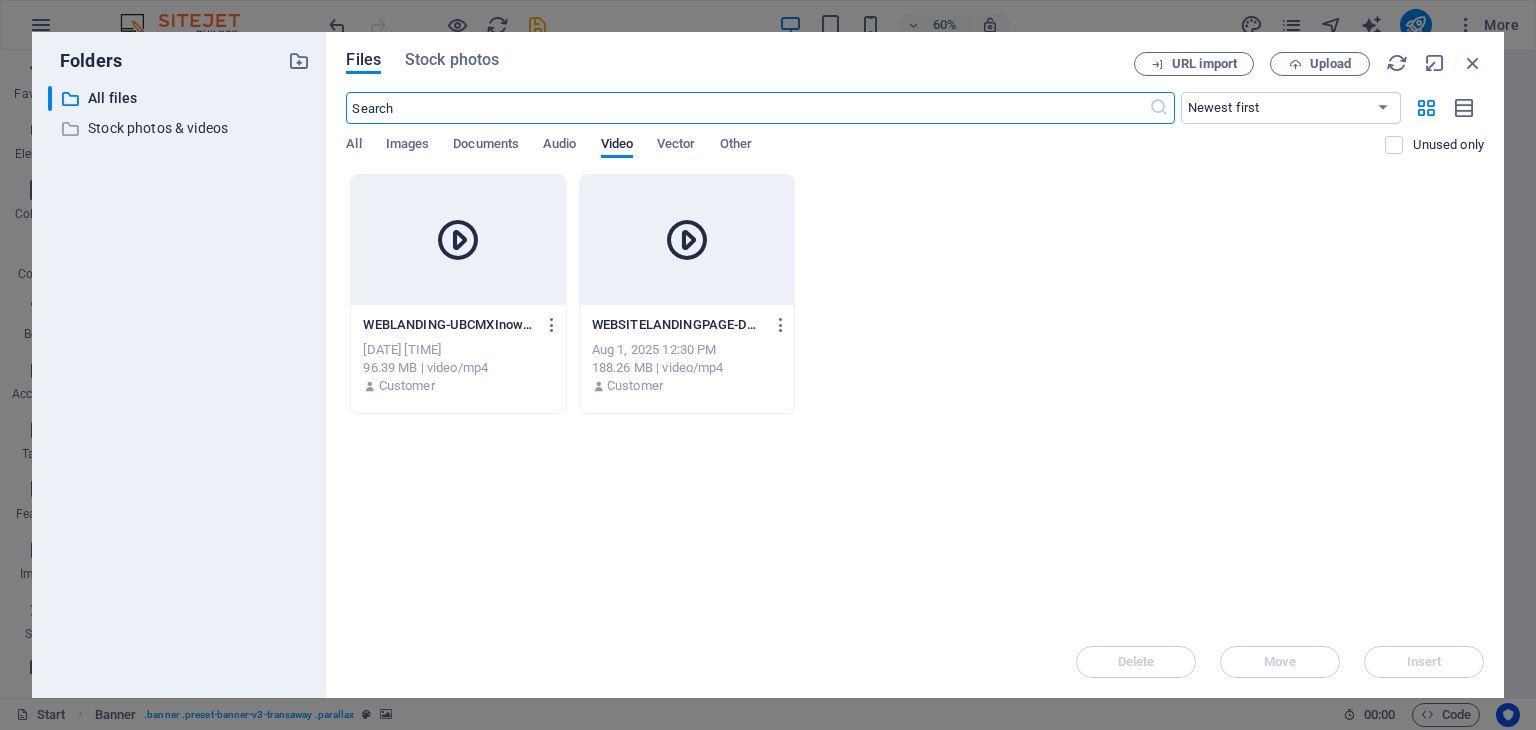 click at bounding box center [458, 240] 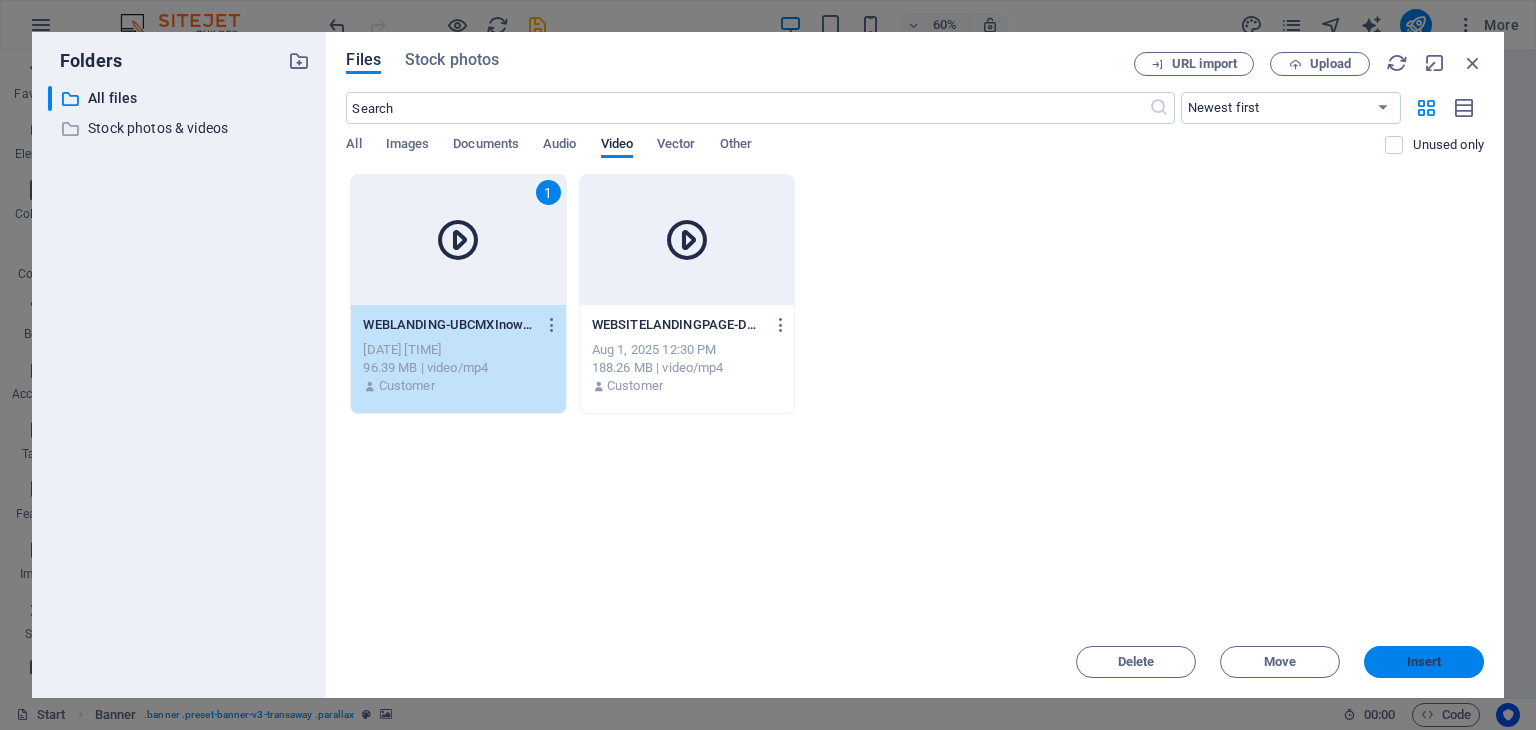 click on "Insert" at bounding box center (1424, 662) 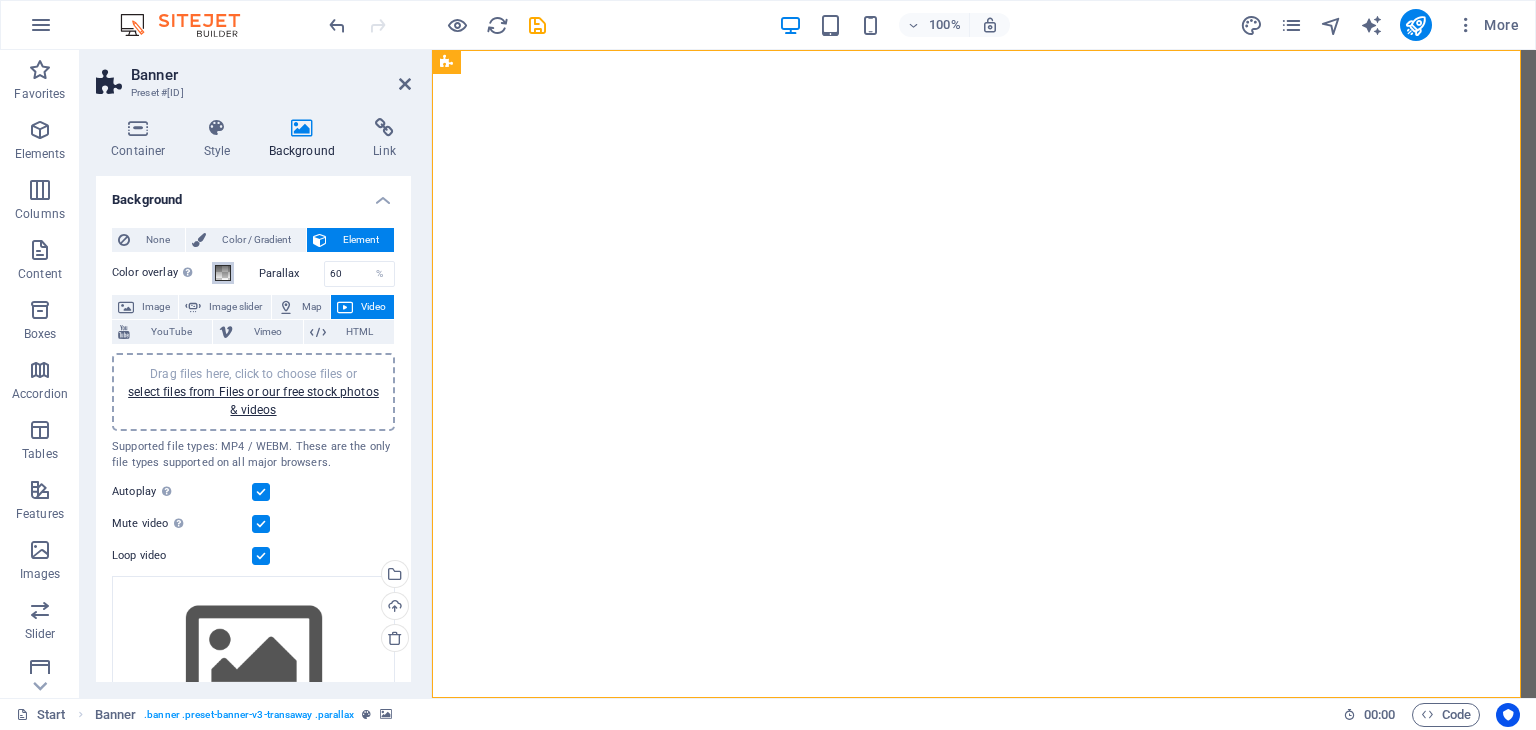 click at bounding box center (223, 273) 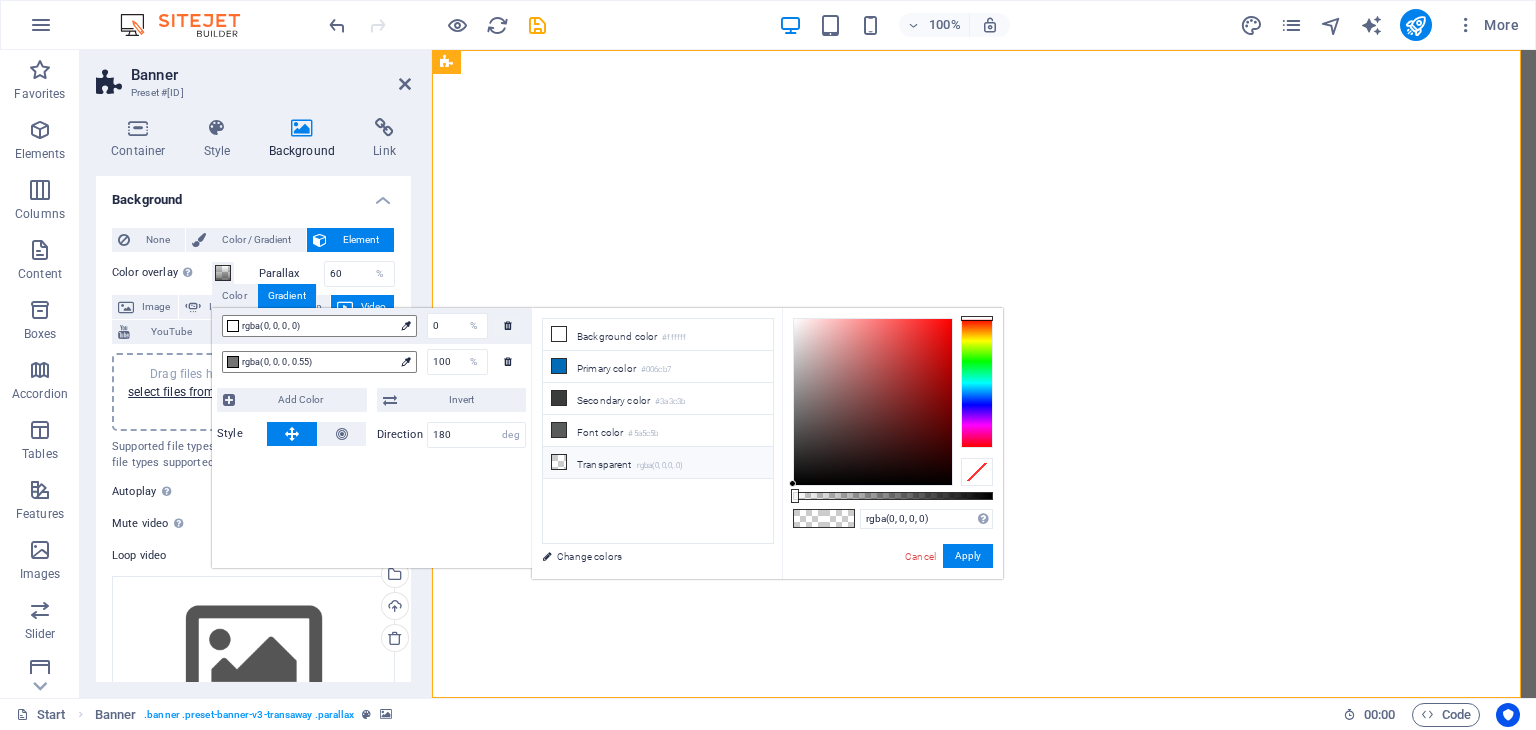 click on "Background" at bounding box center [253, 194] 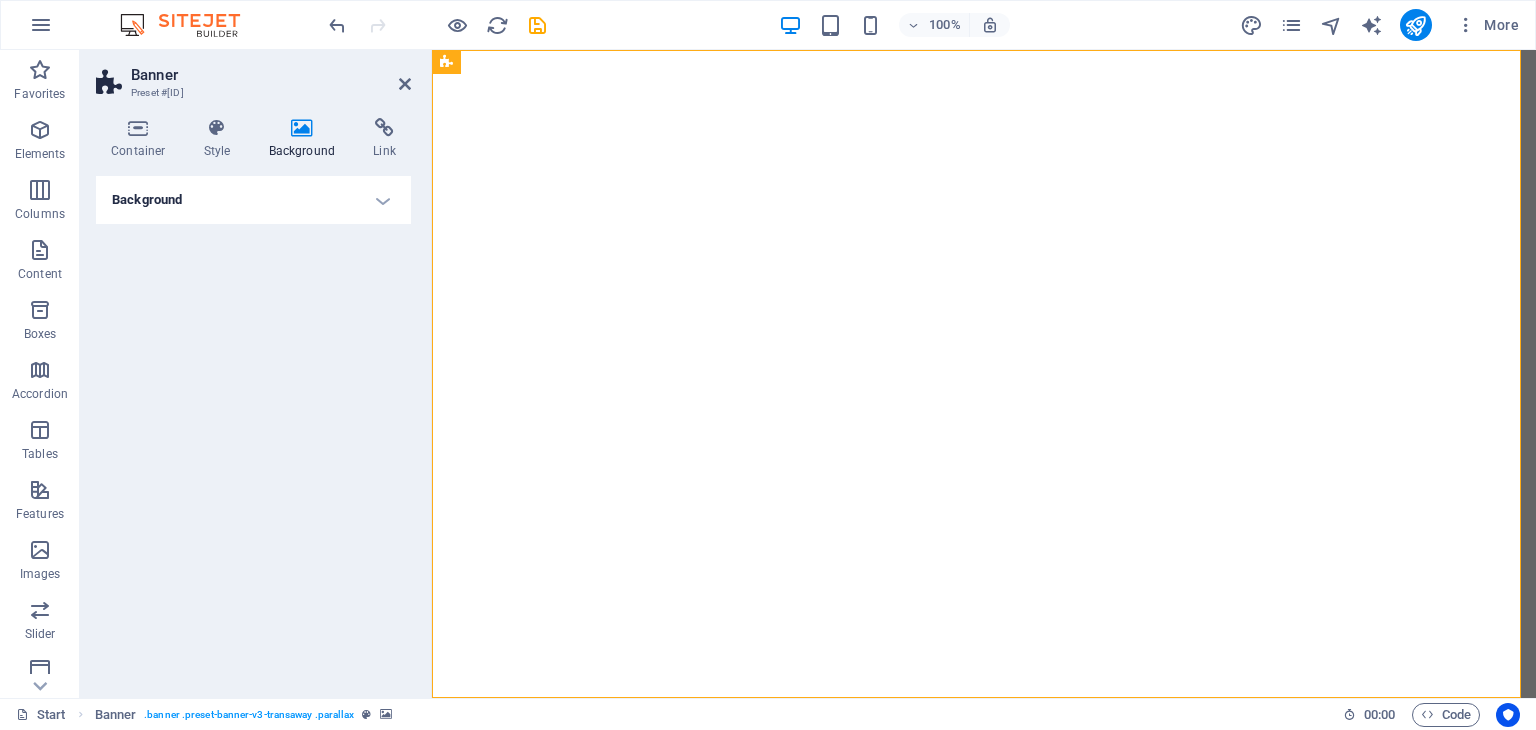 click at bounding box center (302, 128) 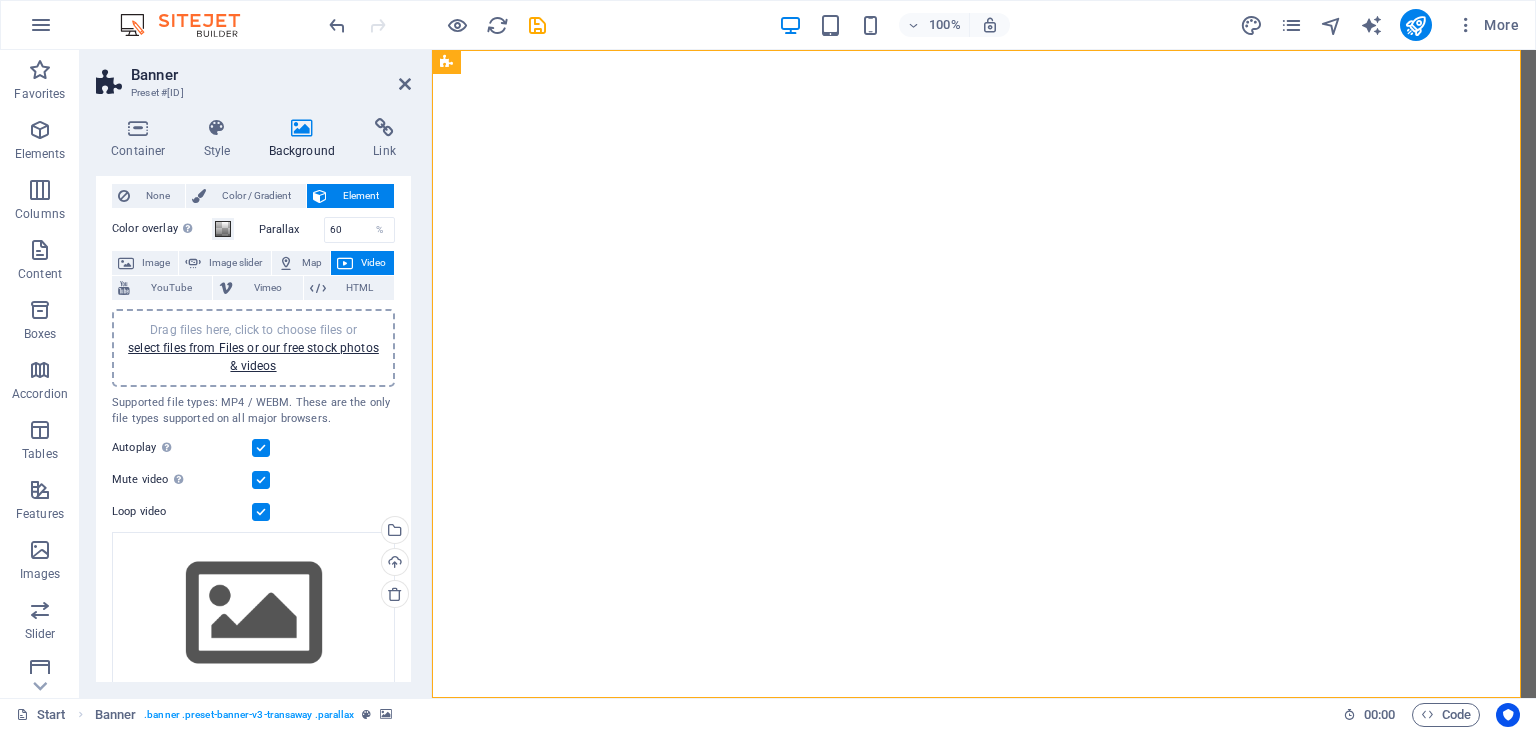 scroll, scrollTop: 0, scrollLeft: 0, axis: both 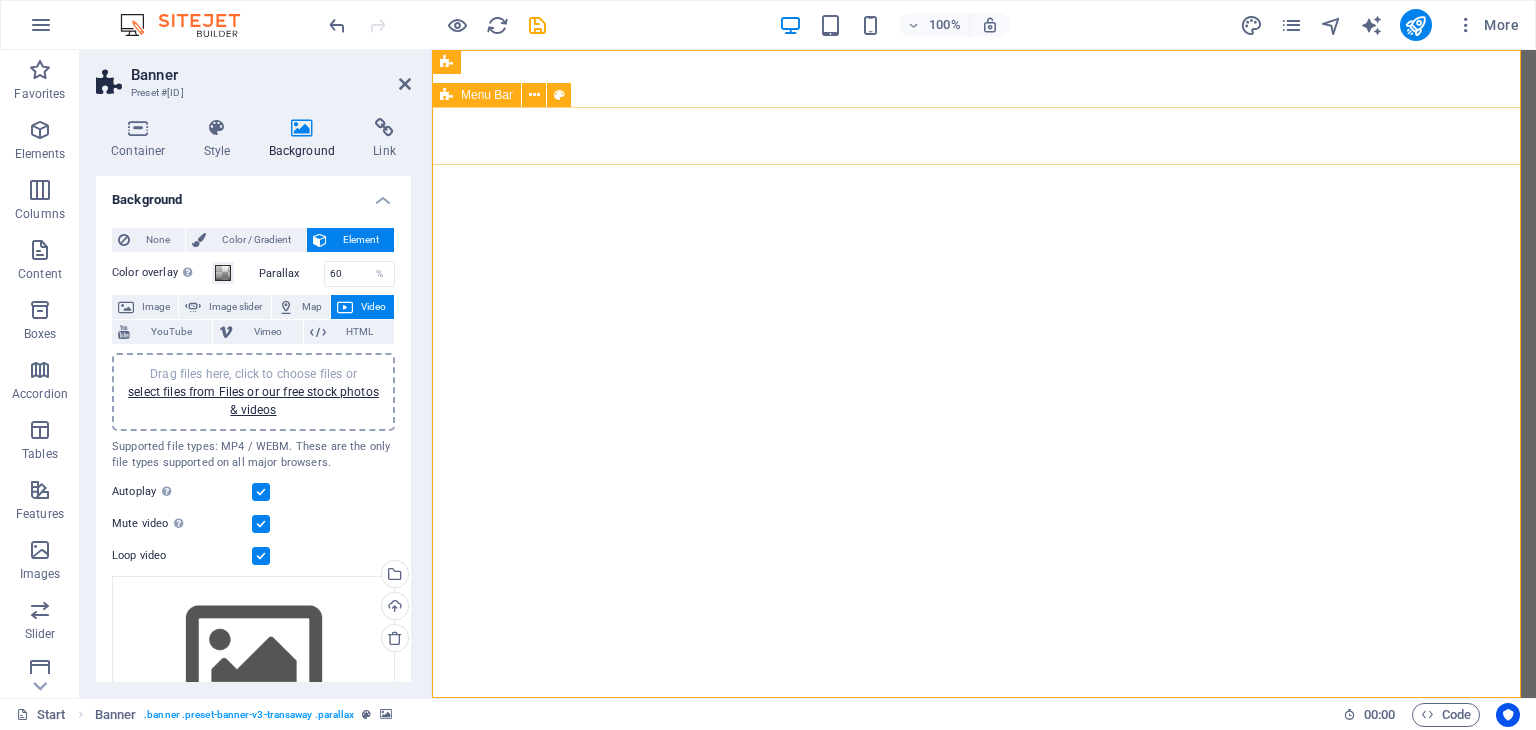 click on "Home About us Services Contact Get a quote" at bounding box center (984, 938) 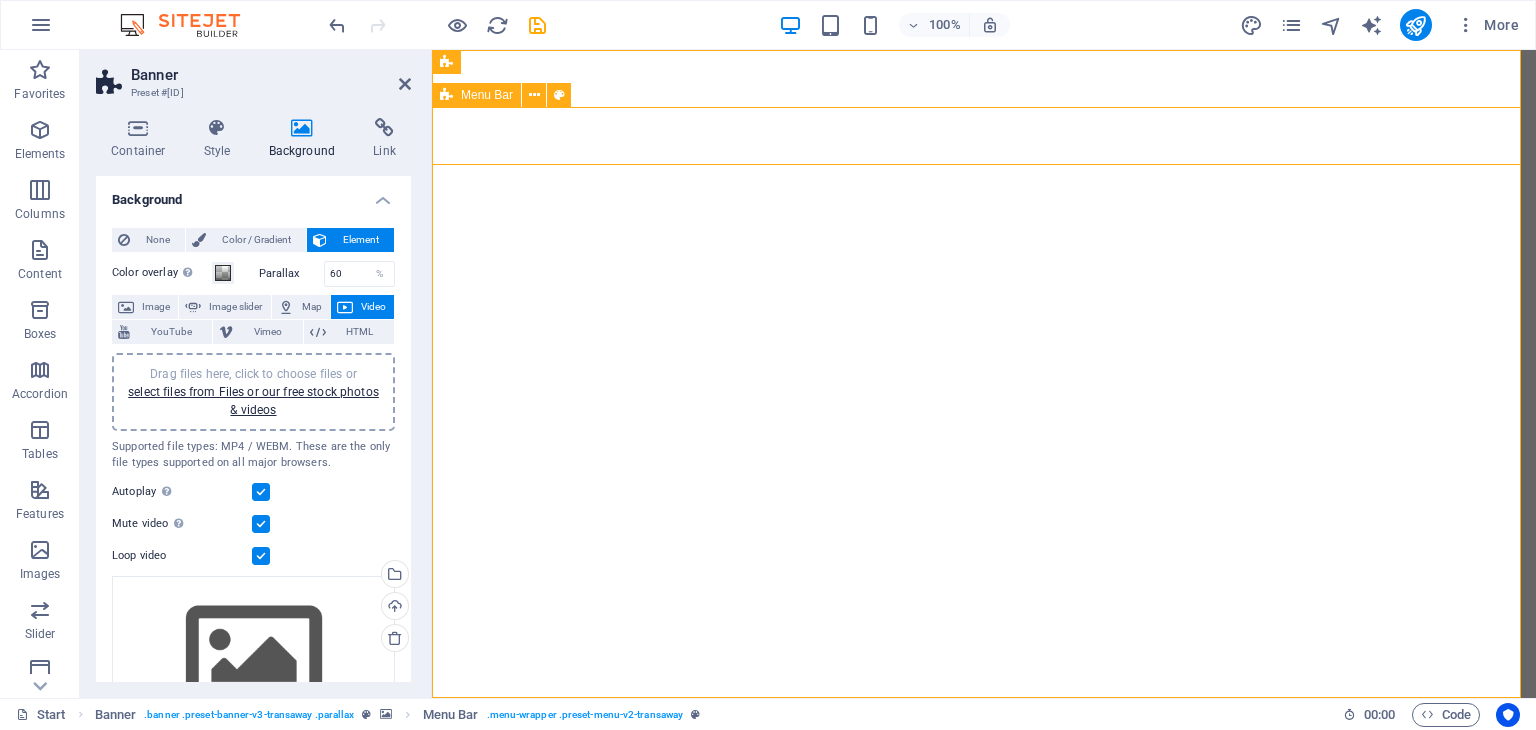 click on "Home About us Services Contact Get a quote" at bounding box center (984, 938) 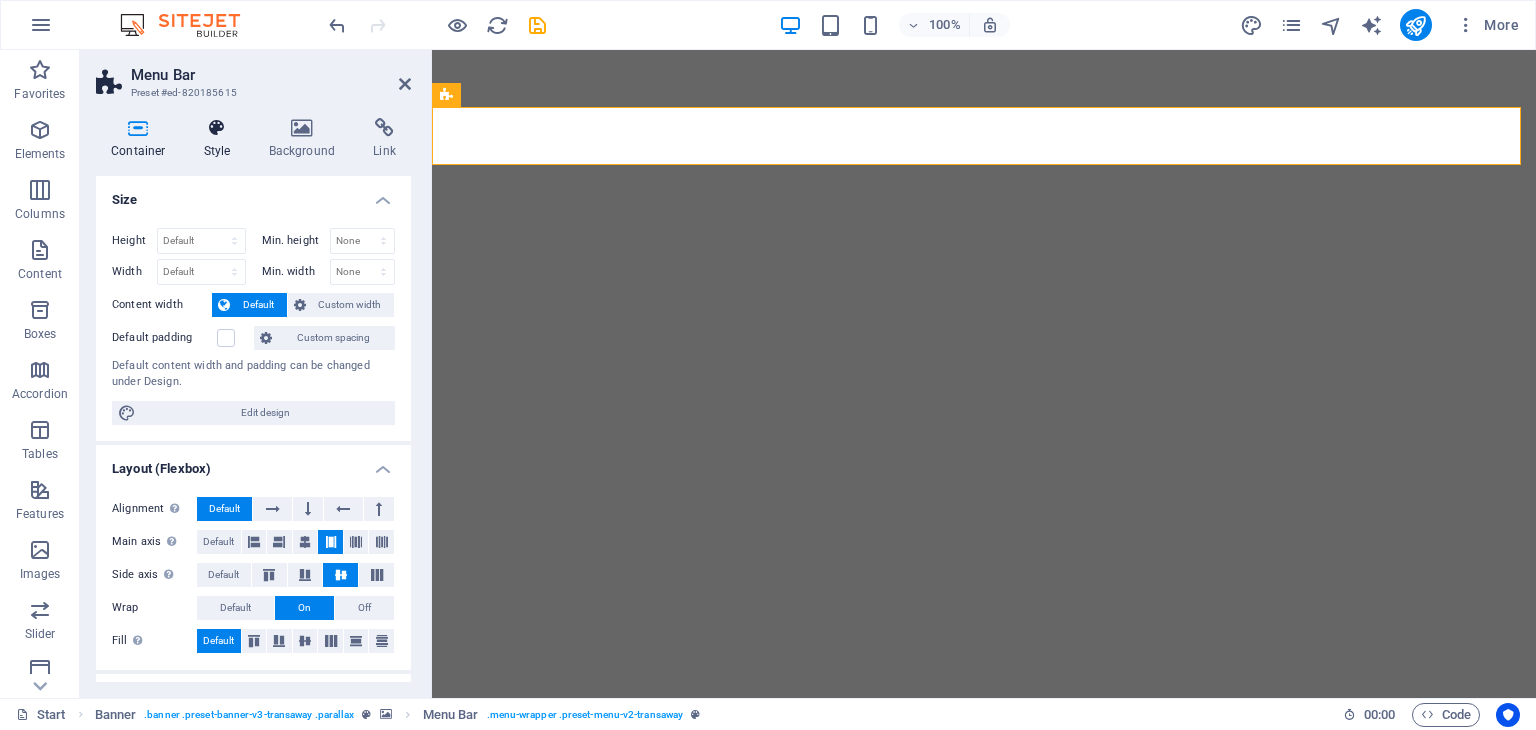 click at bounding box center (217, 128) 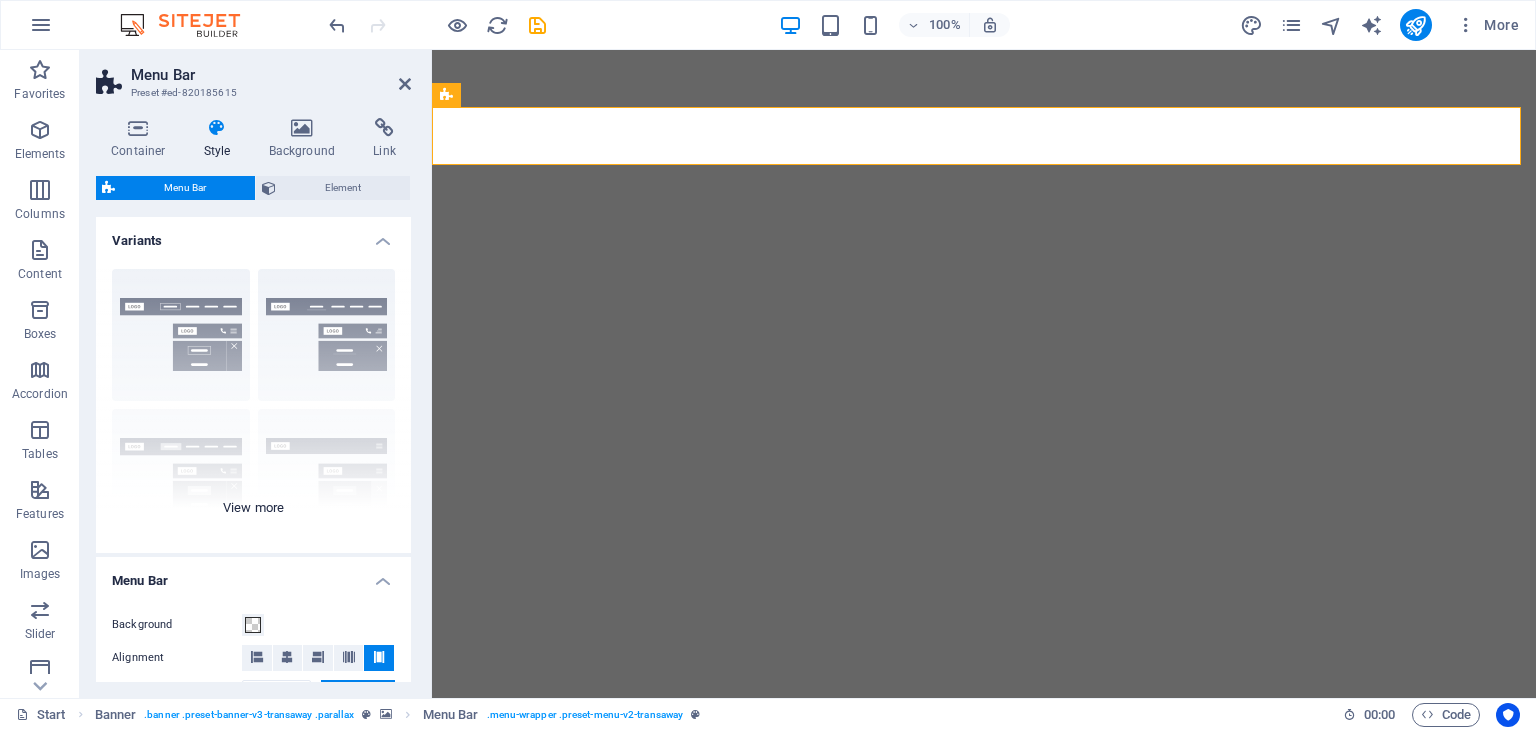 scroll, scrollTop: 166, scrollLeft: 0, axis: vertical 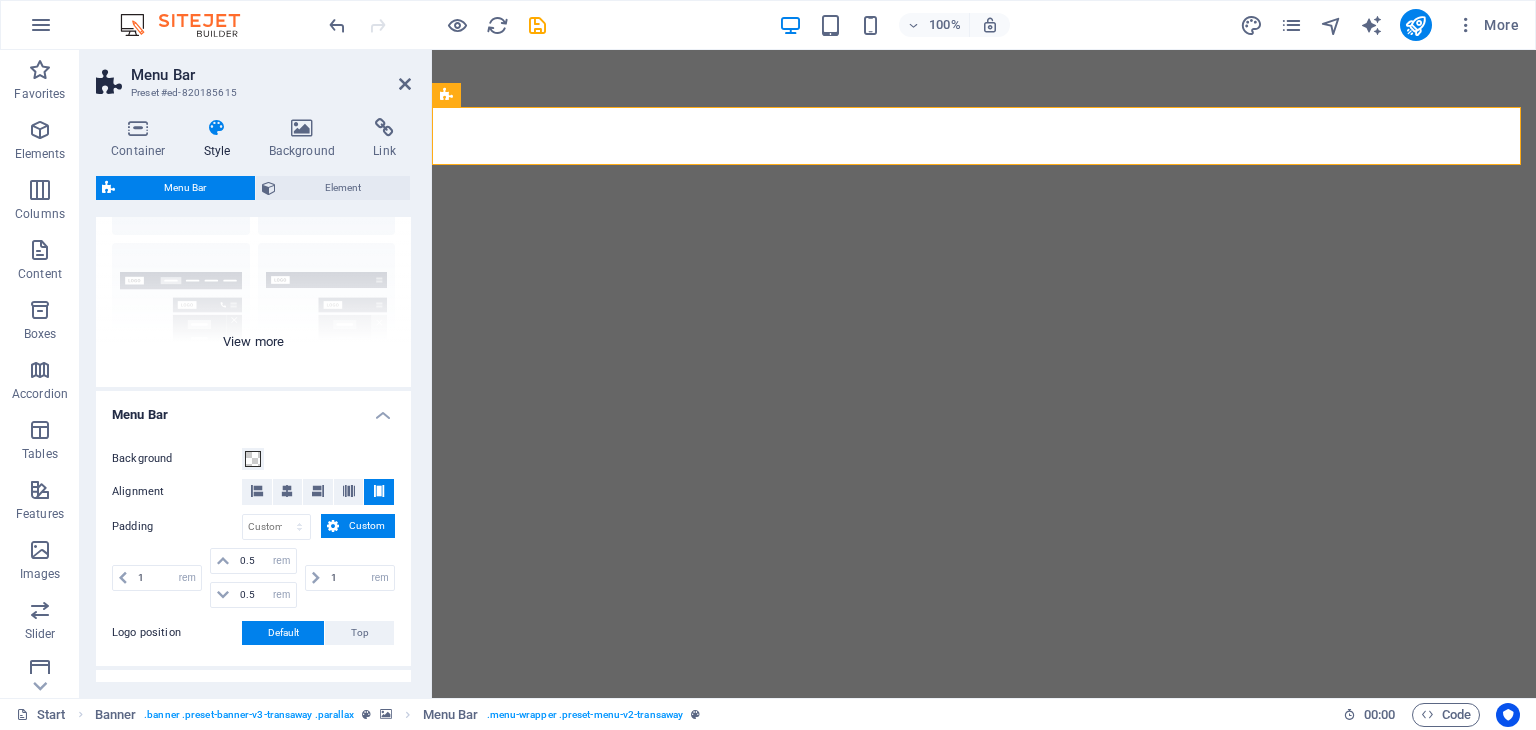 click on "Border Centered Default Fixed Loki Trigger Wide XXL" at bounding box center (253, 237) 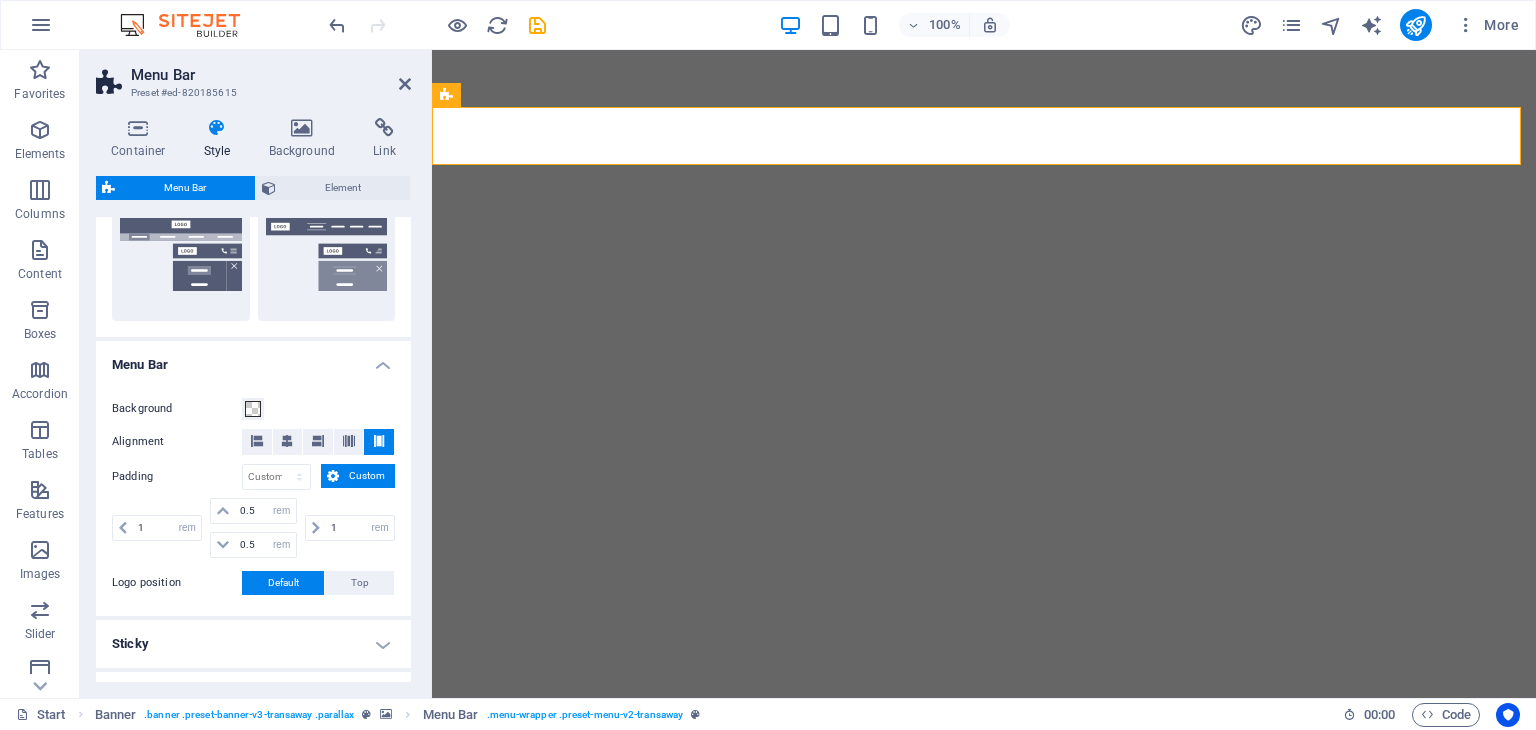 scroll, scrollTop: 0, scrollLeft: 0, axis: both 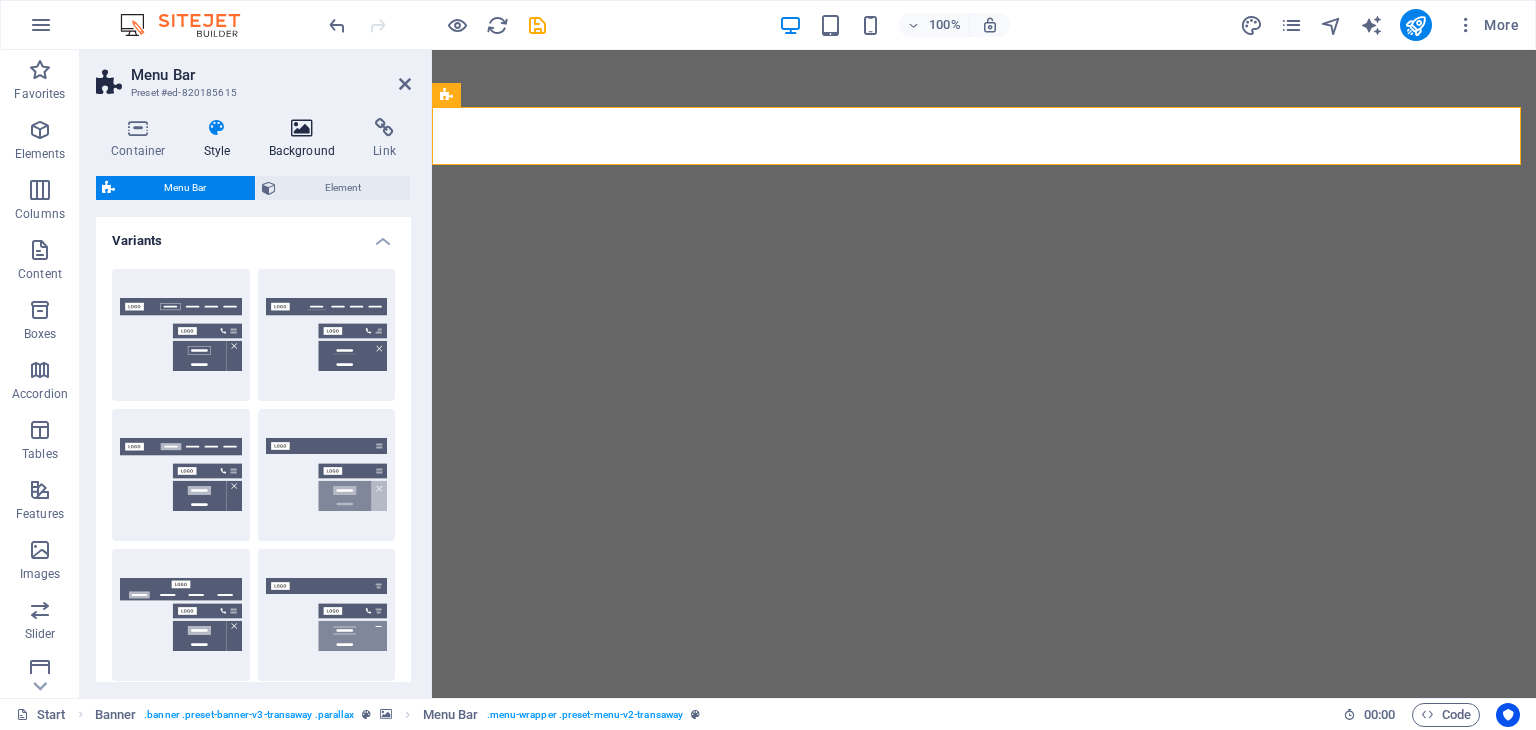 click on "Background" at bounding box center (306, 139) 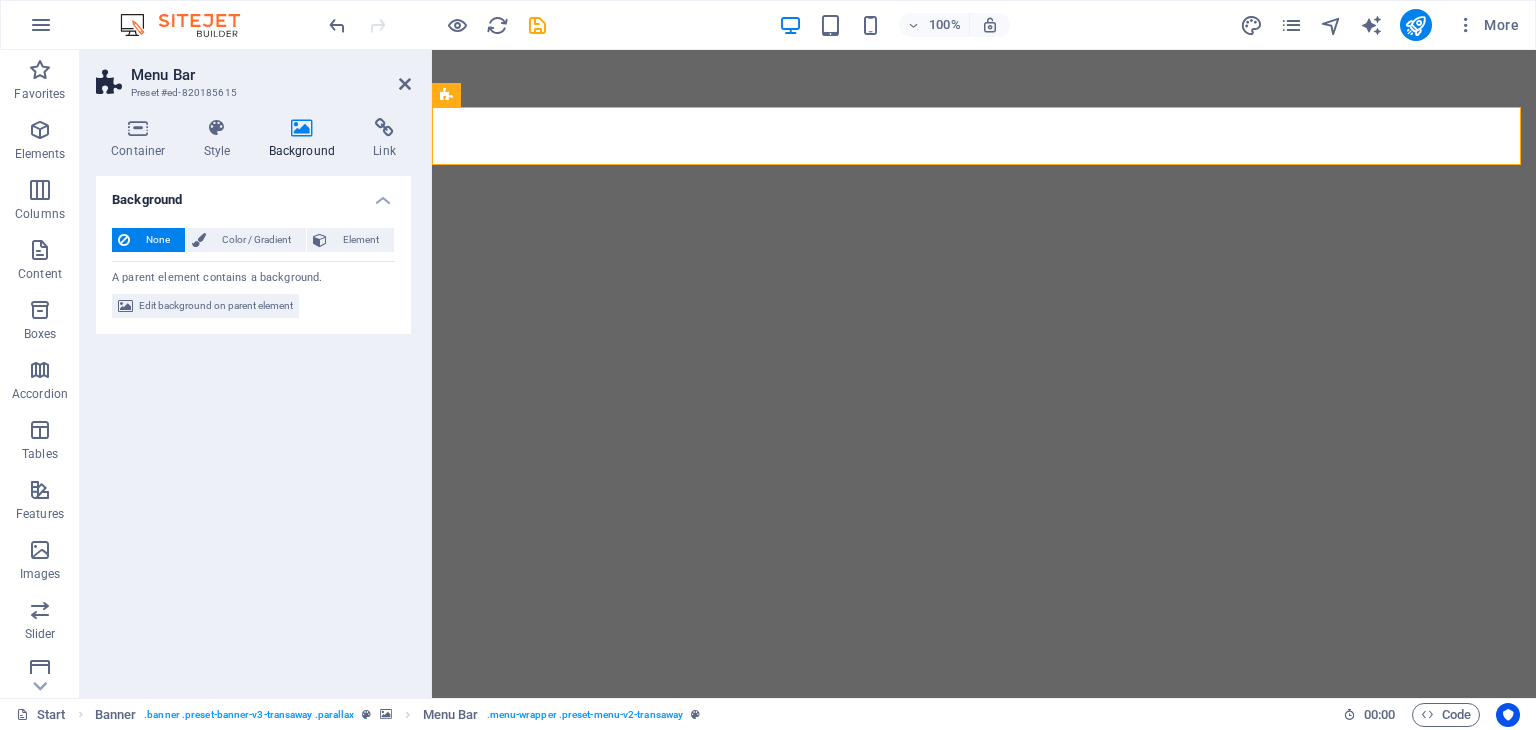 click on "None Color / Gradient Element Stretch background to full-width Color overlay Places an overlay over the background to colorize it Parallax 0 % Image Image slider Map Video YouTube Vimeo HTML Color Gradient Color A parent element contains a background. Edit background on parent element" at bounding box center [253, 273] 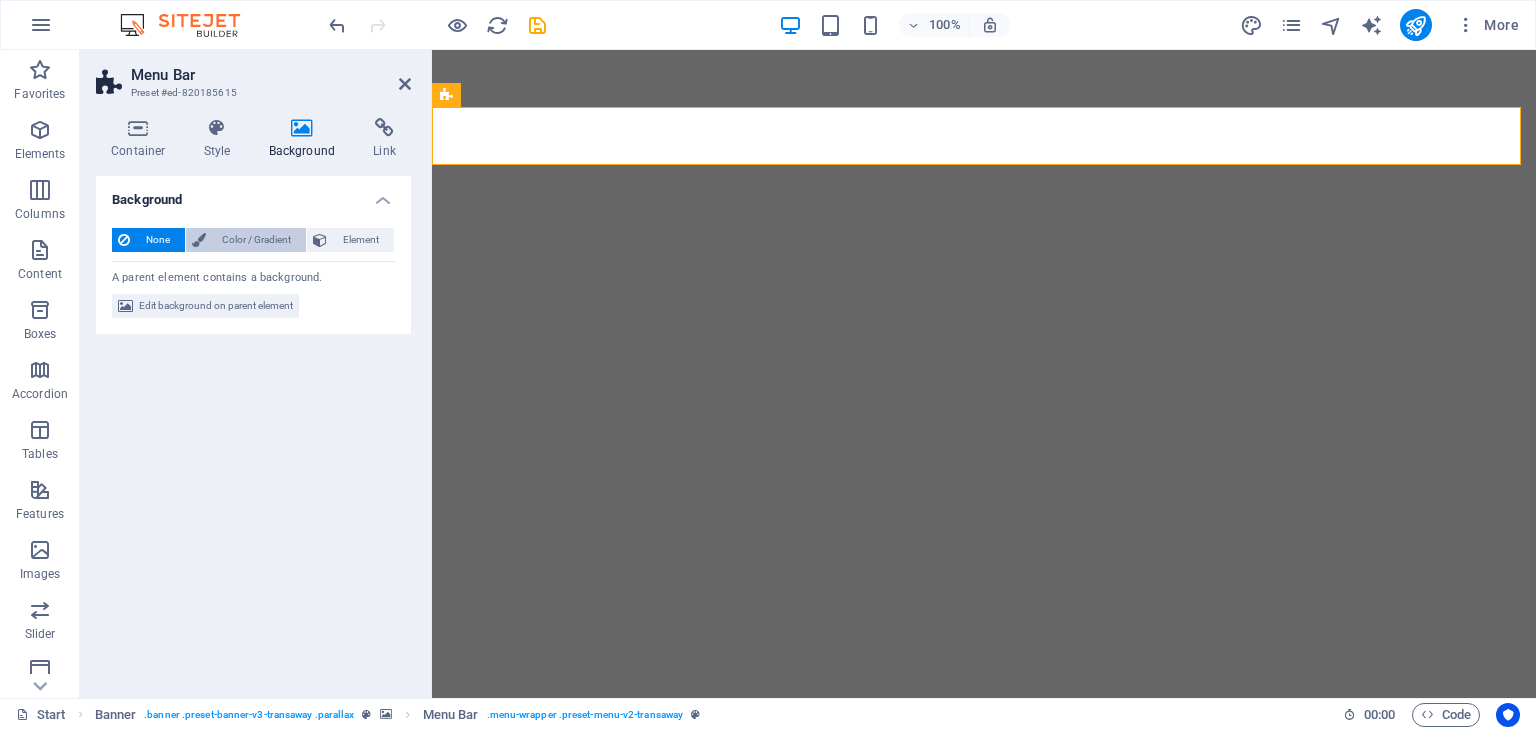 click on "Color / Gradient" at bounding box center [256, 240] 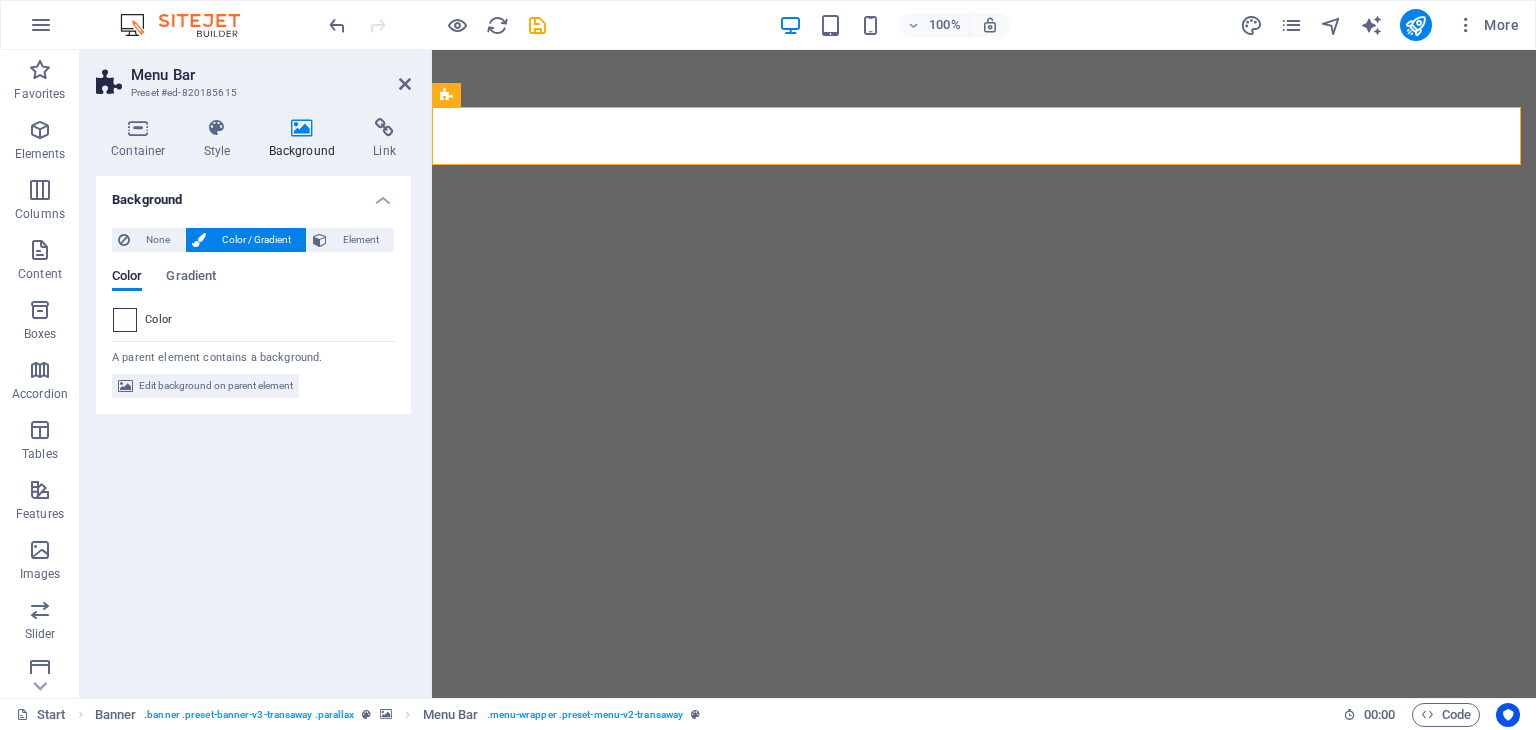 click at bounding box center (125, 320) 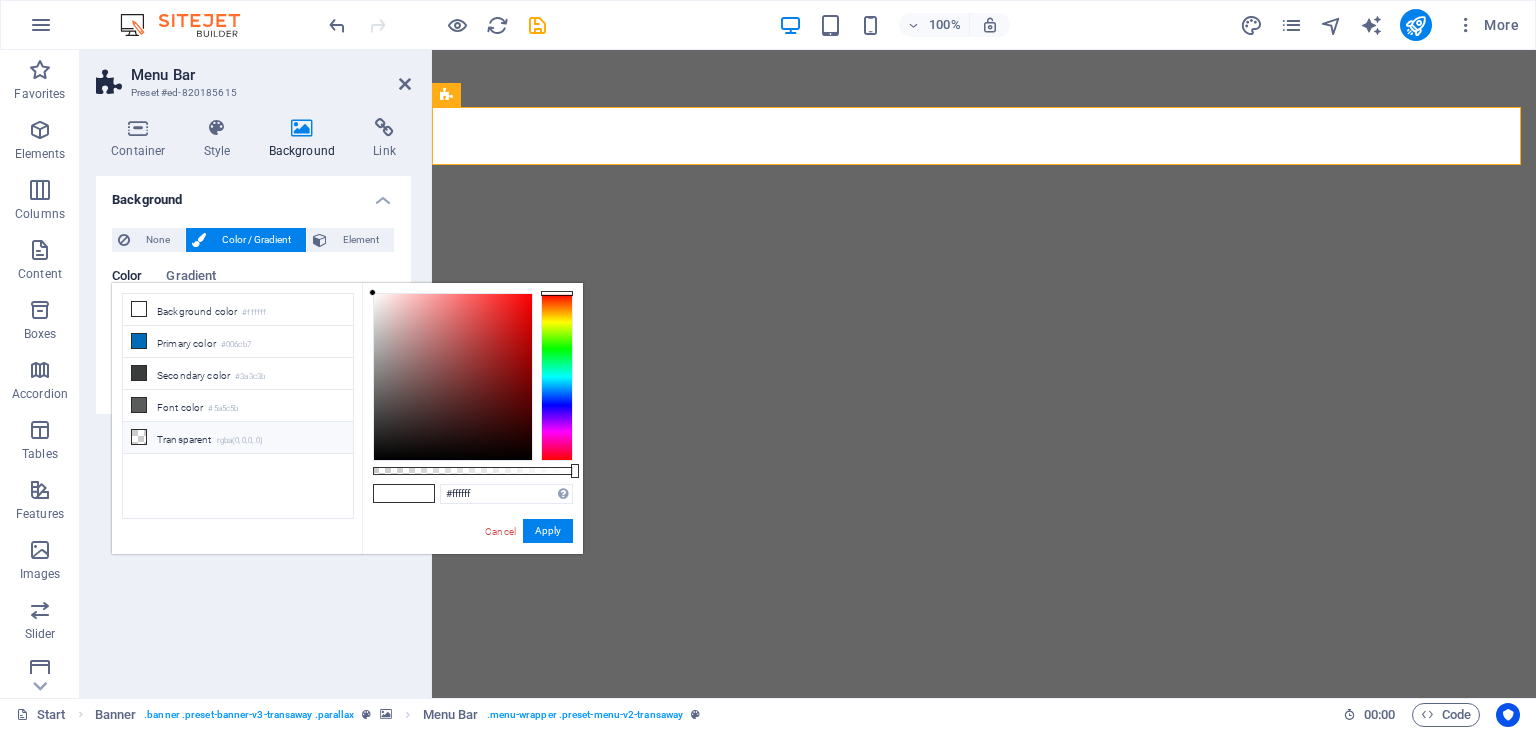 click on "Transparent
rgba(0,0,0,.0)" at bounding box center (238, 438) 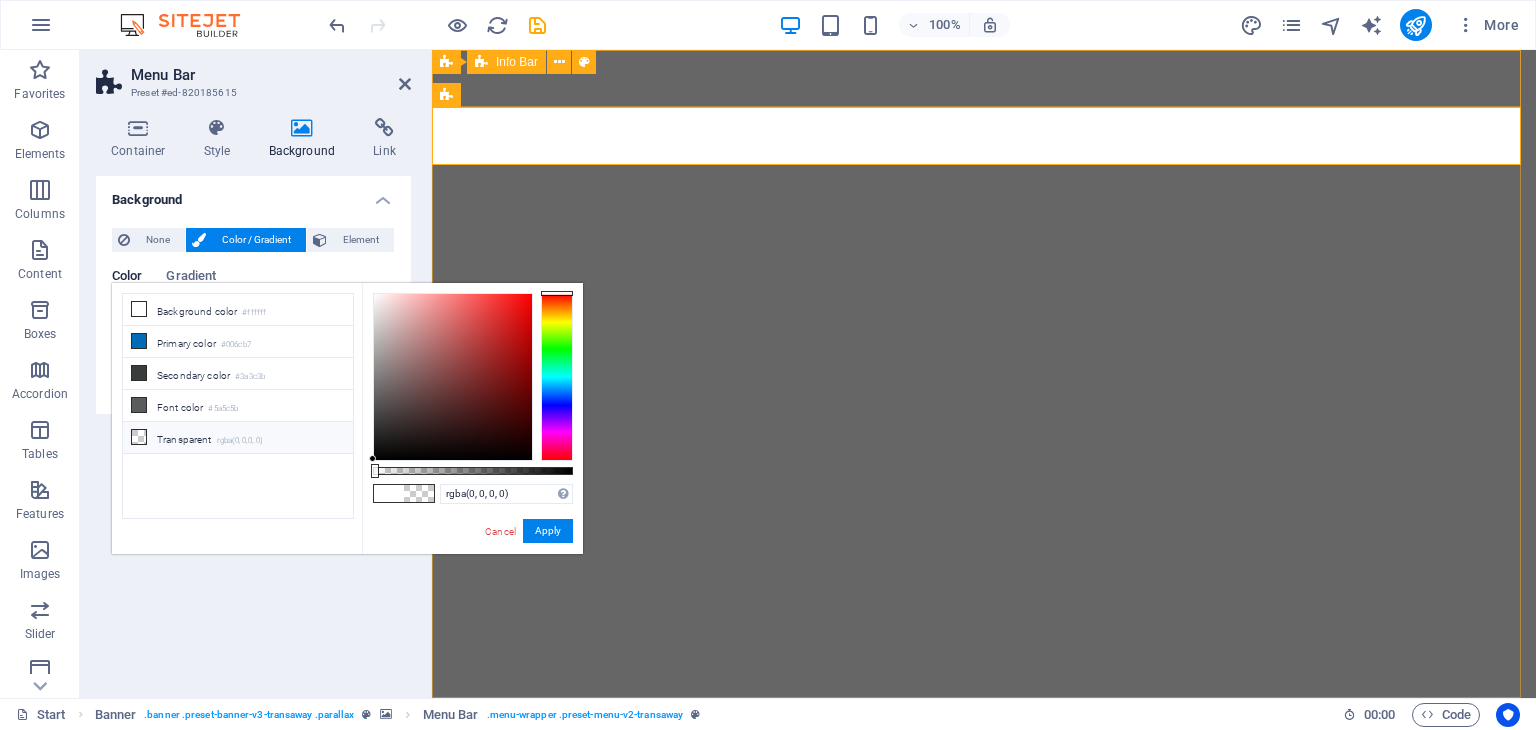 click on "[PHONE] [EMAIL]" at bounding box center [984, 796] 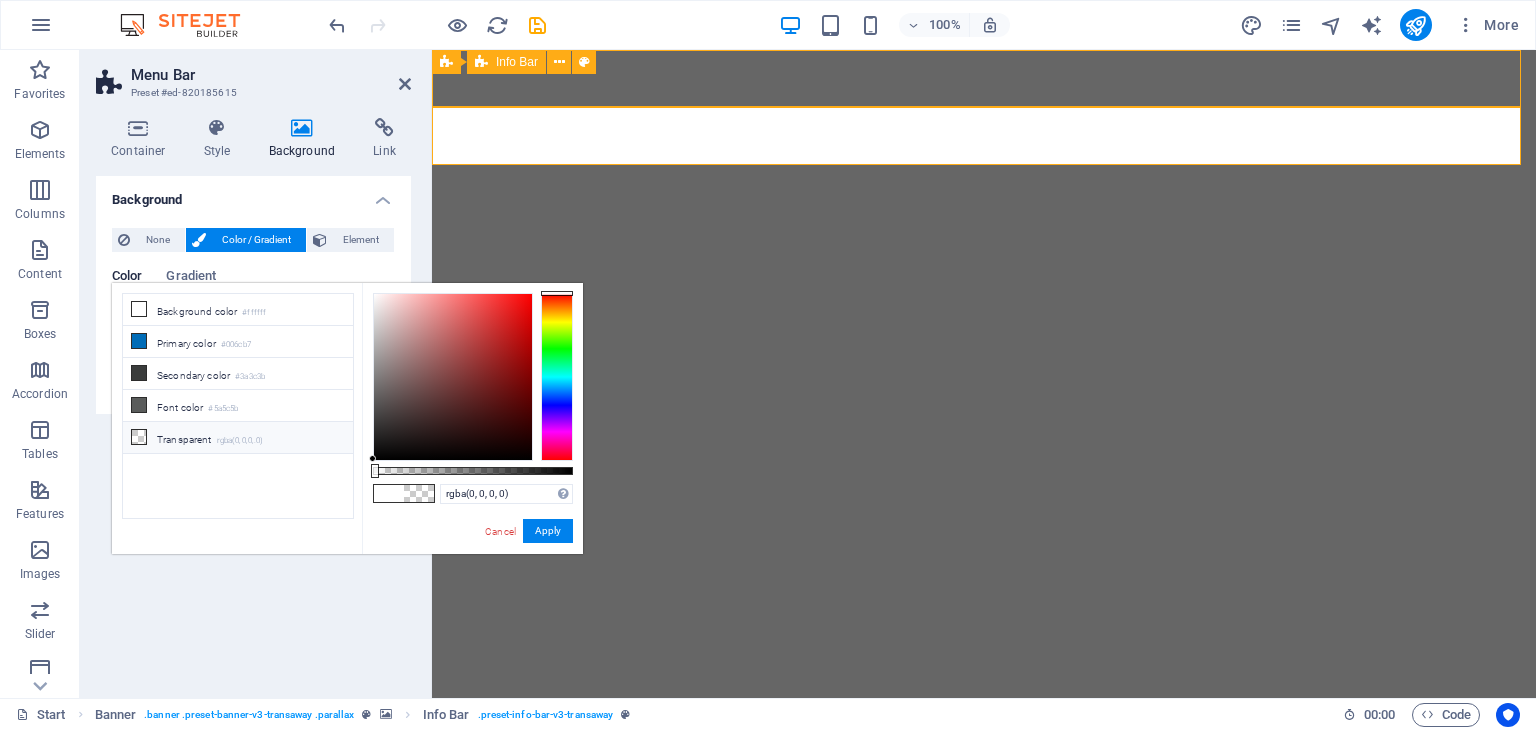 click on "[PHONE] [EMAIL]" at bounding box center (984, 796) 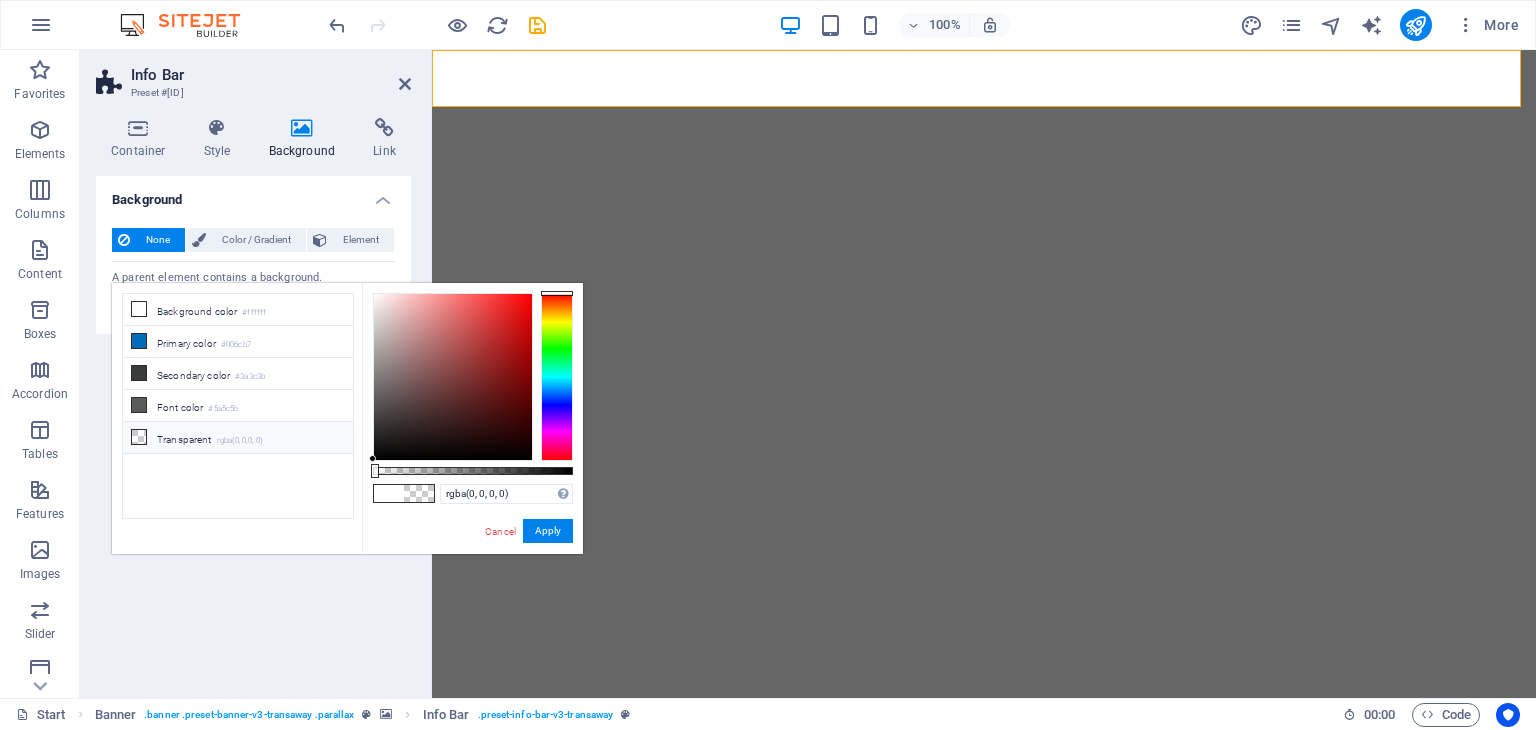 click on "Transparent
rgba(0,0,0,.0)" at bounding box center [238, 438] 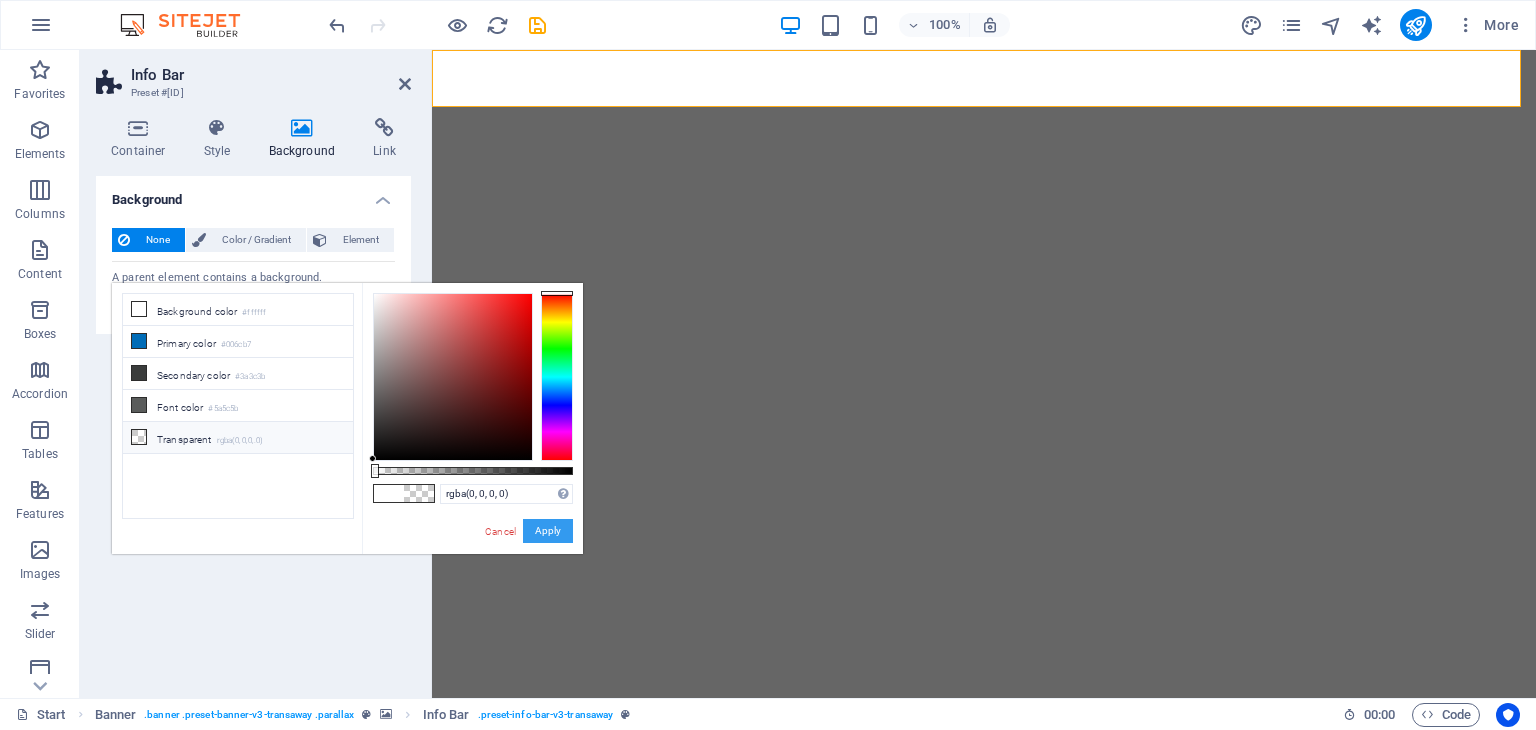 click on "Apply" at bounding box center (548, 531) 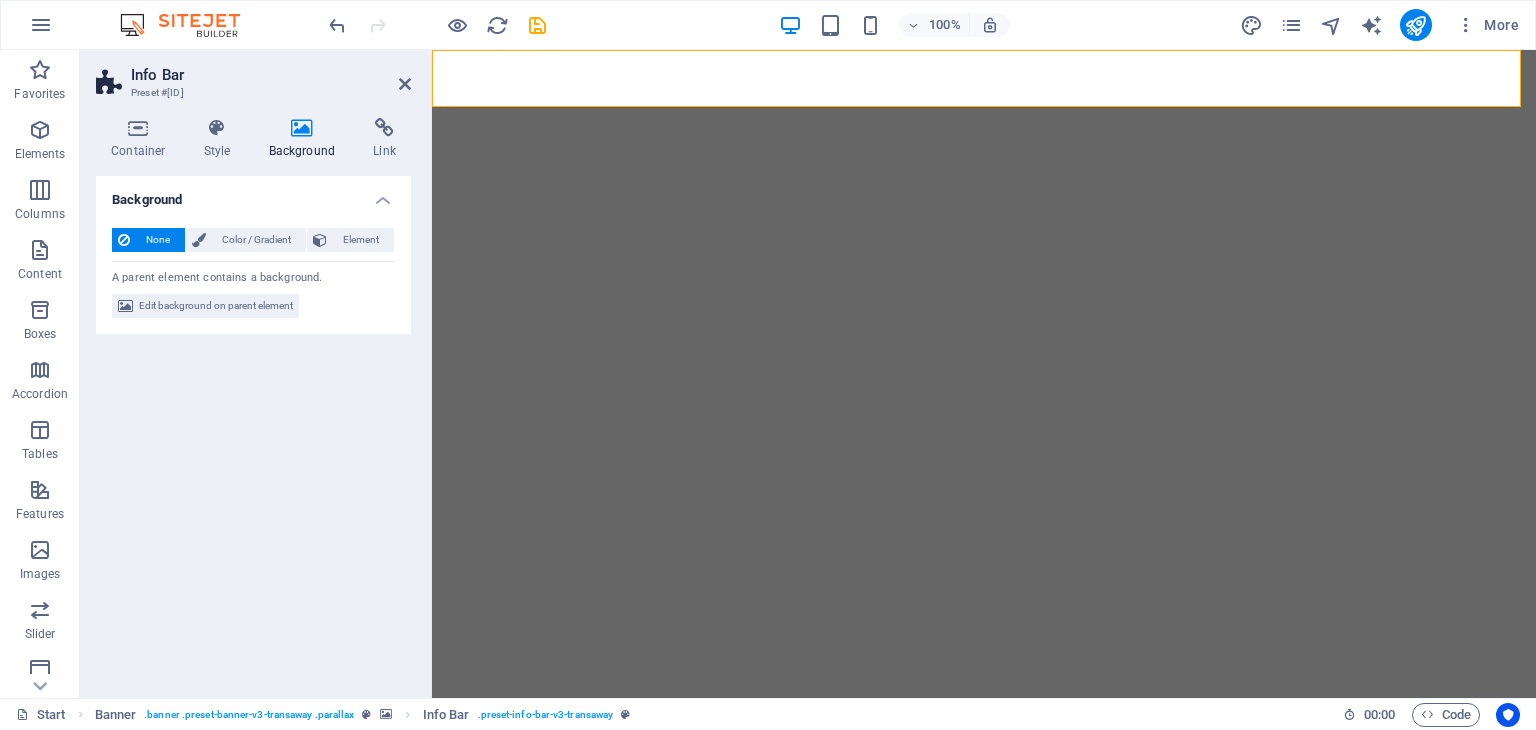 click at bounding box center [984, 1224] 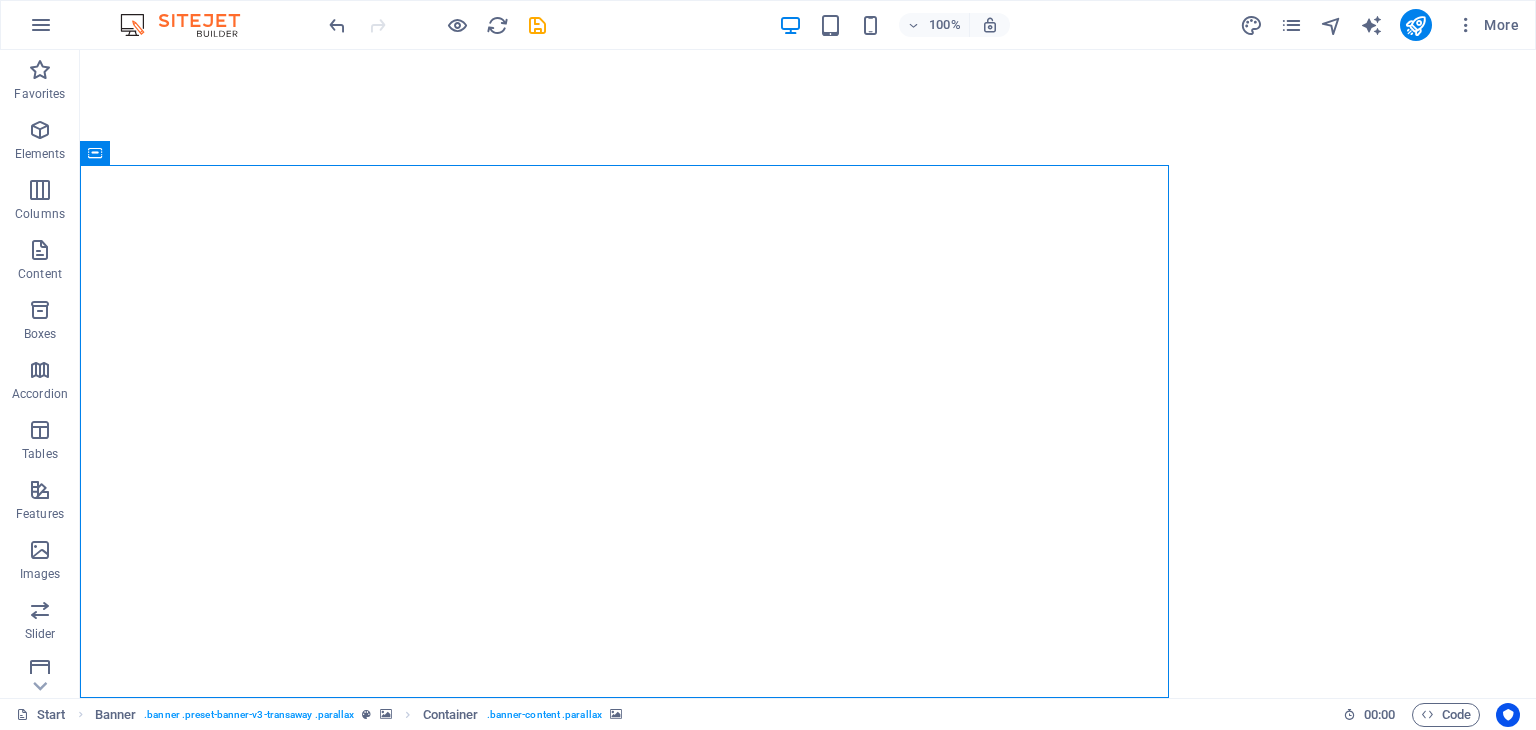 click at bounding box center (808, 1224) 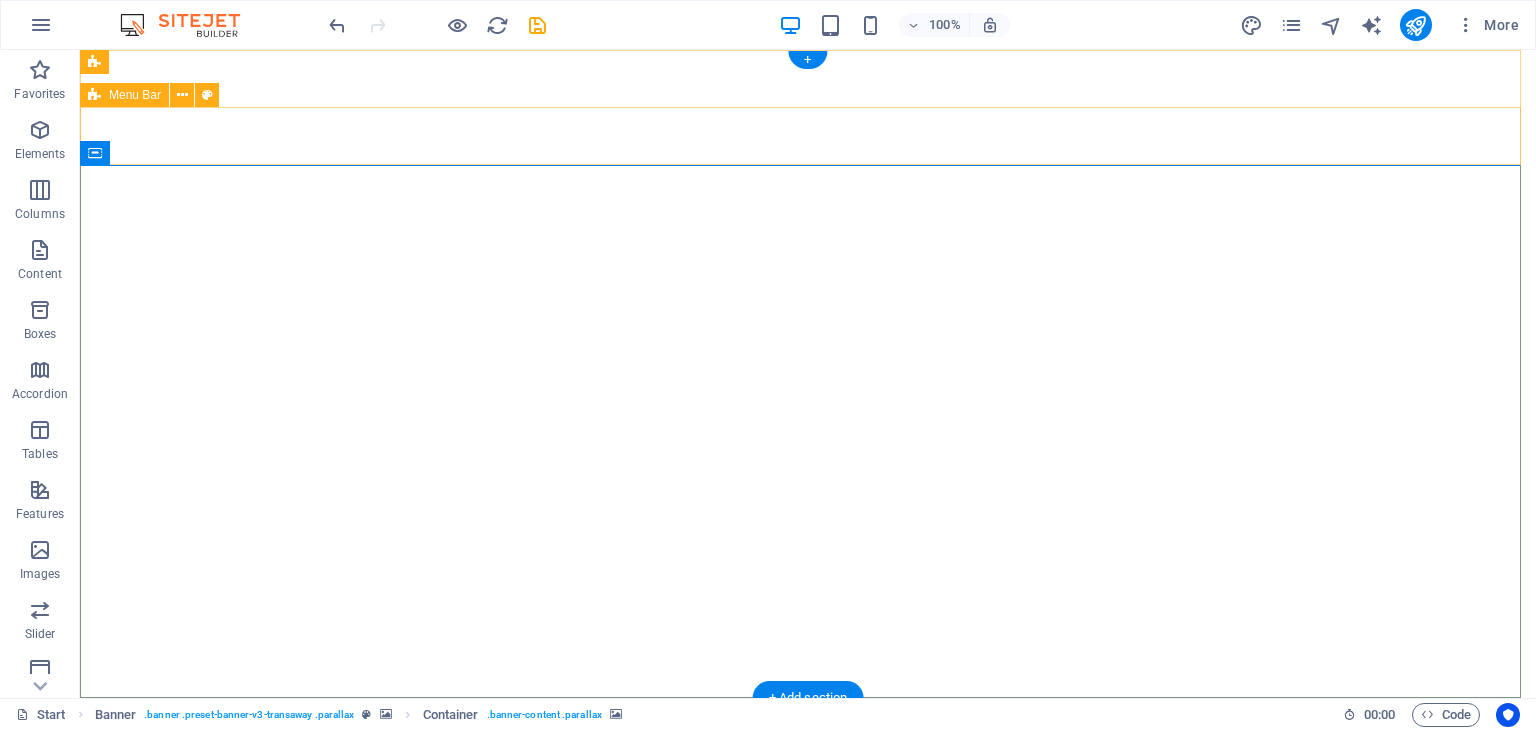 click on "Home About us Services Contact Get a quote" at bounding box center (808, 938) 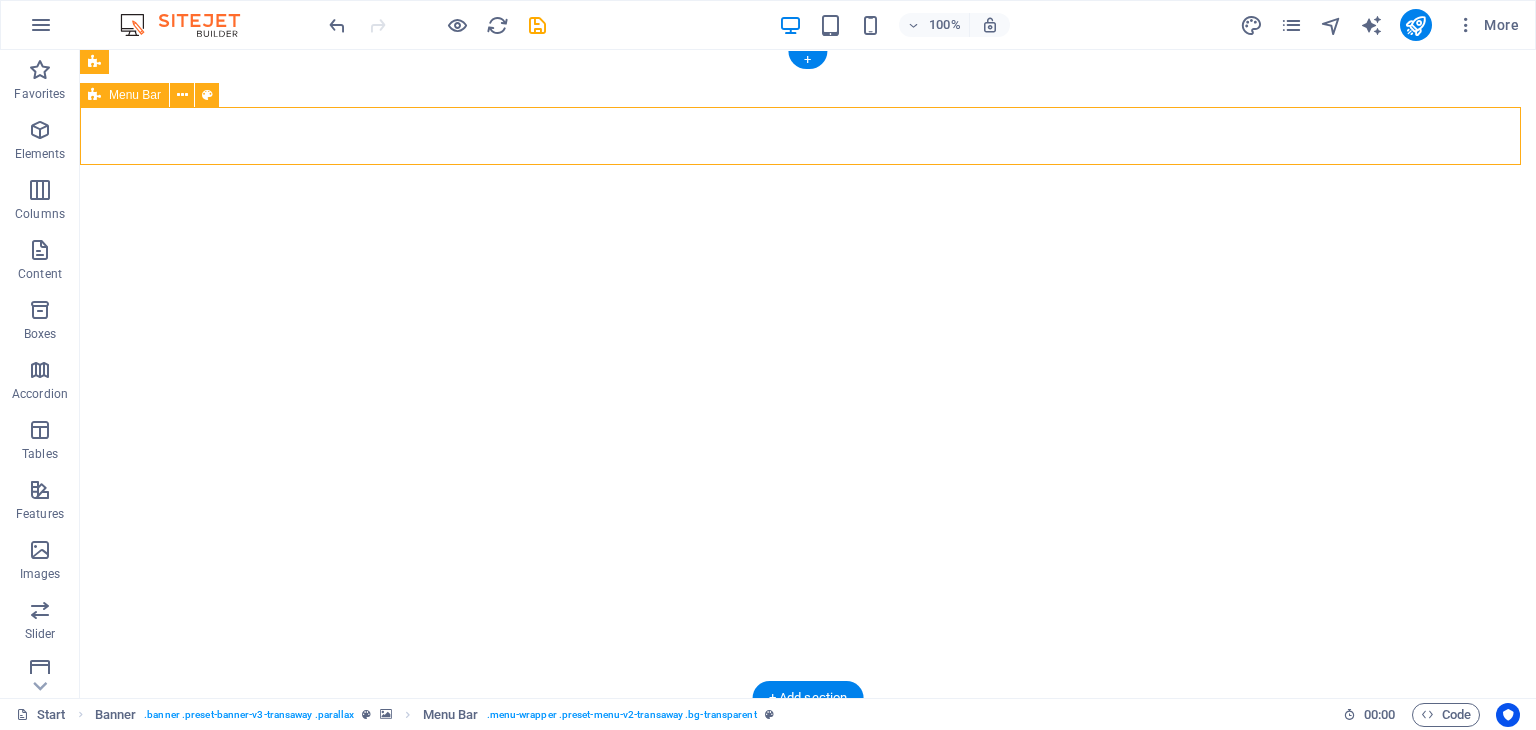 click on "Home About us Services Contact Get a quote" at bounding box center [808, 938] 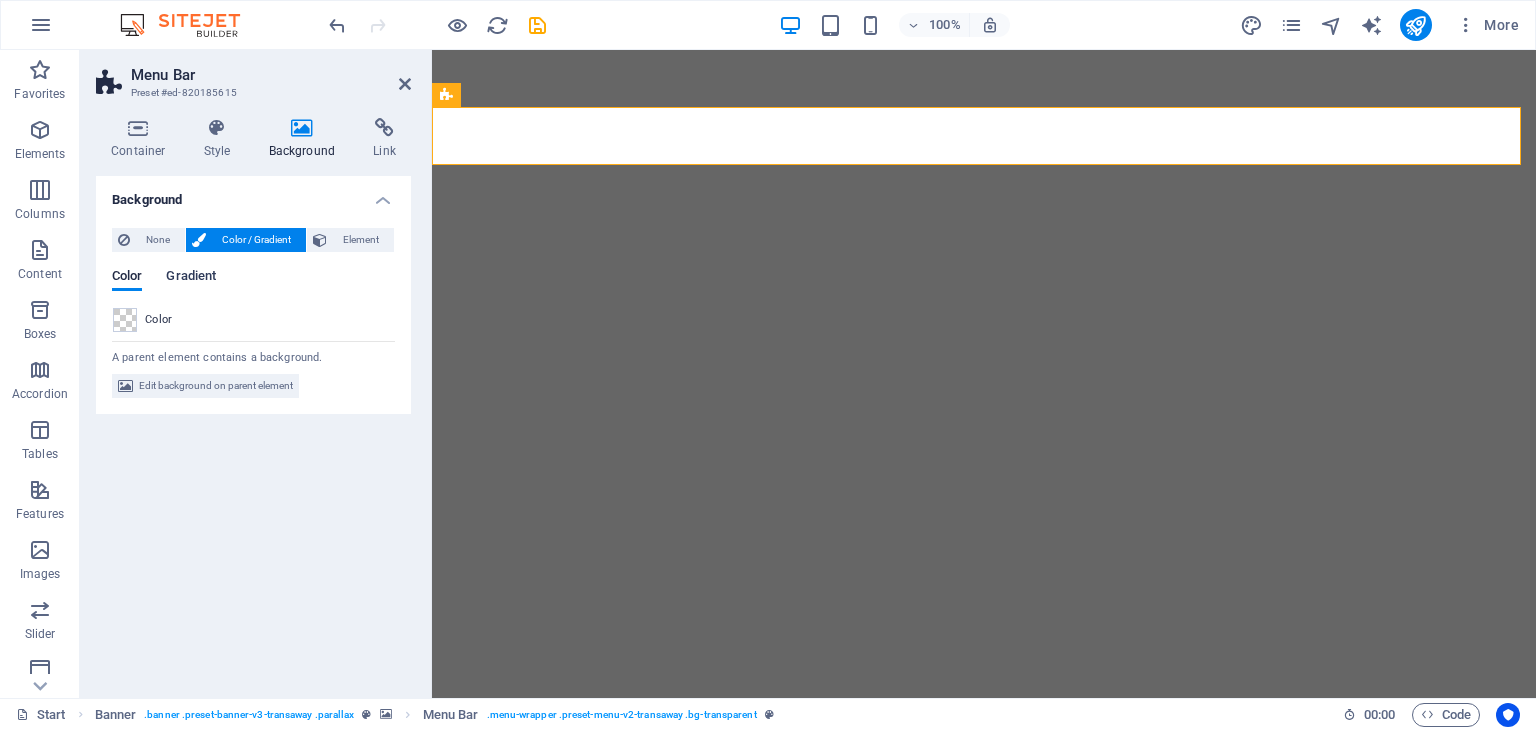 click on "Gradient" at bounding box center [191, 278] 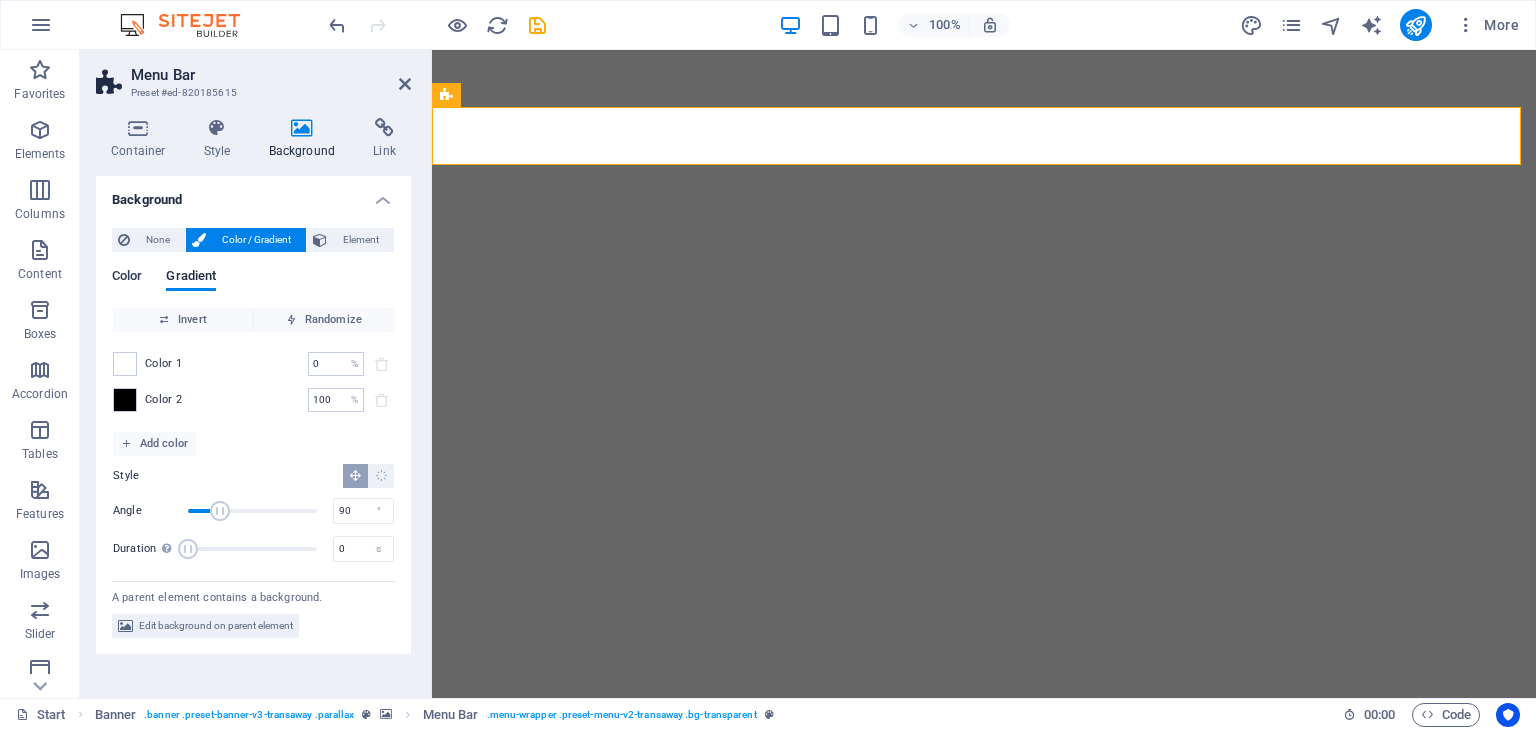 click on "Color" at bounding box center [127, 278] 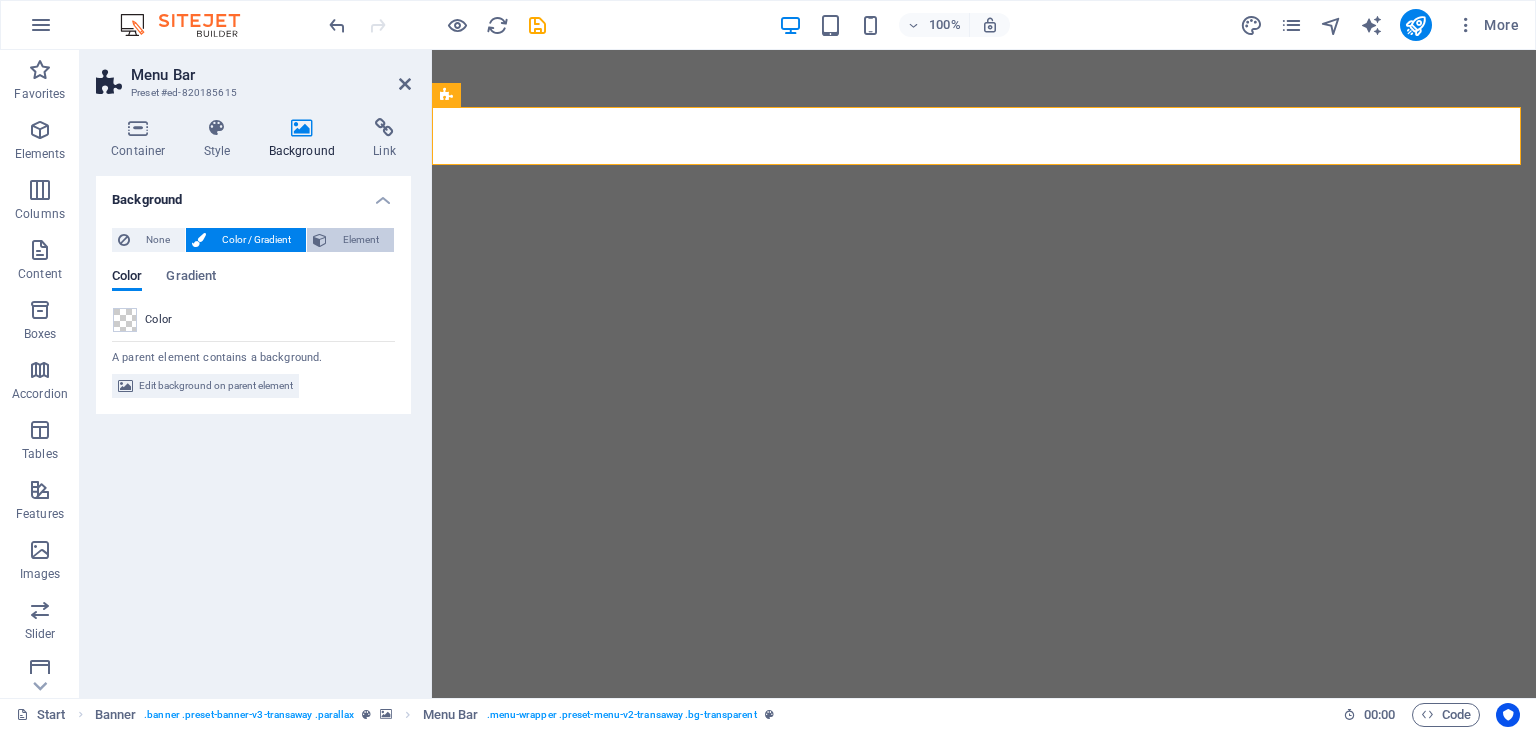 click on "Element" at bounding box center [360, 240] 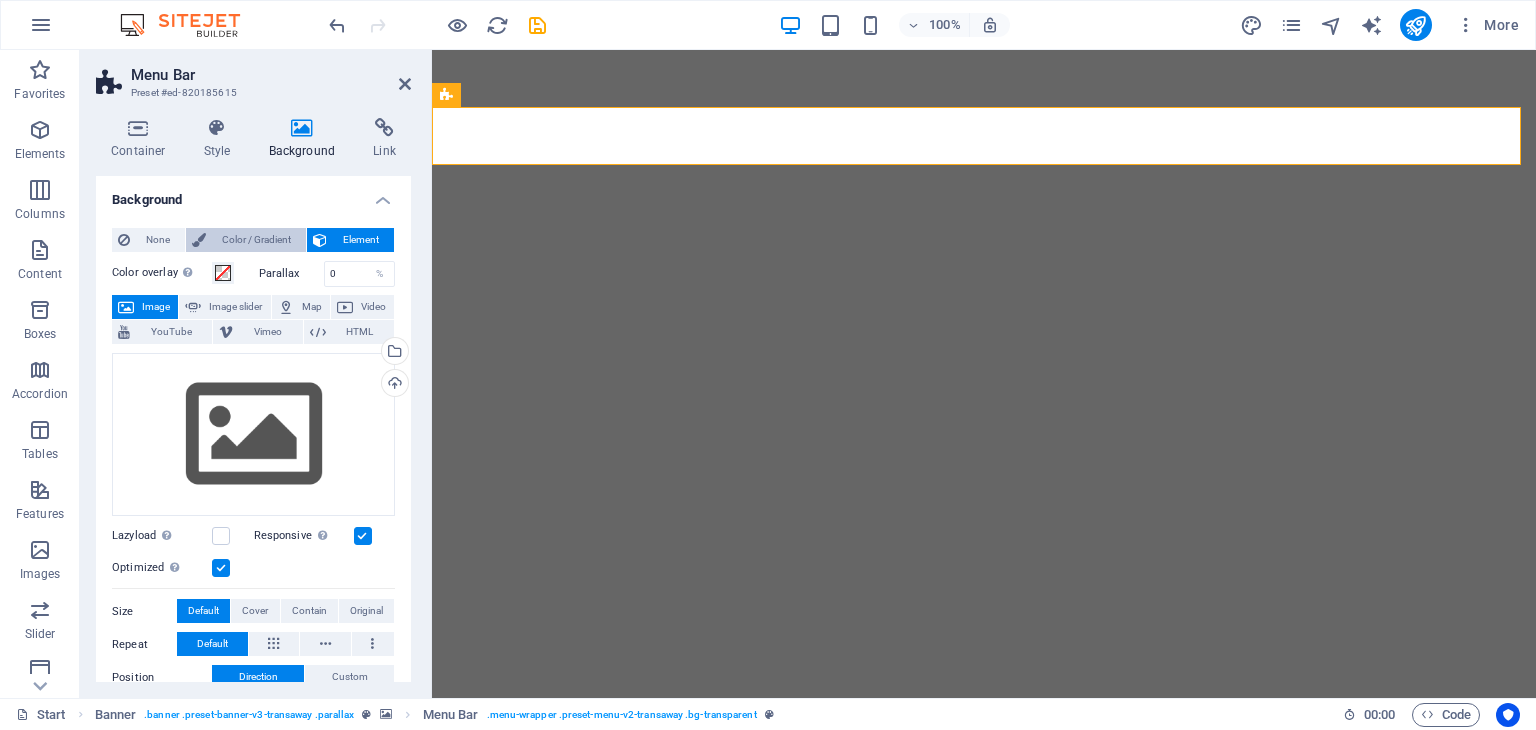 click on "Color / Gradient" at bounding box center [256, 240] 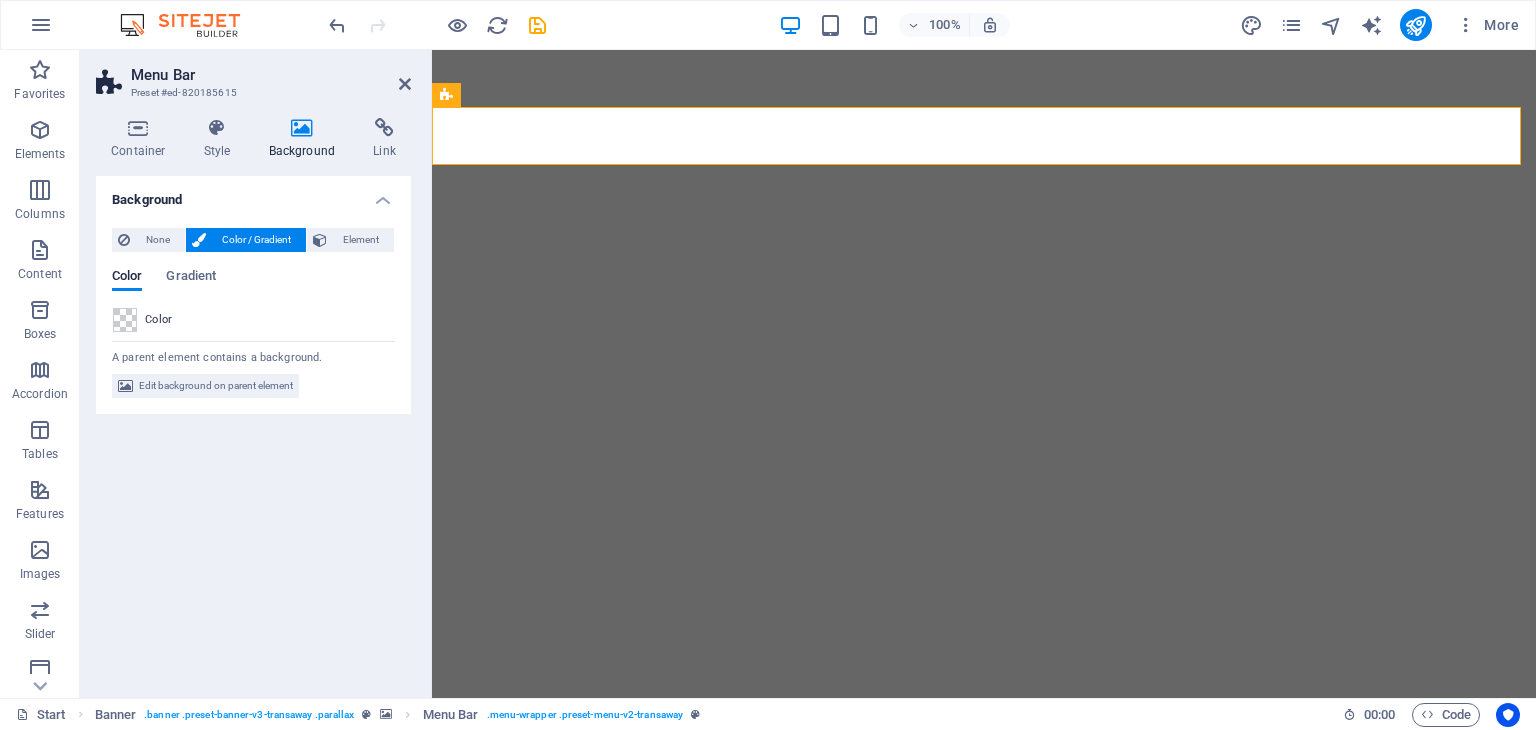 click at bounding box center (125, 320) 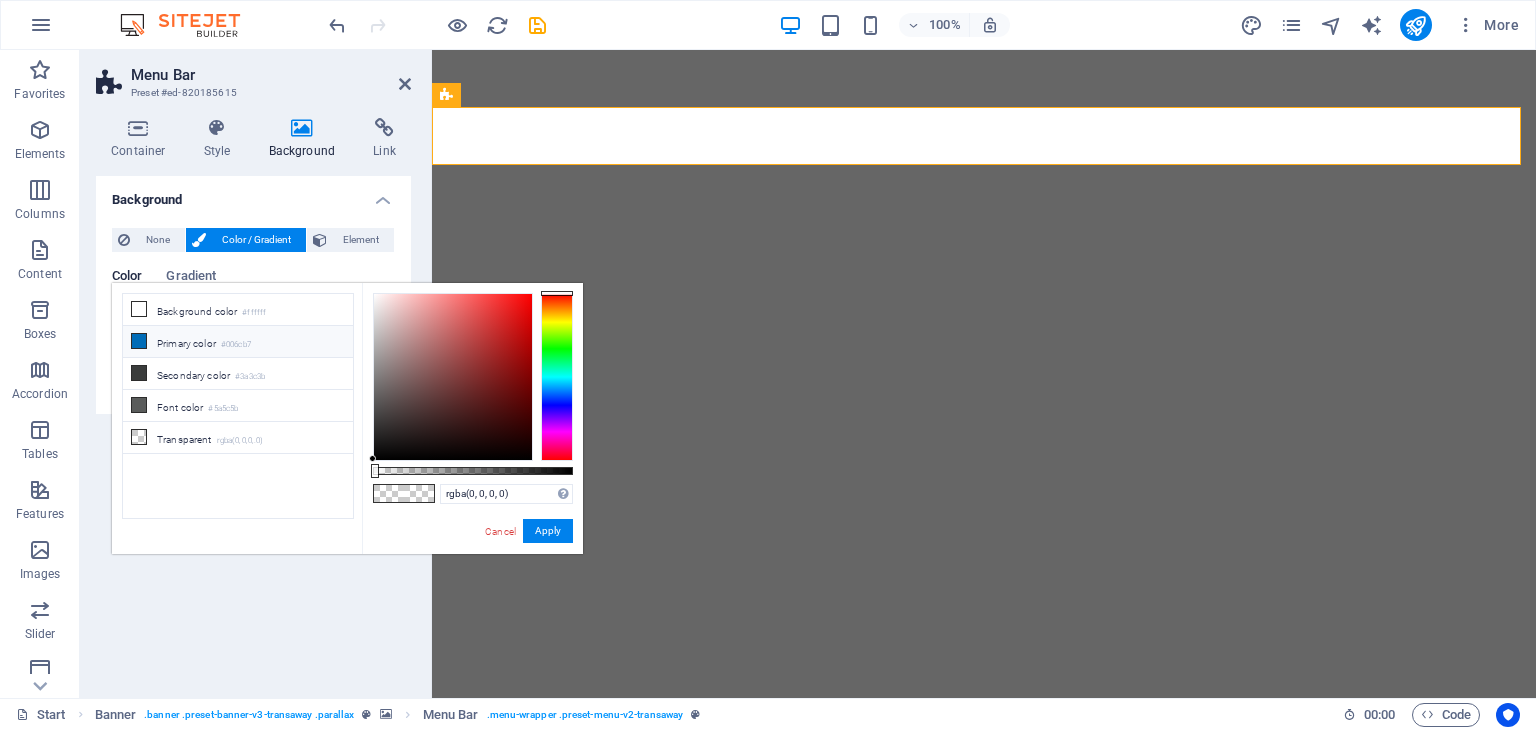 click on "Primary color
#006cb7" at bounding box center (238, 342) 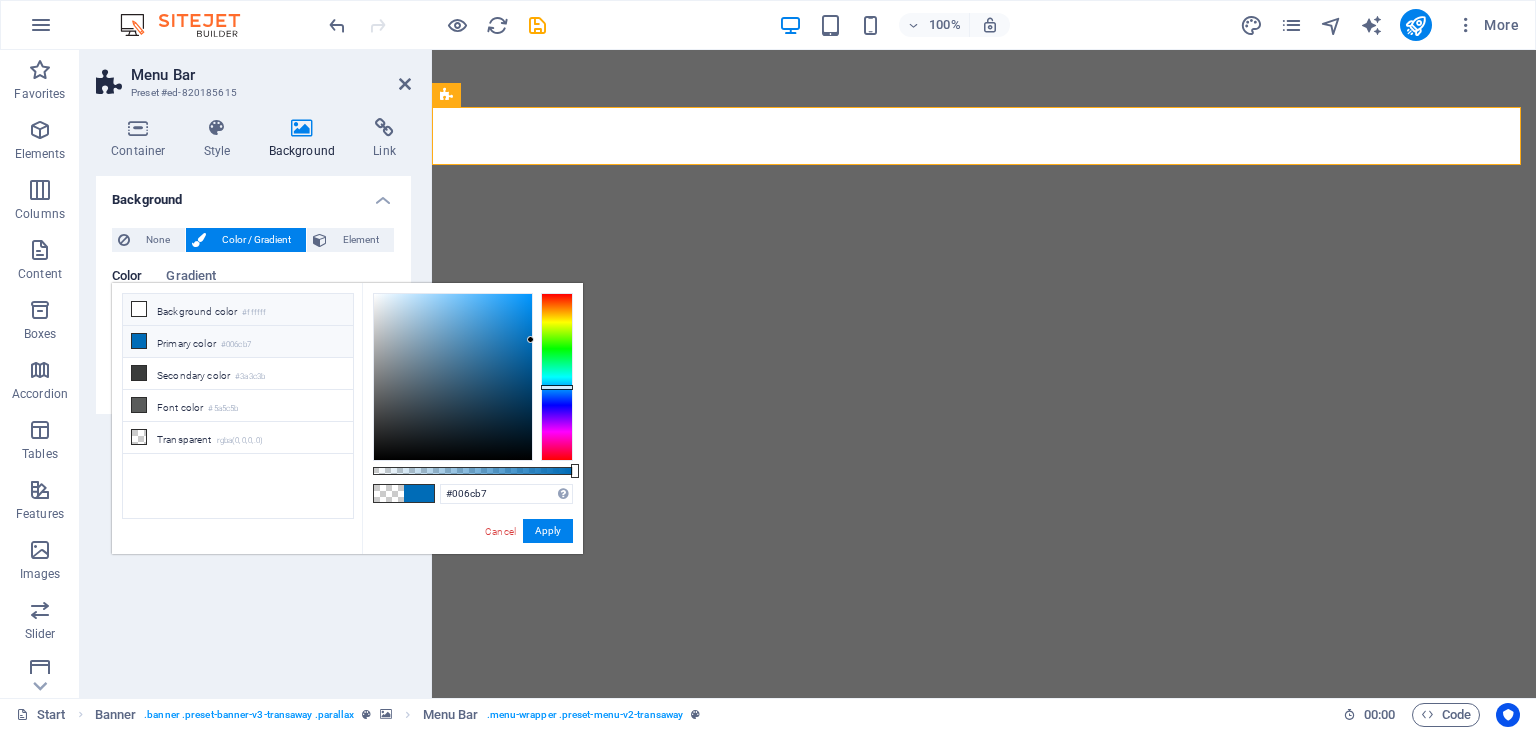 click on "Background color
#ffffff" at bounding box center (238, 310) 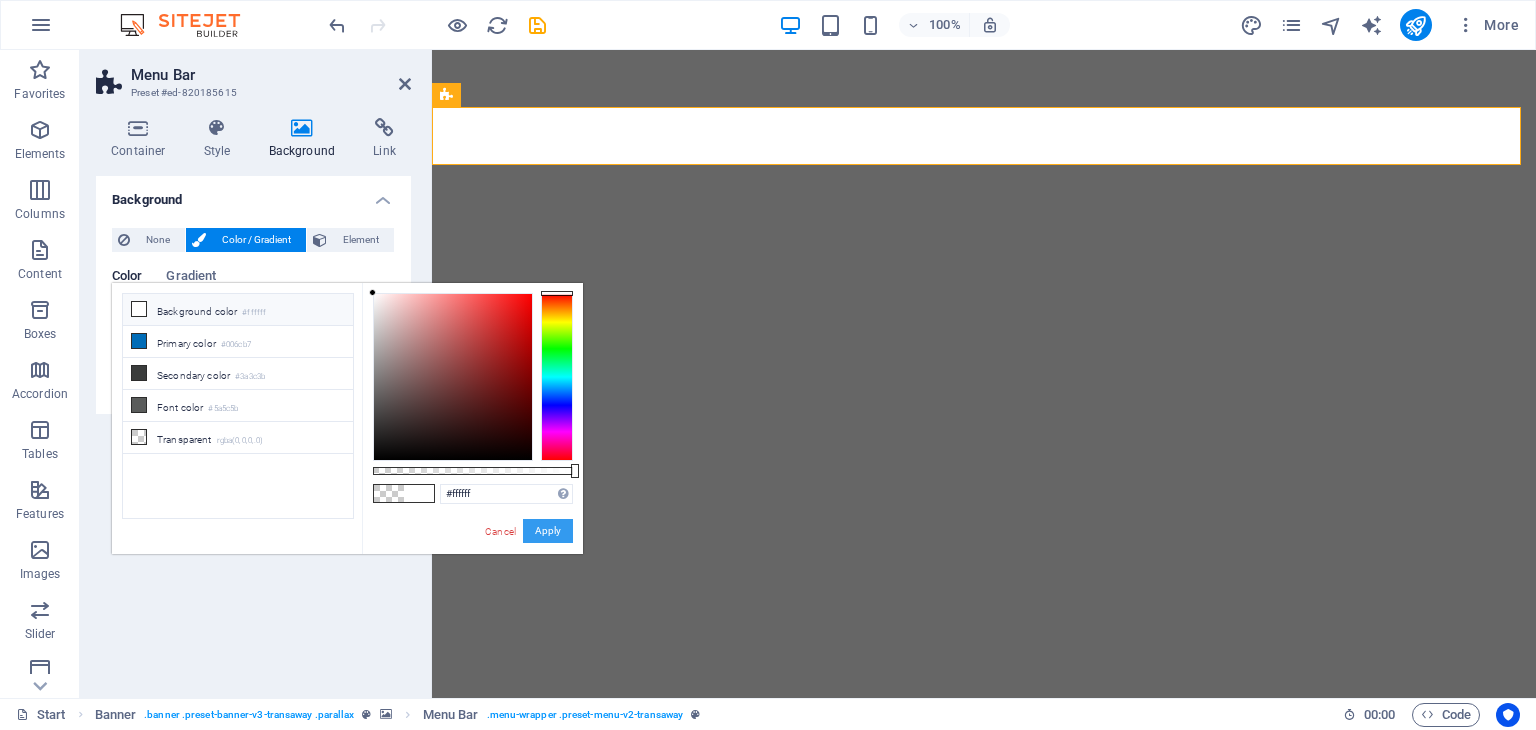click on "Apply" at bounding box center (548, 531) 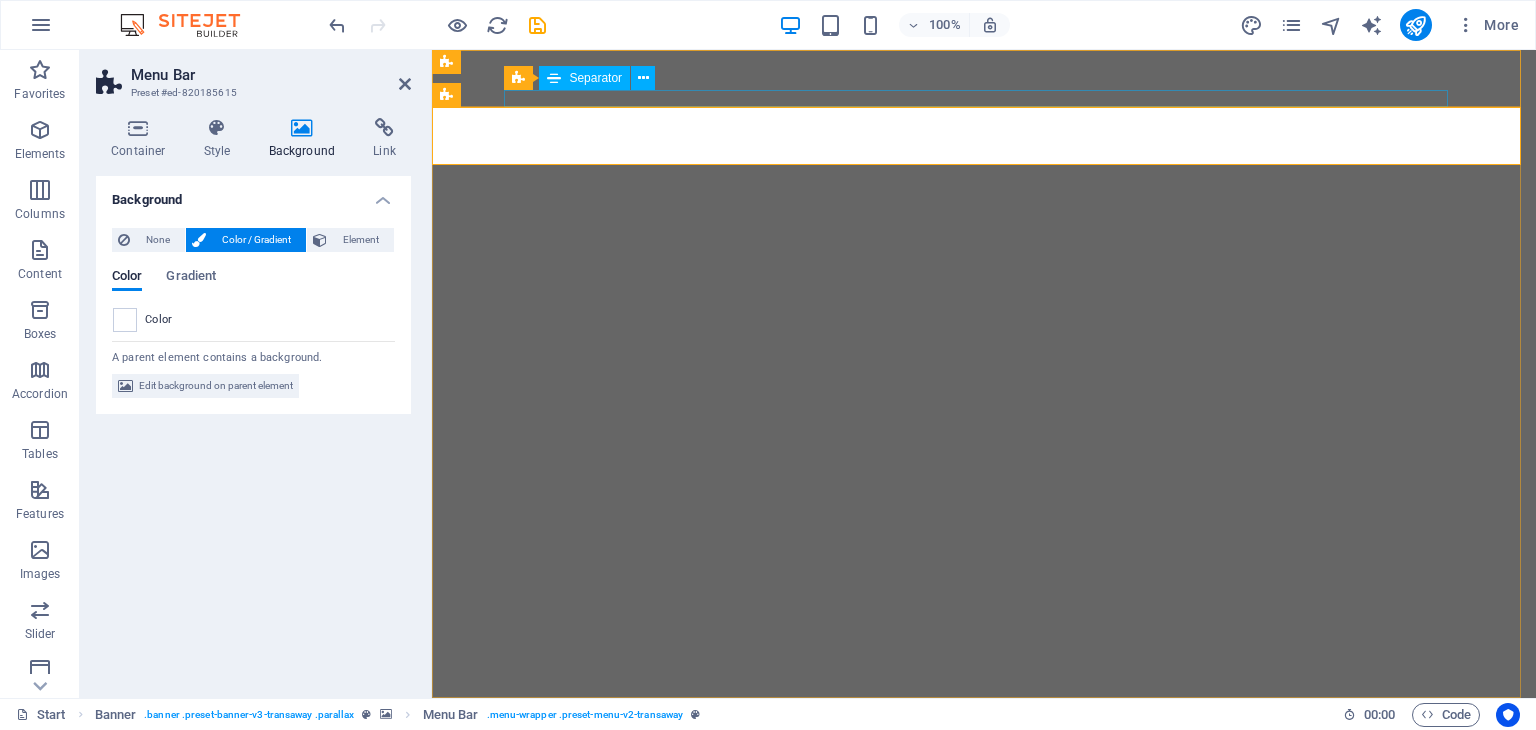 click on "Separator" at bounding box center [584, 78] 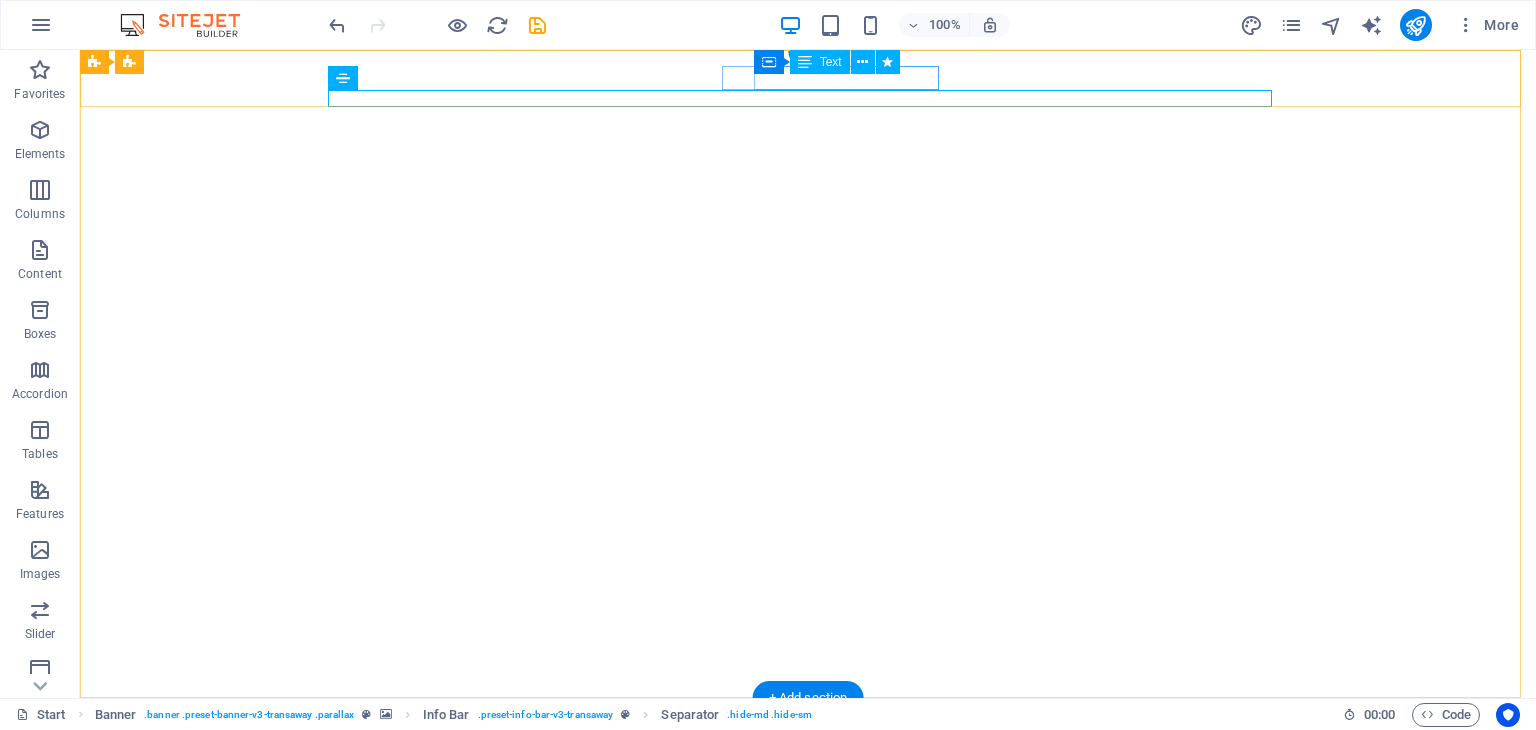 drag, startPoint x: 779, startPoint y: 74, endPoint x: 860, endPoint y: 124, distance: 95.189285 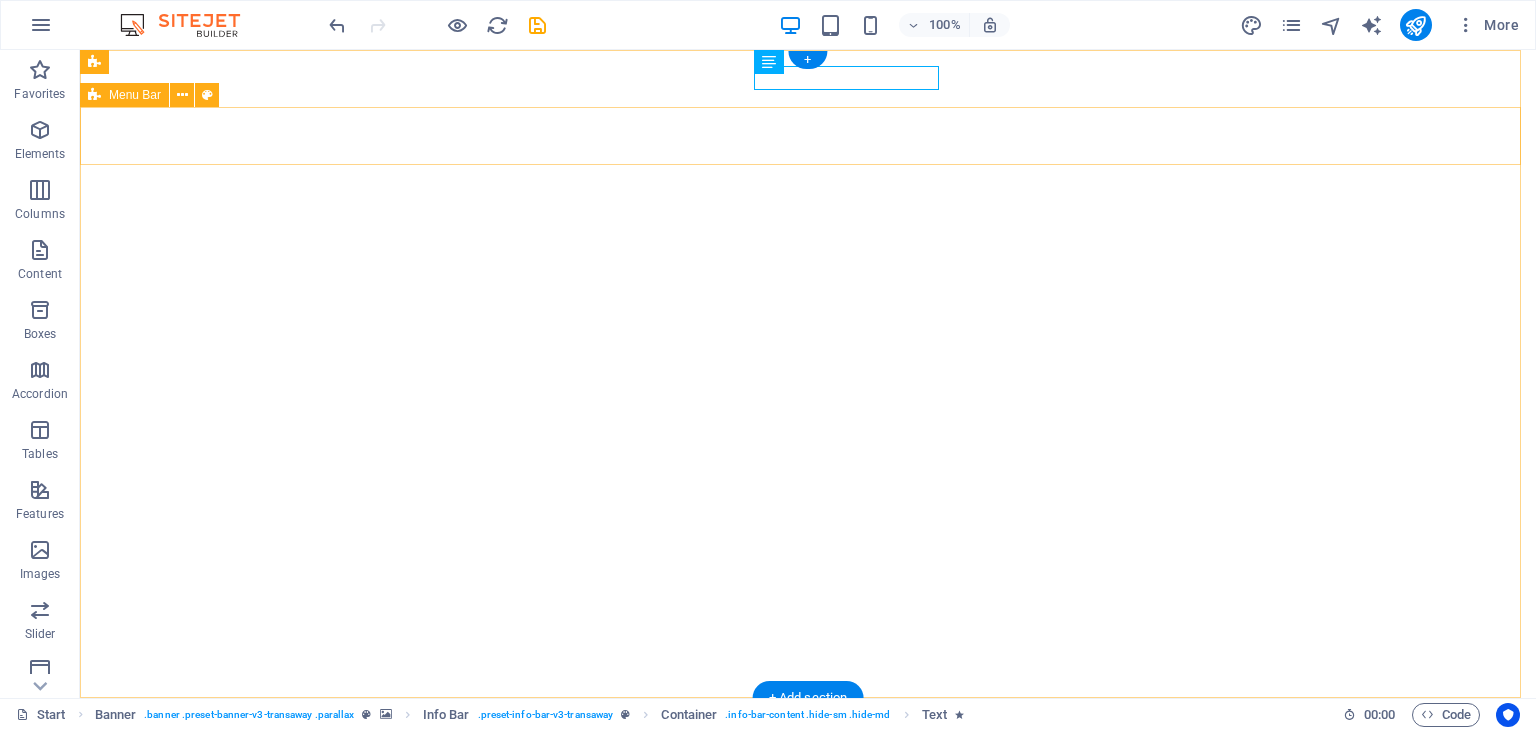 click on "Home About us Services Contact" at bounding box center (808, 917) 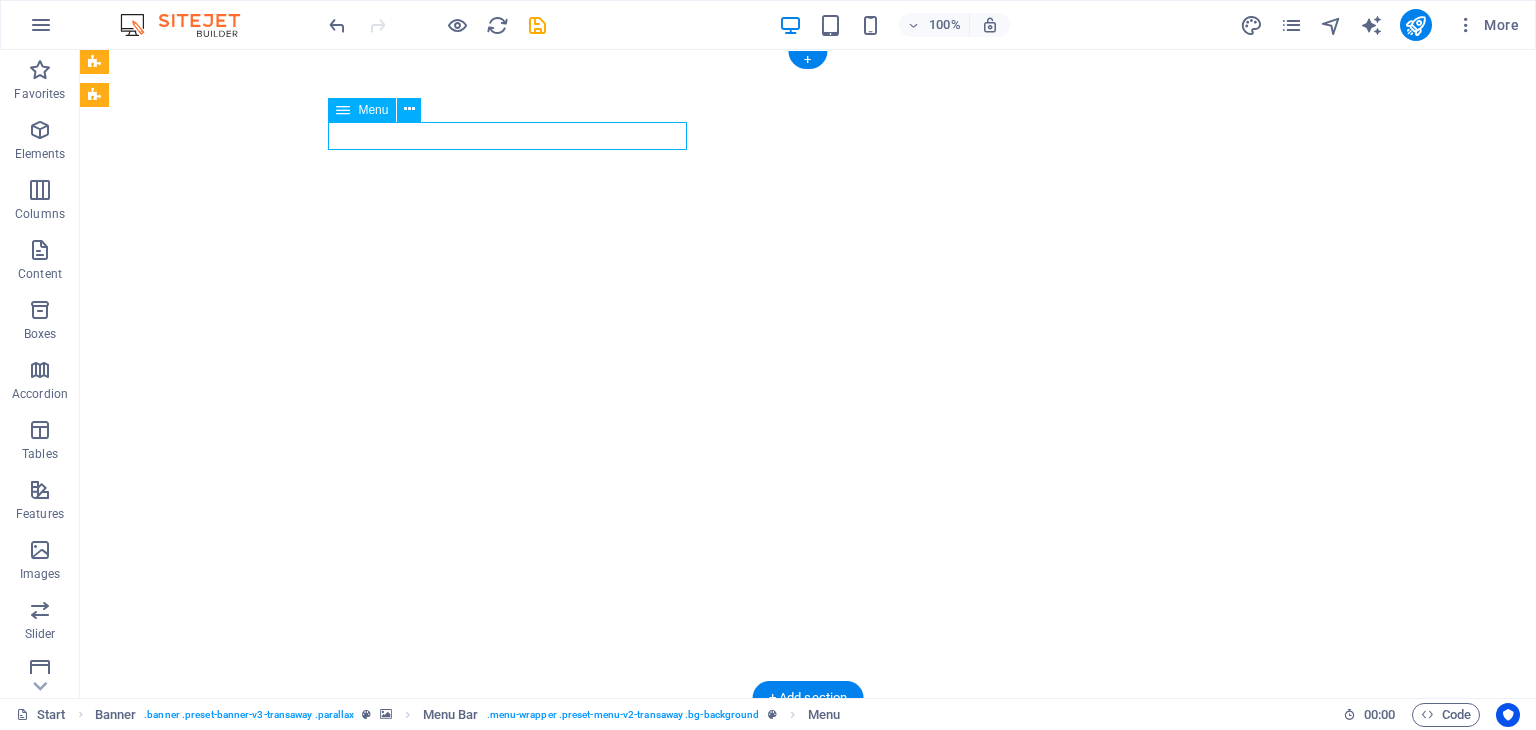 click on "Home About us Services Contact" at bounding box center (808, 917) 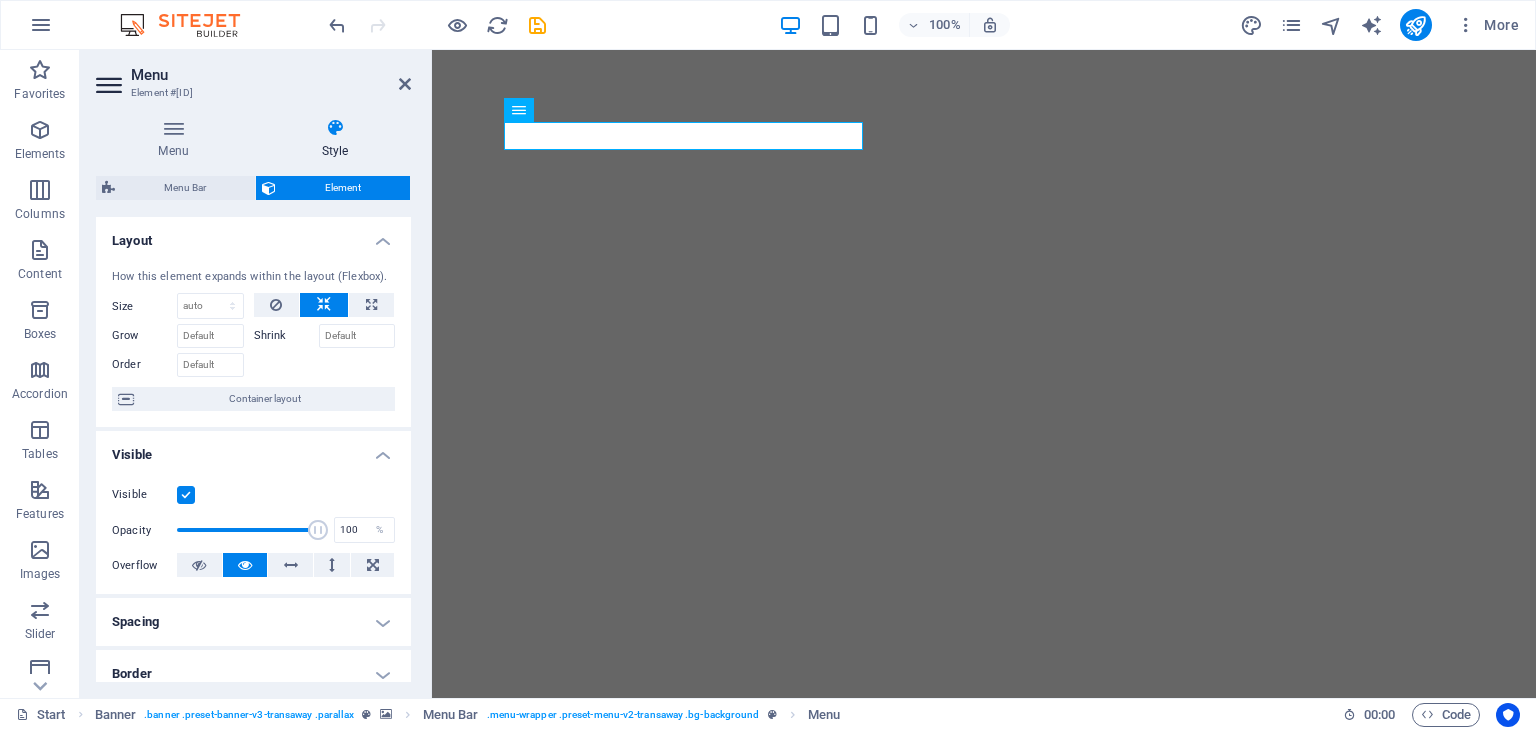 scroll, scrollTop: 0, scrollLeft: 0, axis: both 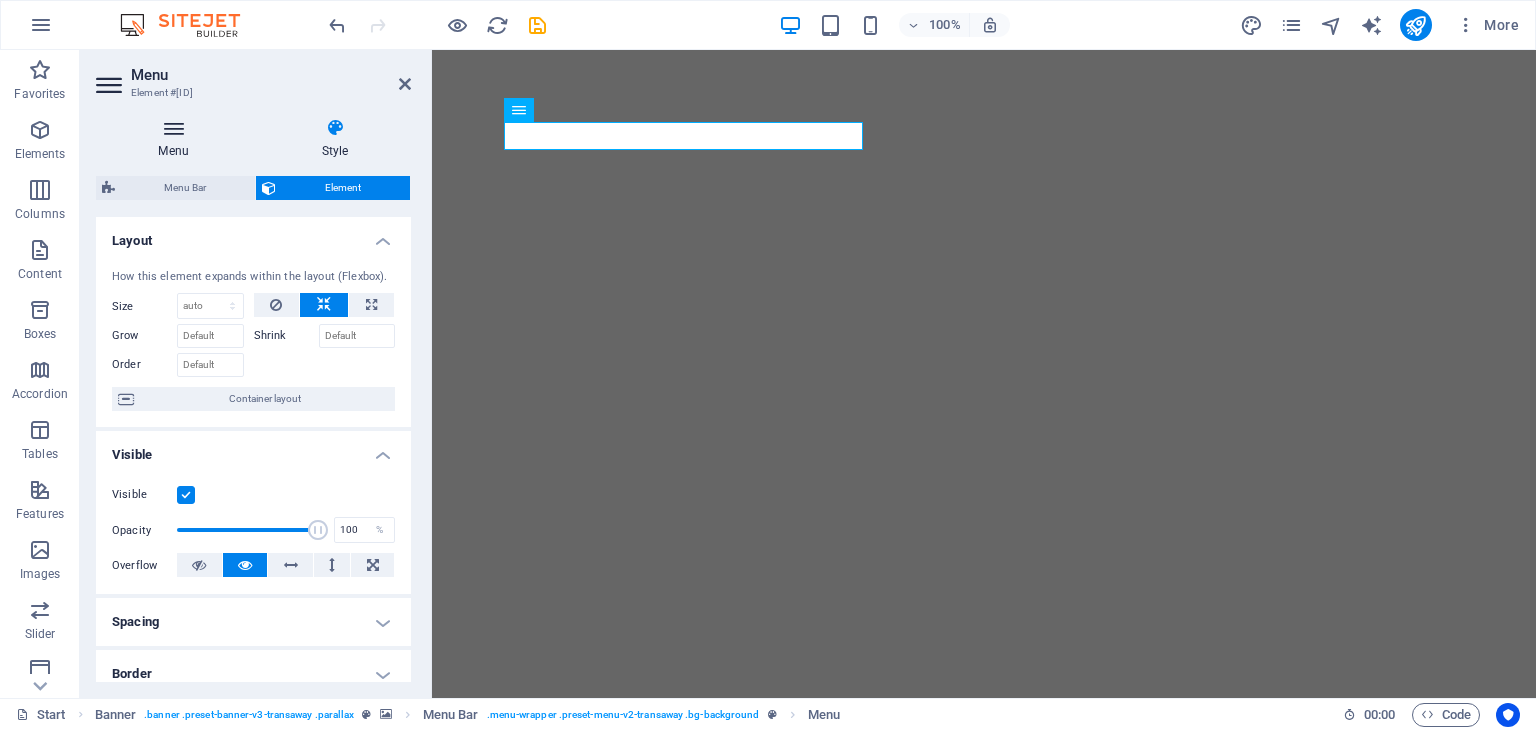 click on "Menu" at bounding box center (177, 139) 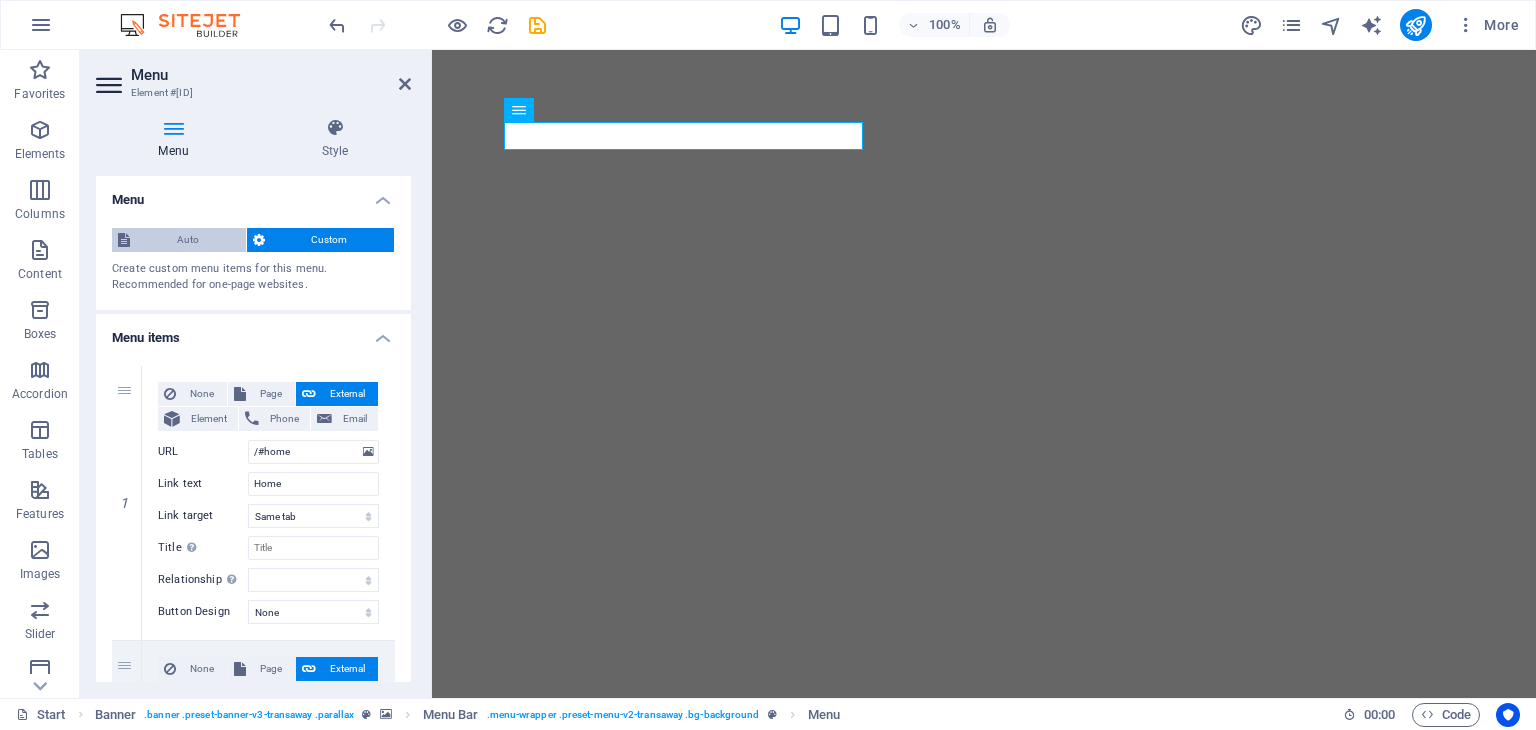 click on "Auto" at bounding box center [188, 240] 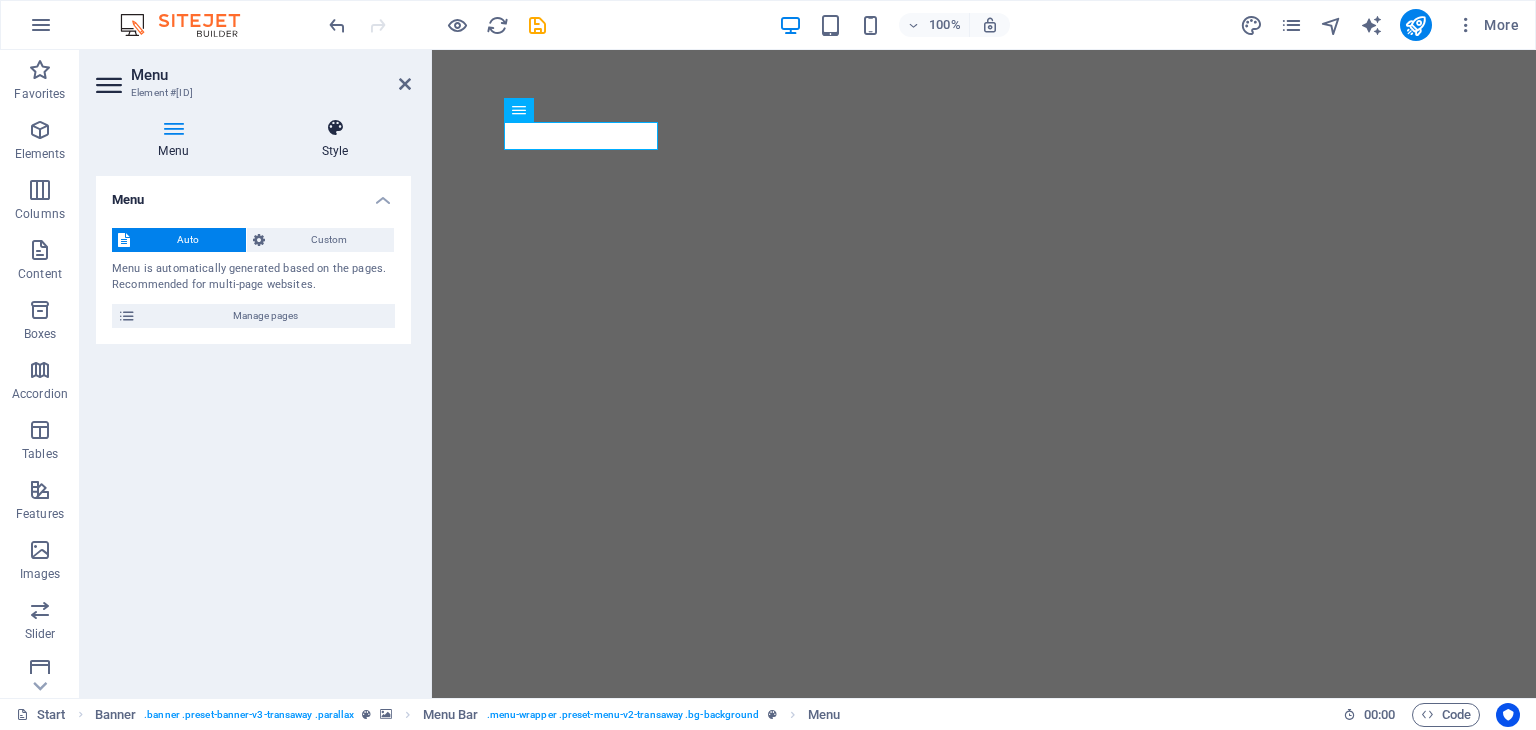 click on "Style" at bounding box center [335, 139] 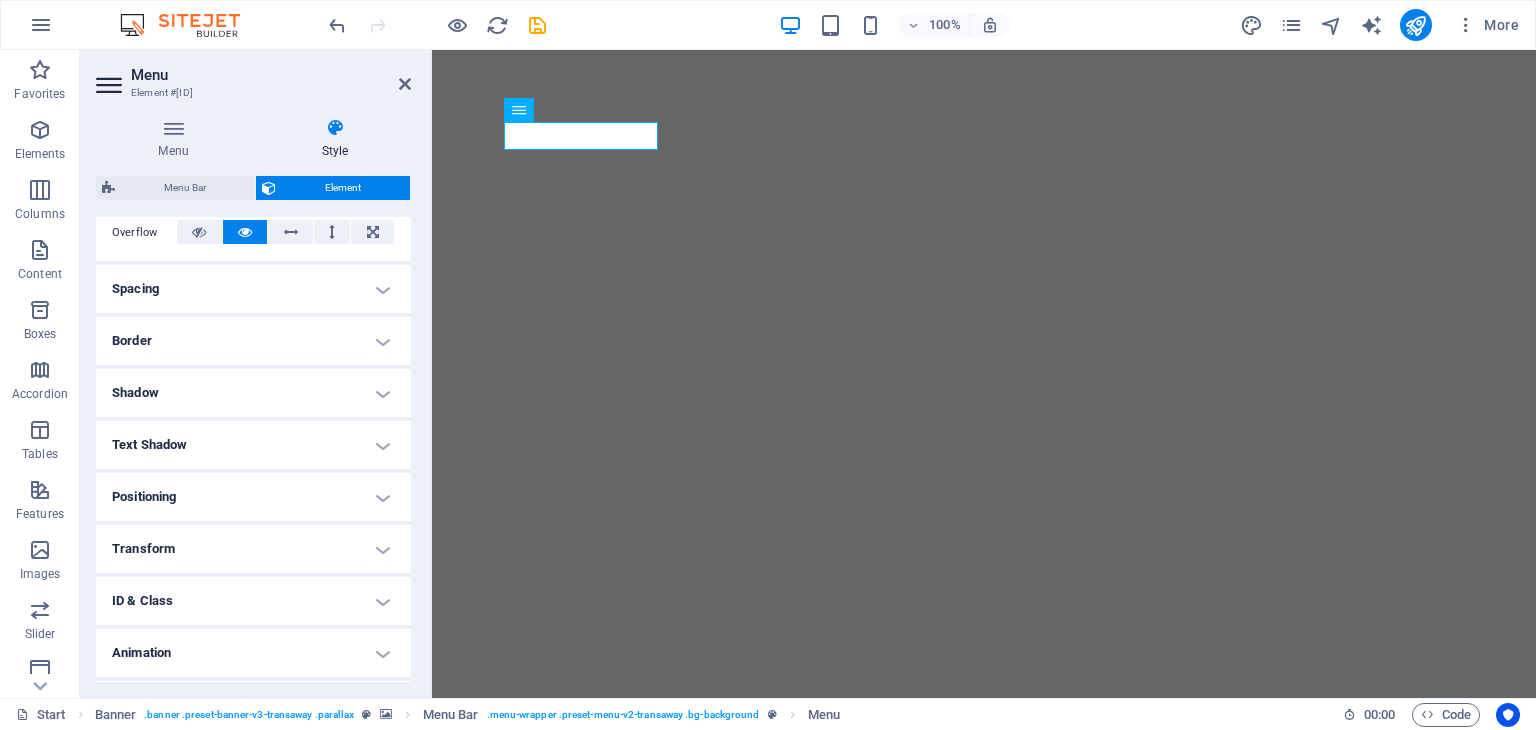 scroll, scrollTop: 380, scrollLeft: 0, axis: vertical 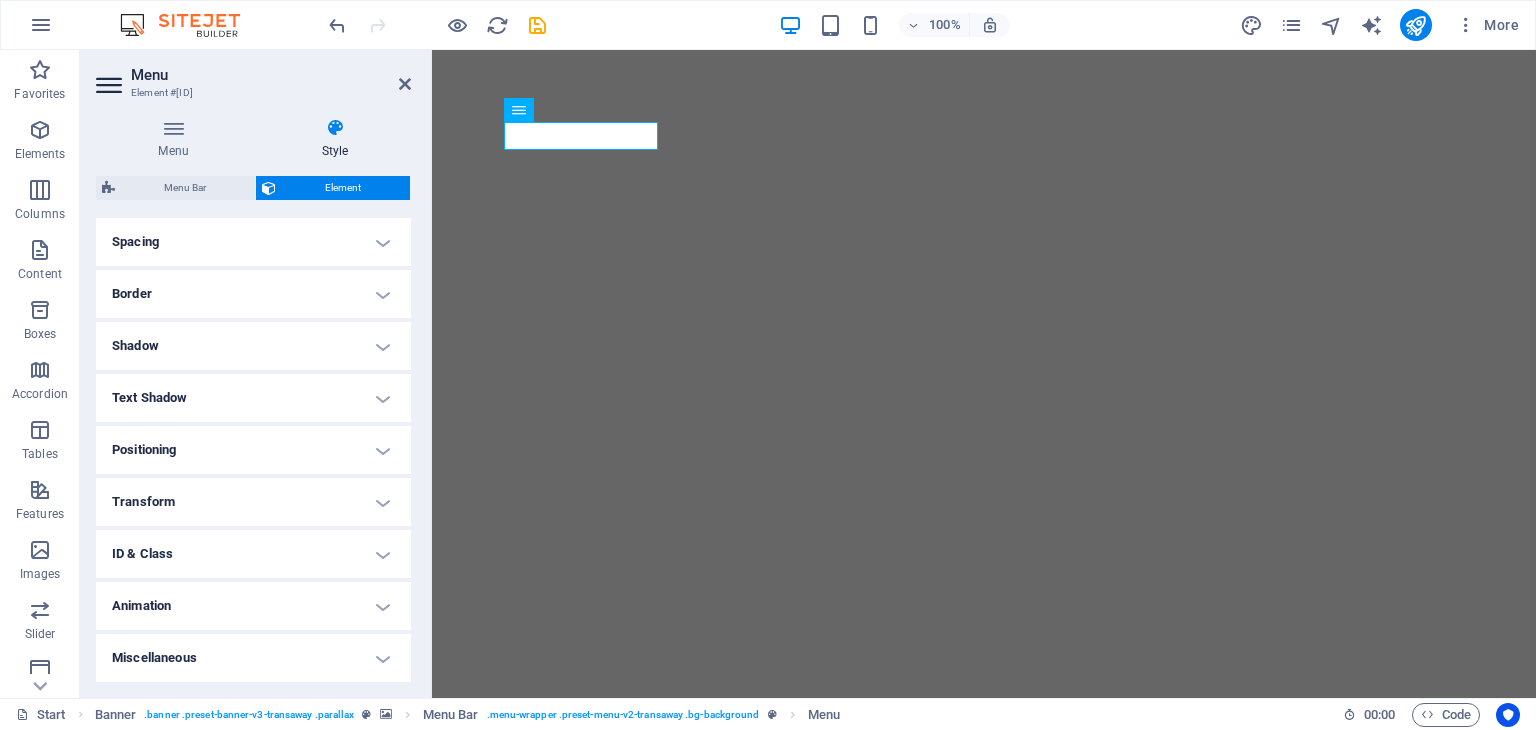 click on "Shadow" at bounding box center [253, 346] 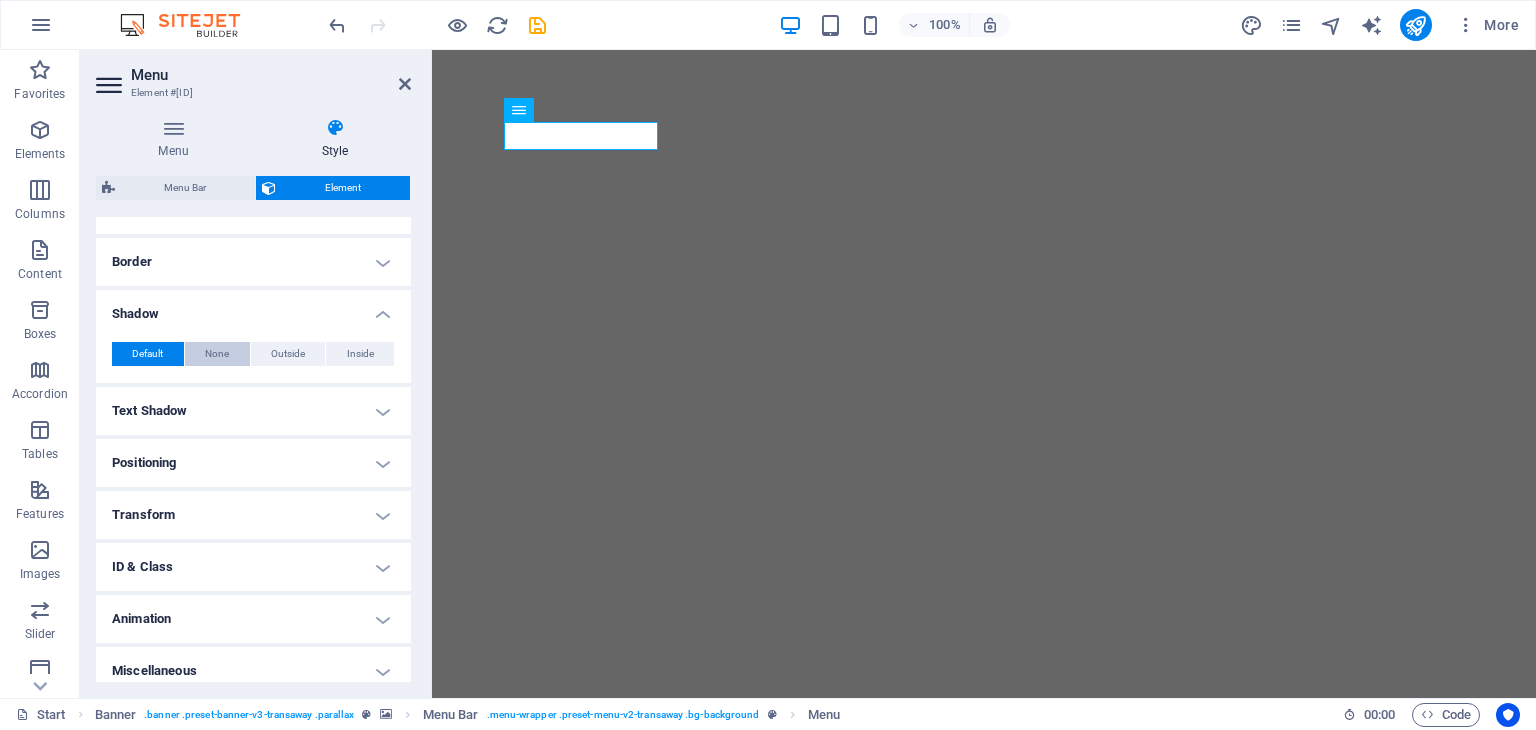 scroll, scrollTop: 424, scrollLeft: 0, axis: vertical 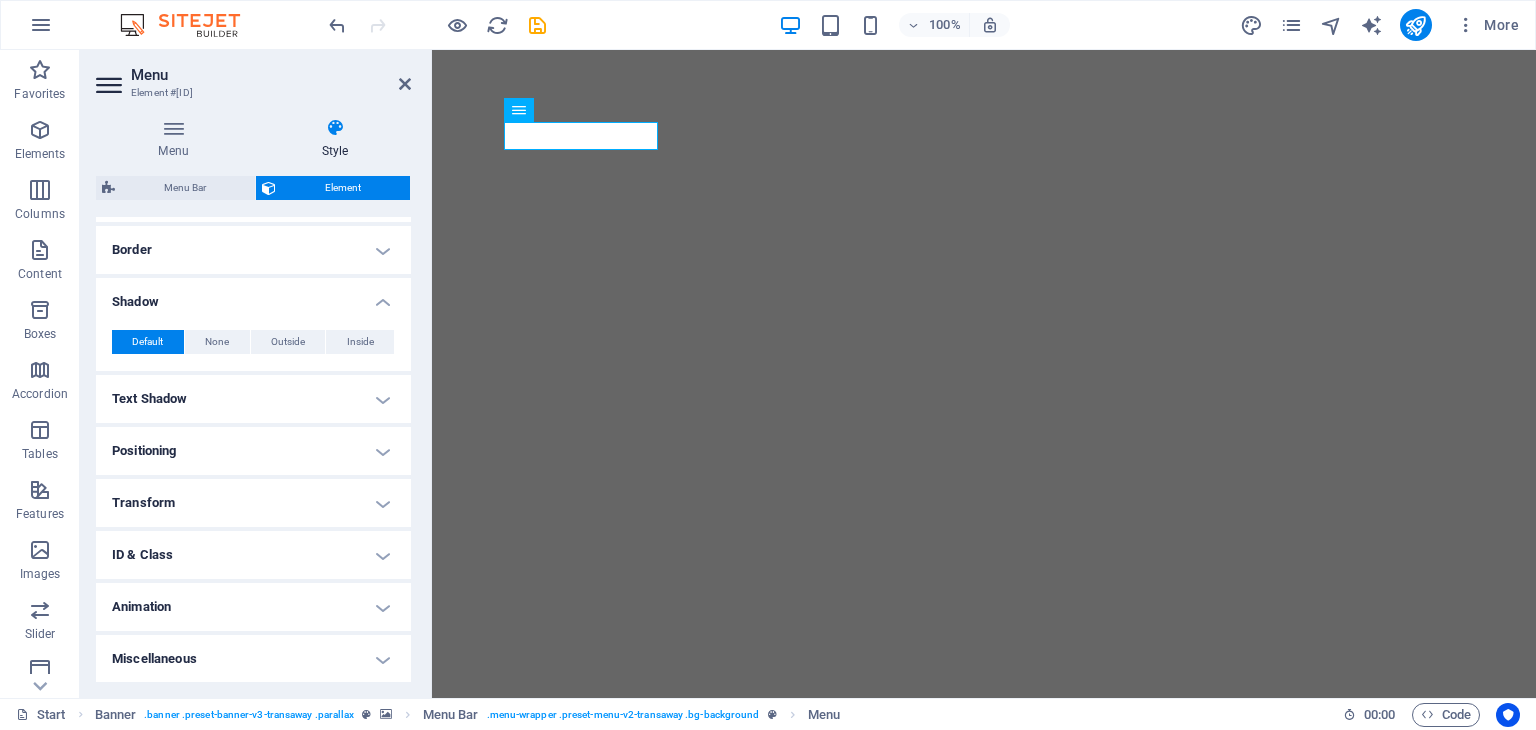 click on "ID & Class" at bounding box center [253, 555] 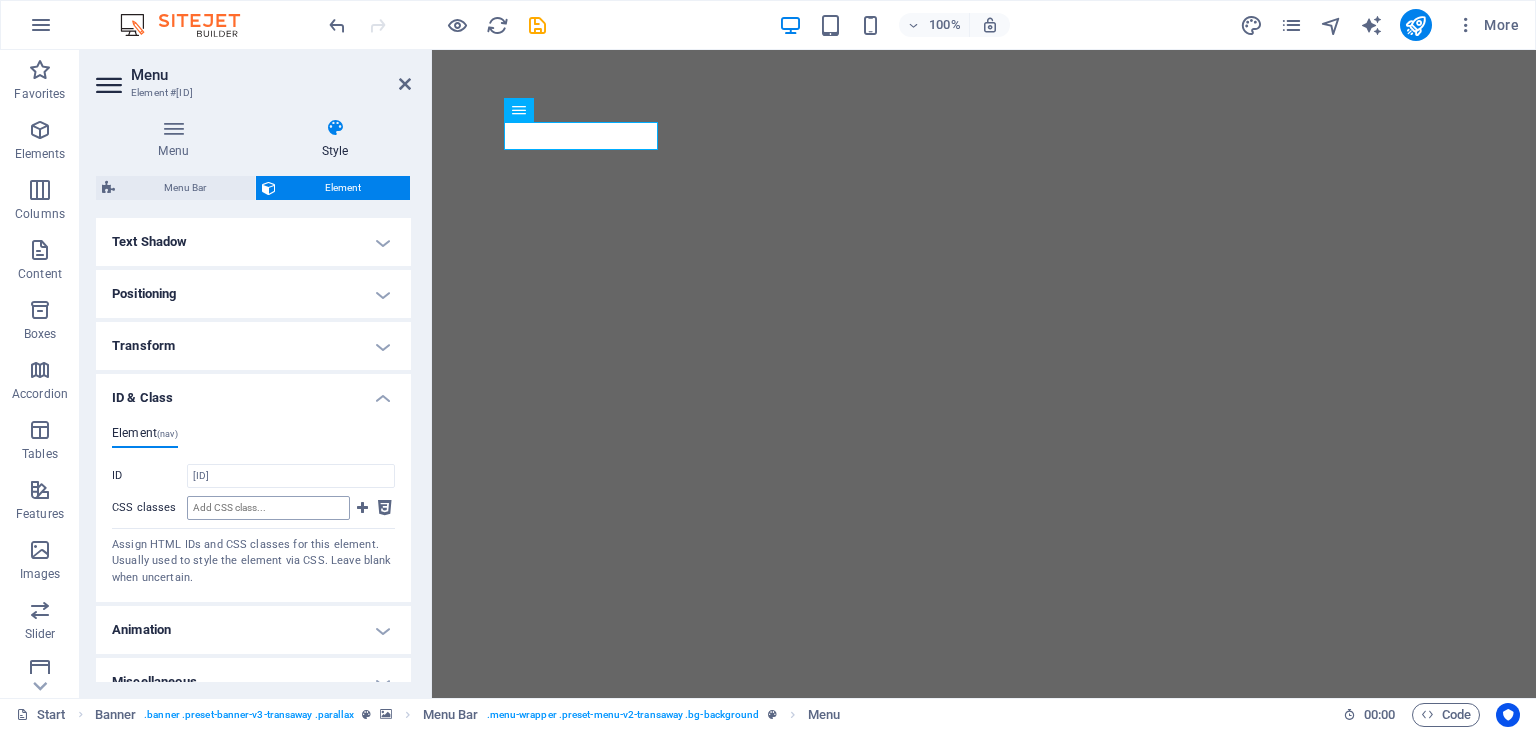 scroll, scrollTop: 591, scrollLeft: 0, axis: vertical 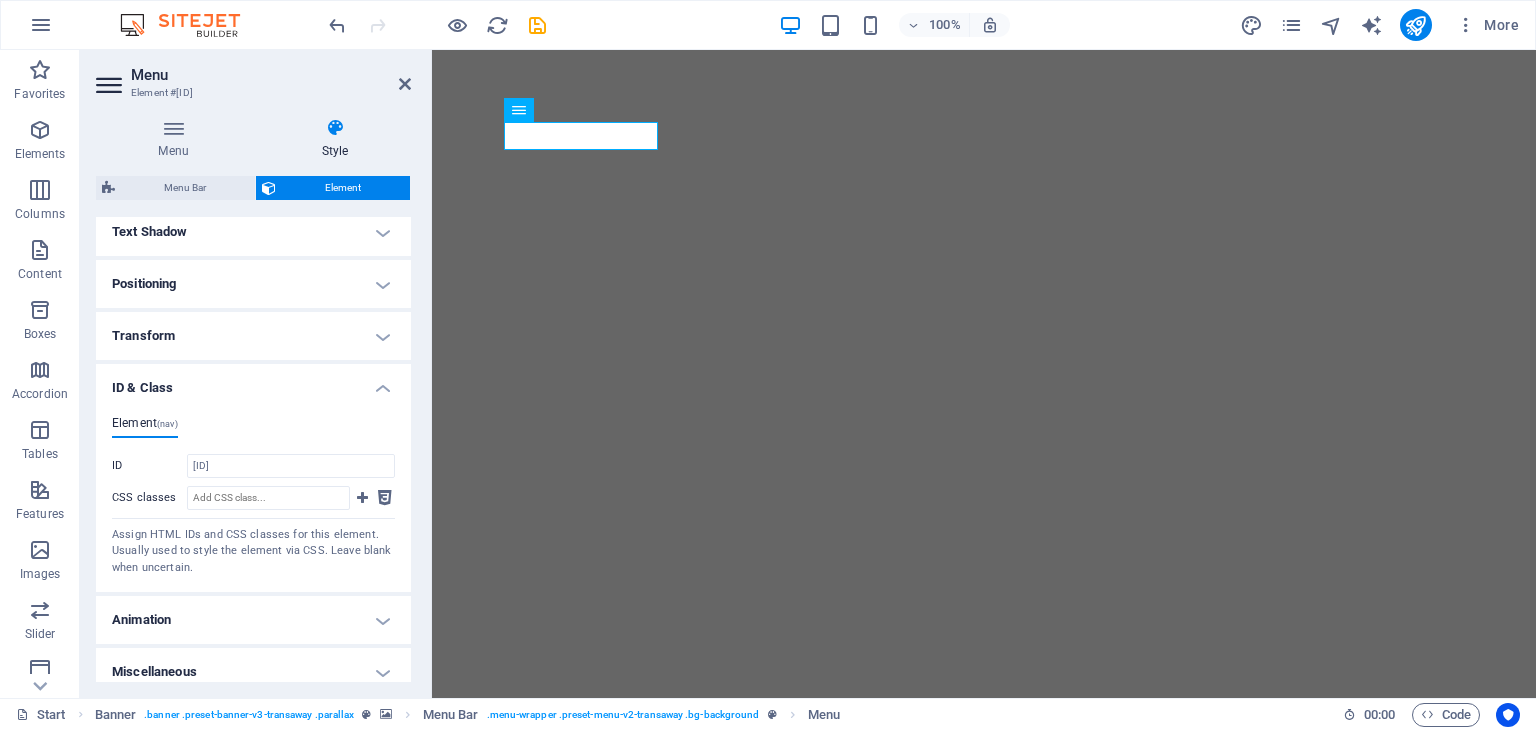 drag, startPoint x: 368, startPoint y: 109, endPoint x: 370, endPoint y: 94, distance: 15.132746 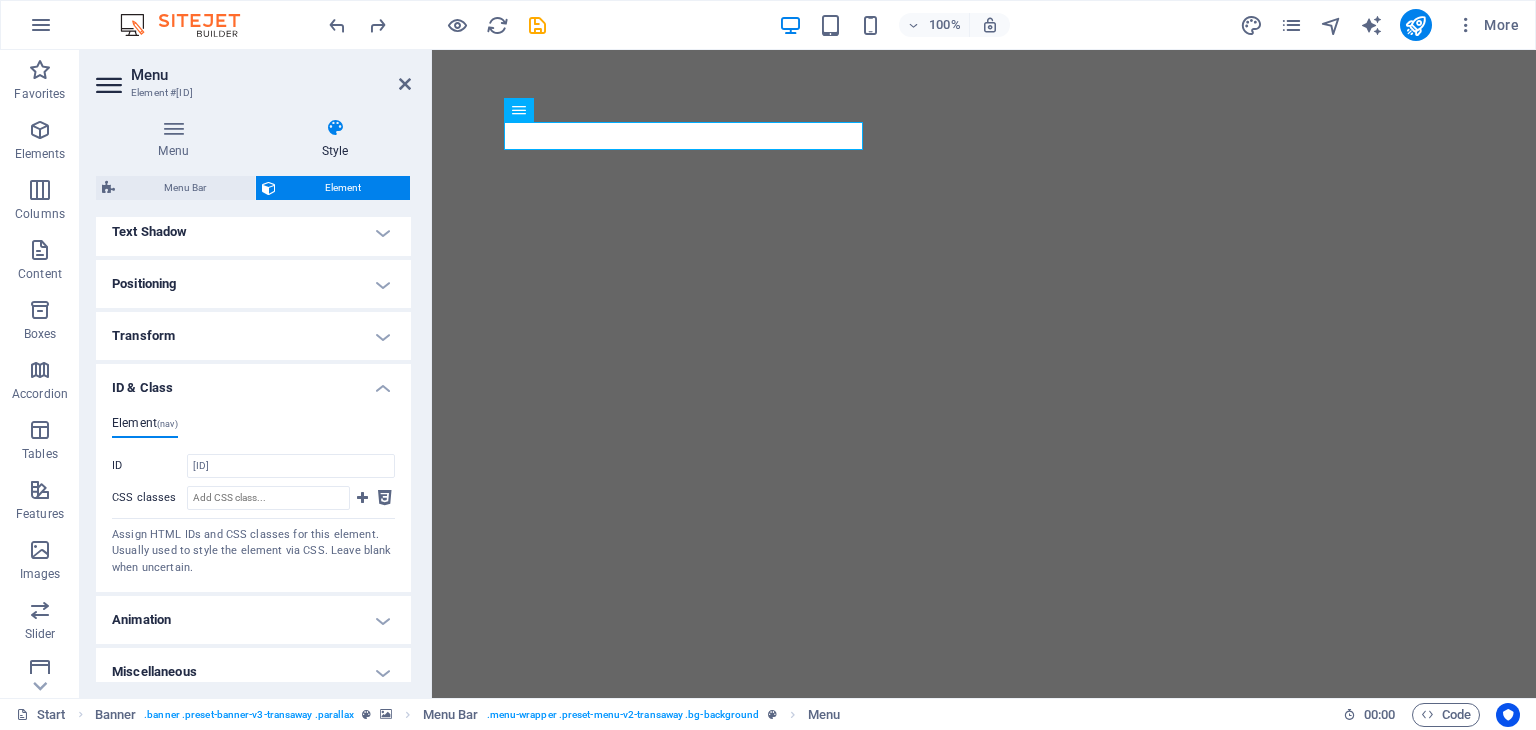 click on "Element #[ID]" at bounding box center [251, 93] 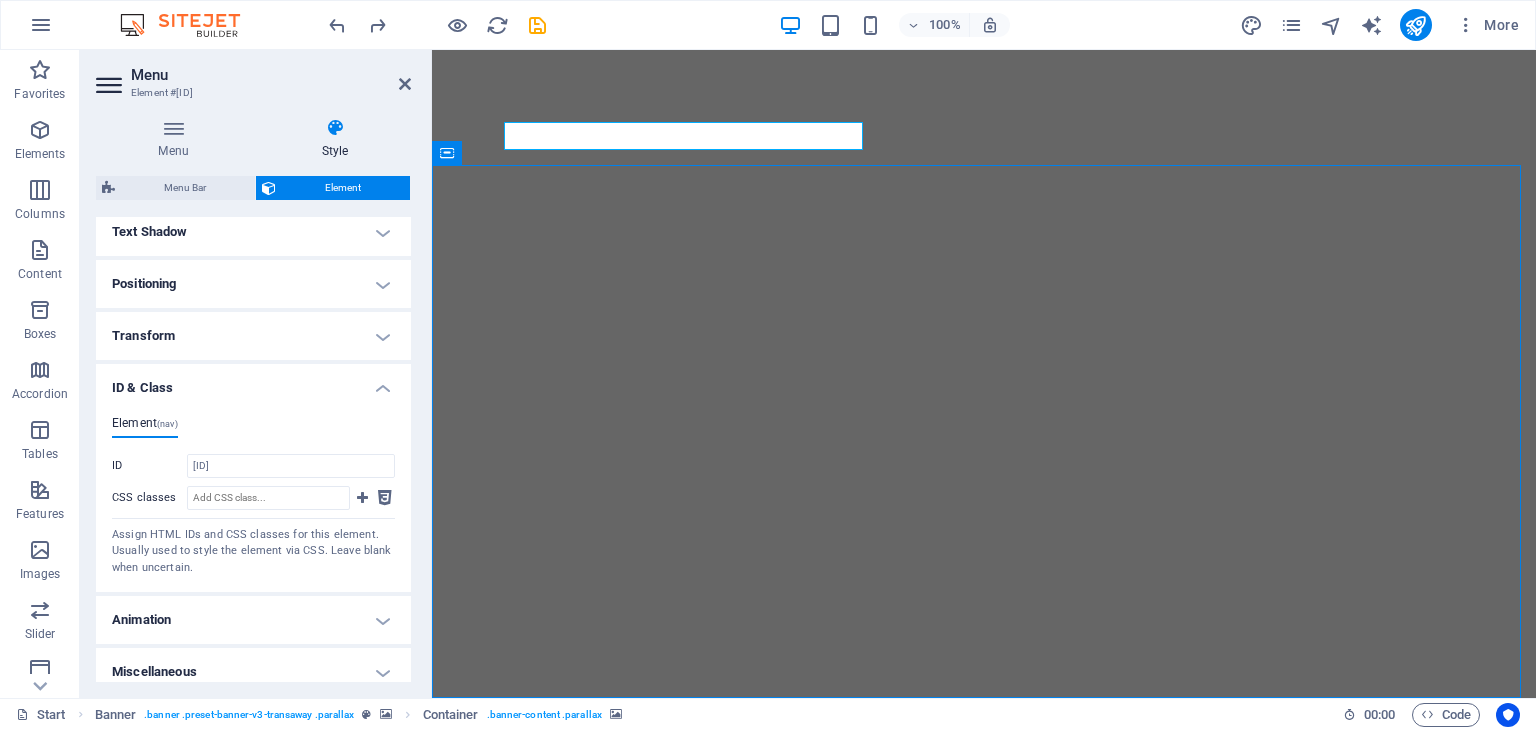 click at bounding box center [984, 1224] 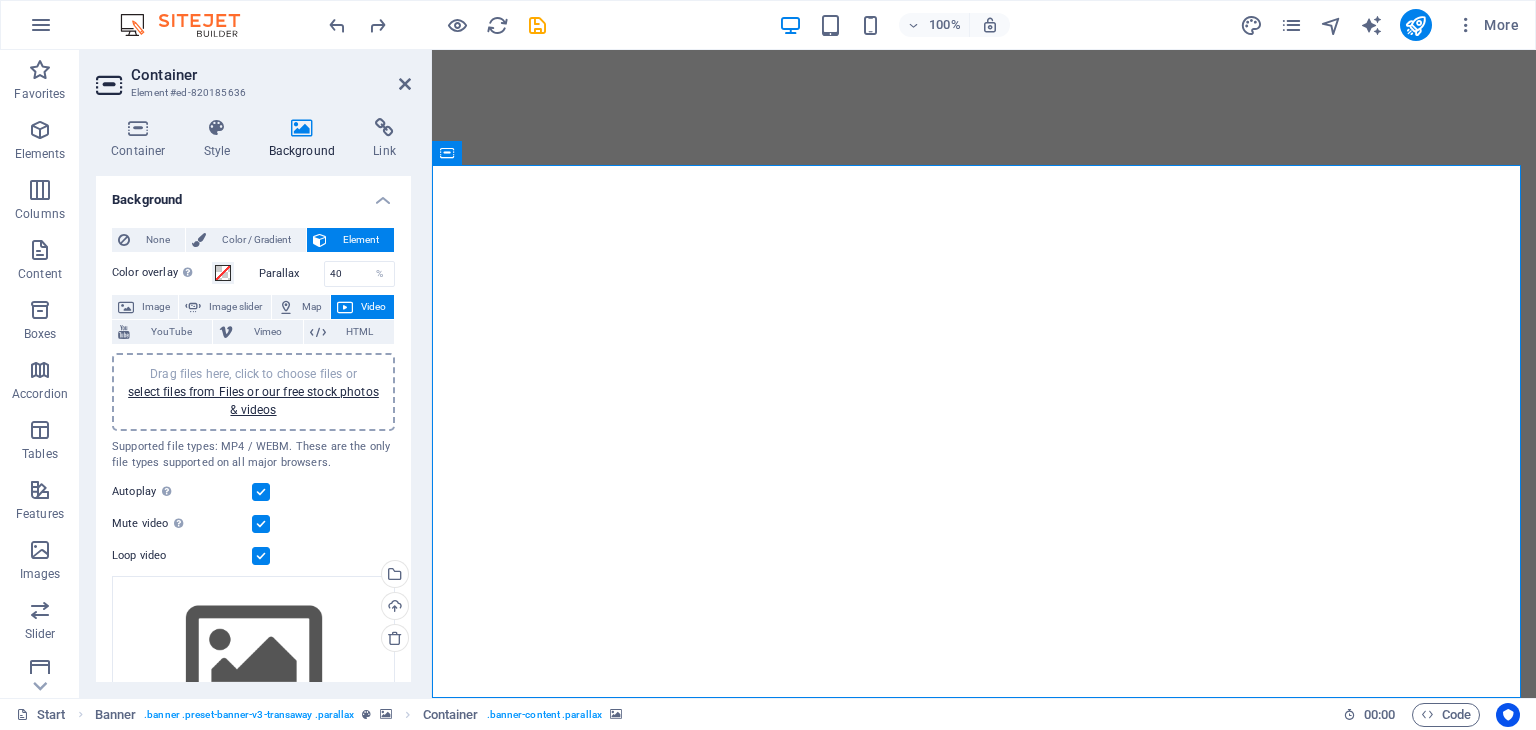click at bounding box center (984, 1224) 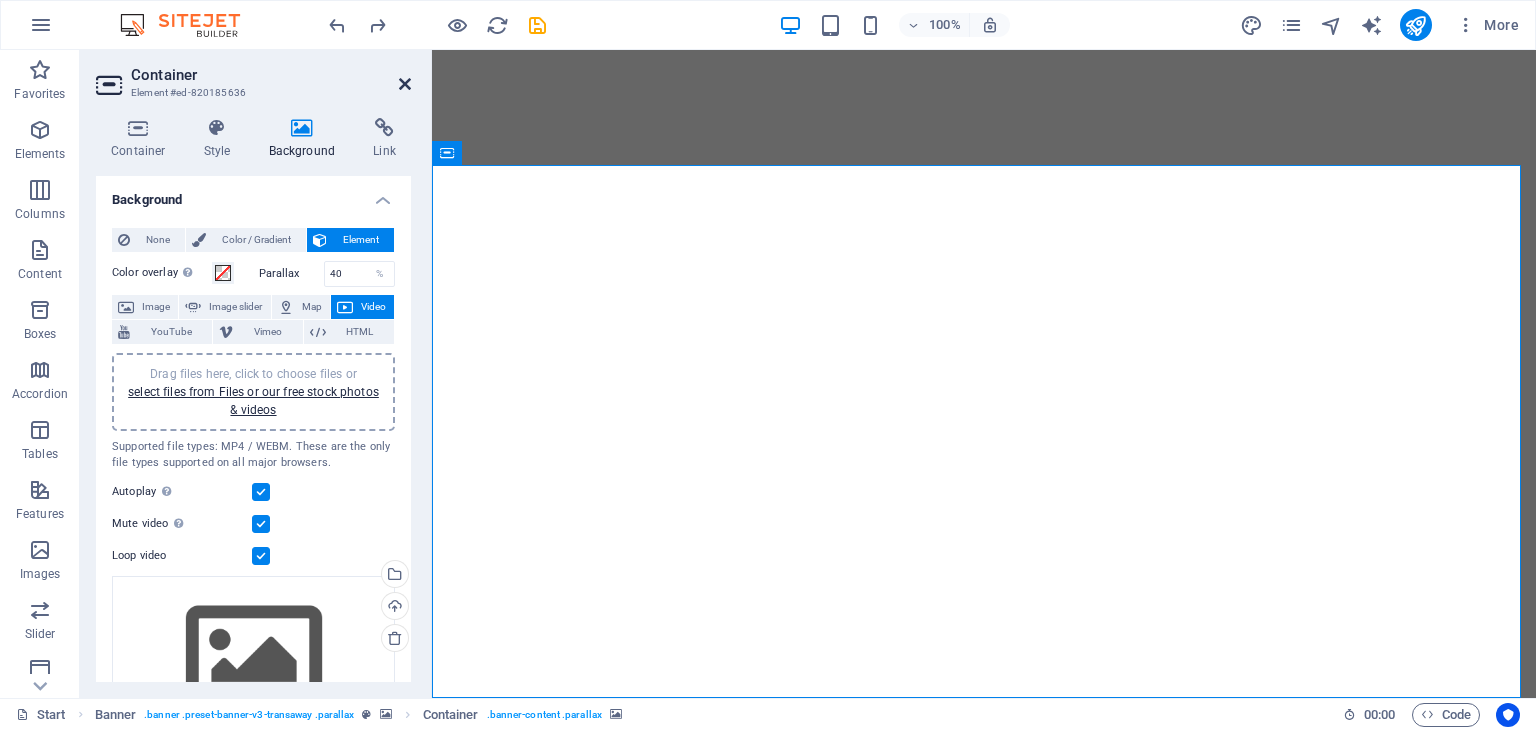 click at bounding box center (405, 84) 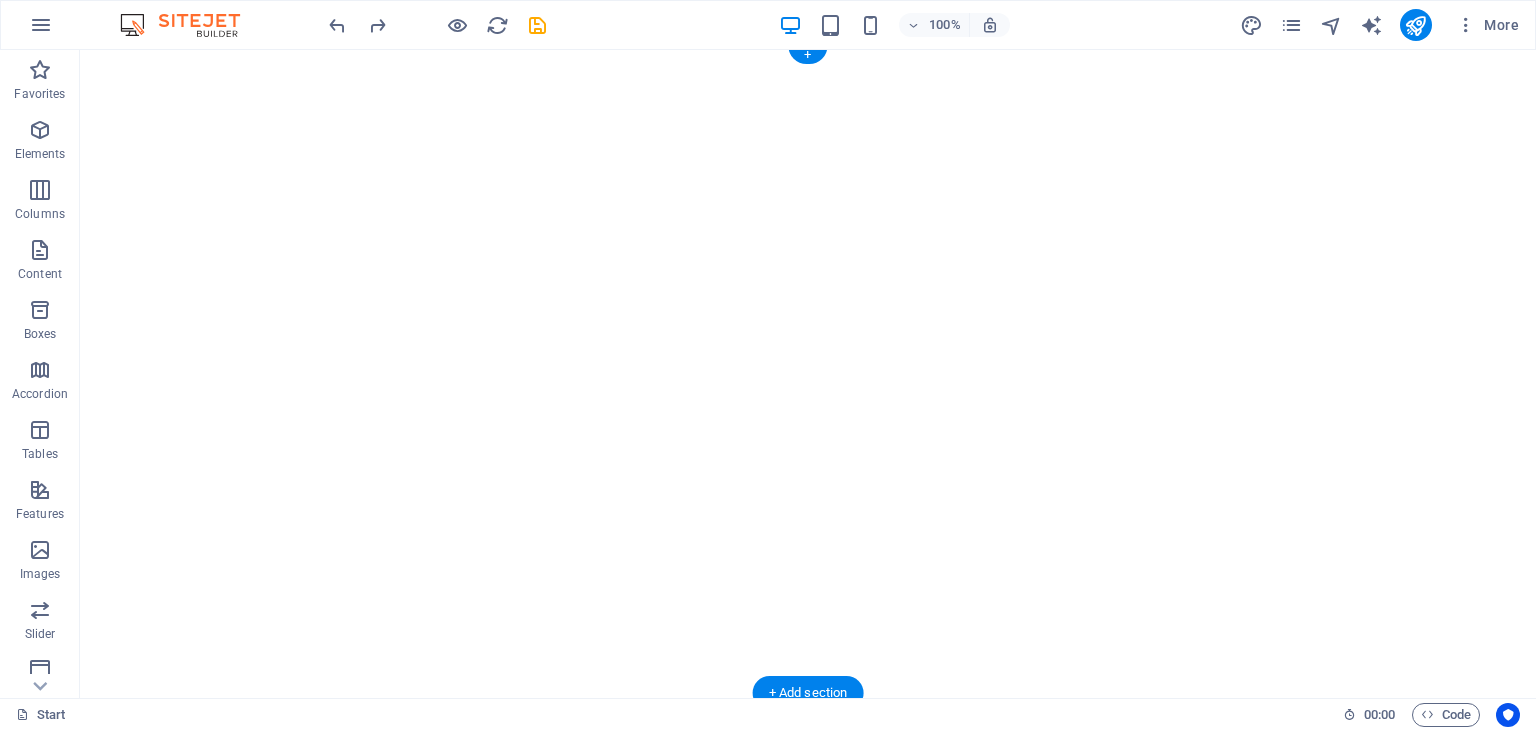 scroll, scrollTop: 0, scrollLeft: 0, axis: both 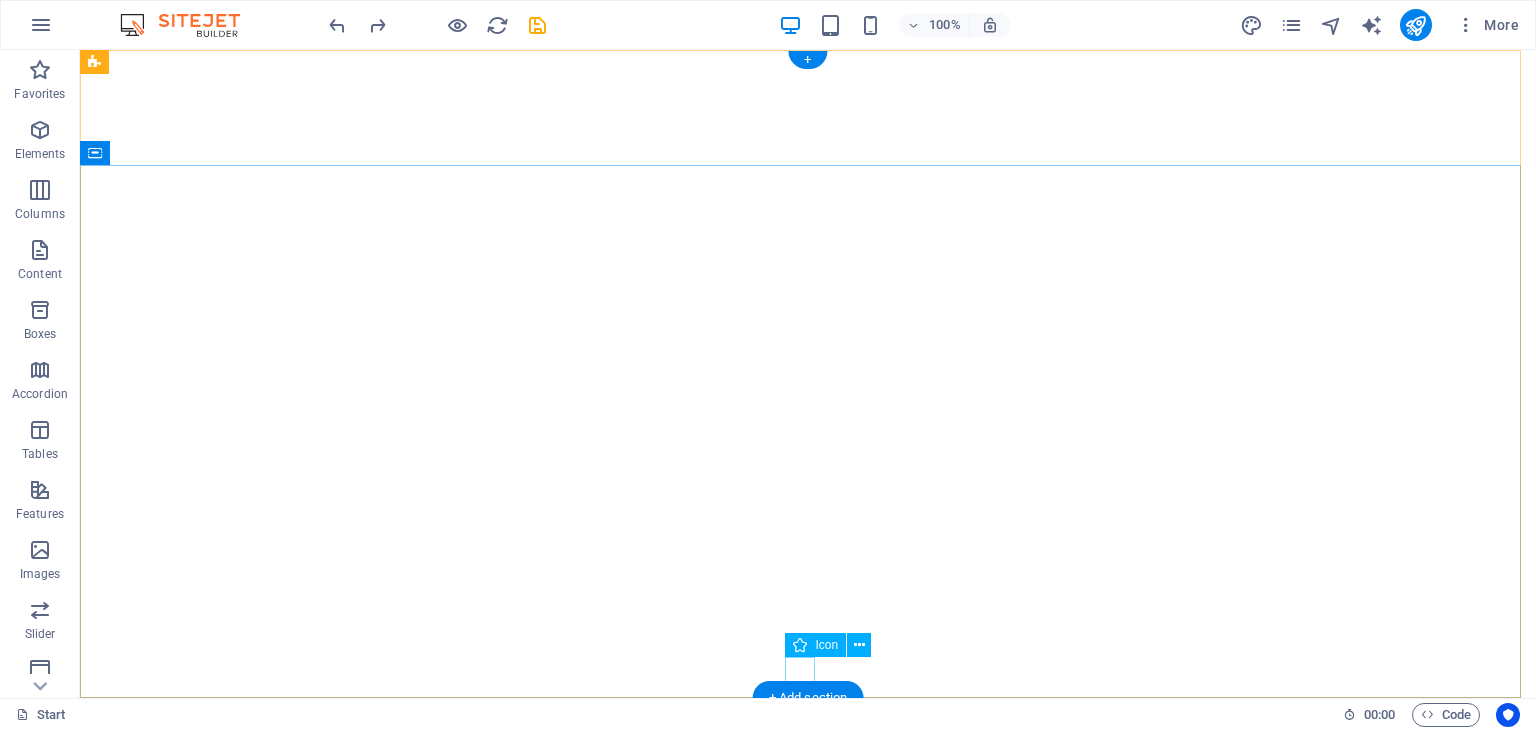 click at bounding box center (808, 667) 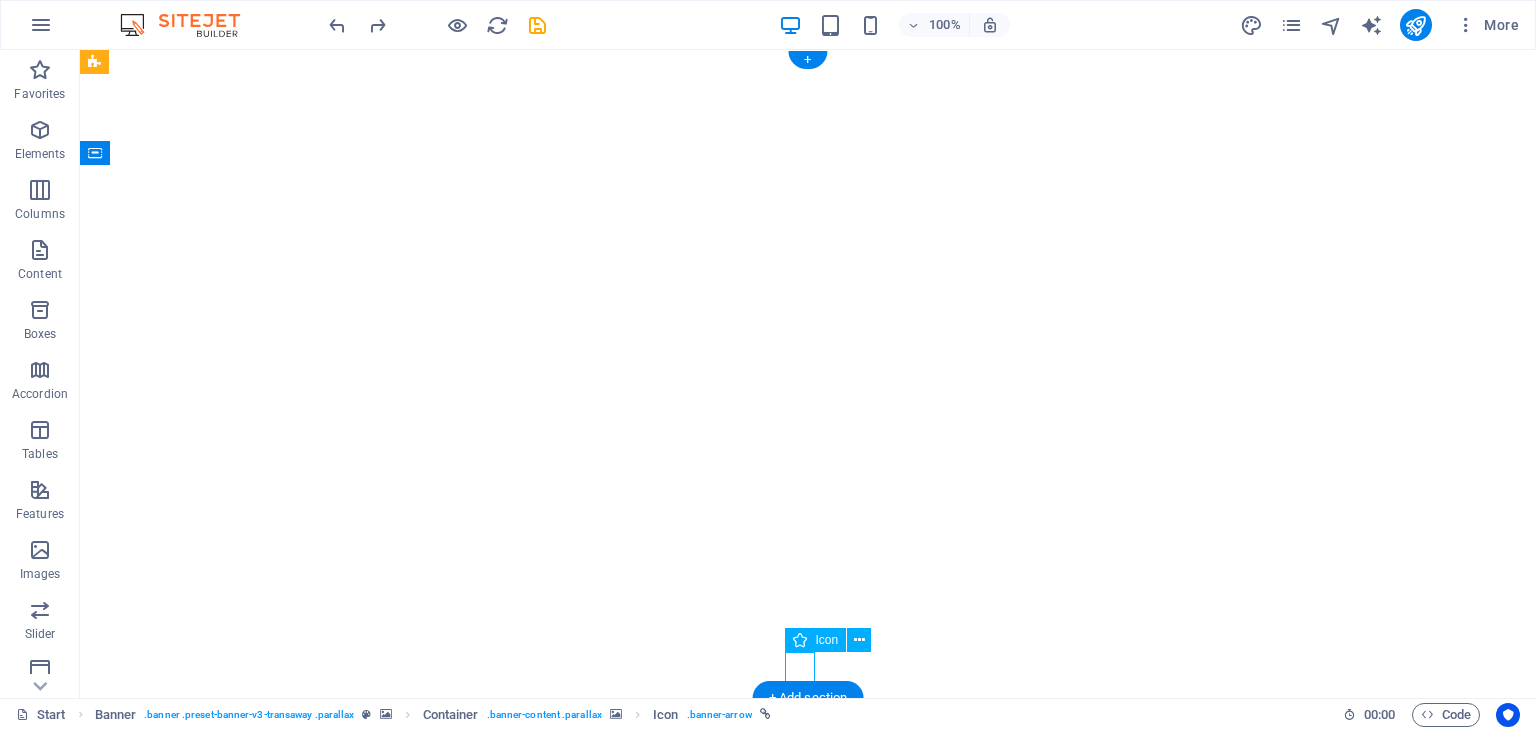 click at bounding box center (808, 667) 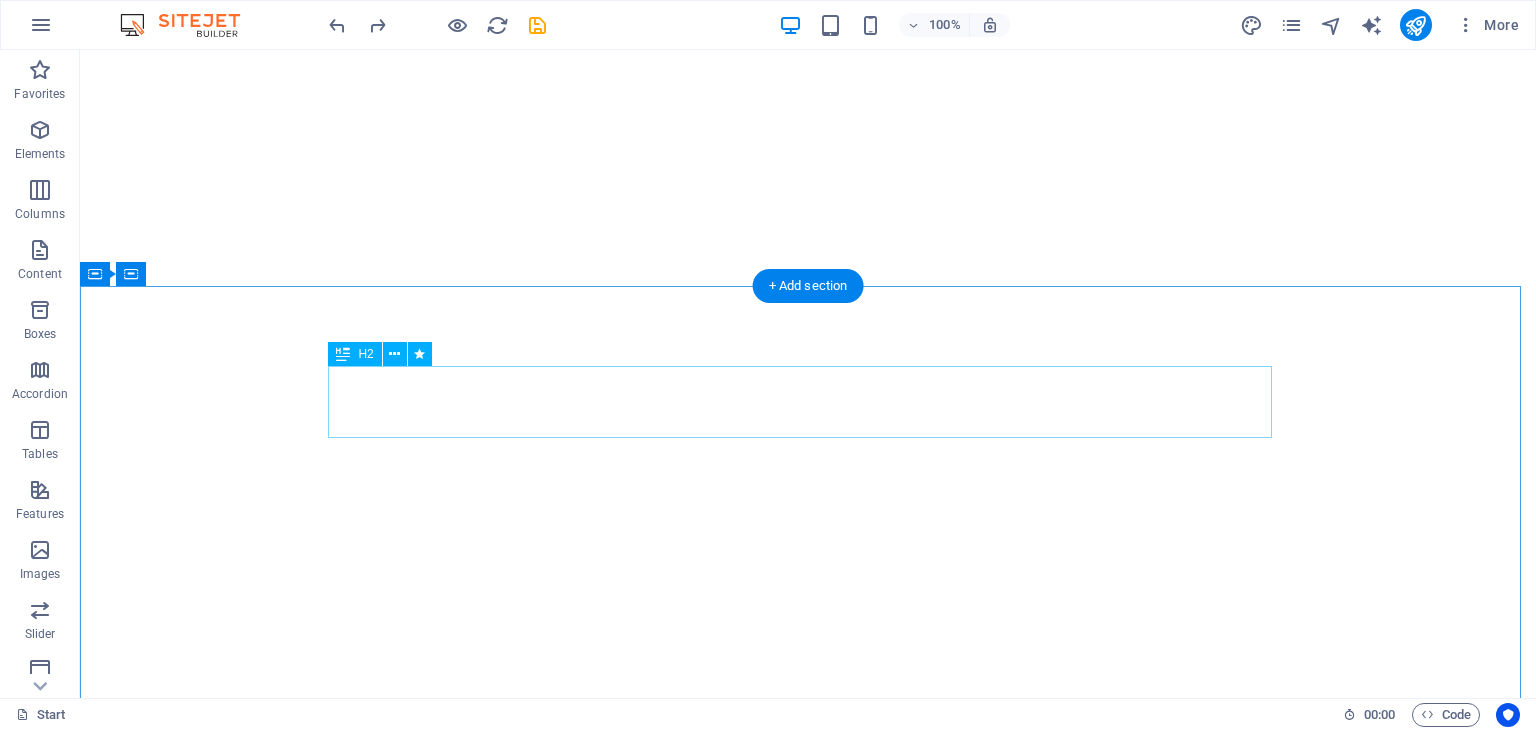scroll, scrollTop: 0, scrollLeft: 0, axis: both 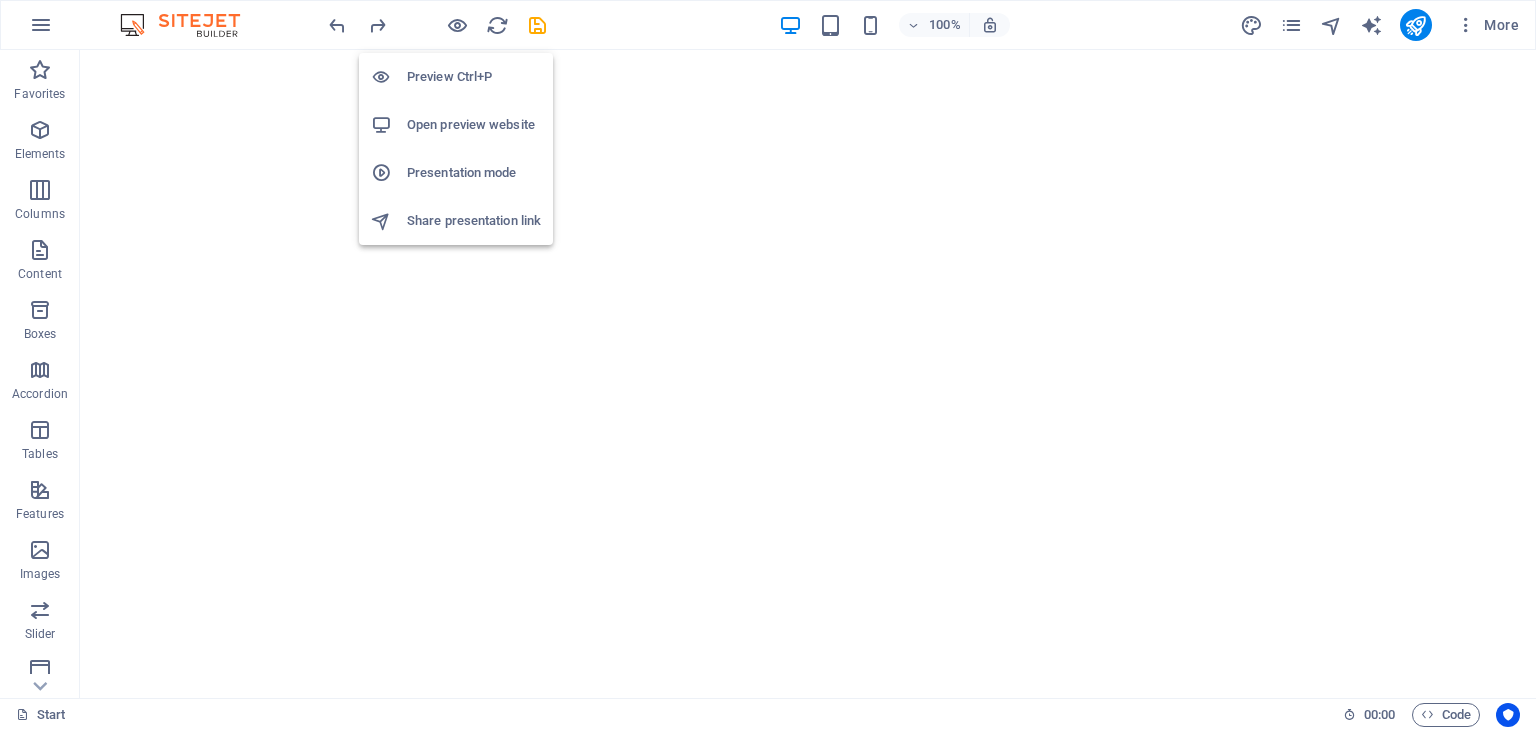 click on "Open preview website" at bounding box center (474, 125) 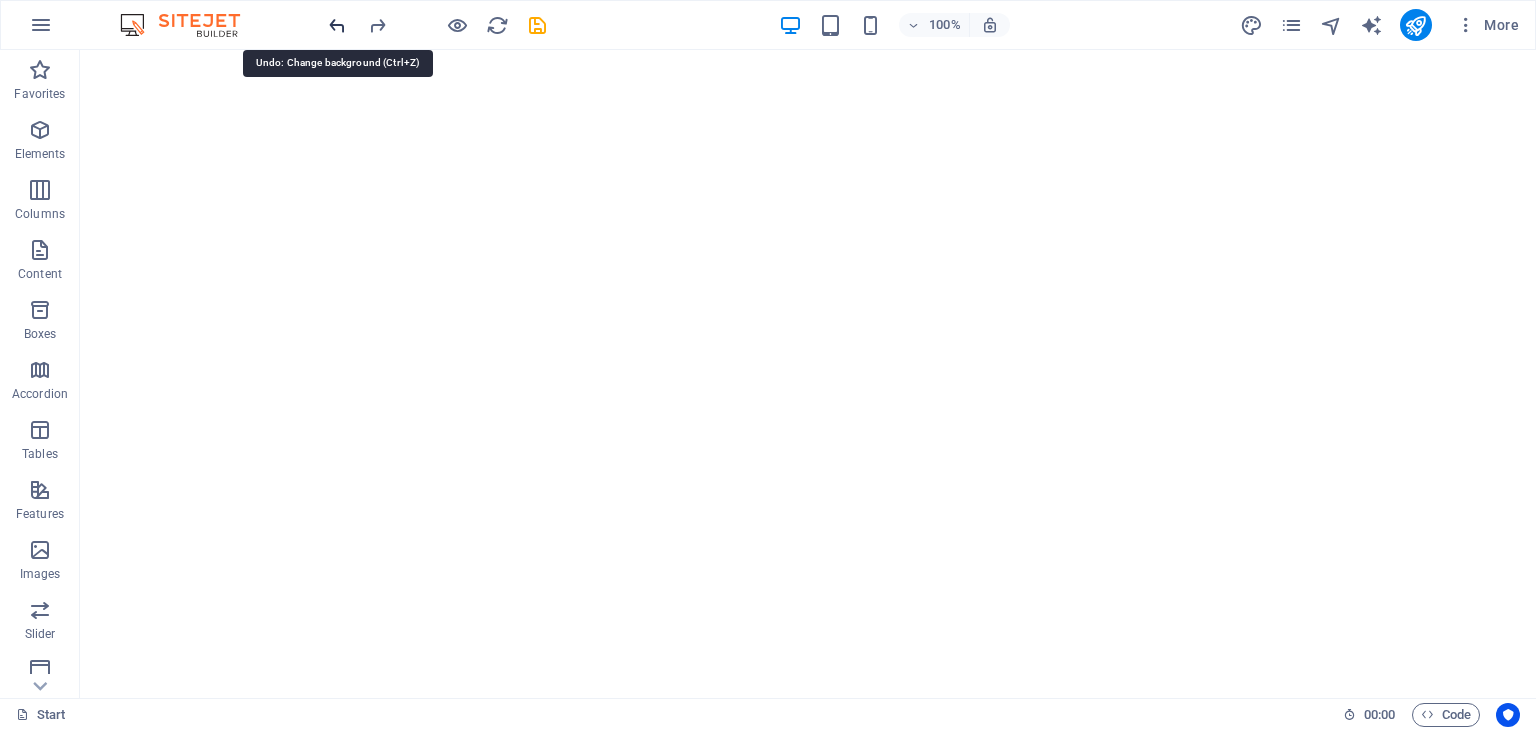 click at bounding box center [337, 25] 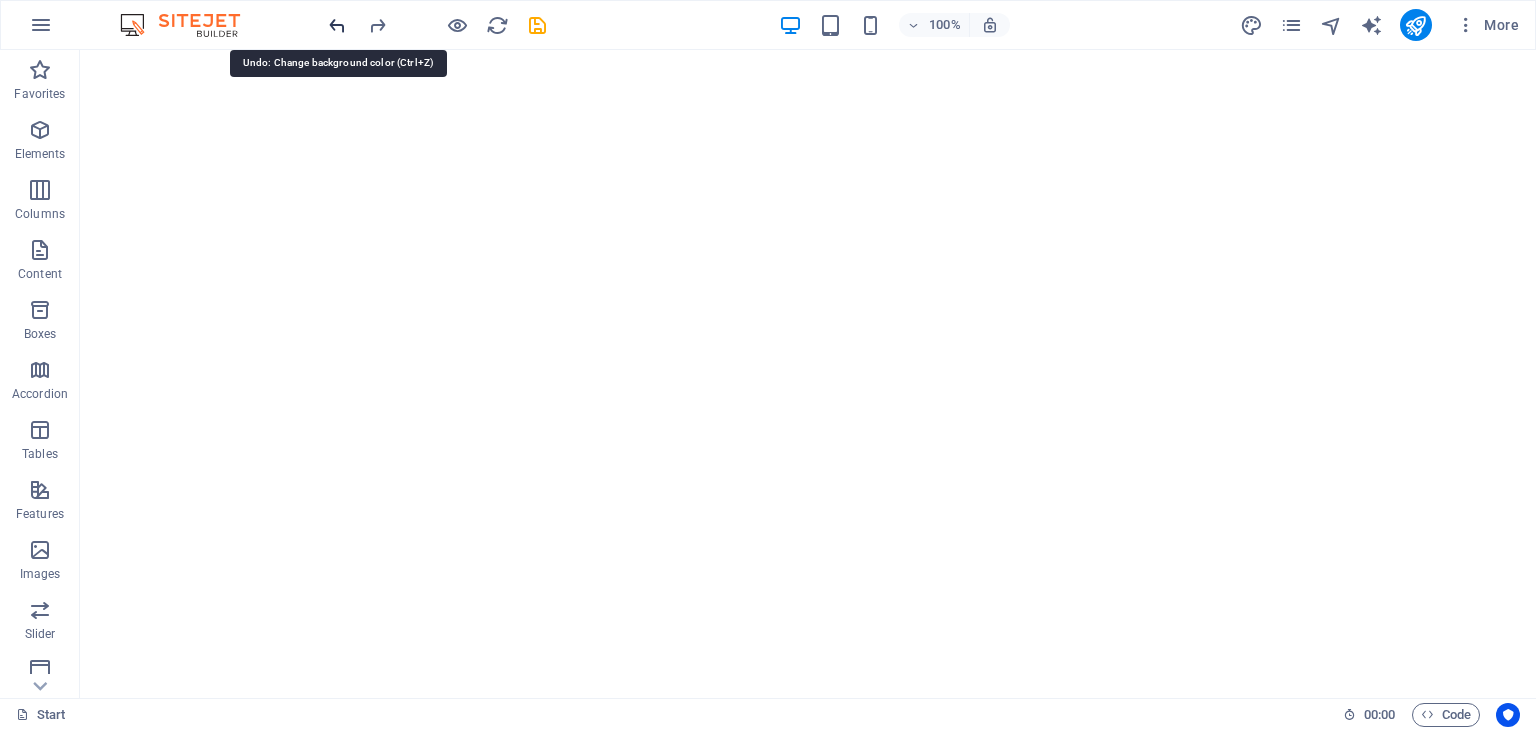 click at bounding box center [337, 25] 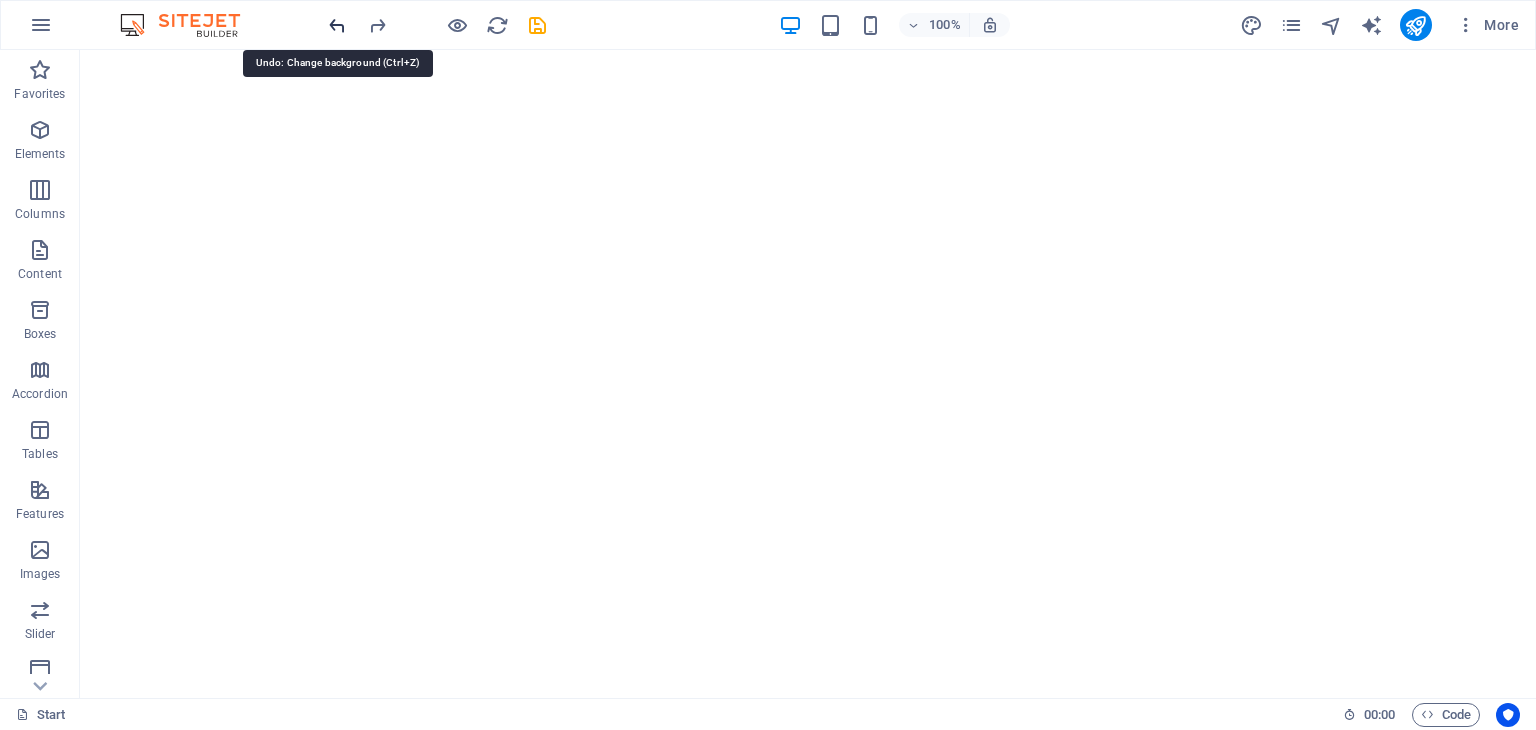 click at bounding box center [337, 25] 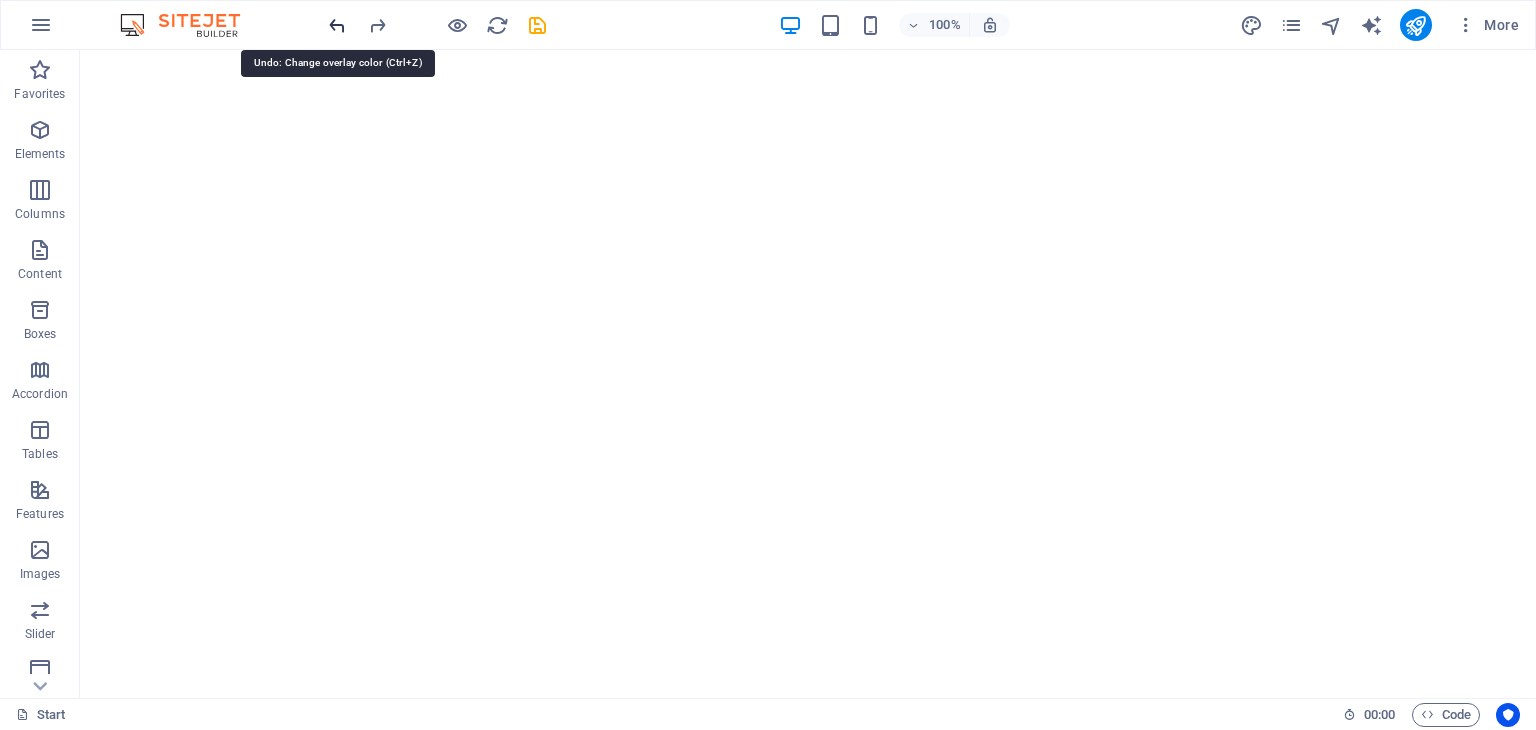 click at bounding box center [337, 25] 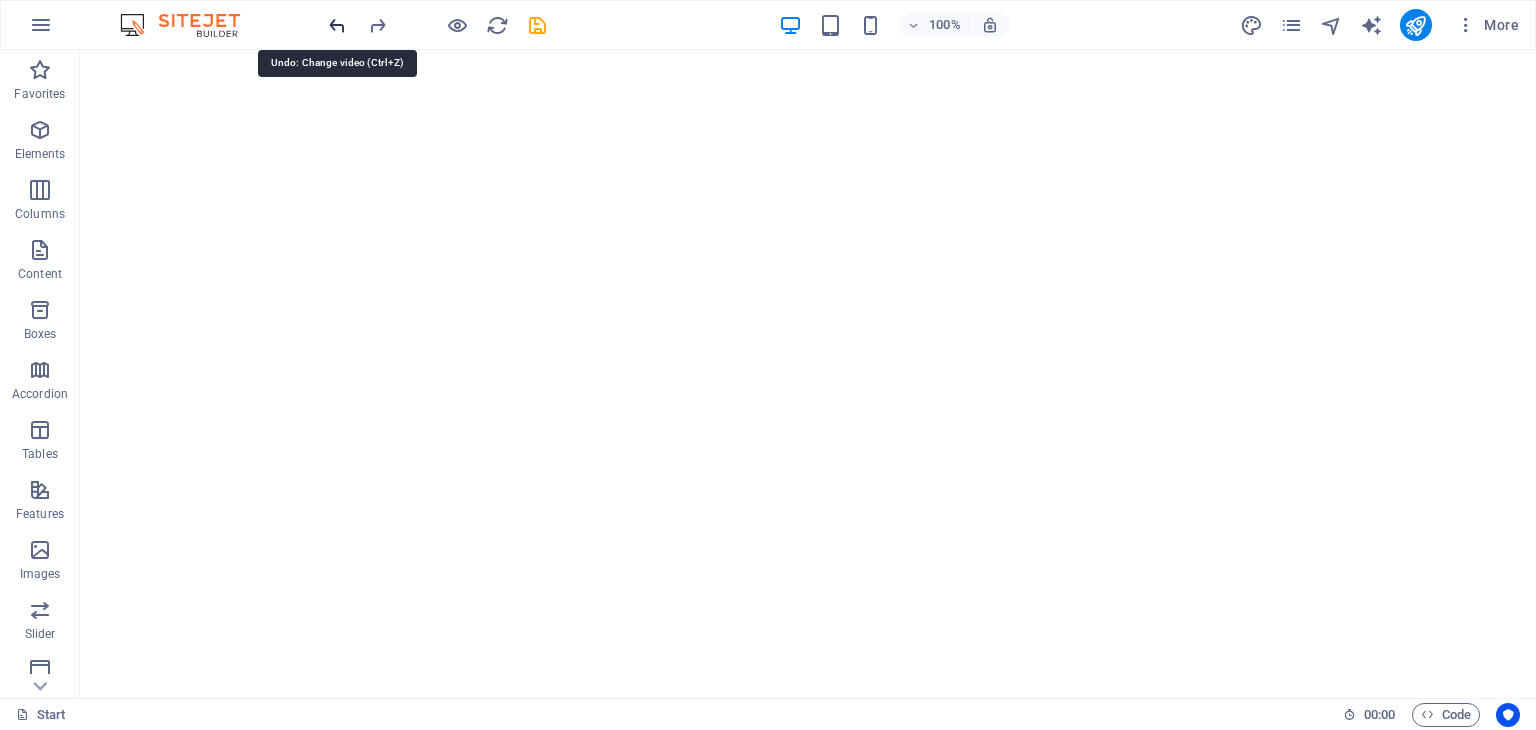 click at bounding box center [337, 25] 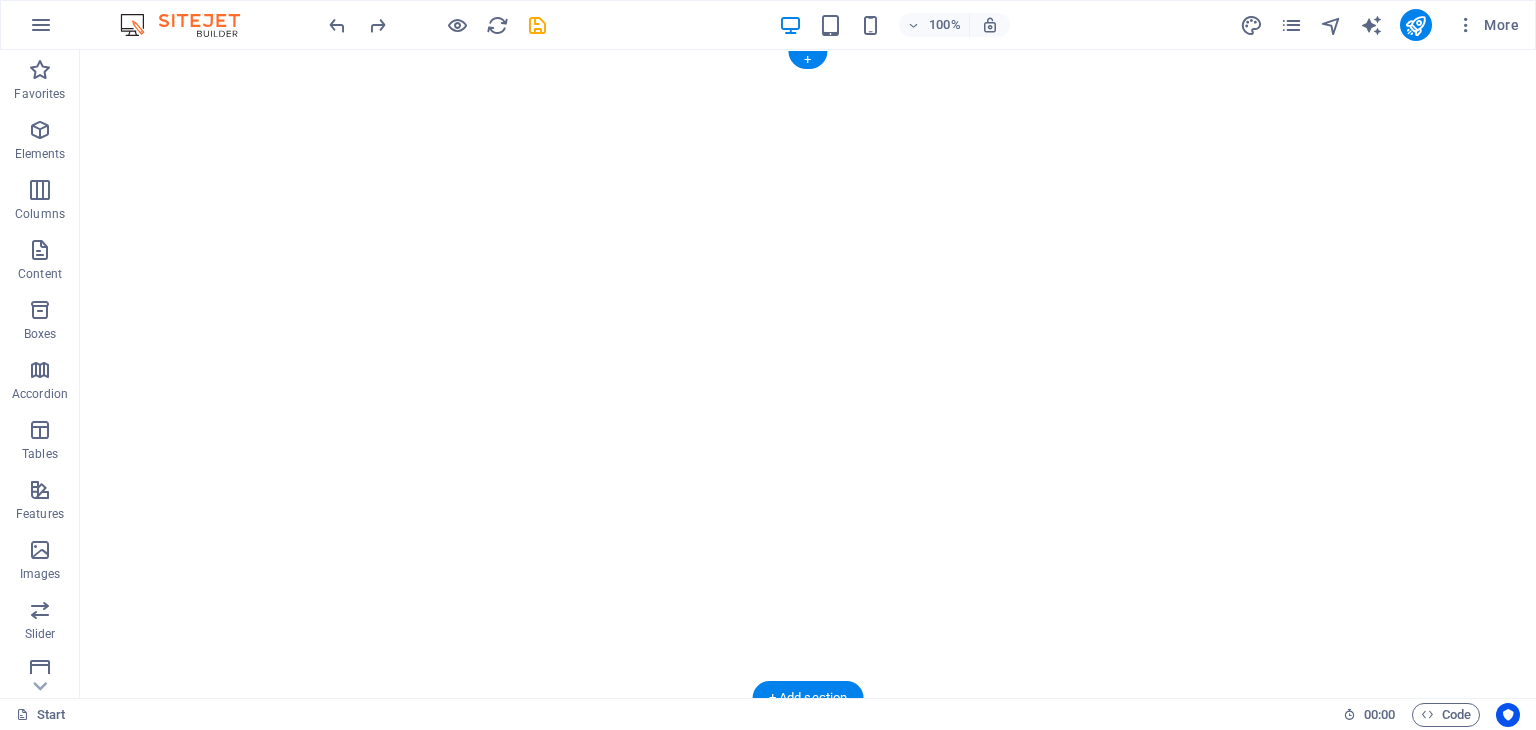 click at bounding box center (808, 1224) 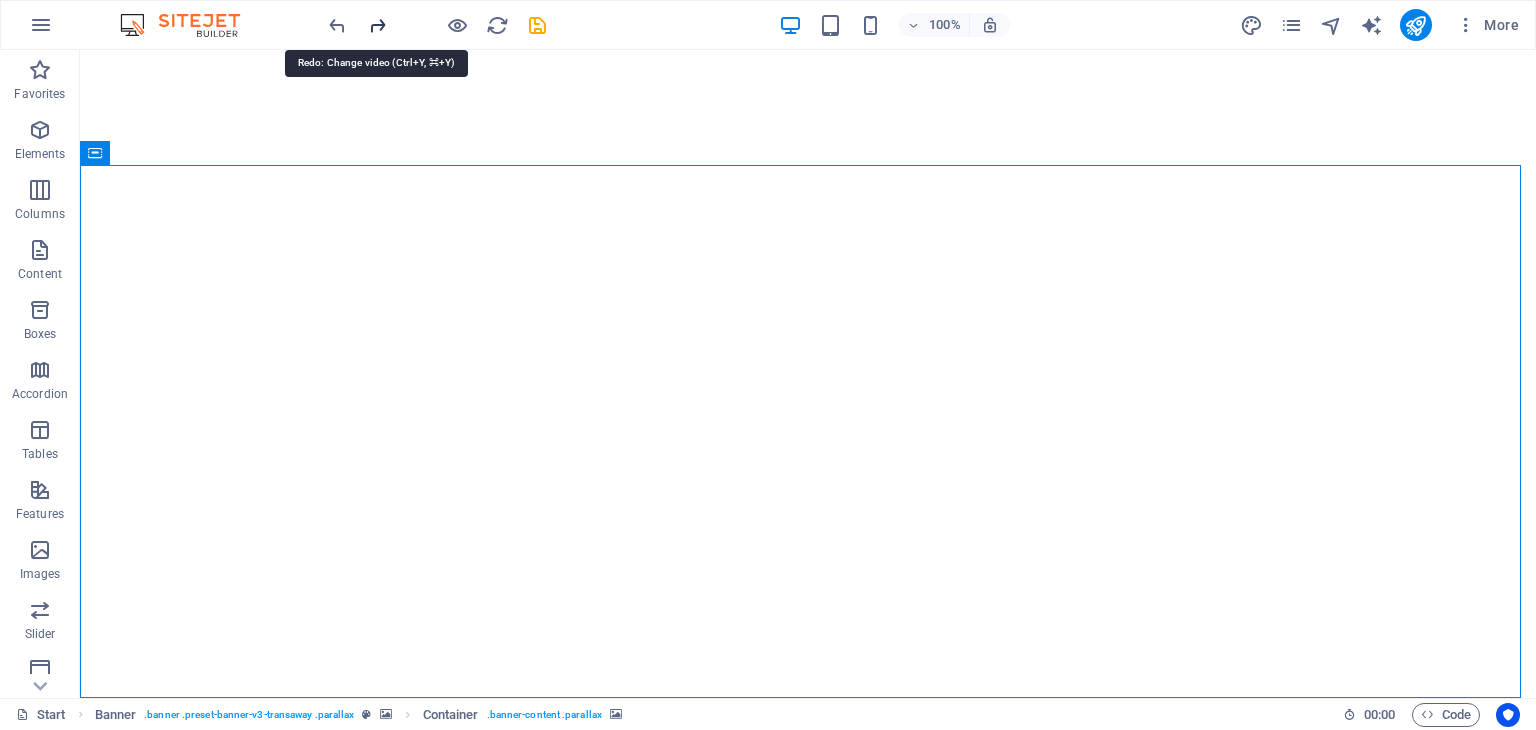 click at bounding box center [377, 25] 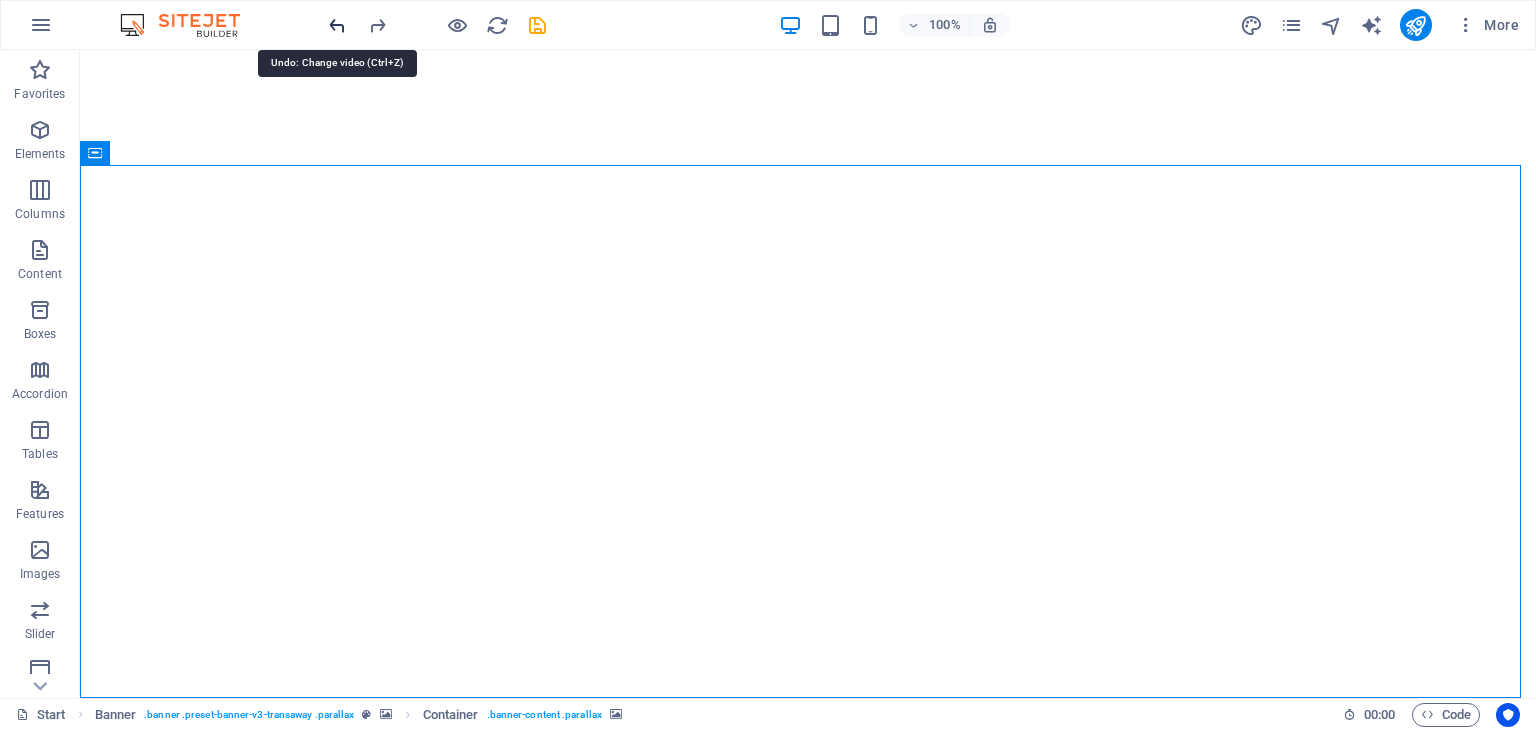 click at bounding box center (337, 25) 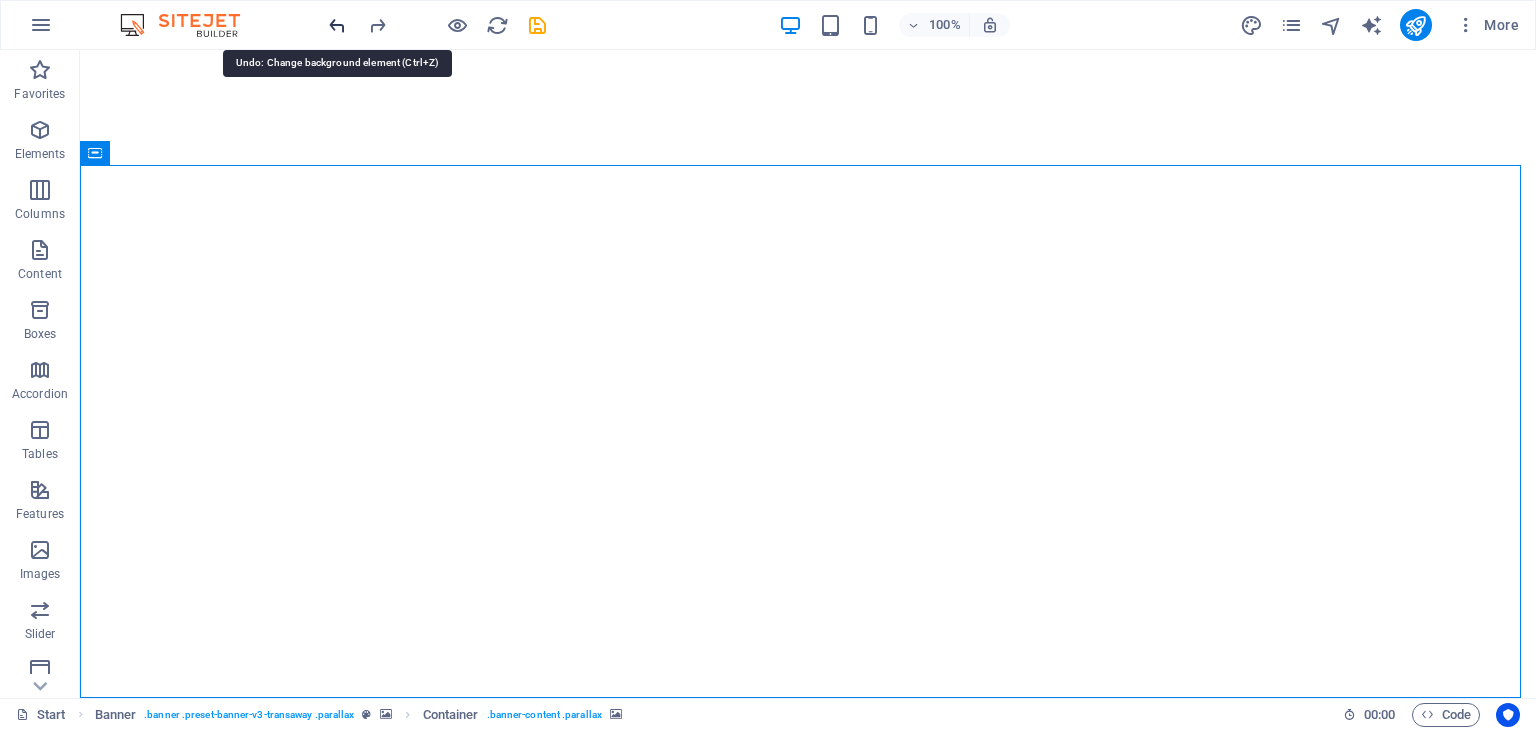 click at bounding box center [337, 25] 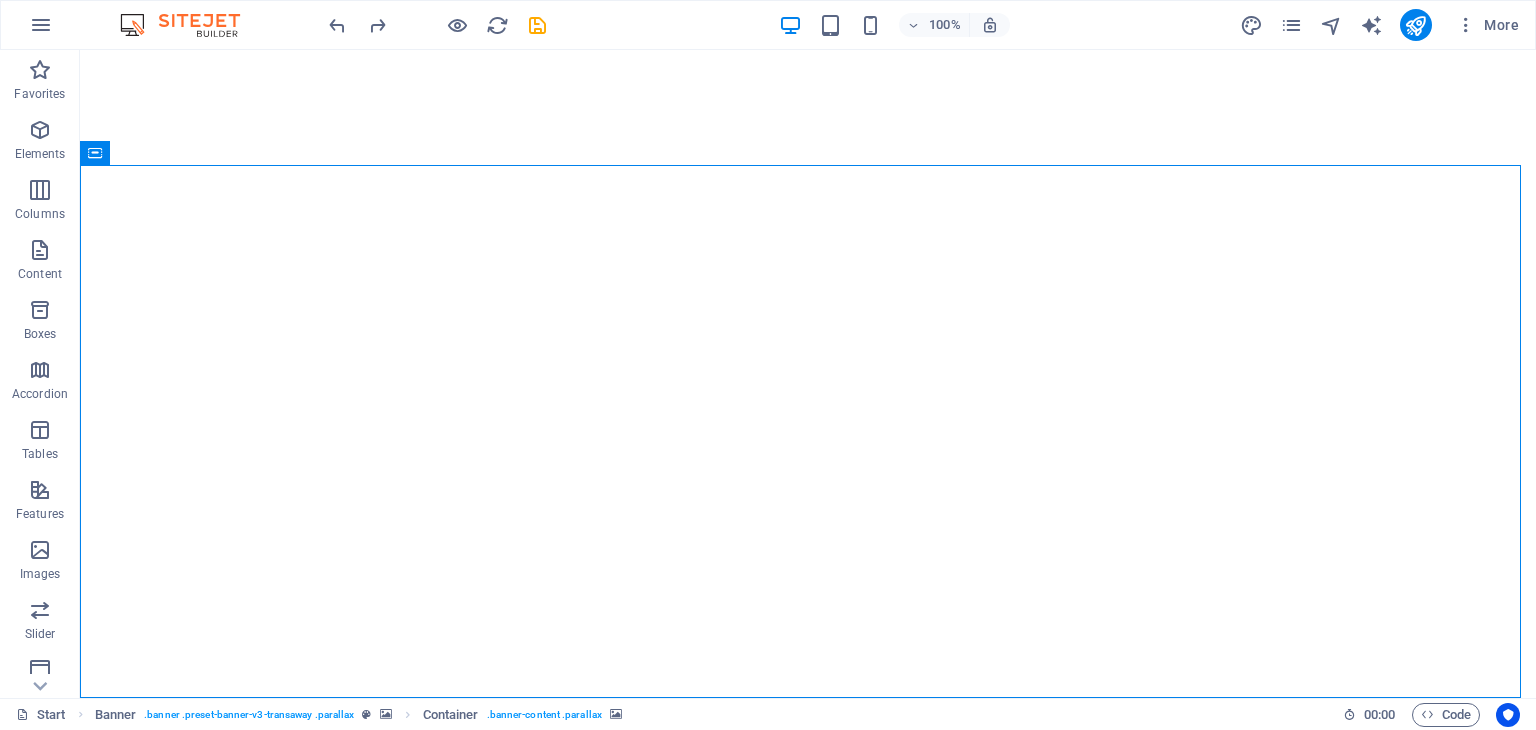 click at bounding box center [808, 1224] 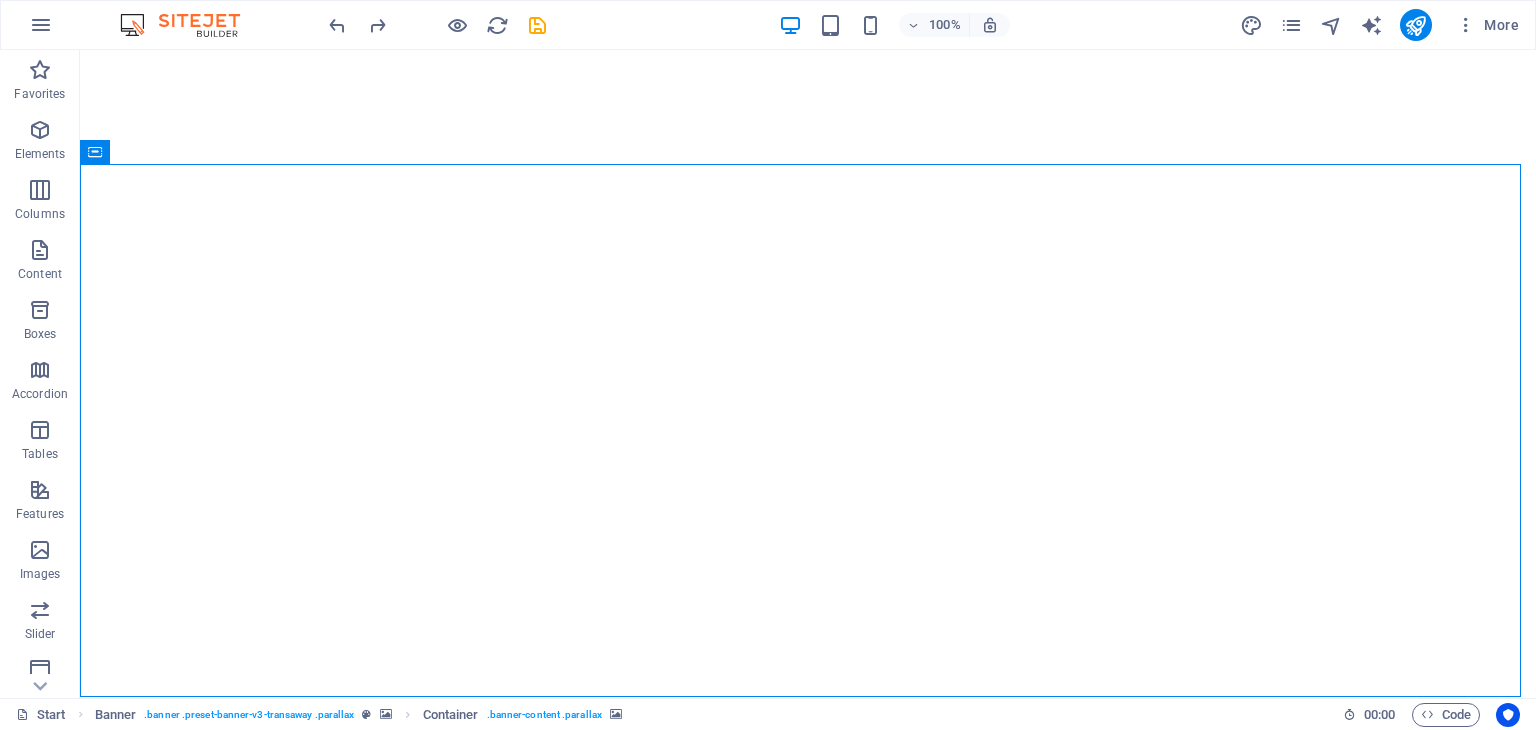 scroll, scrollTop: 0, scrollLeft: 0, axis: both 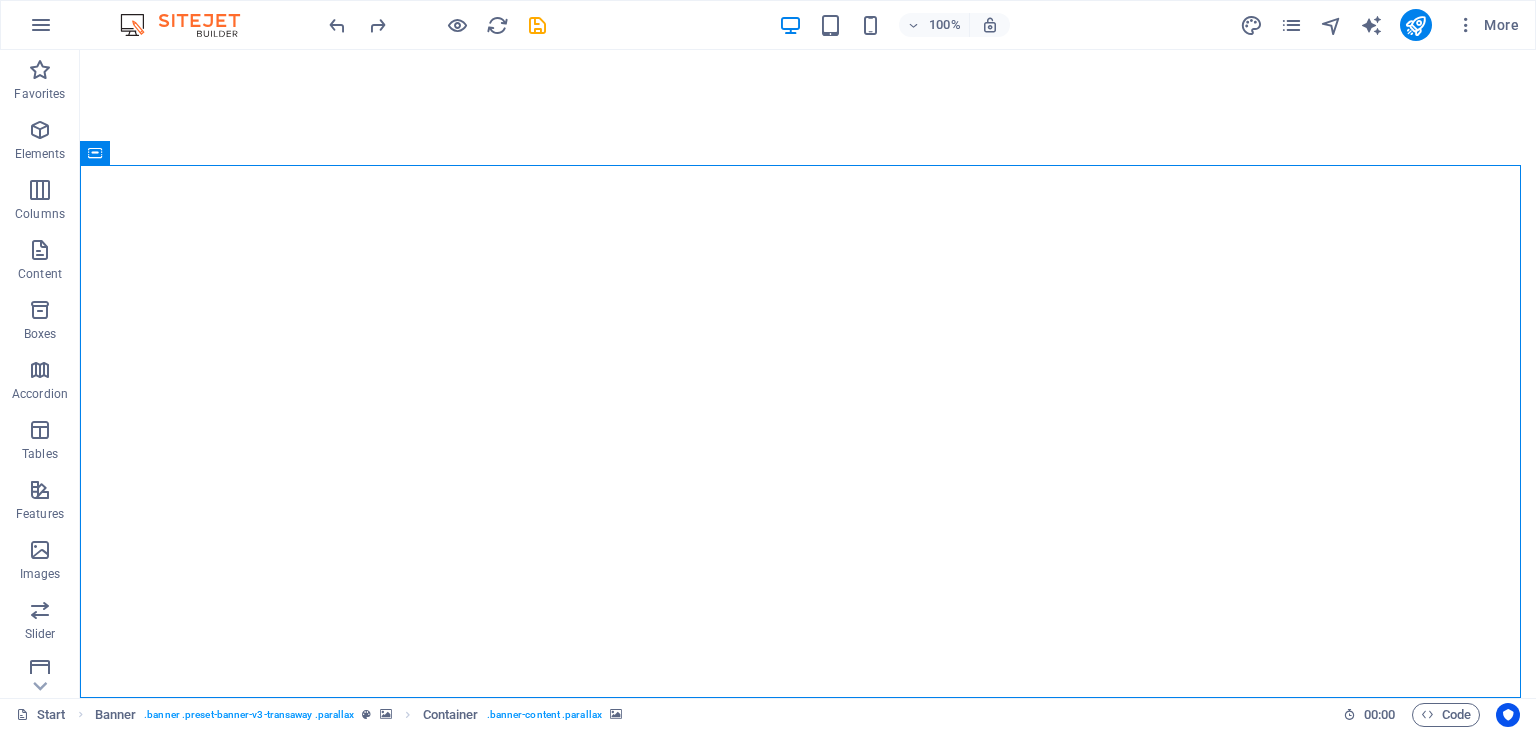 click at bounding box center [808, 1224] 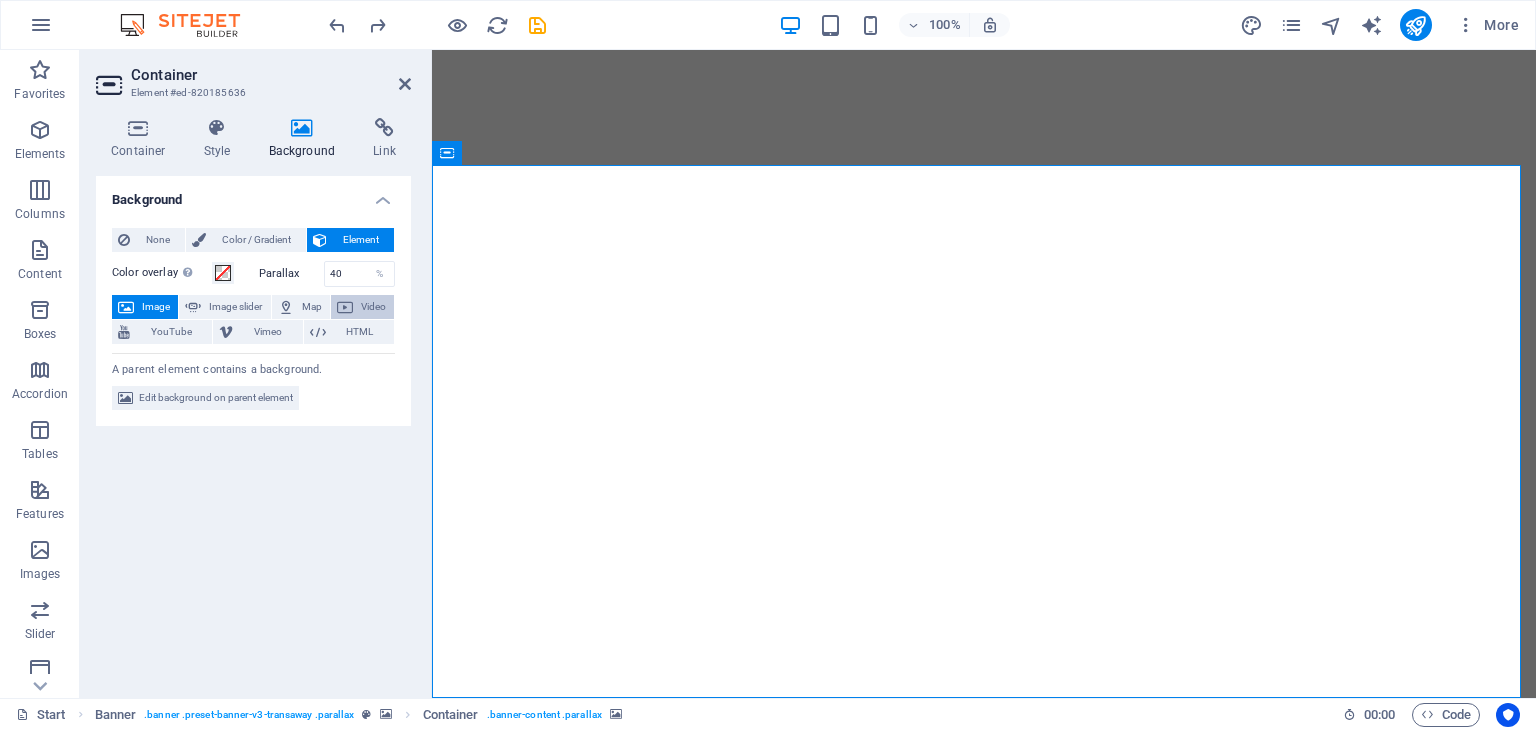 click on "Video" at bounding box center (362, 307) 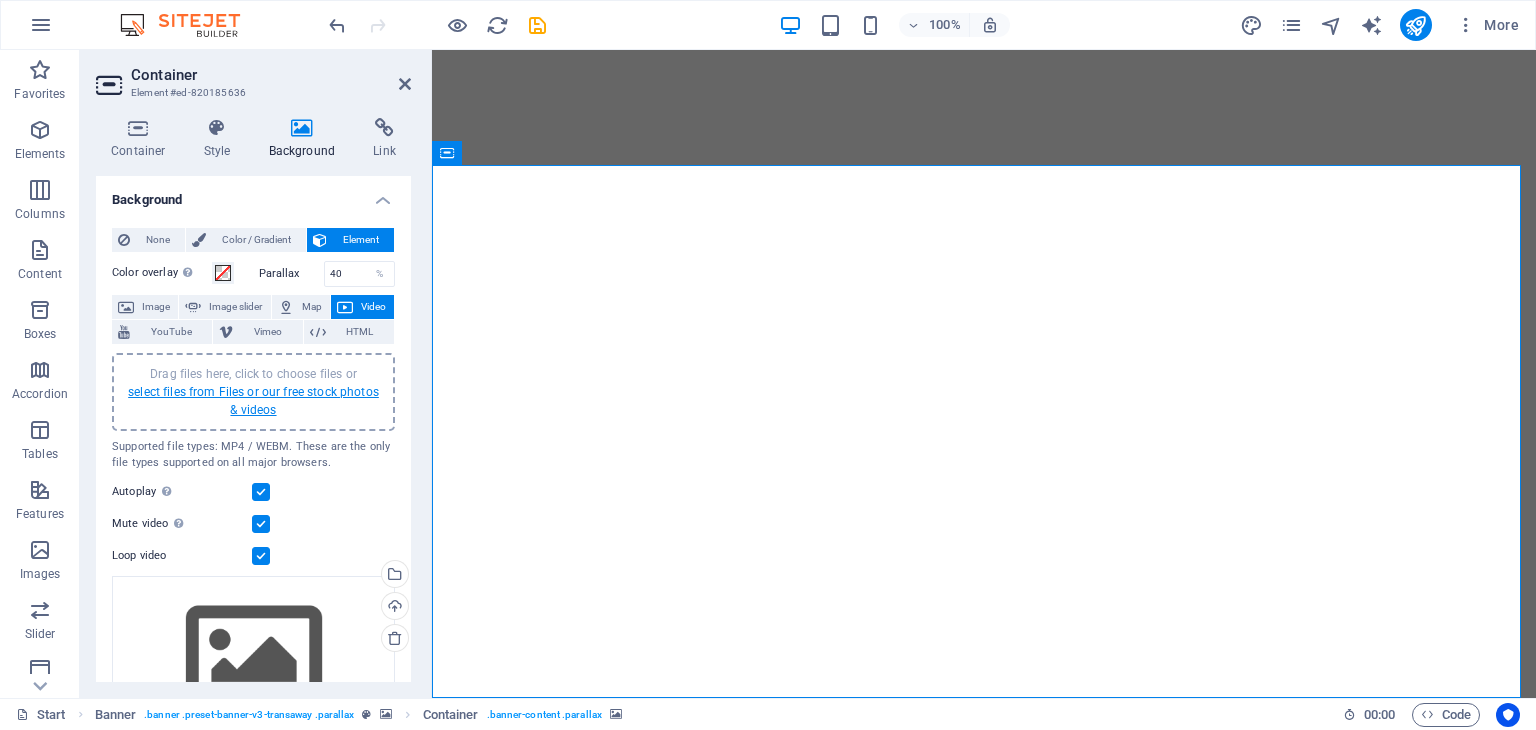click on "select files from Files or our free stock photos & videos" at bounding box center [253, 401] 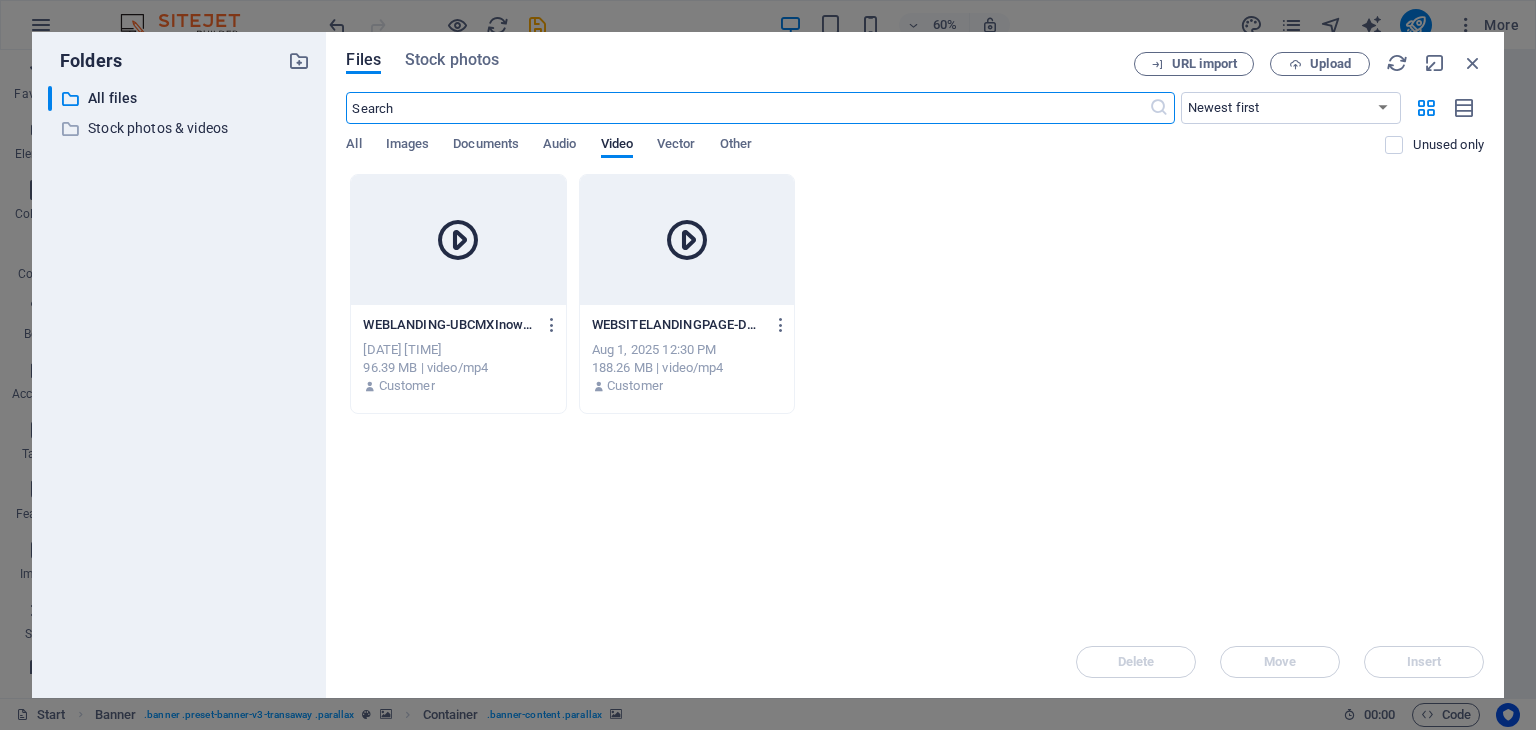 click at bounding box center [687, 240] 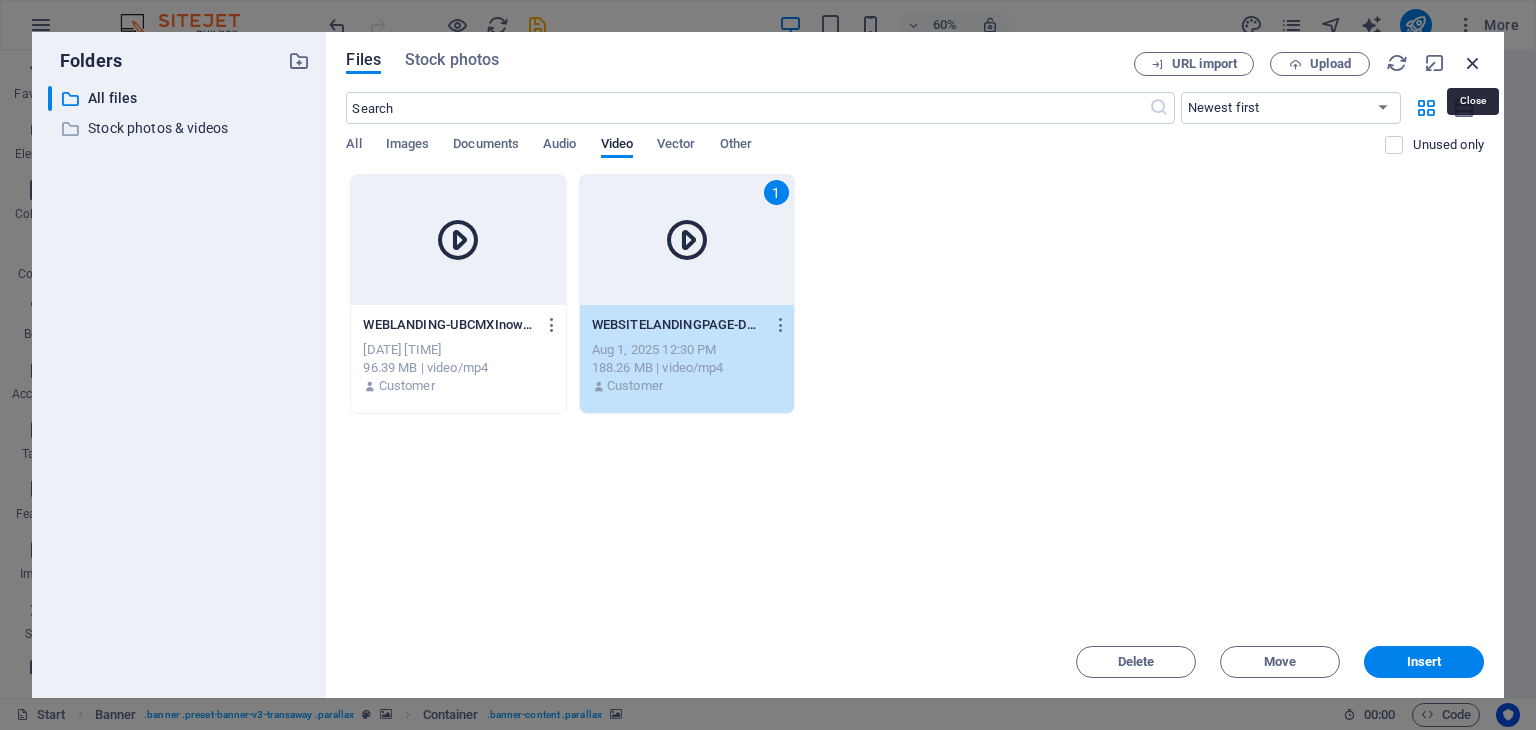 click at bounding box center [1473, 63] 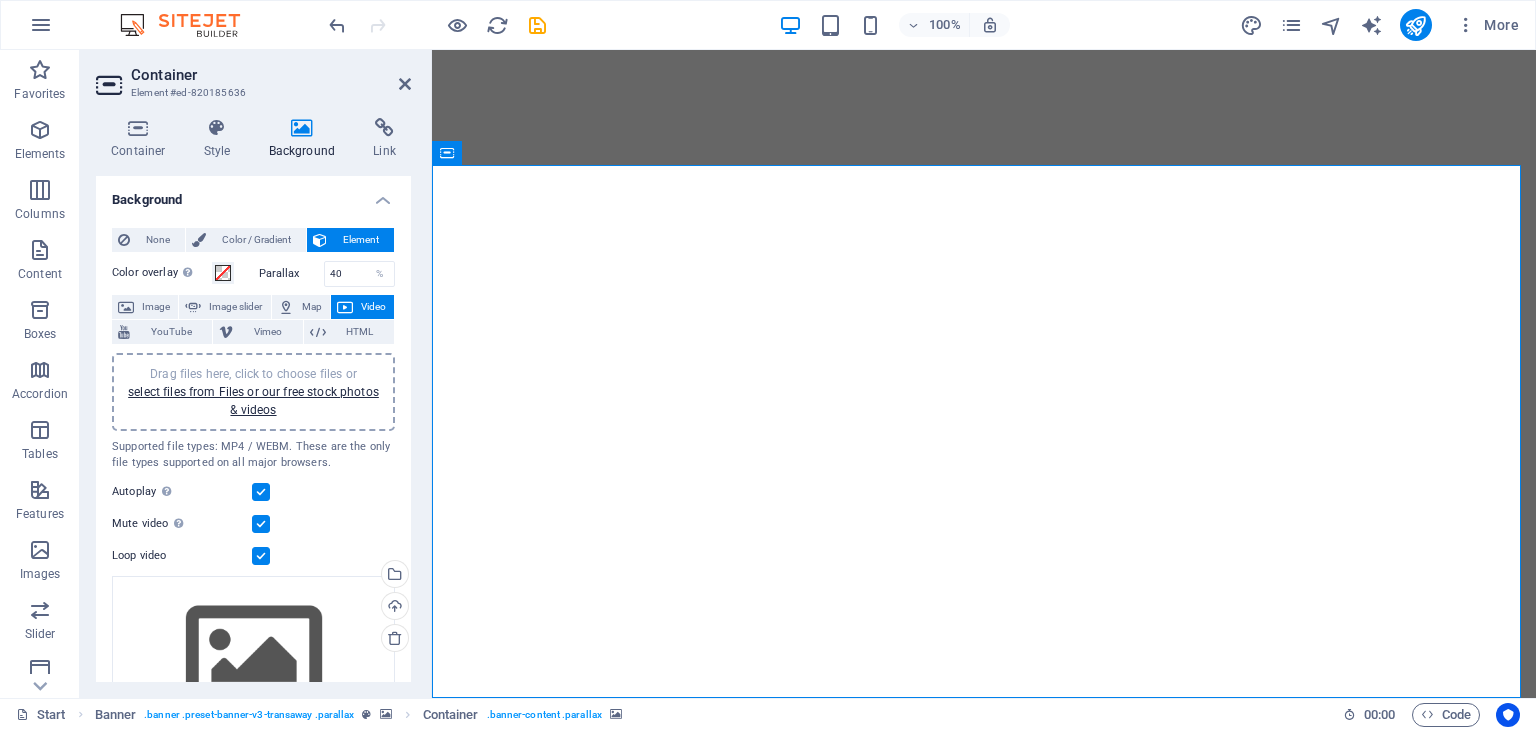 click at bounding box center [437, 25] 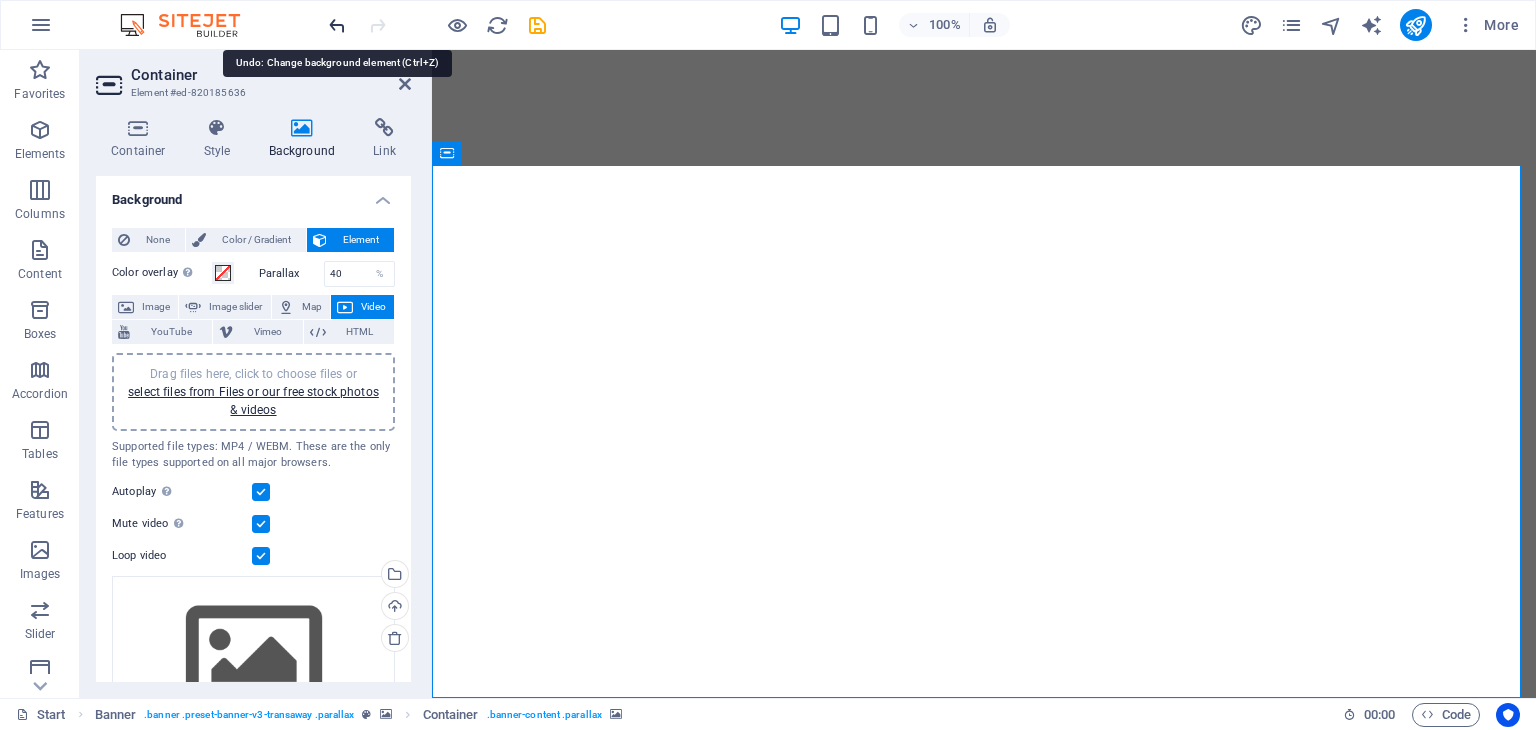click at bounding box center (337, 25) 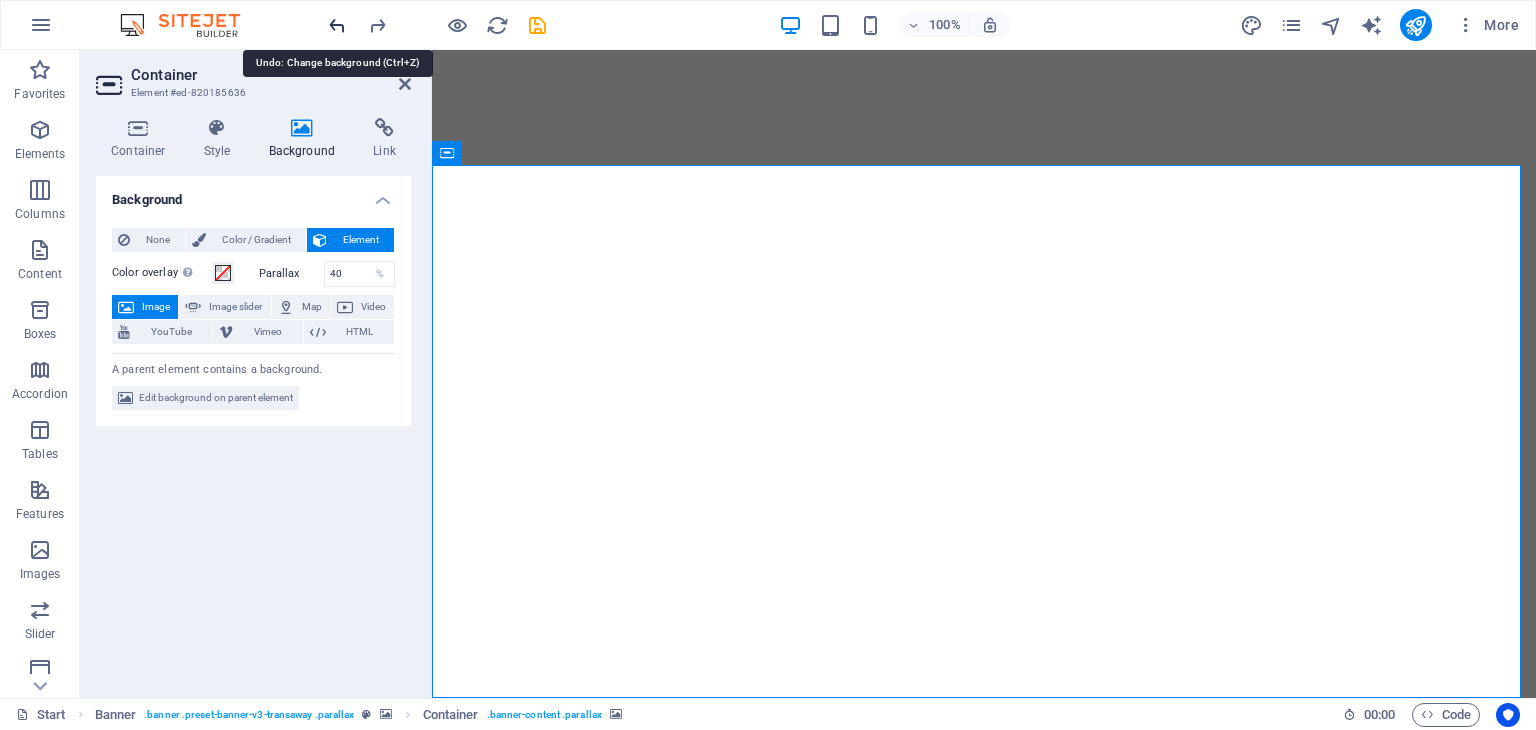 click at bounding box center (337, 25) 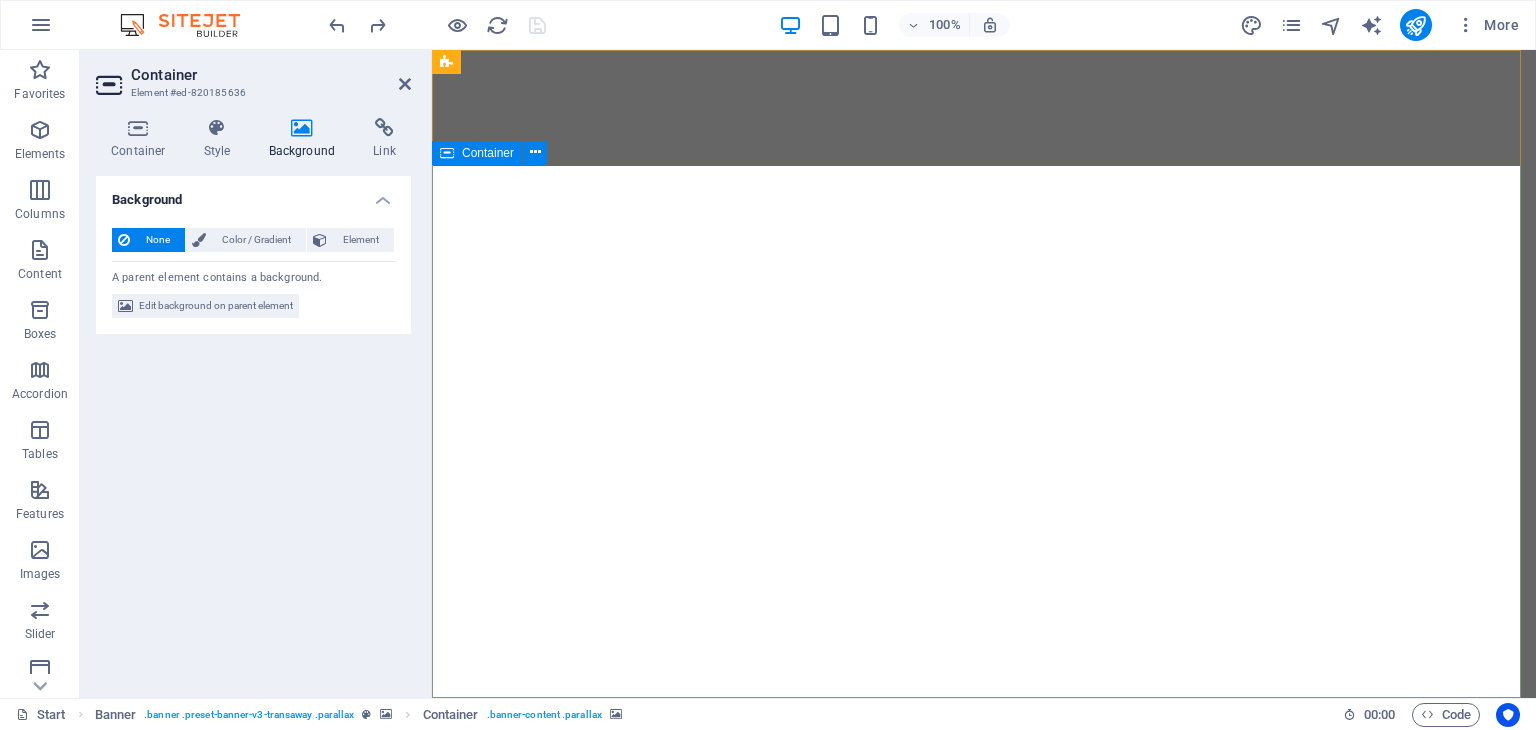 click at bounding box center [984, 1061] 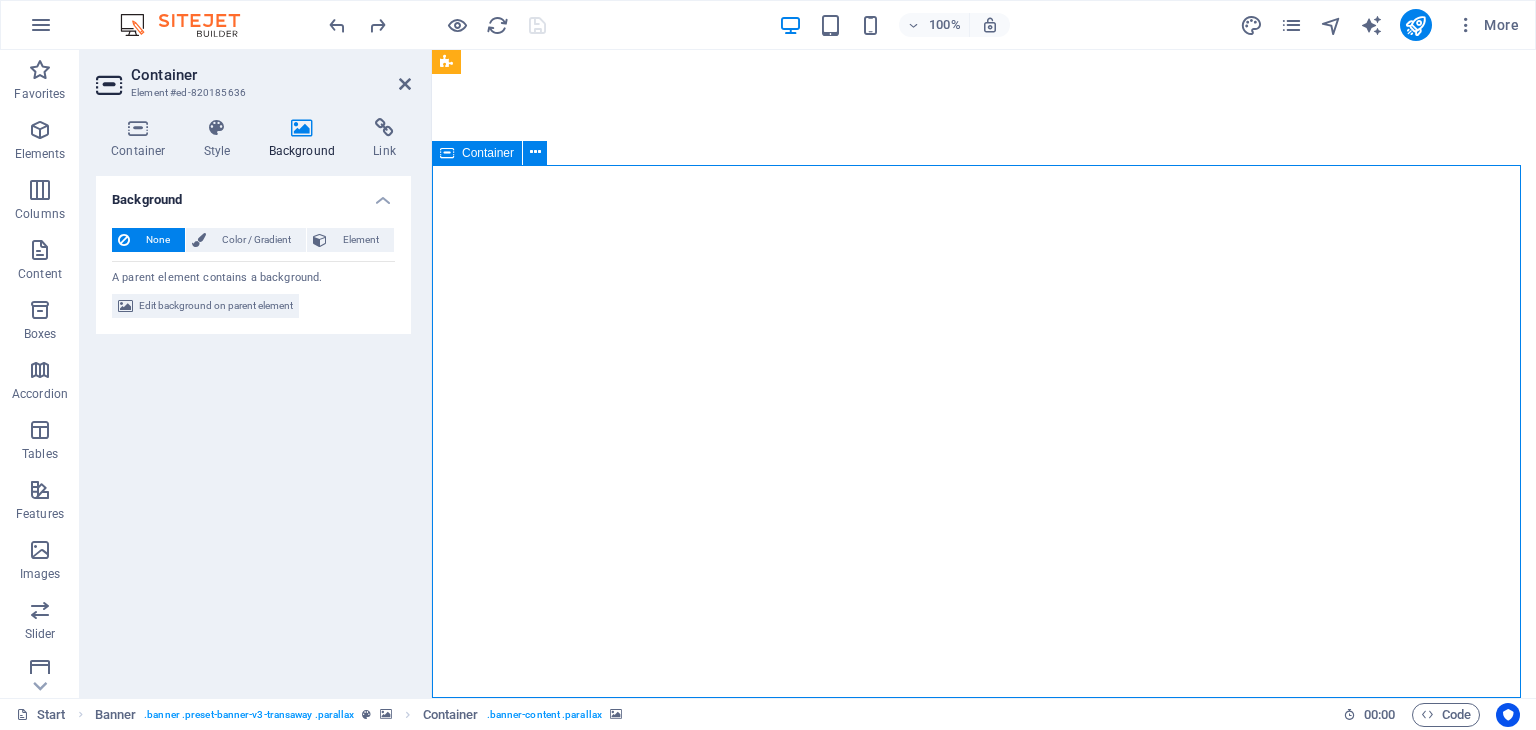 click at bounding box center [984, 1061] 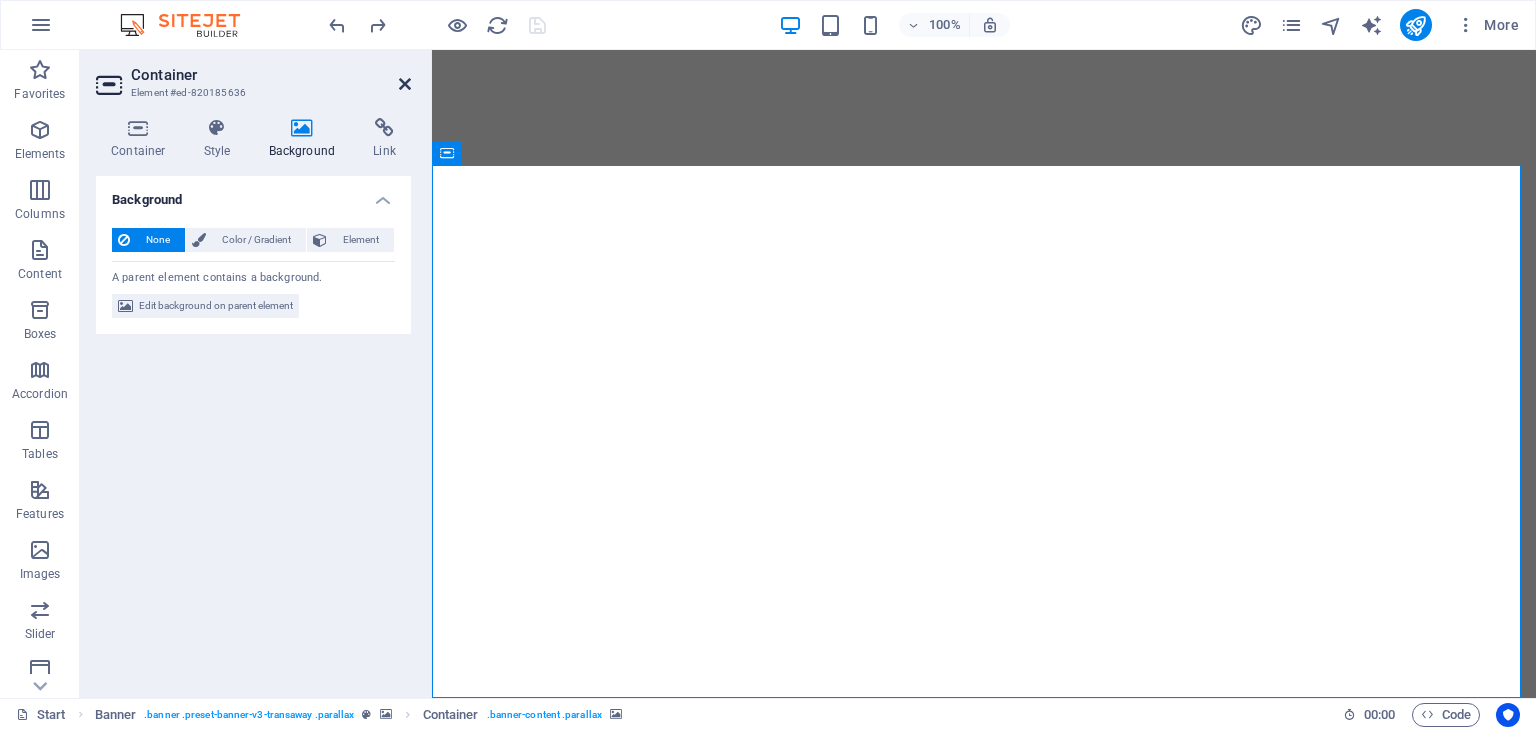 click at bounding box center [405, 84] 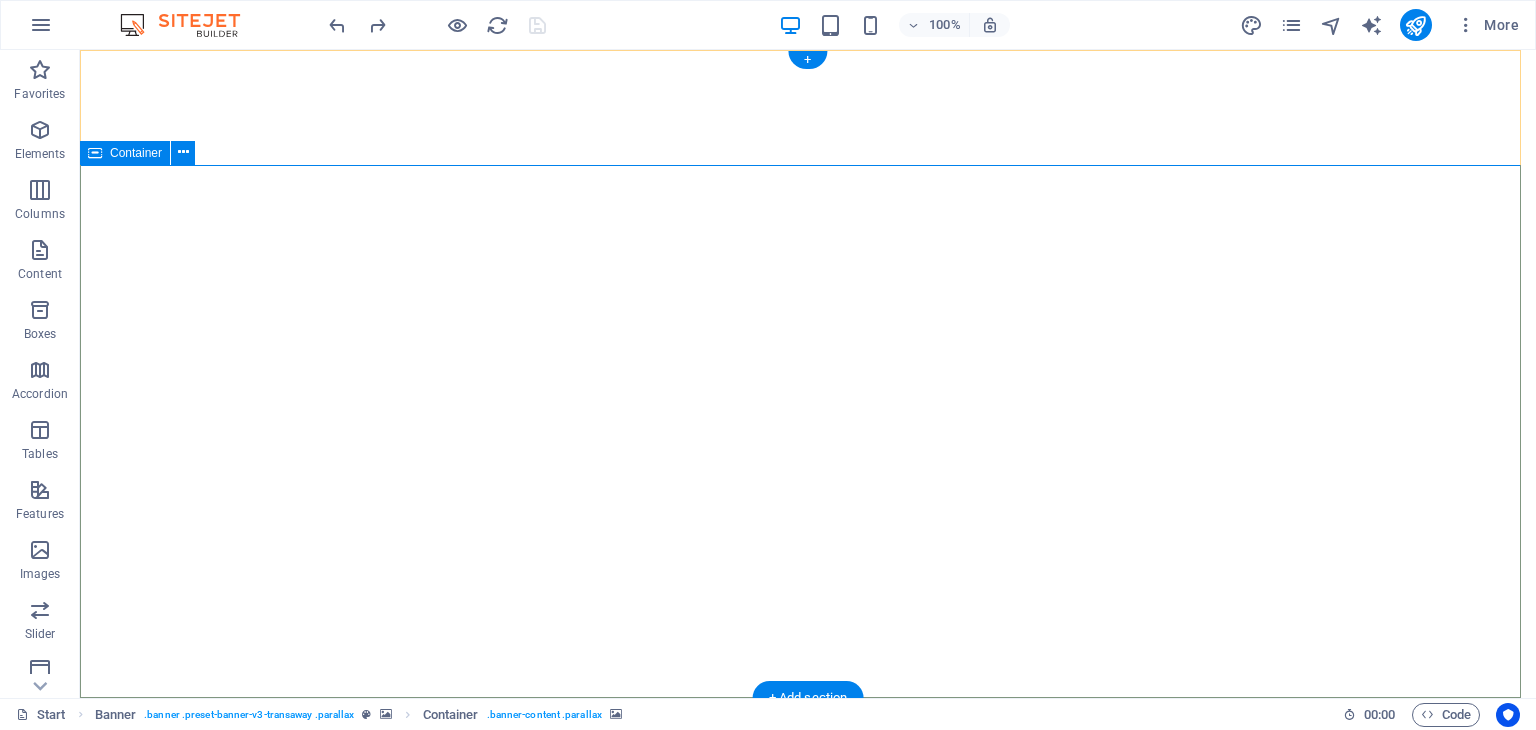click at bounding box center (808, 1061) 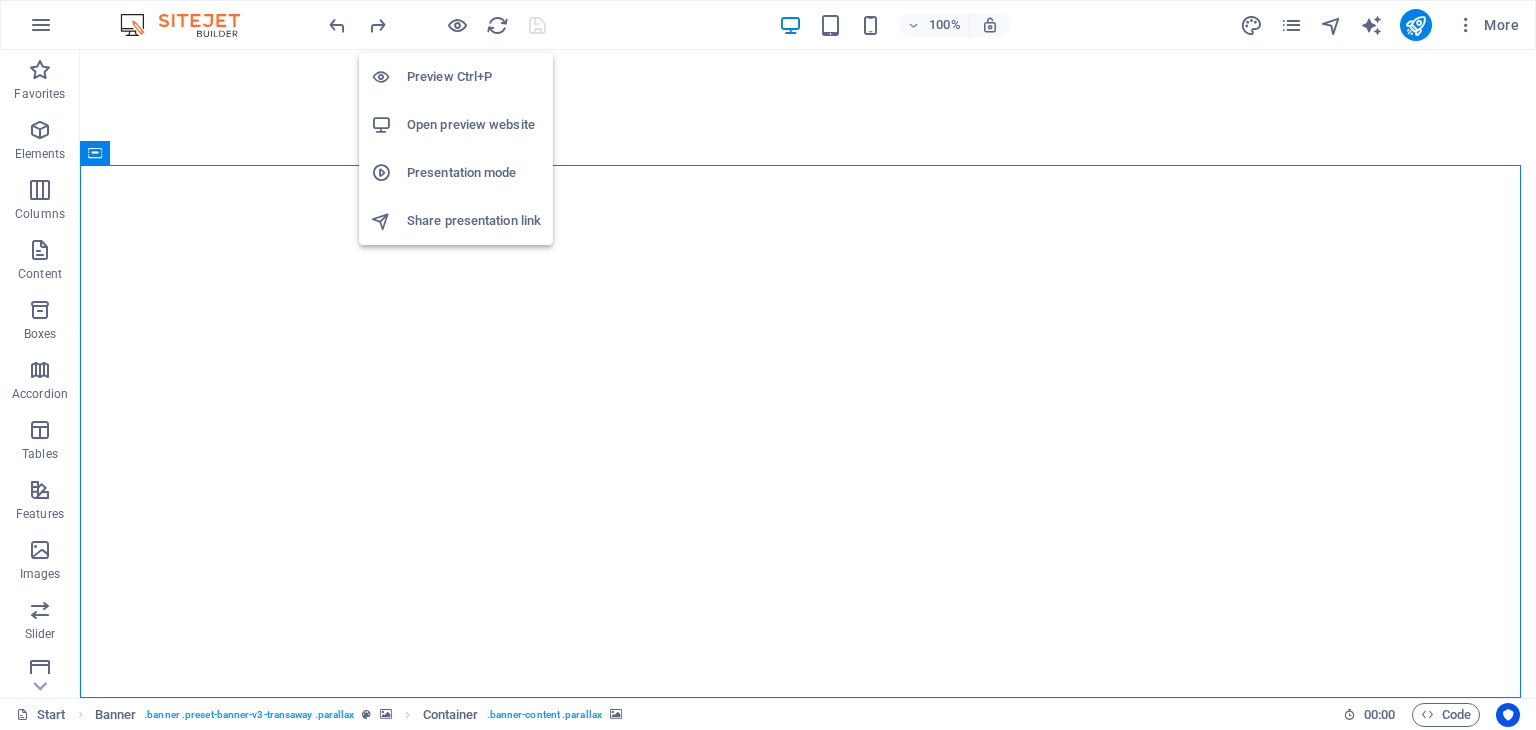 click on "Open preview website" at bounding box center [474, 125] 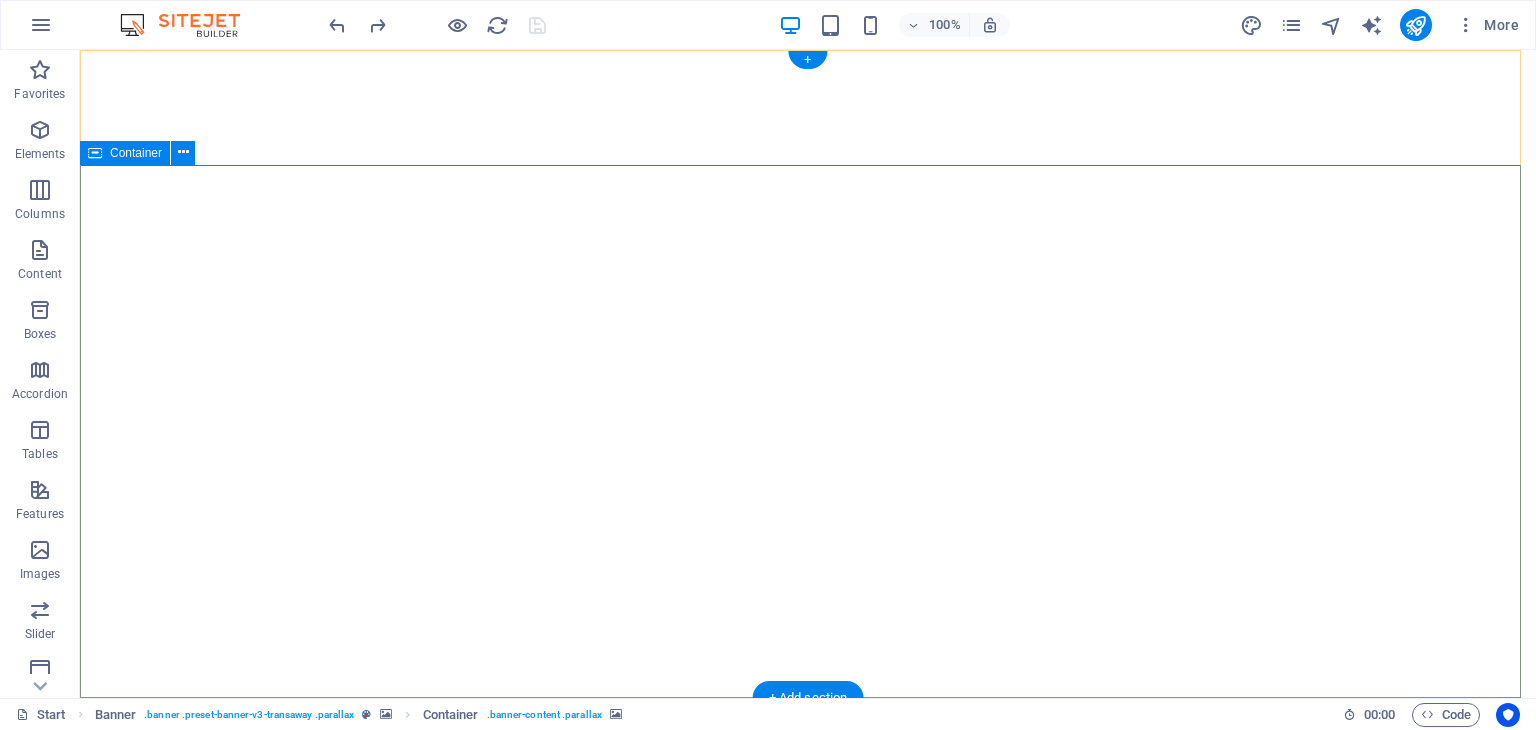 click at bounding box center [808, 1061] 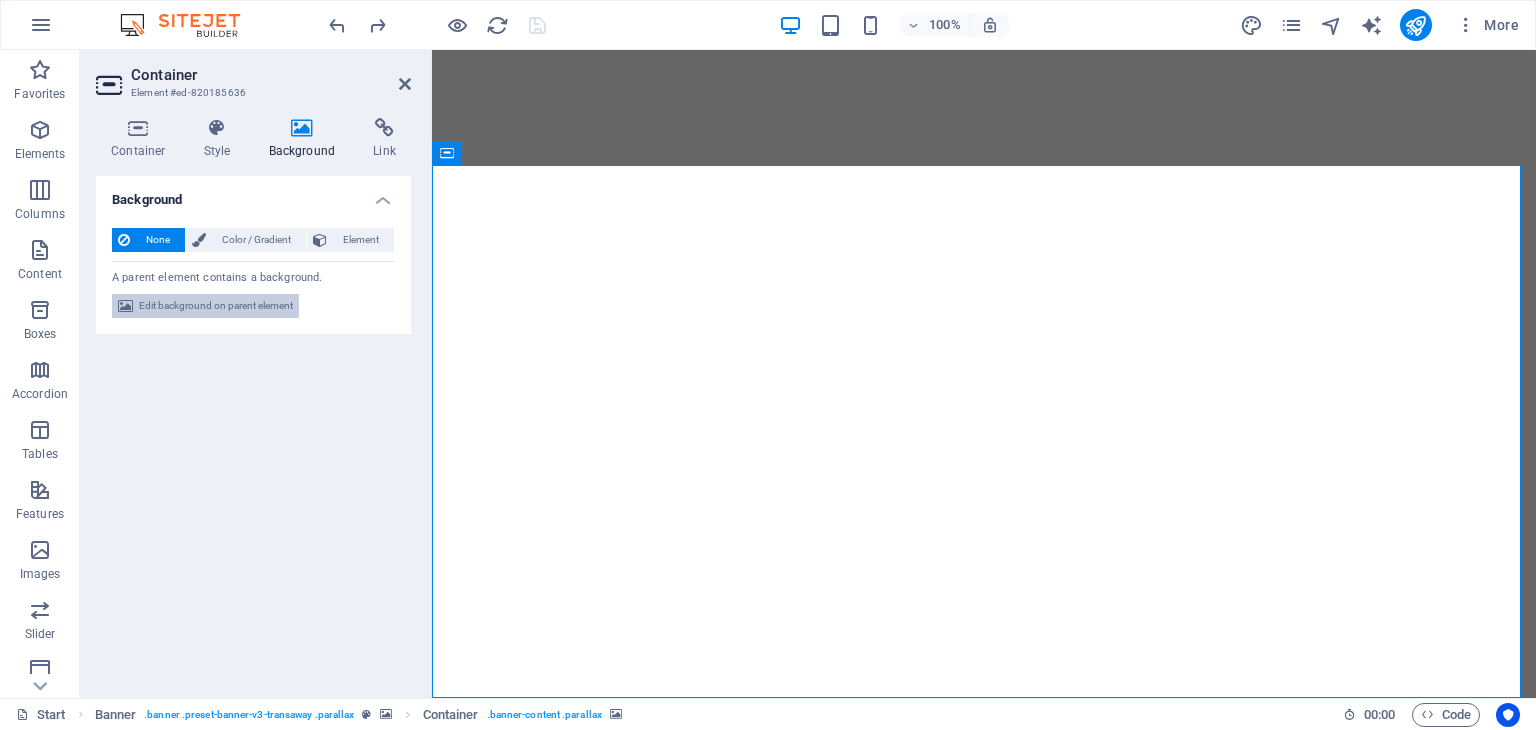click on "Edit background on parent element" at bounding box center [216, 306] 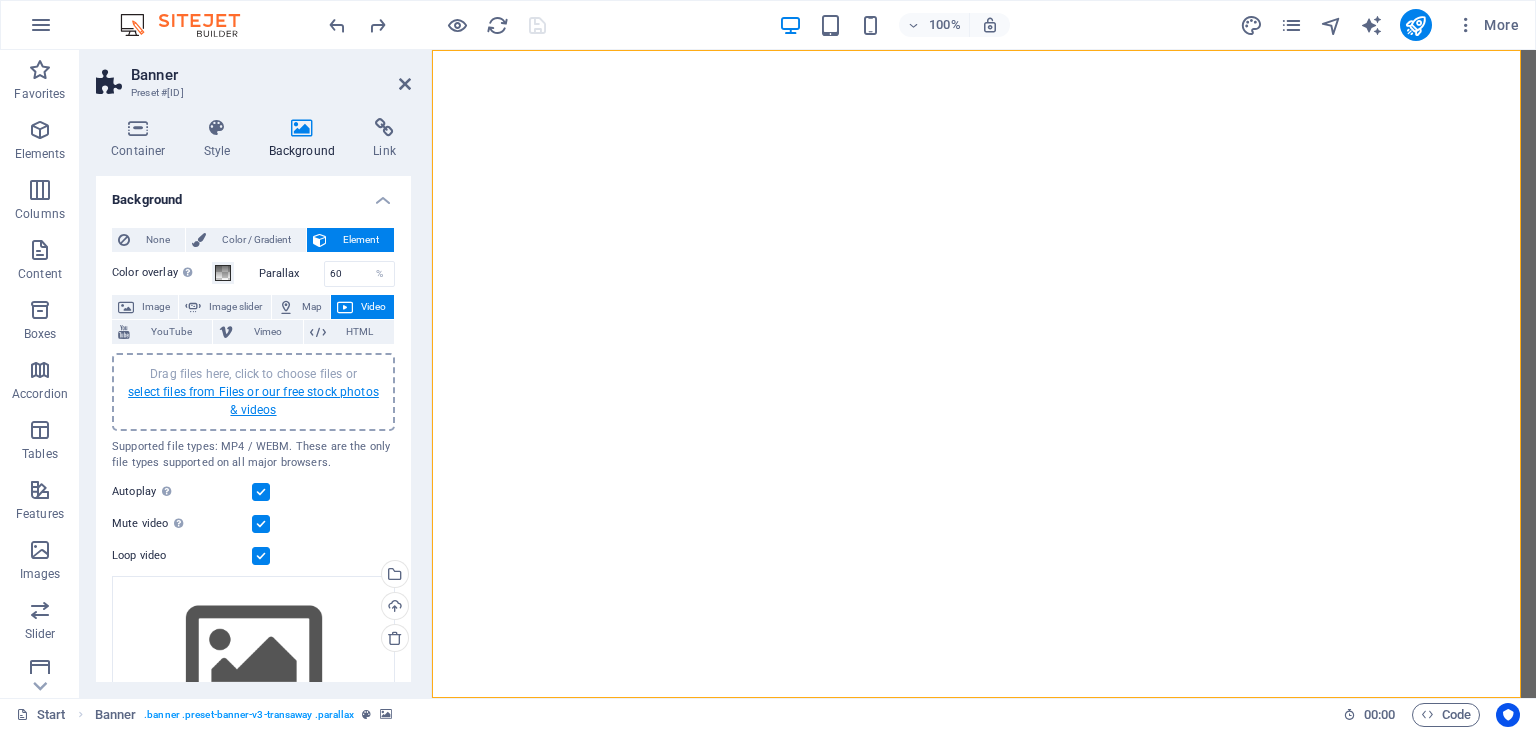 click on "select files from Files or our free stock photos & videos" at bounding box center [253, 401] 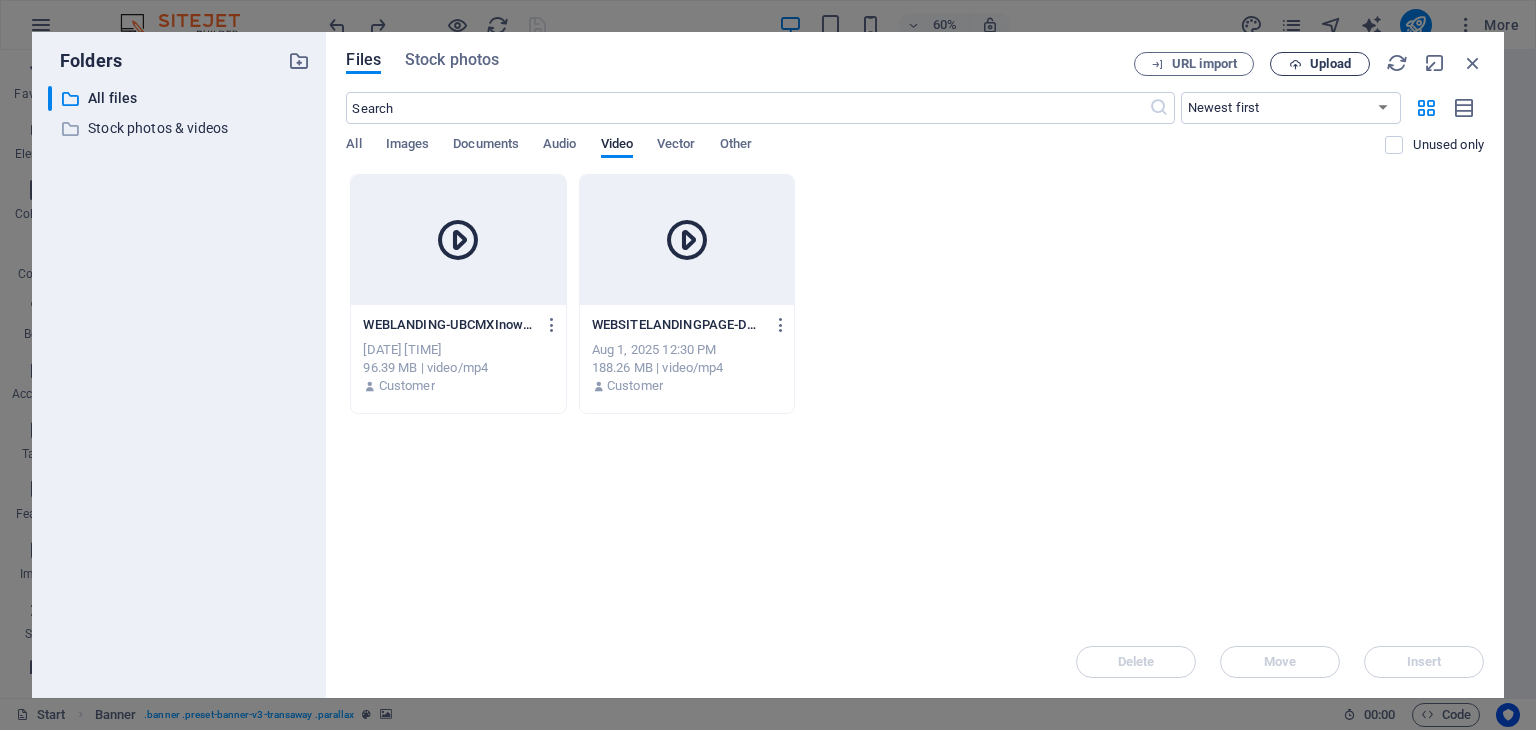 click on "Upload" at bounding box center (1320, 64) 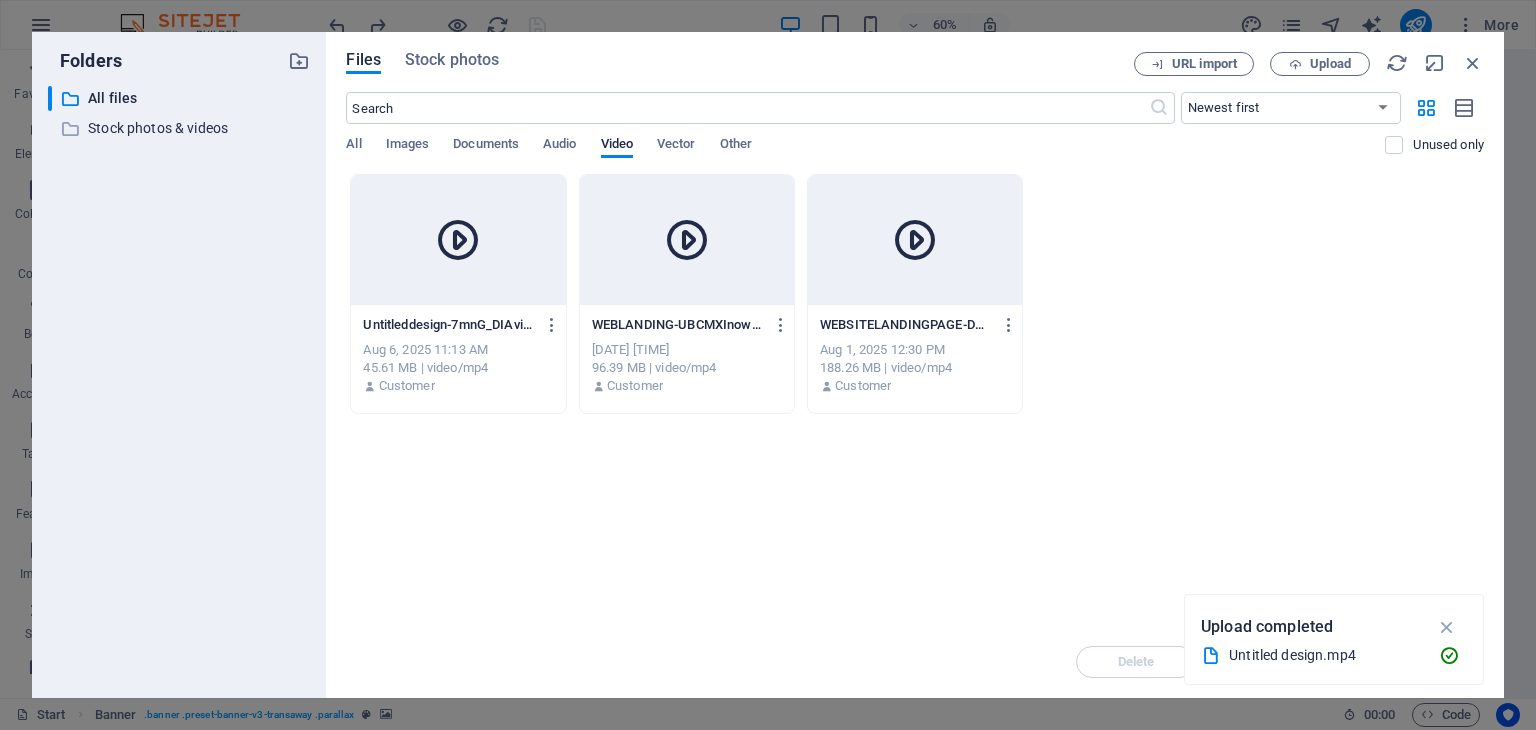 click at bounding box center (915, 240) 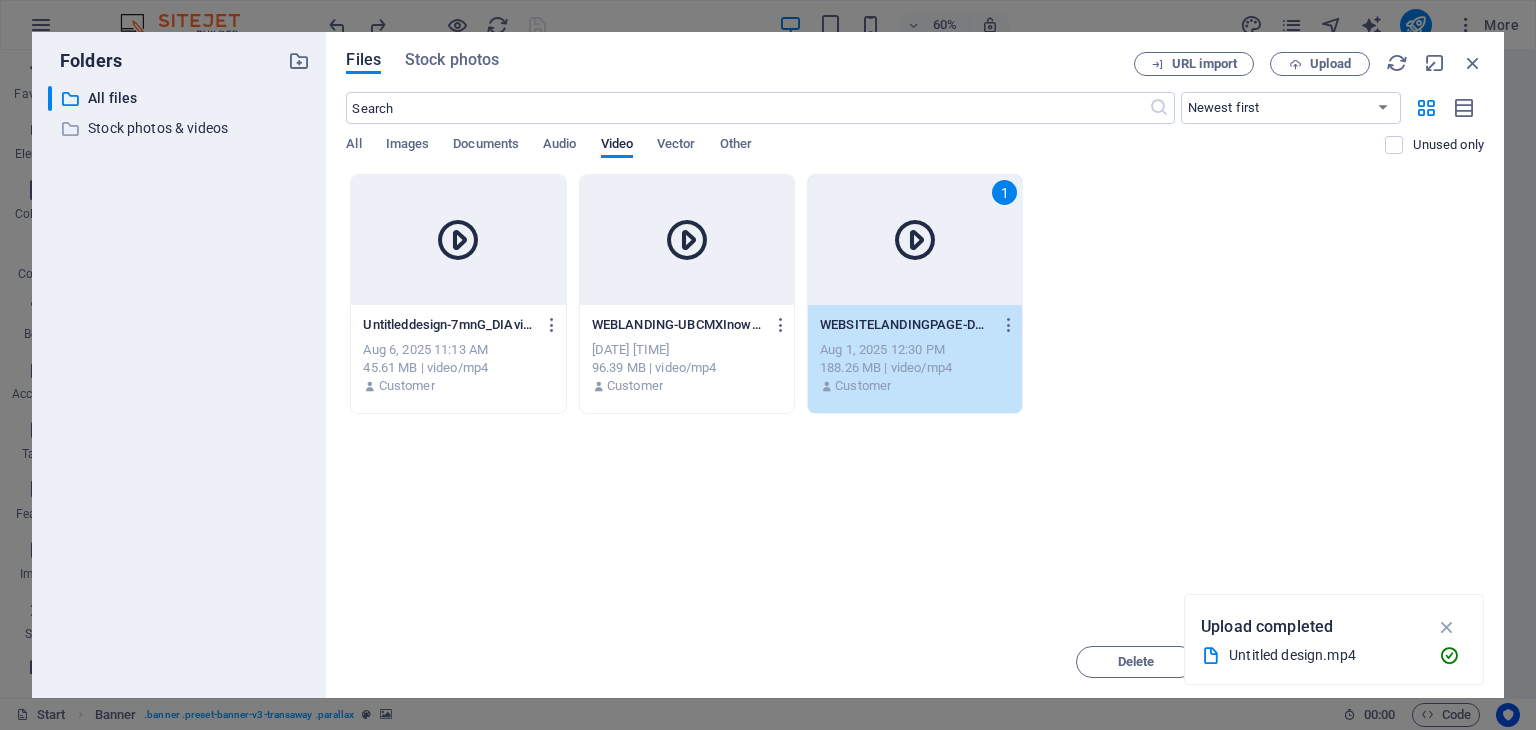 click on "Drop files here to upload them instantly Untitleddesign-7mnG_DIAviBLs_ZHkPON1g.mp4 Untitleddesign-7mnG_DIAviBLs_ZHkPON1g.mp4 [DATE] [TIME] [SIZE] | video/mp4 Customer WEBLANDING-UBCMXInowMpQ8gMGgiGjIQ.mp4 WEBLANDING-UBCMXInowMpQ8gMGgiGjIQ.mp4 [DATE] [TIME] [SIZE] | video/mp4 Customer" at bounding box center (915, 400) 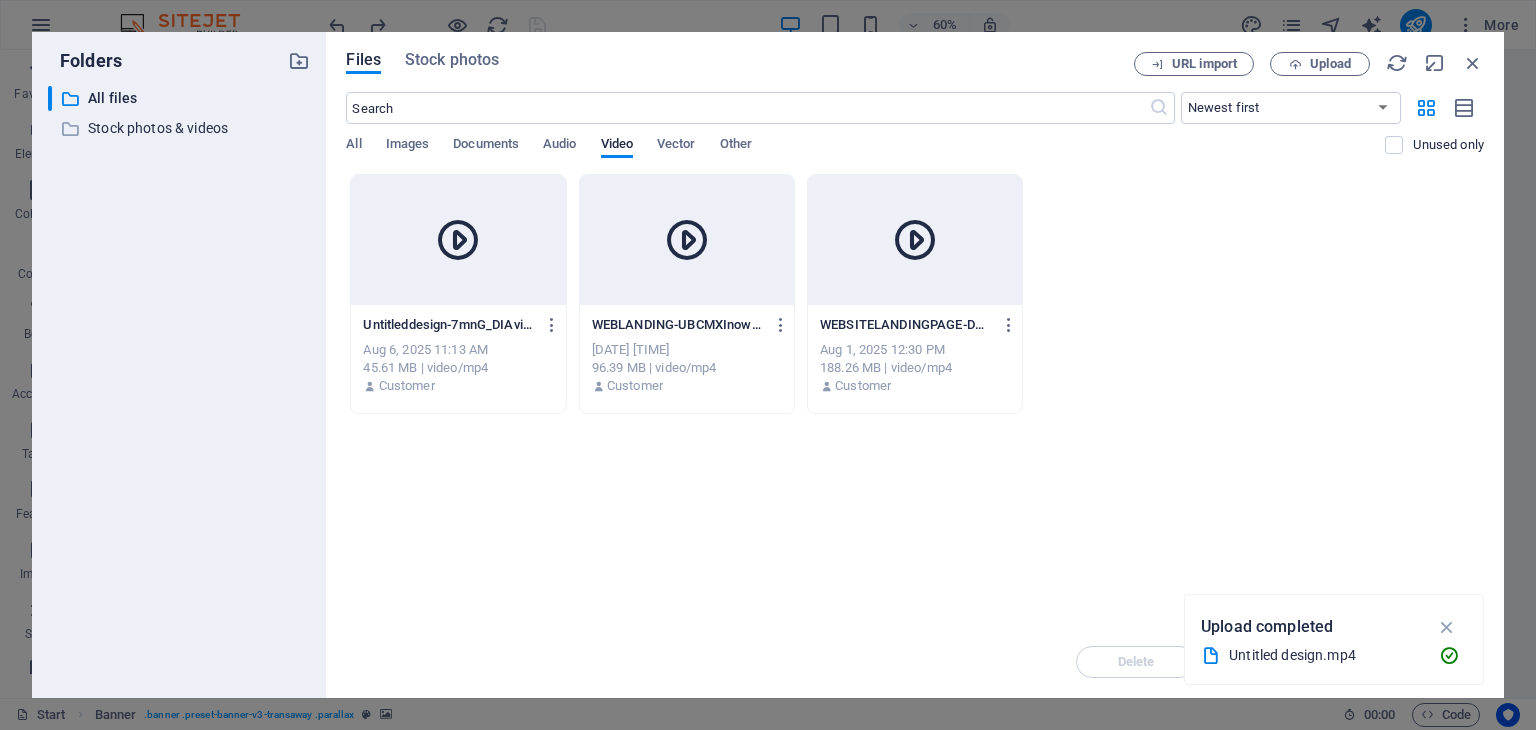 click on "WEBSITELANDINGPAGE-DZ5IPcYzHrFxQxnLb2ig8g.mp4 WEBSITELANDINGPAGE-DZ5IPcYzHrFxQxnLb2ig8g.mp4 [DATE] [TIME] [SIZE] | video/mp4 Customer" at bounding box center [915, 356] 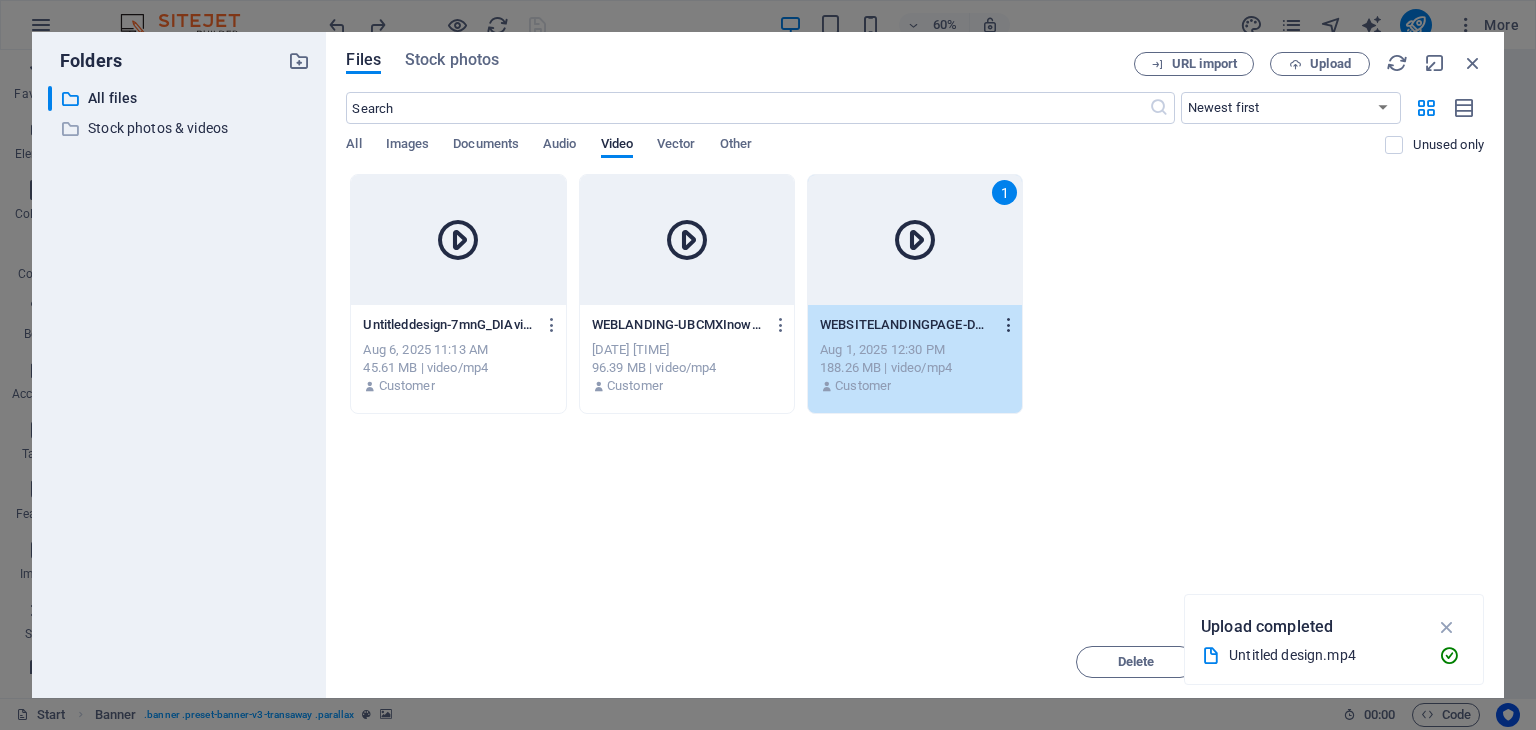 click at bounding box center (1009, 325) 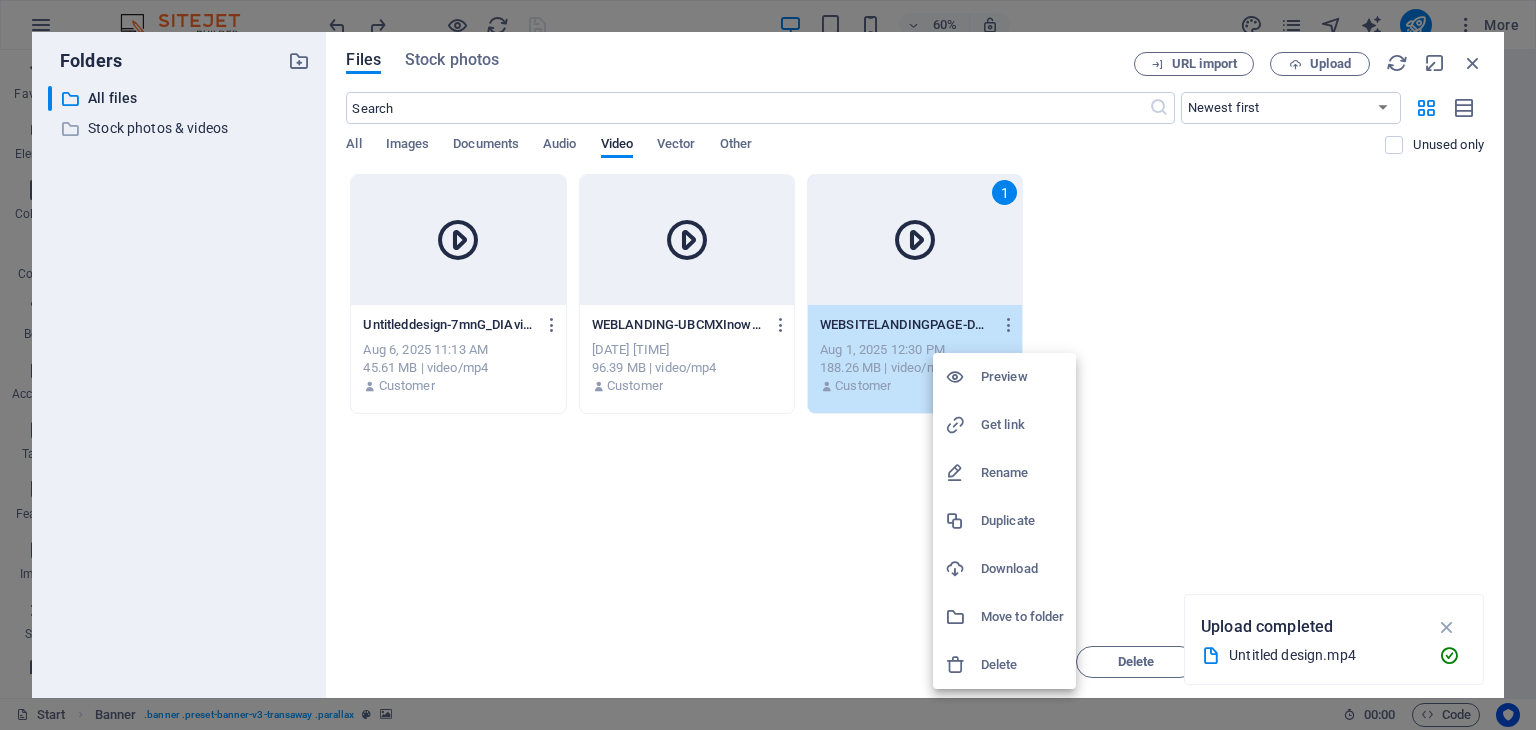 click at bounding box center [768, 365] 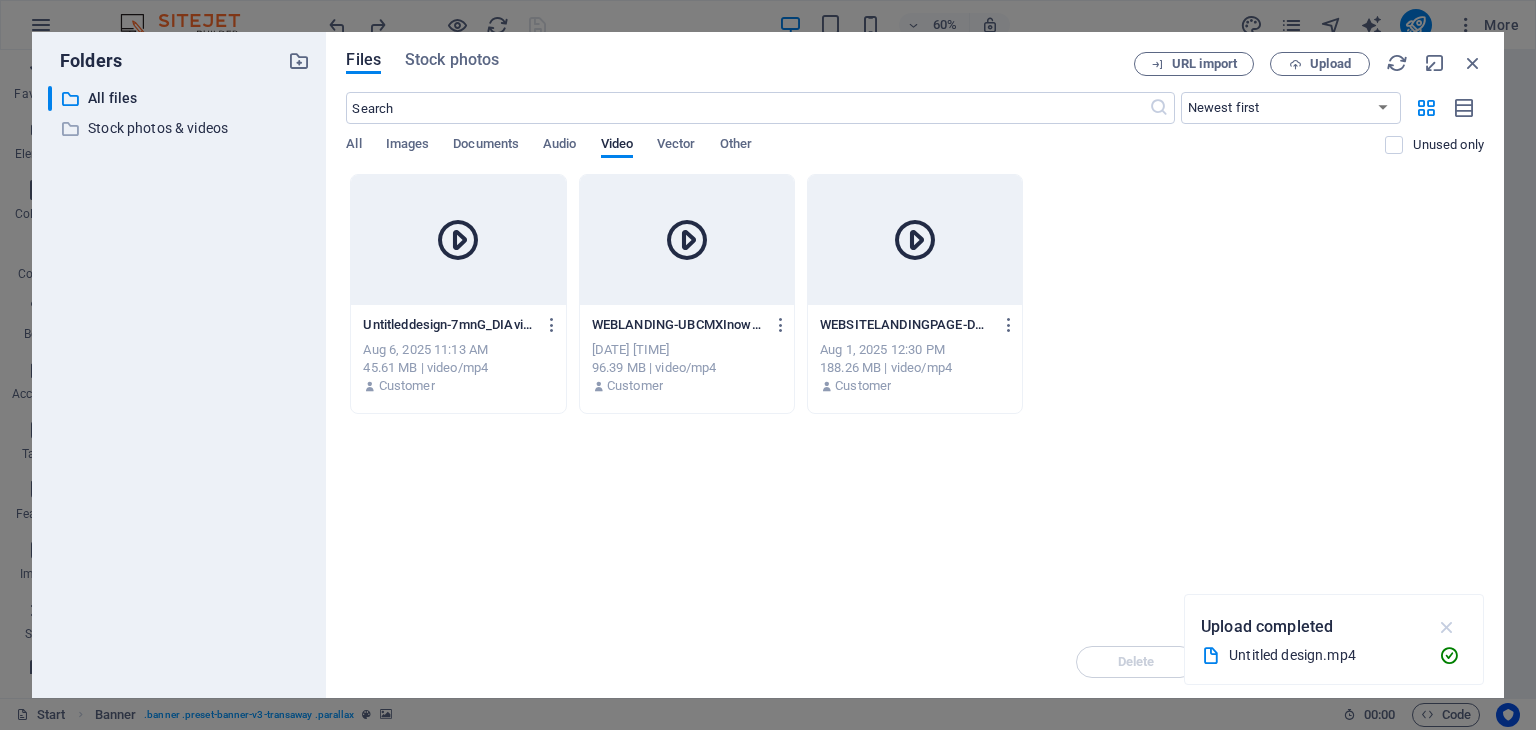 click at bounding box center (1447, 627) 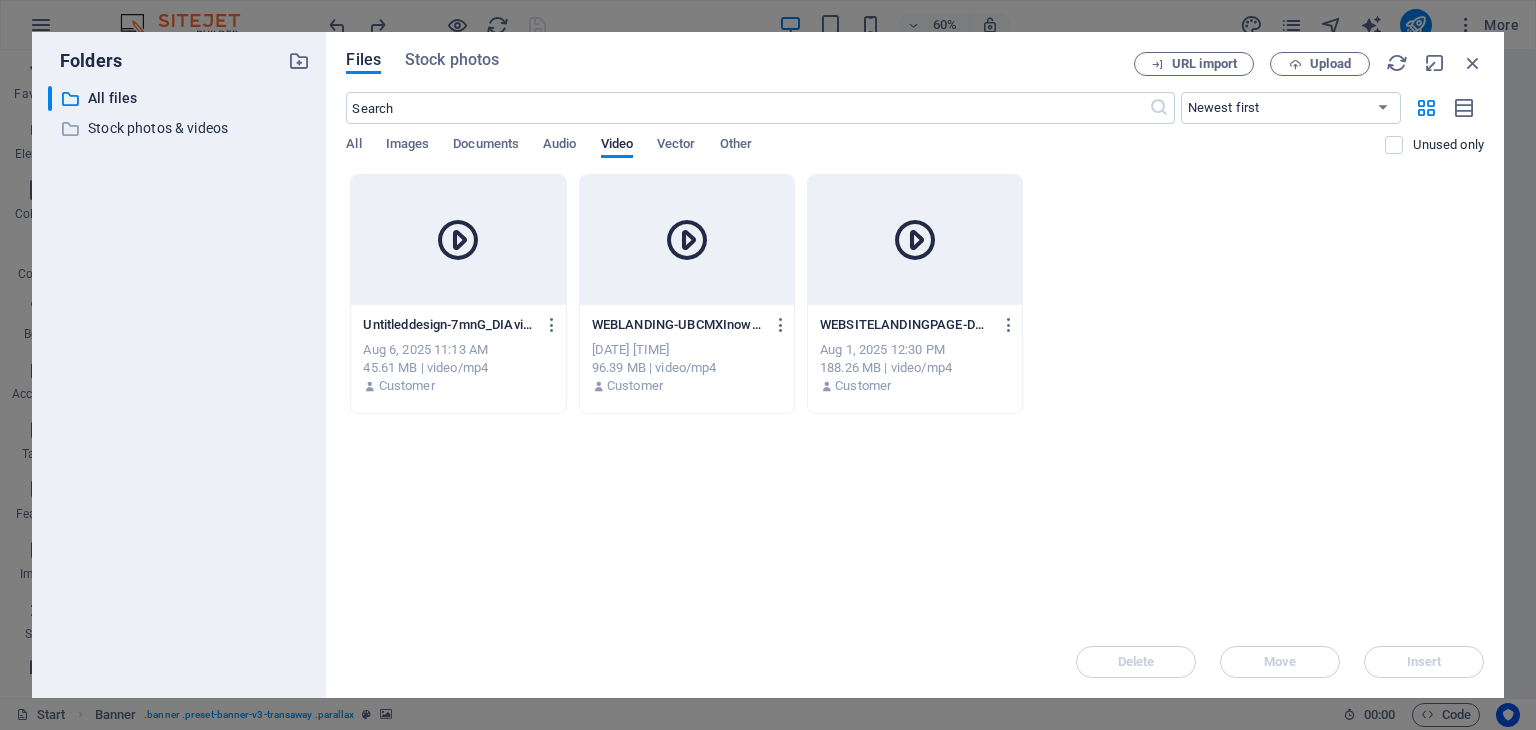 click at bounding box center (915, 240) 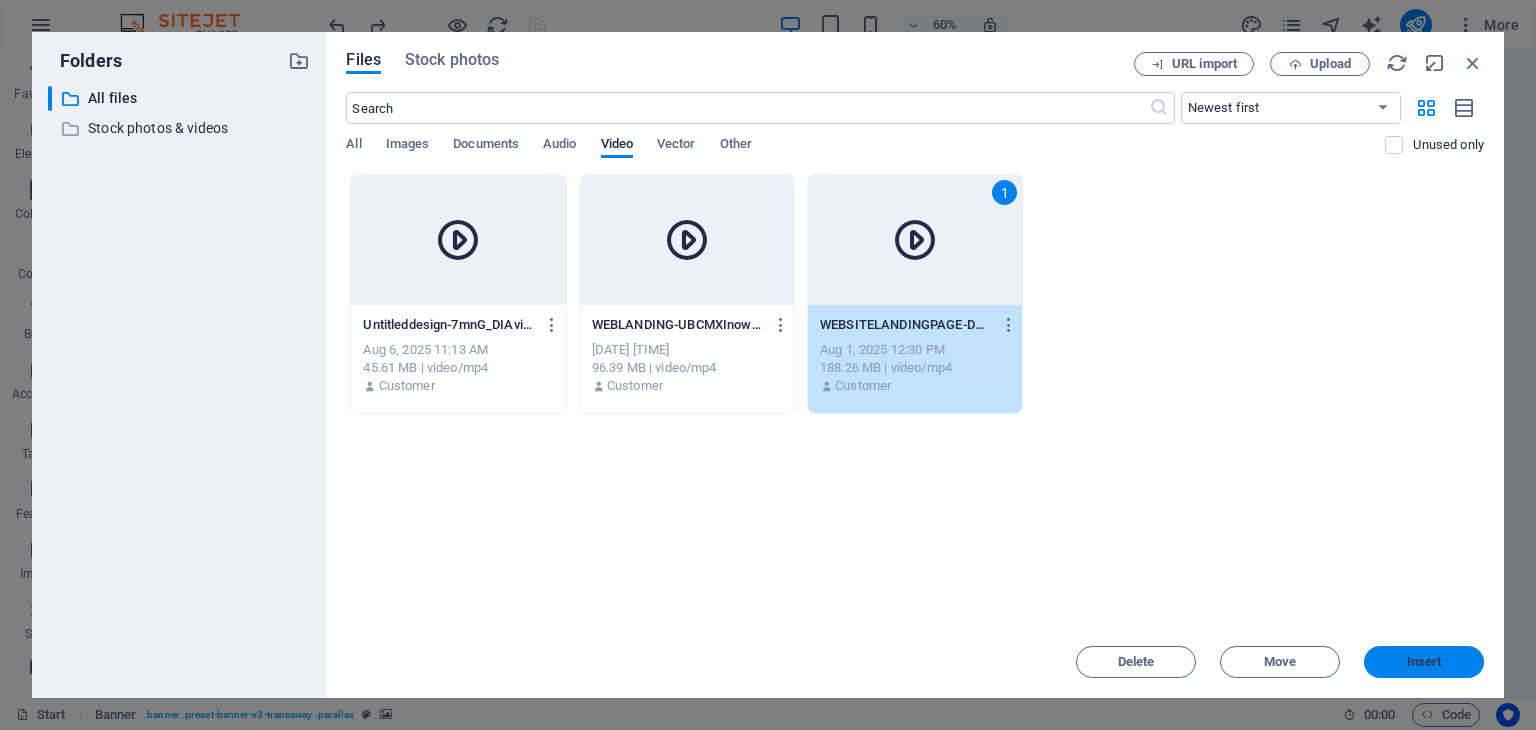 click on "Insert" at bounding box center (1424, 662) 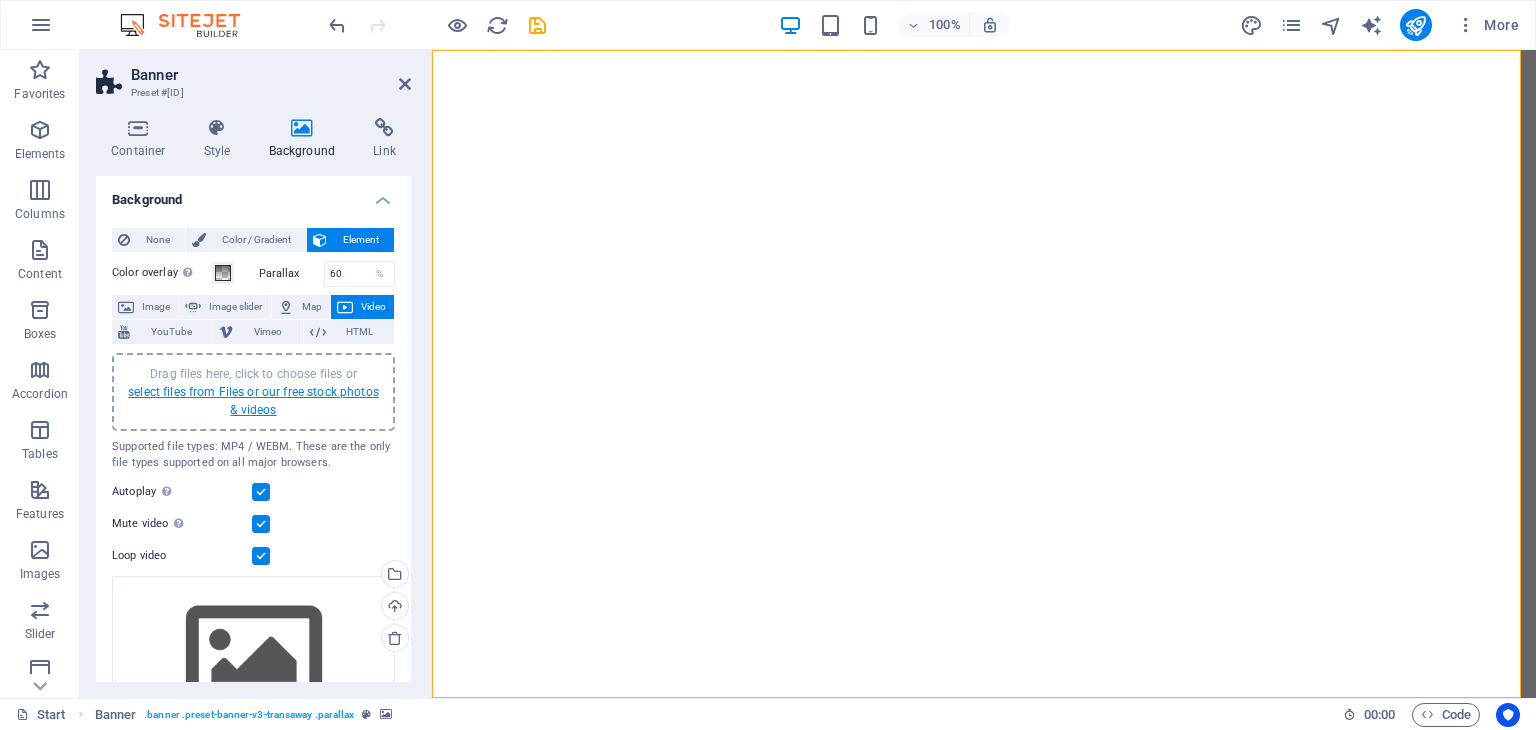 click on "select files from Files or our free stock photos & videos" at bounding box center [253, 401] 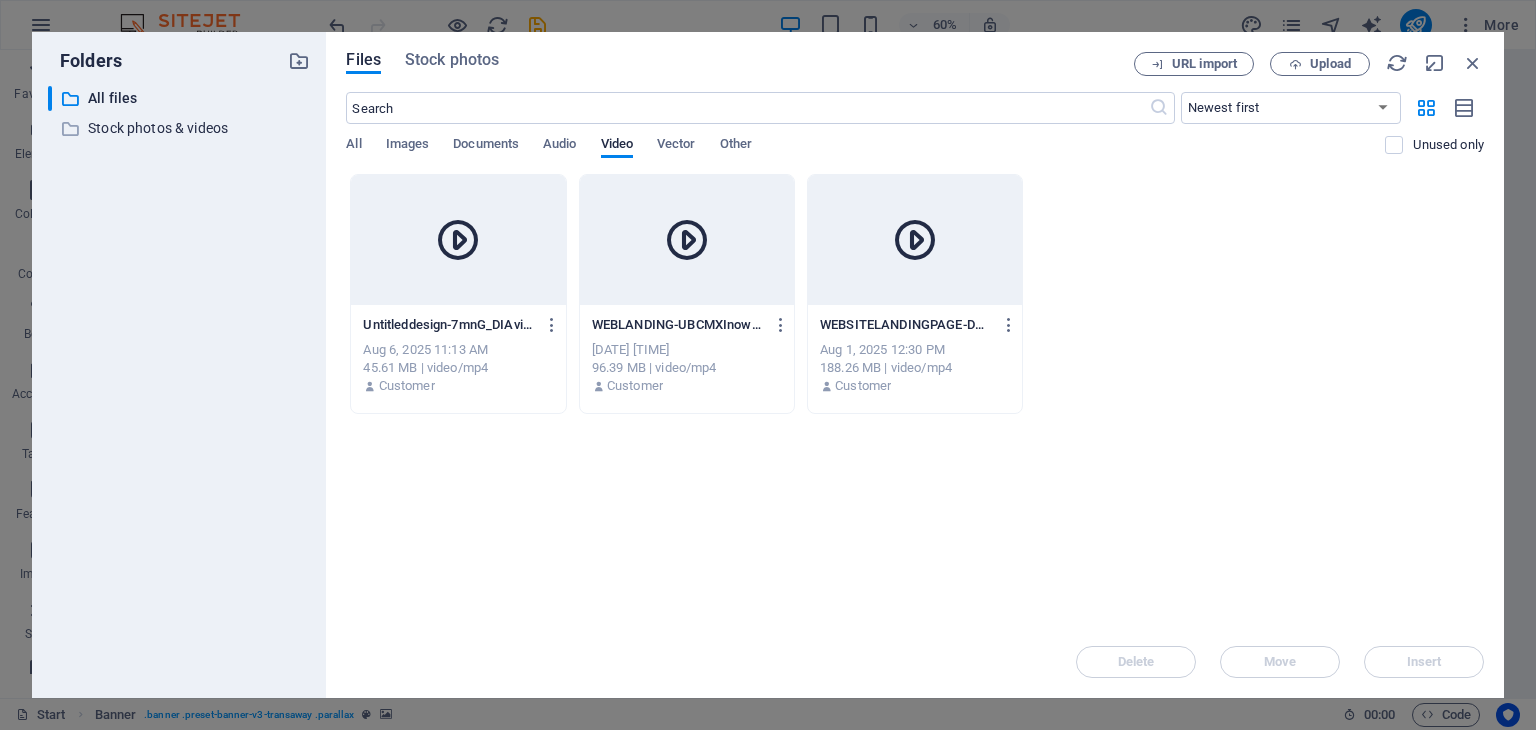 click at bounding box center [458, 240] 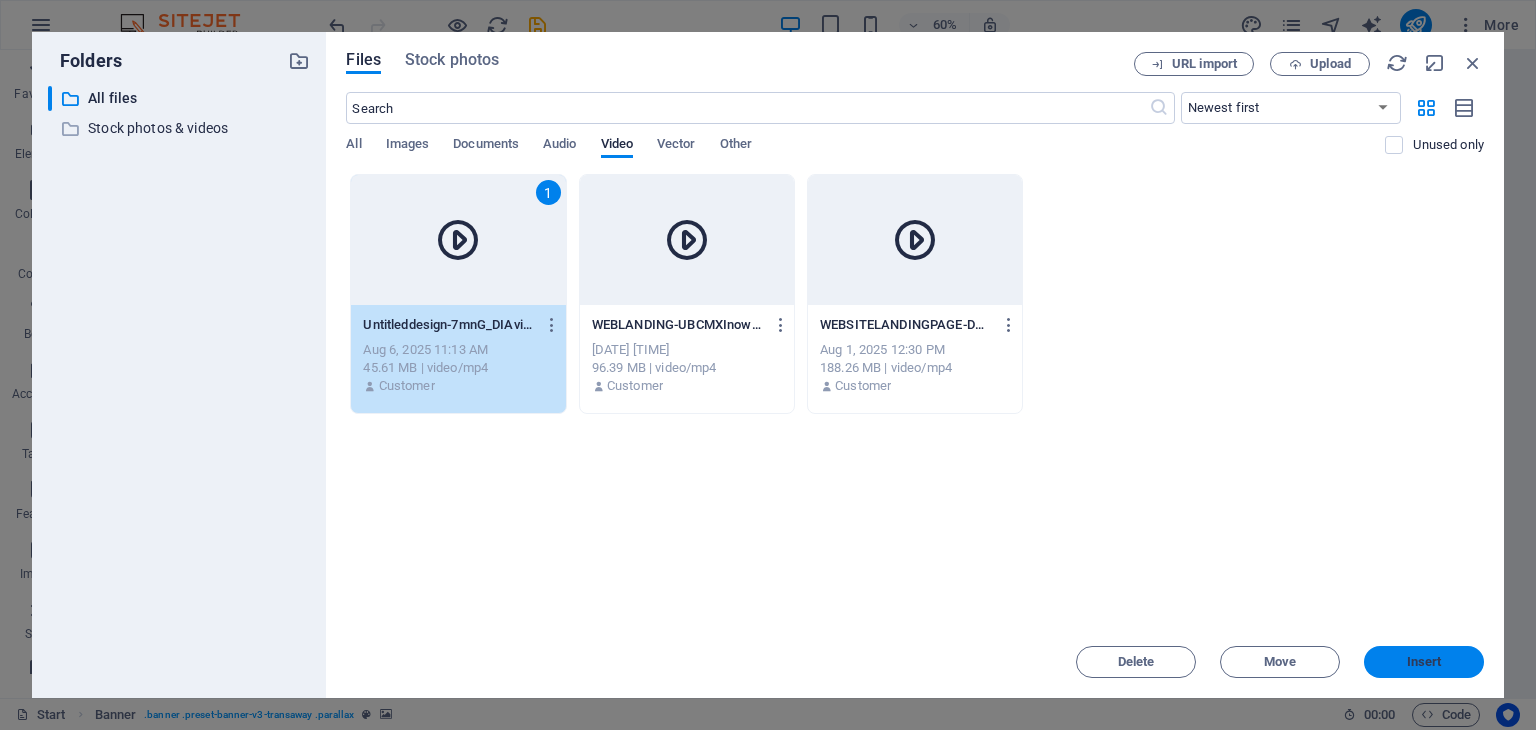 click on "Insert" at bounding box center [1424, 662] 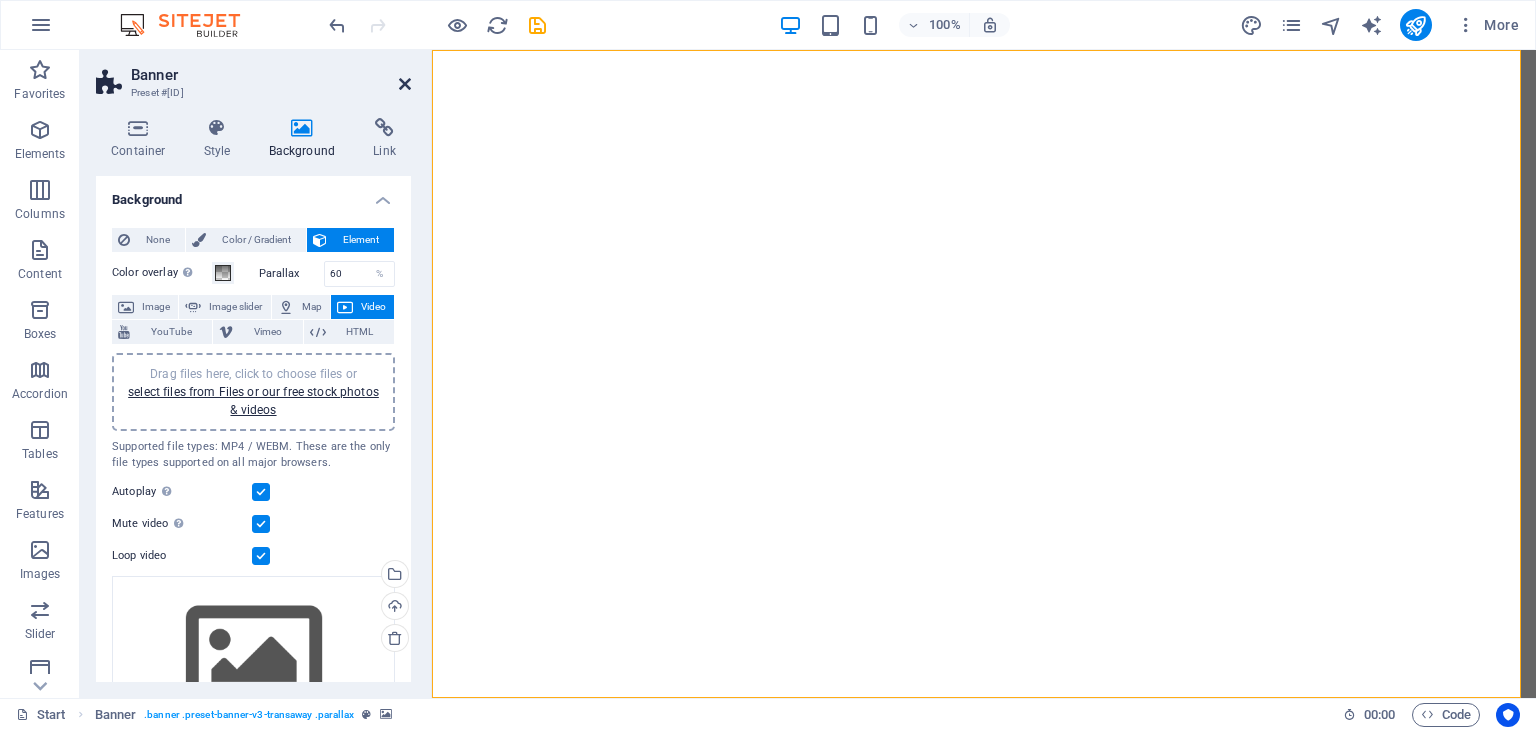 click at bounding box center [405, 84] 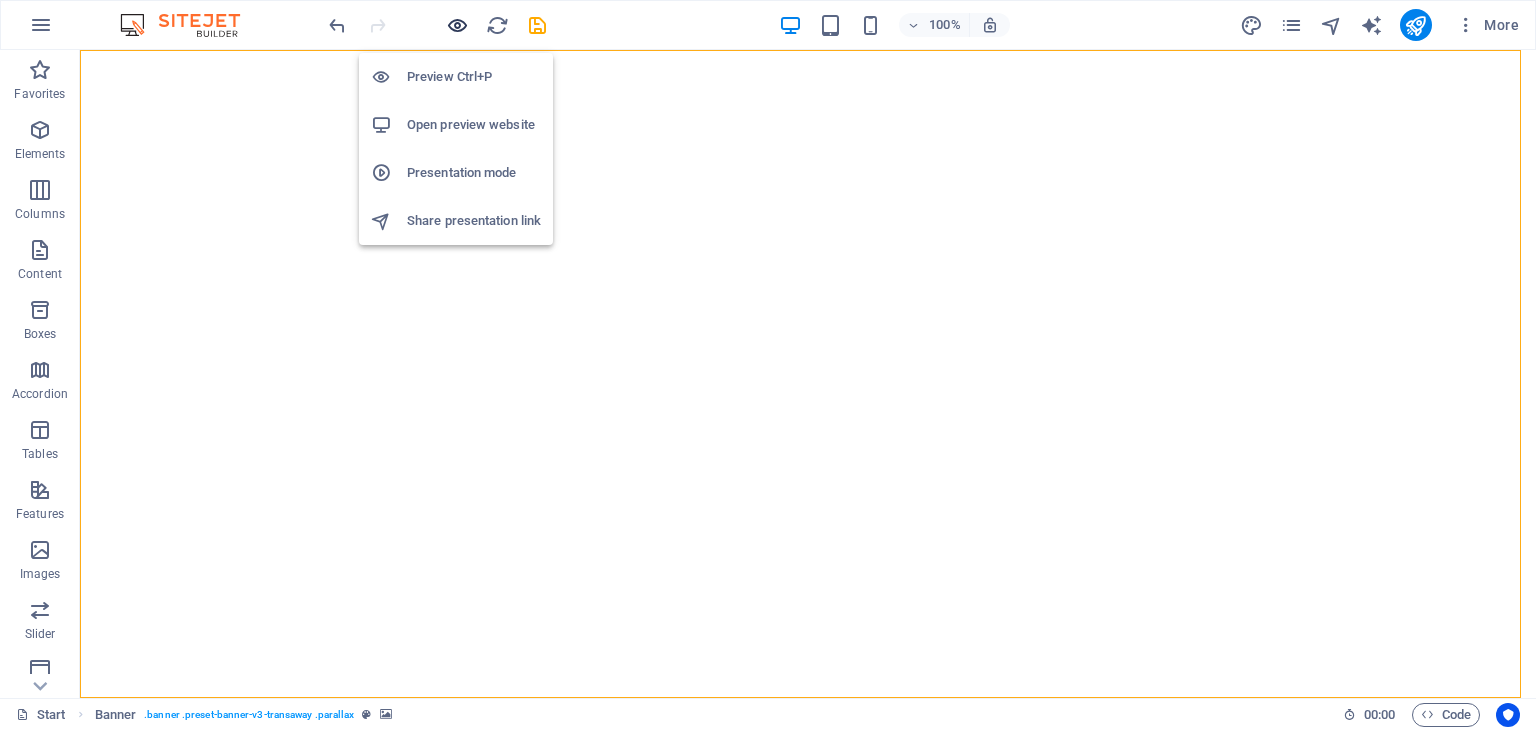 click at bounding box center (457, 25) 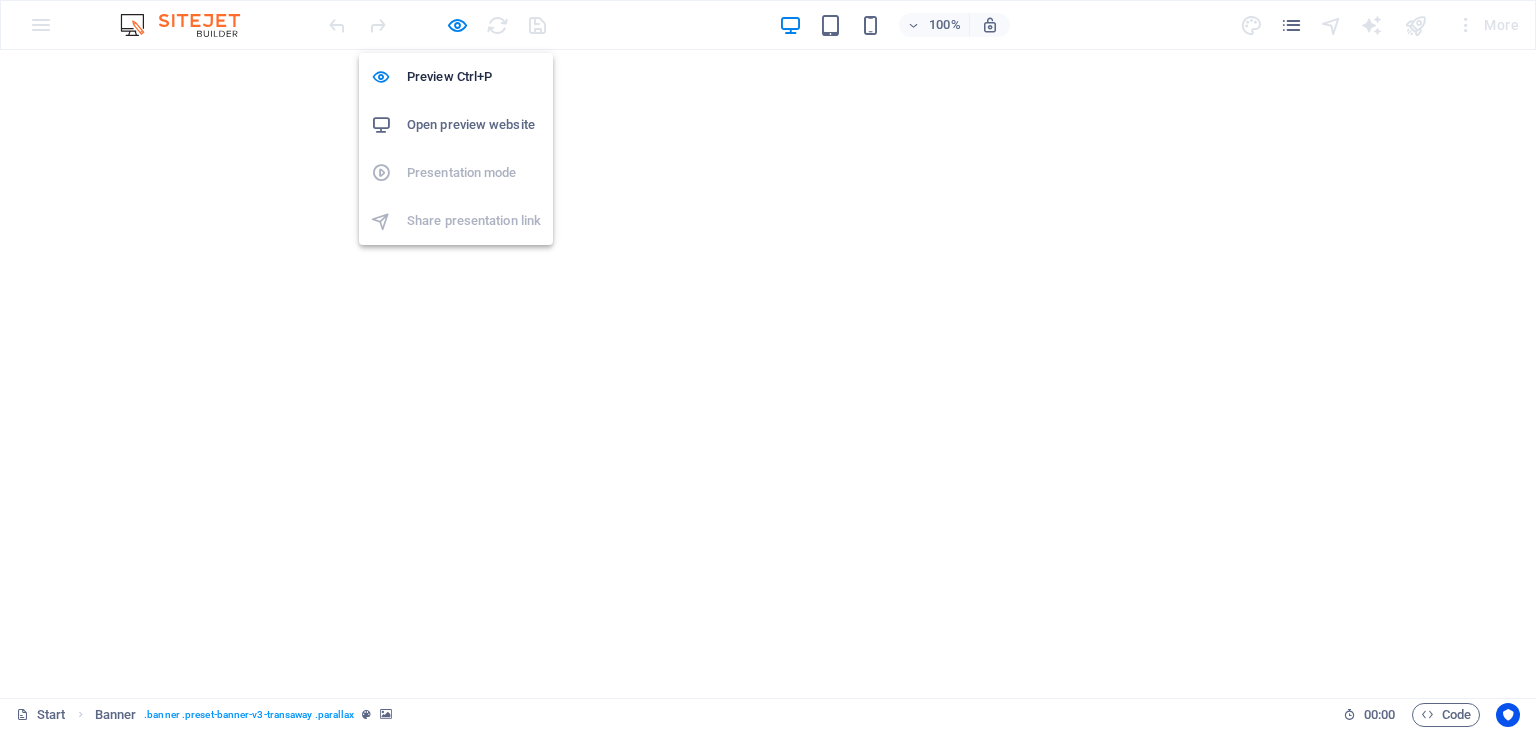 click on "Open preview website" at bounding box center [474, 125] 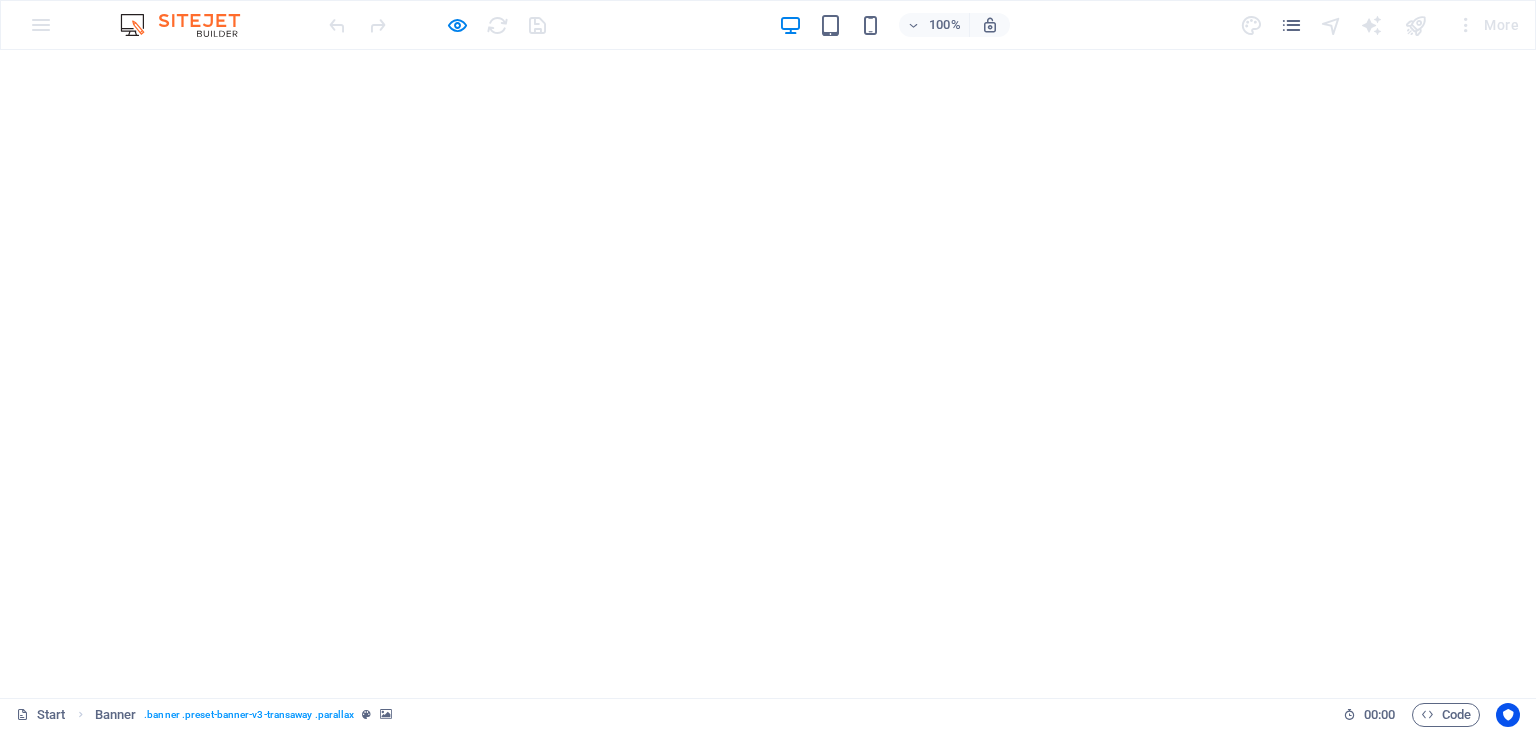 scroll, scrollTop: 0, scrollLeft: 0, axis: both 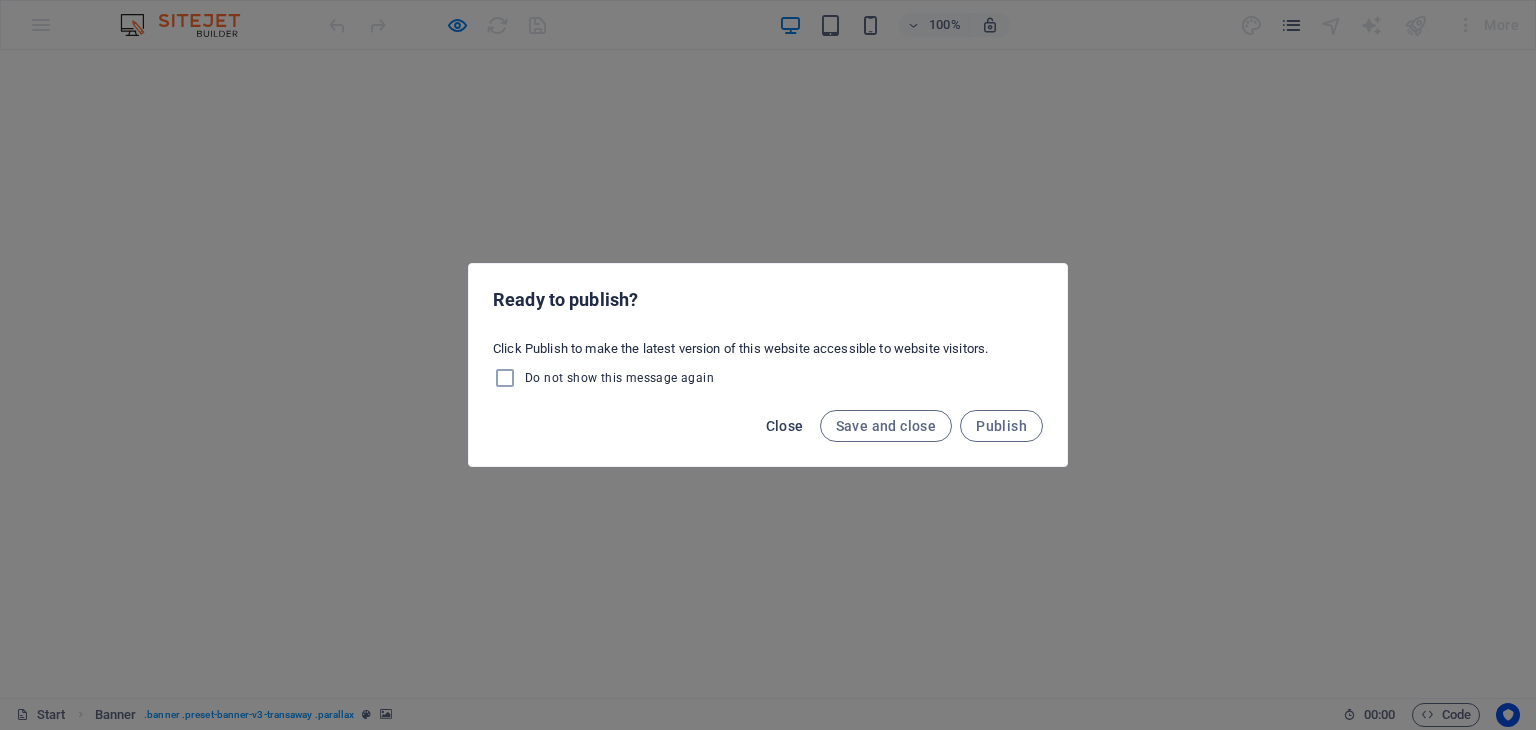 click on "Close" at bounding box center (785, 426) 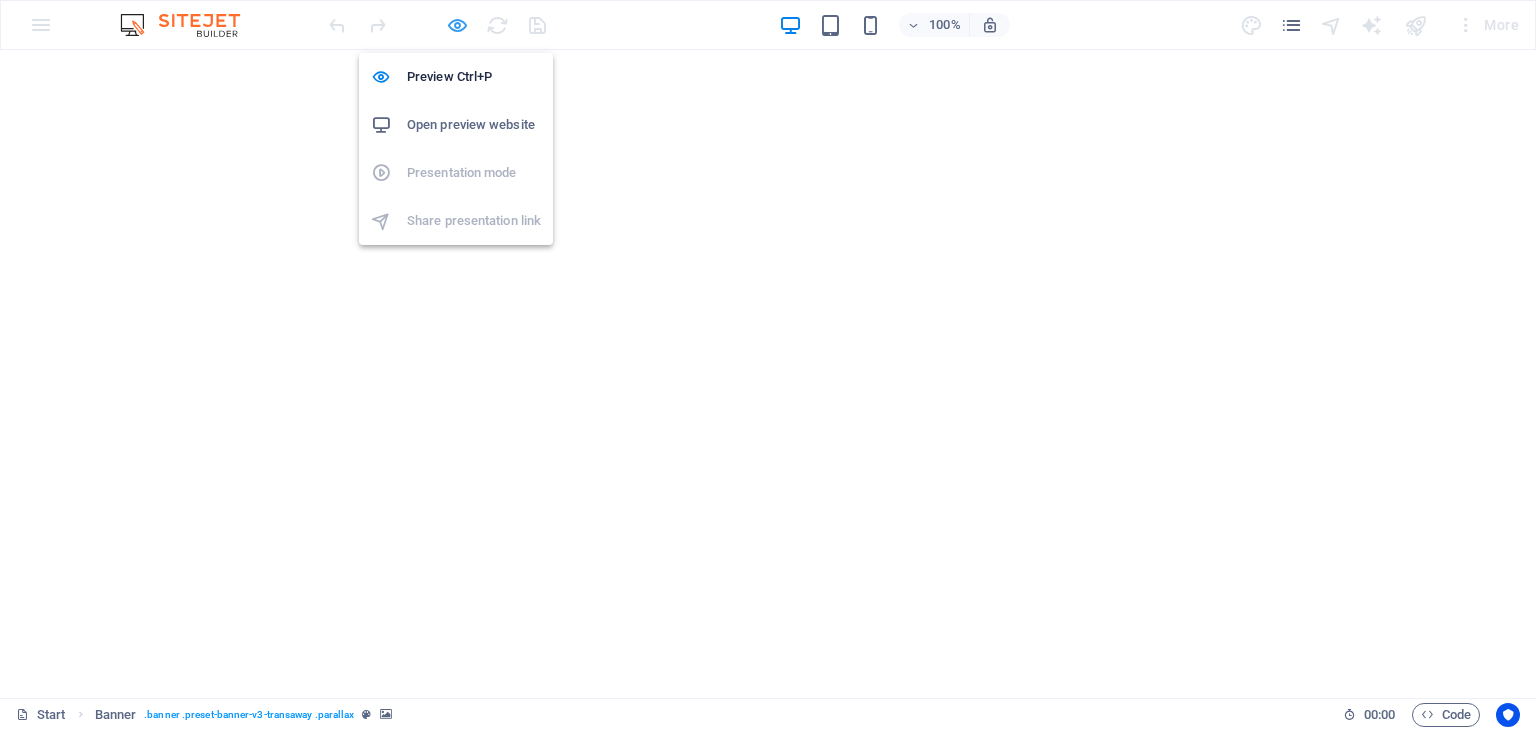 click at bounding box center [457, 25] 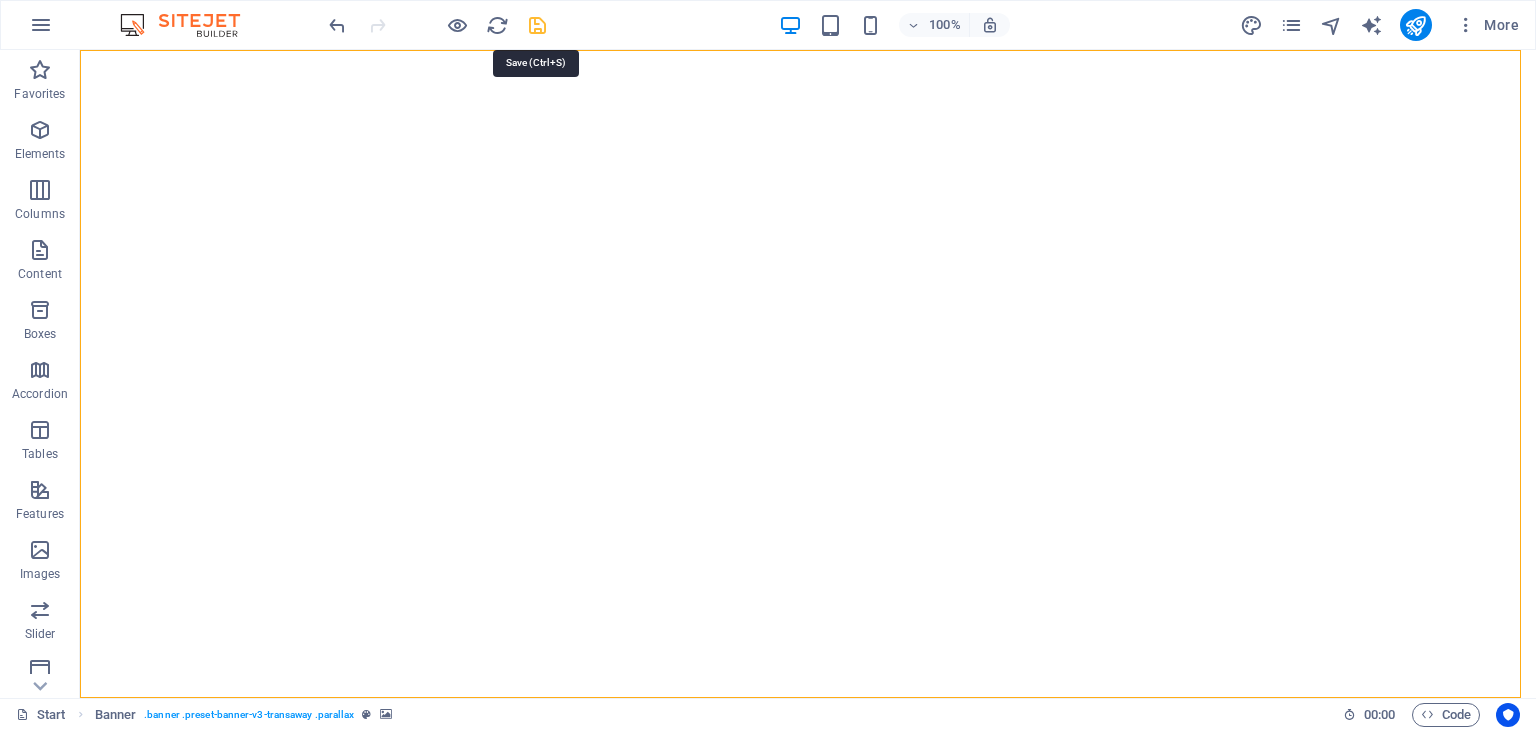click at bounding box center [537, 25] 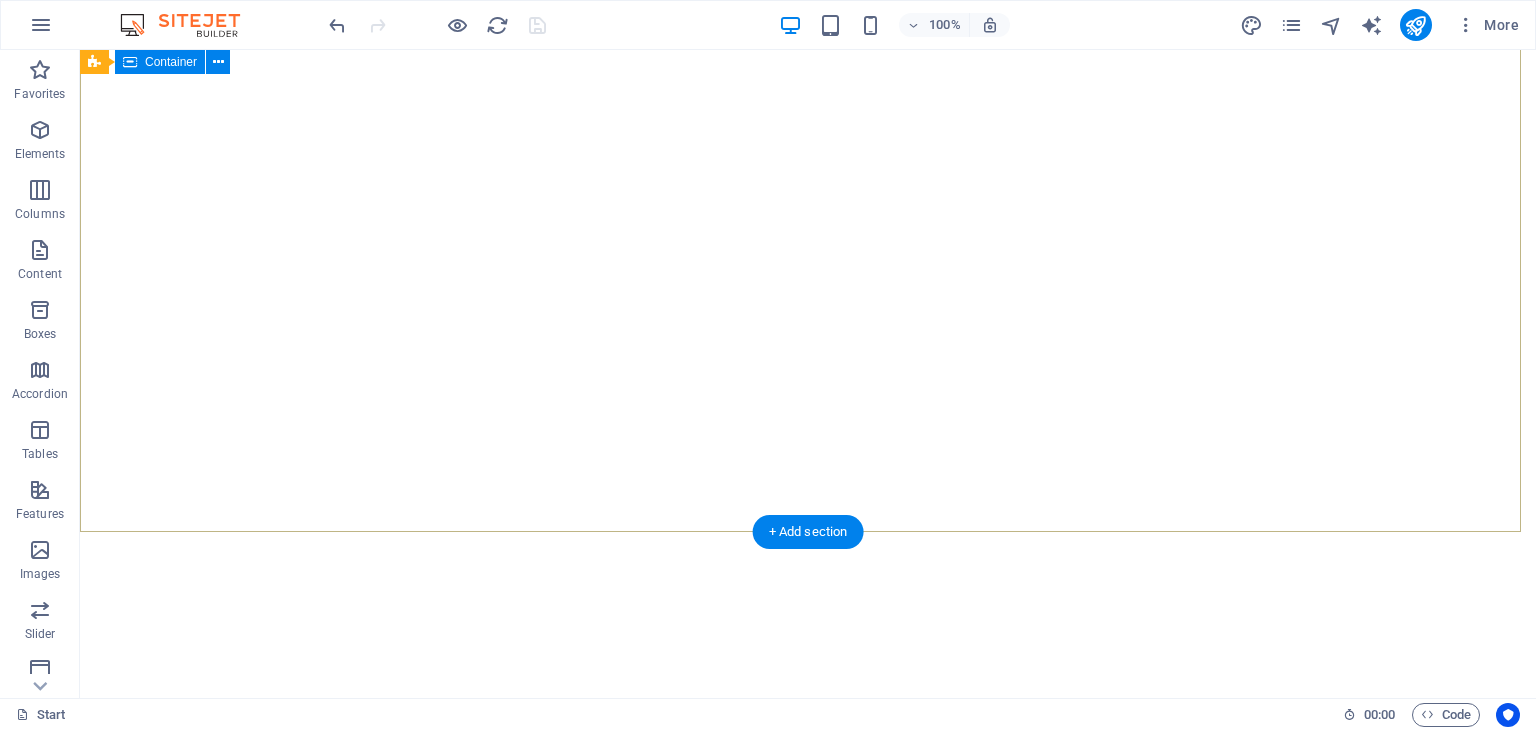scroll, scrollTop: 0, scrollLeft: 0, axis: both 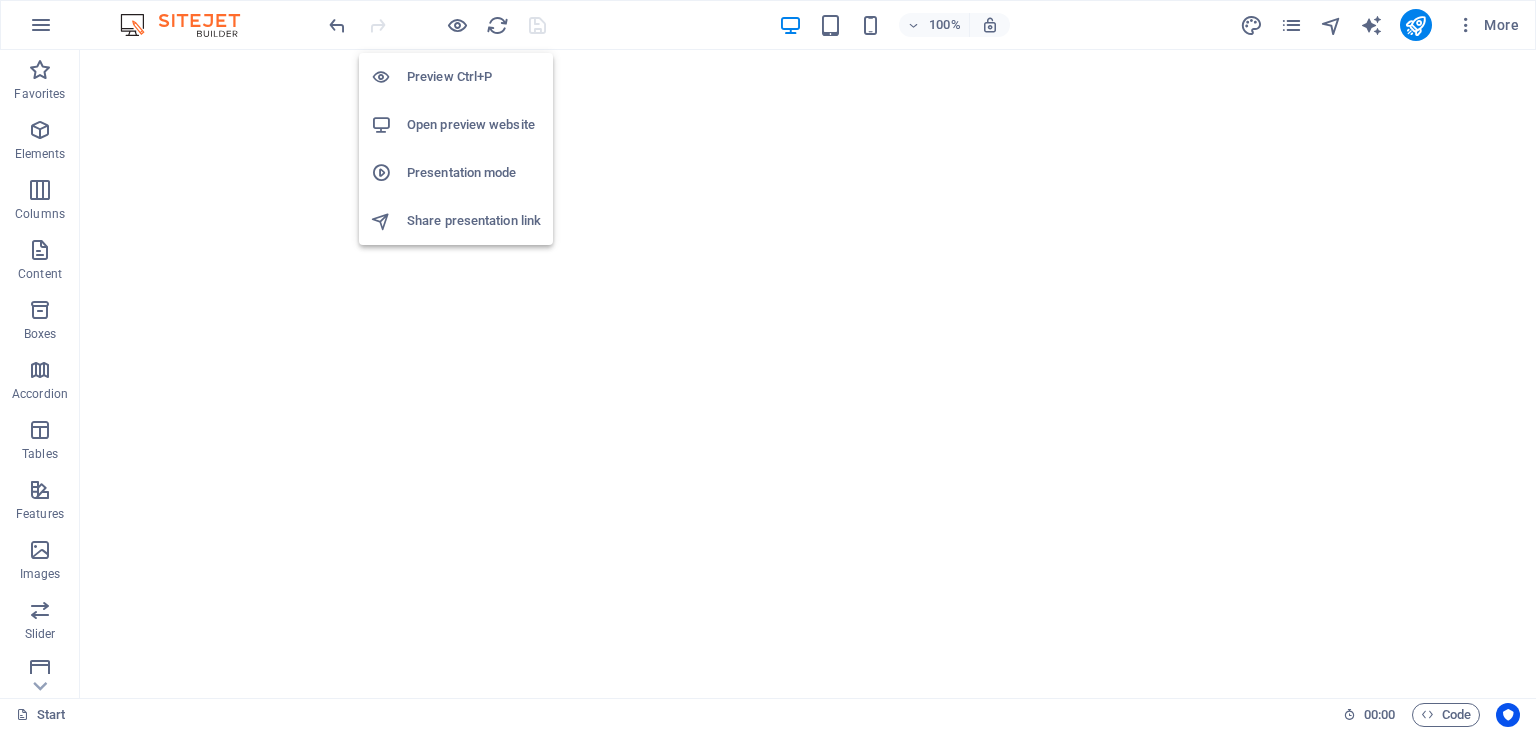 click on "Open preview website" at bounding box center [474, 125] 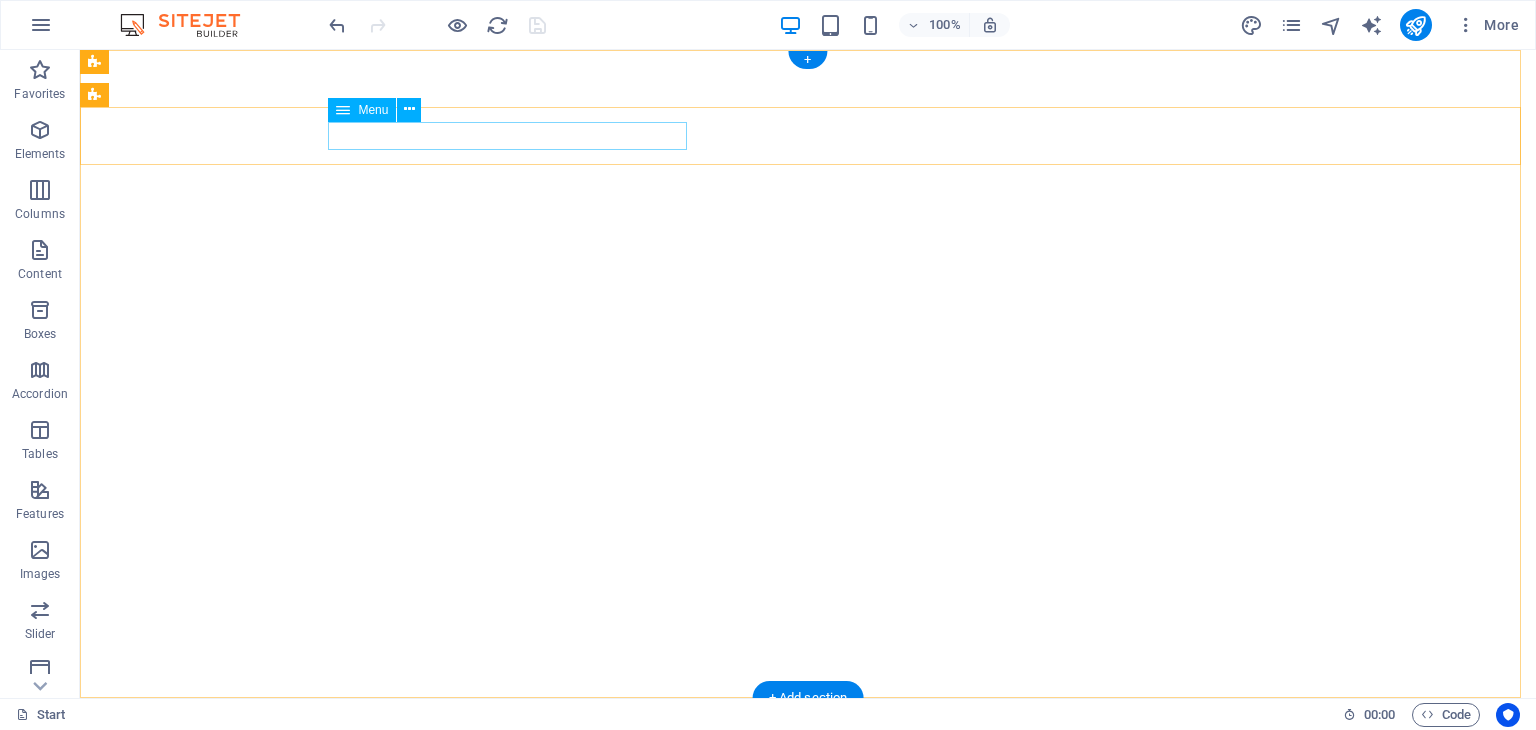 click on "Home About us Services Contact" at bounding box center (808, 917) 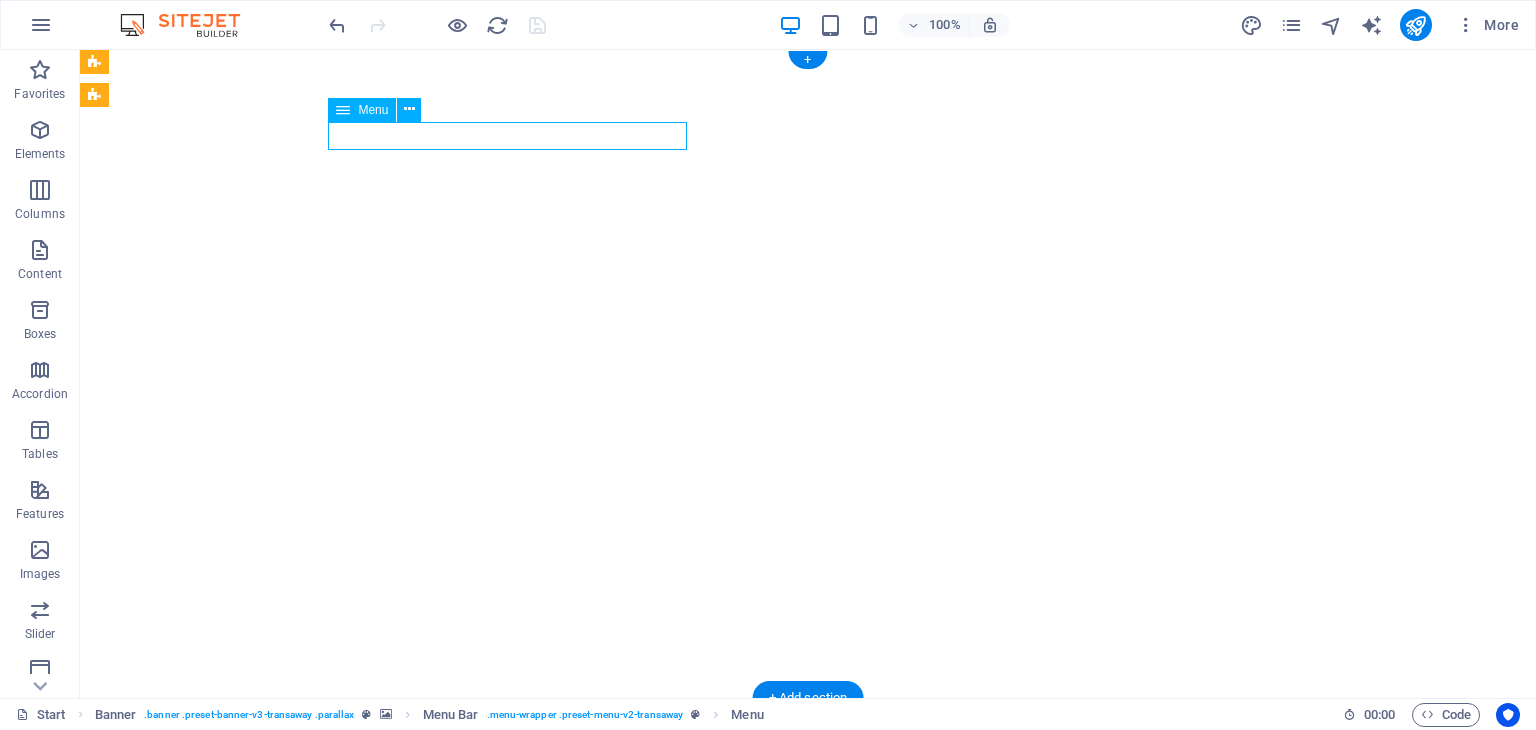 click on "Home About us Services Contact" at bounding box center (808, 917) 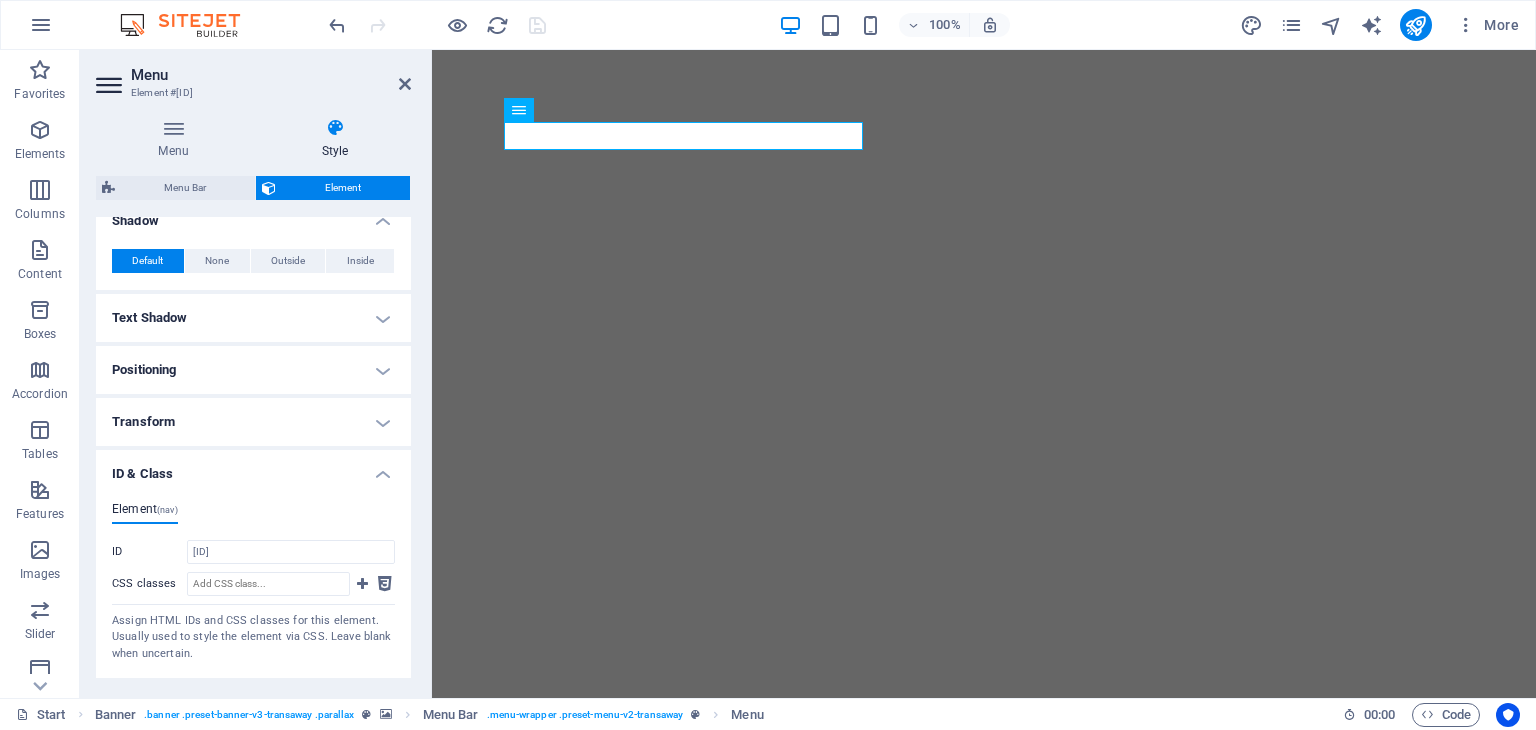 scroll, scrollTop: 604, scrollLeft: 0, axis: vertical 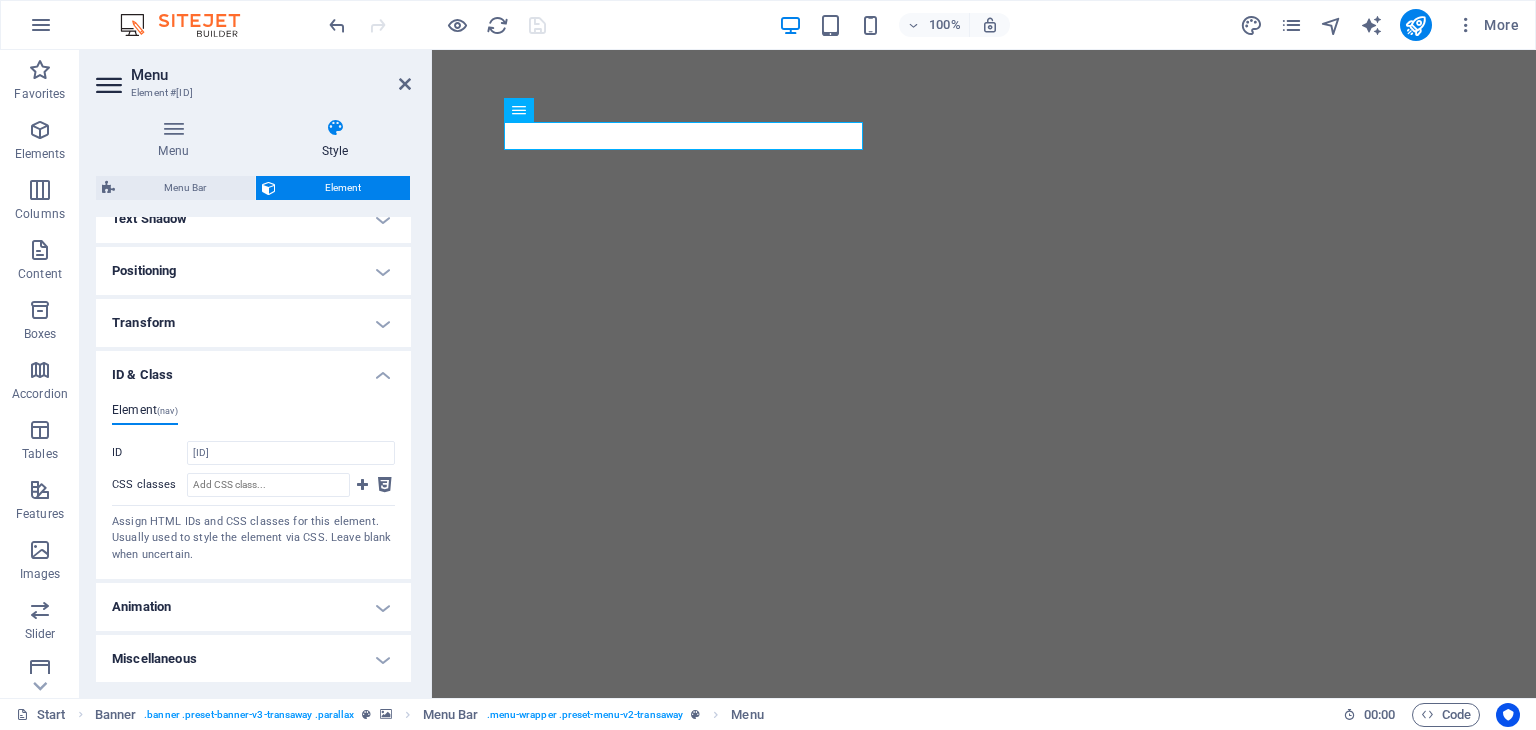 click on "Miscellaneous" at bounding box center (253, 659) 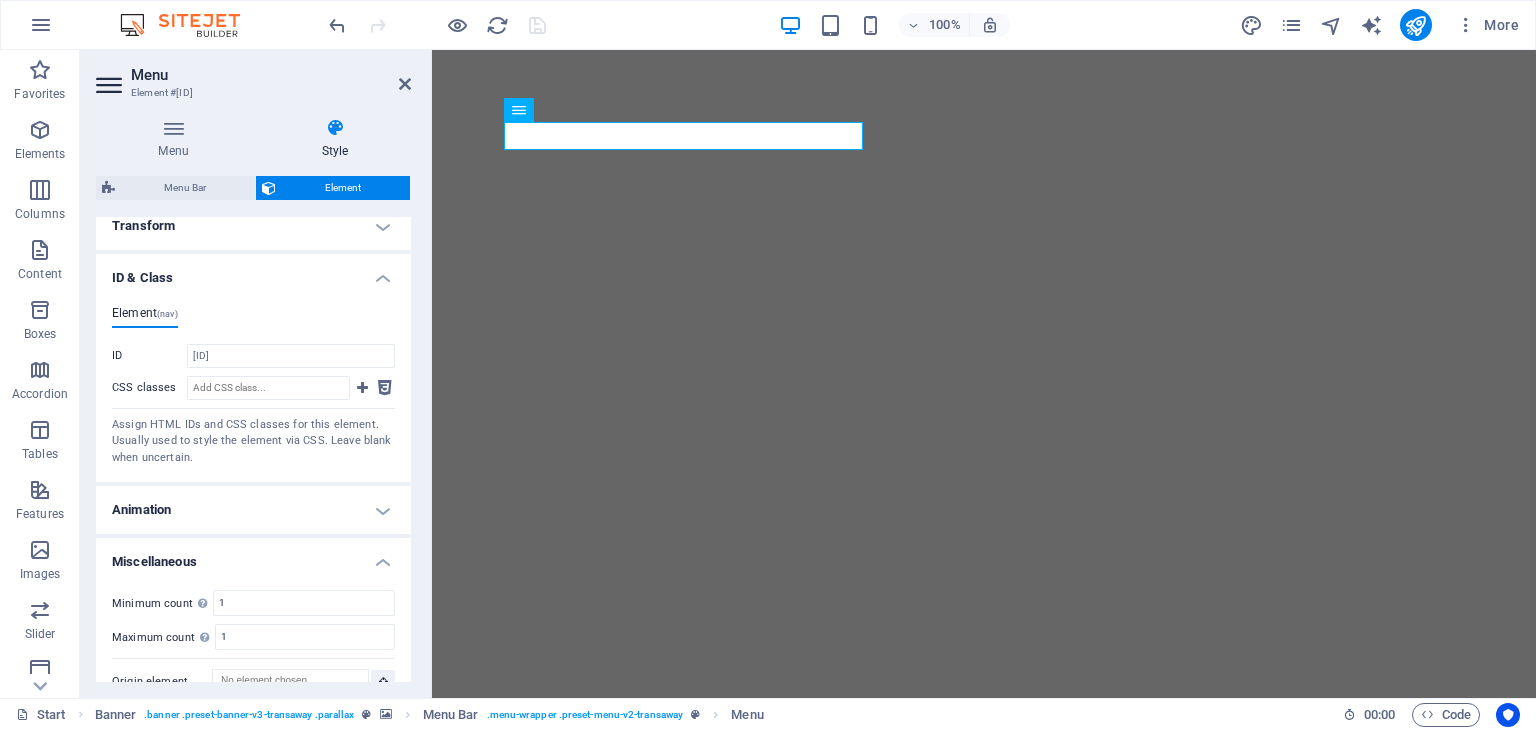 scroll, scrollTop: 728, scrollLeft: 0, axis: vertical 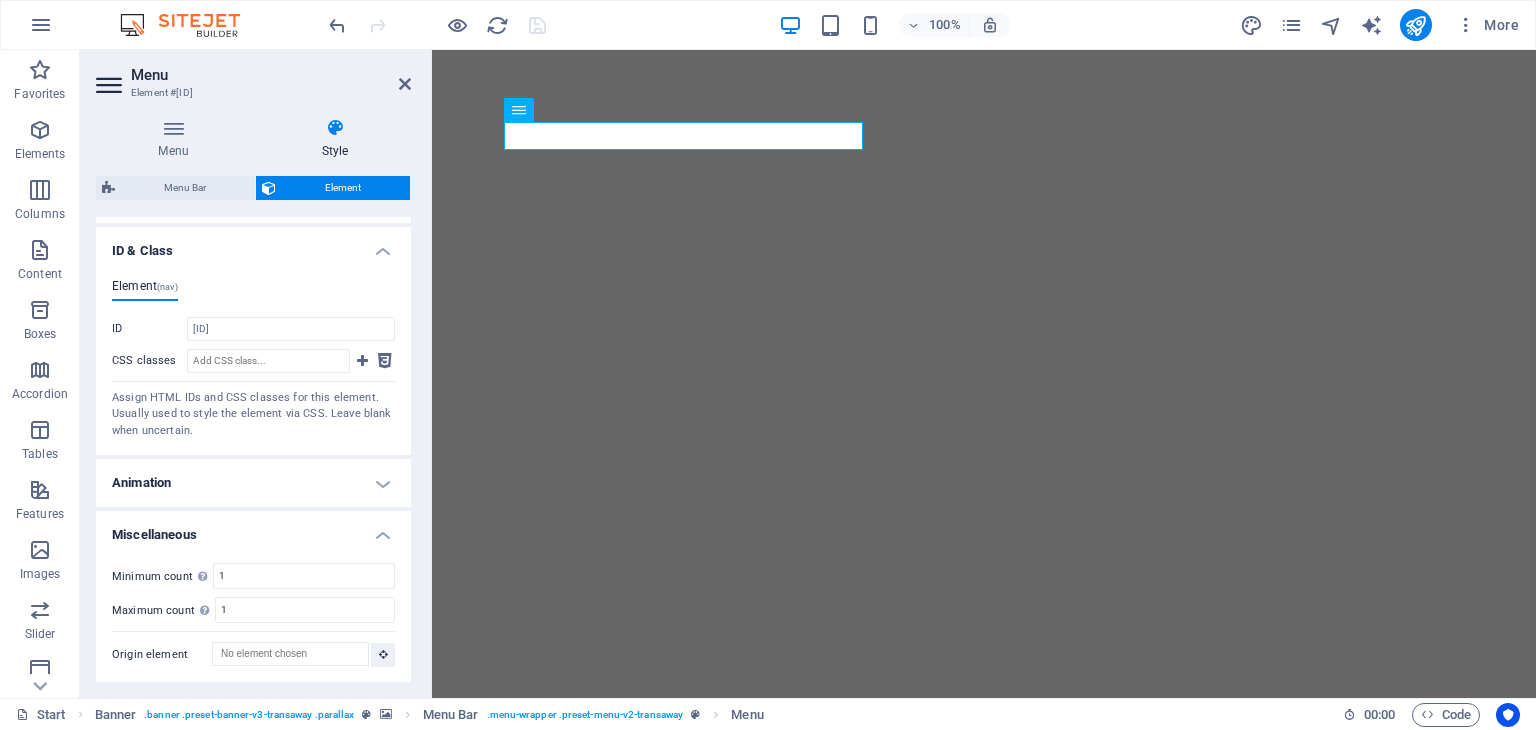 click on "Animation" at bounding box center [253, 483] 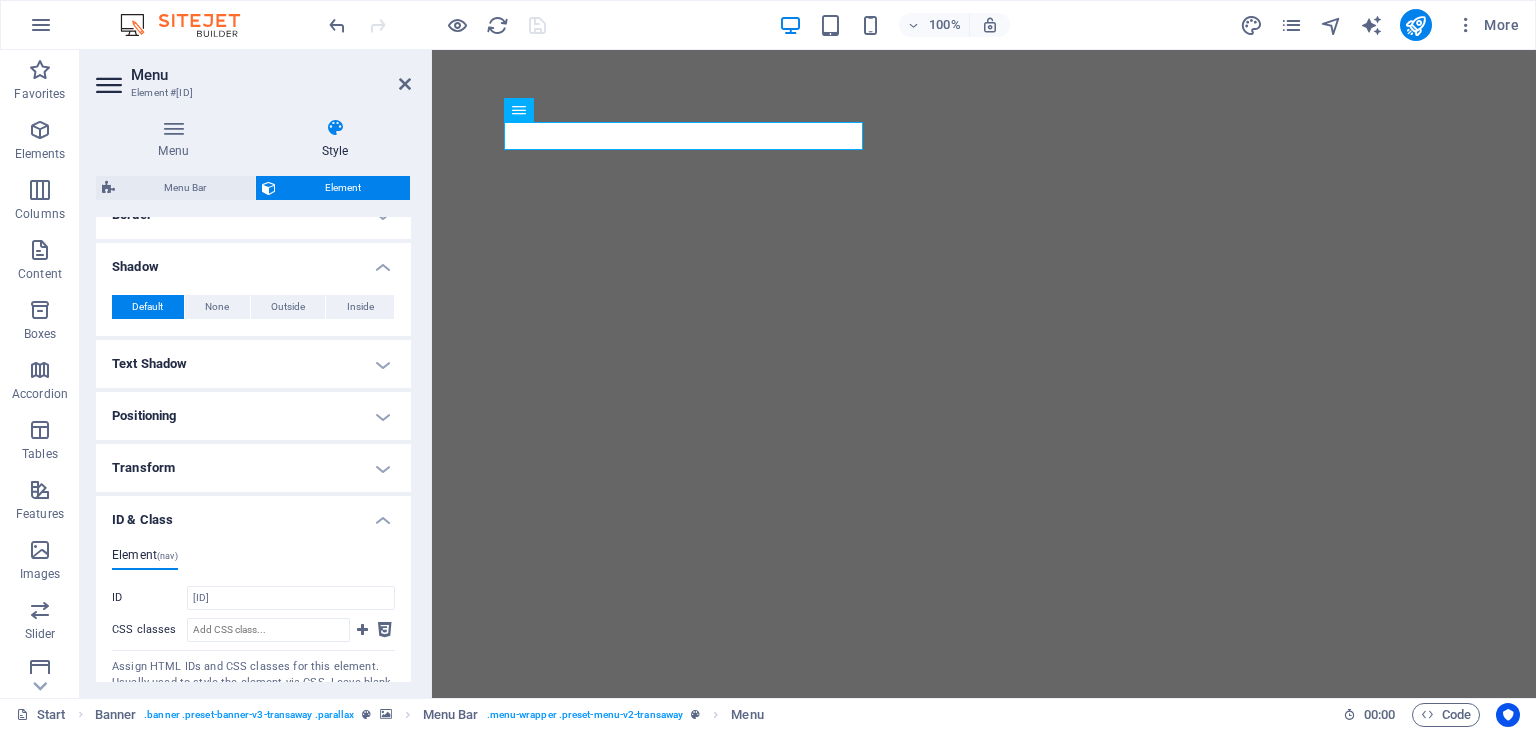scroll, scrollTop: 292, scrollLeft: 0, axis: vertical 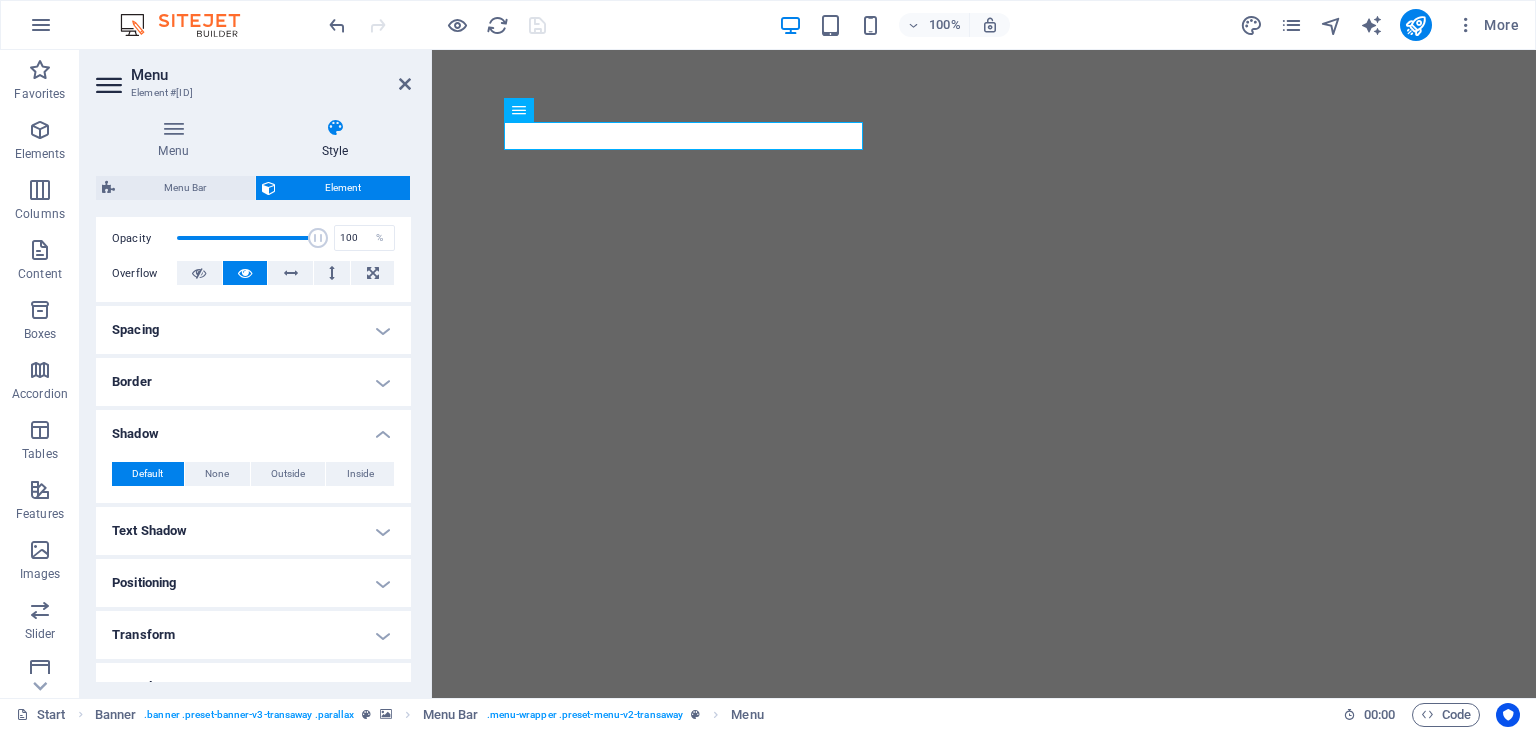 click on "Text Shadow" at bounding box center (253, 531) 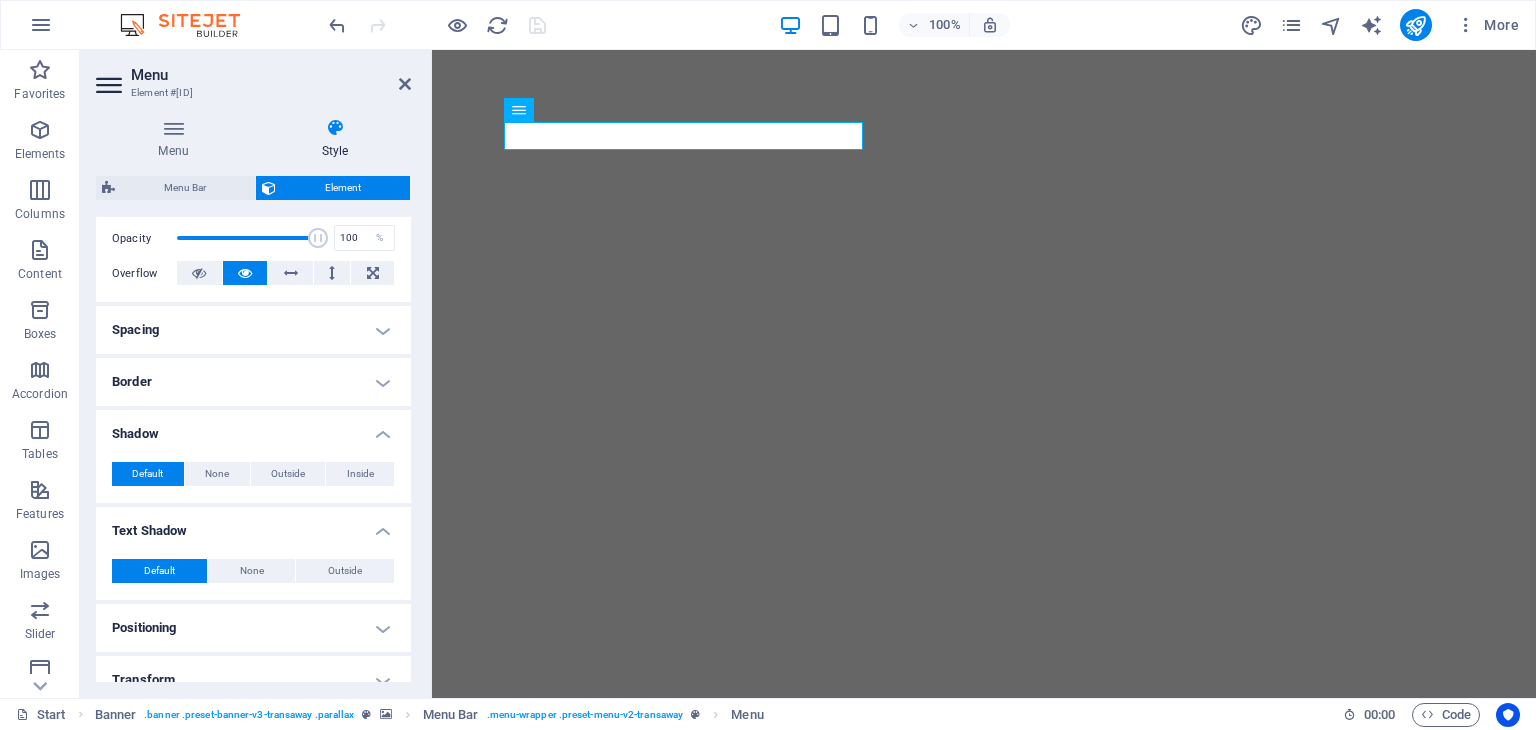 click on "Text Shadow" at bounding box center (253, 525) 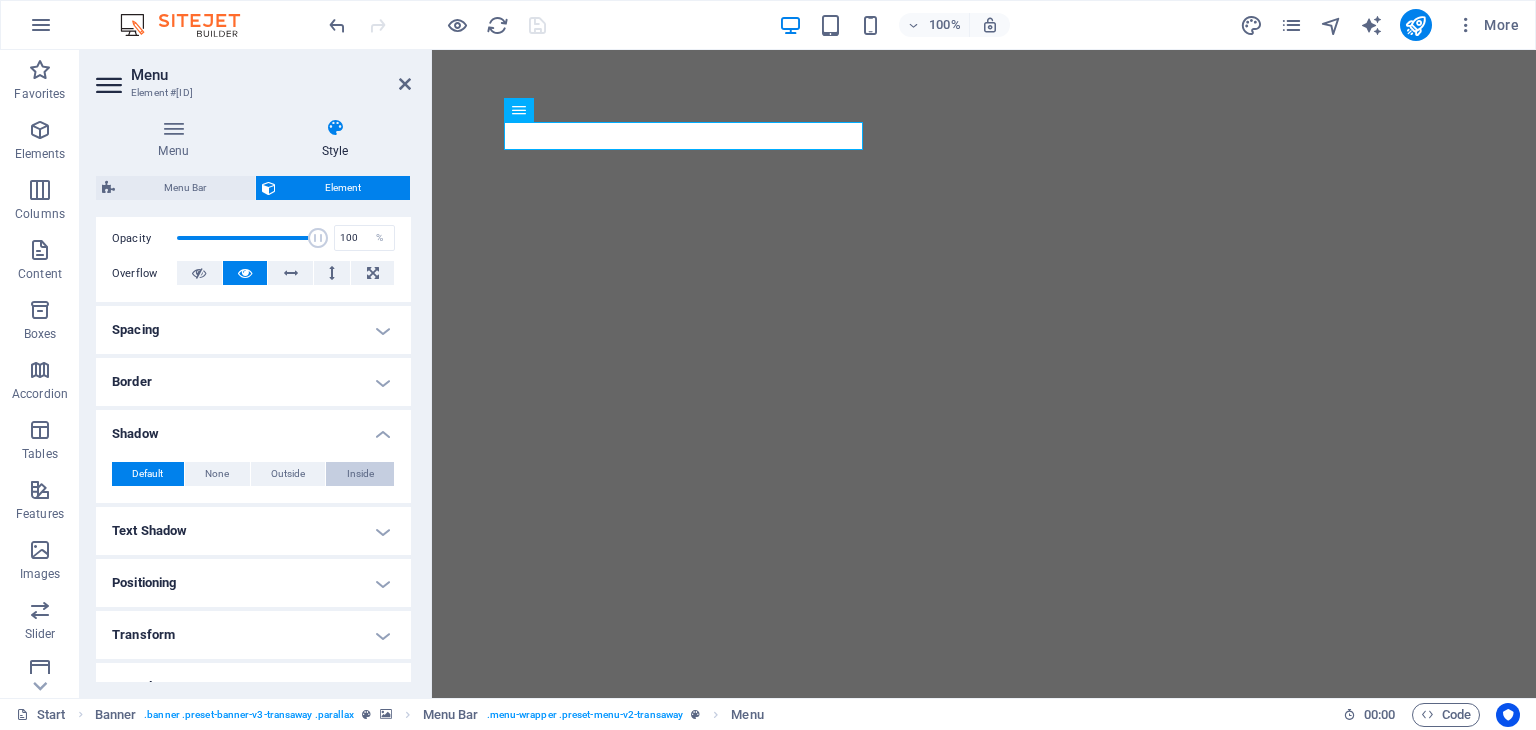 click on "Inside" at bounding box center [360, 474] 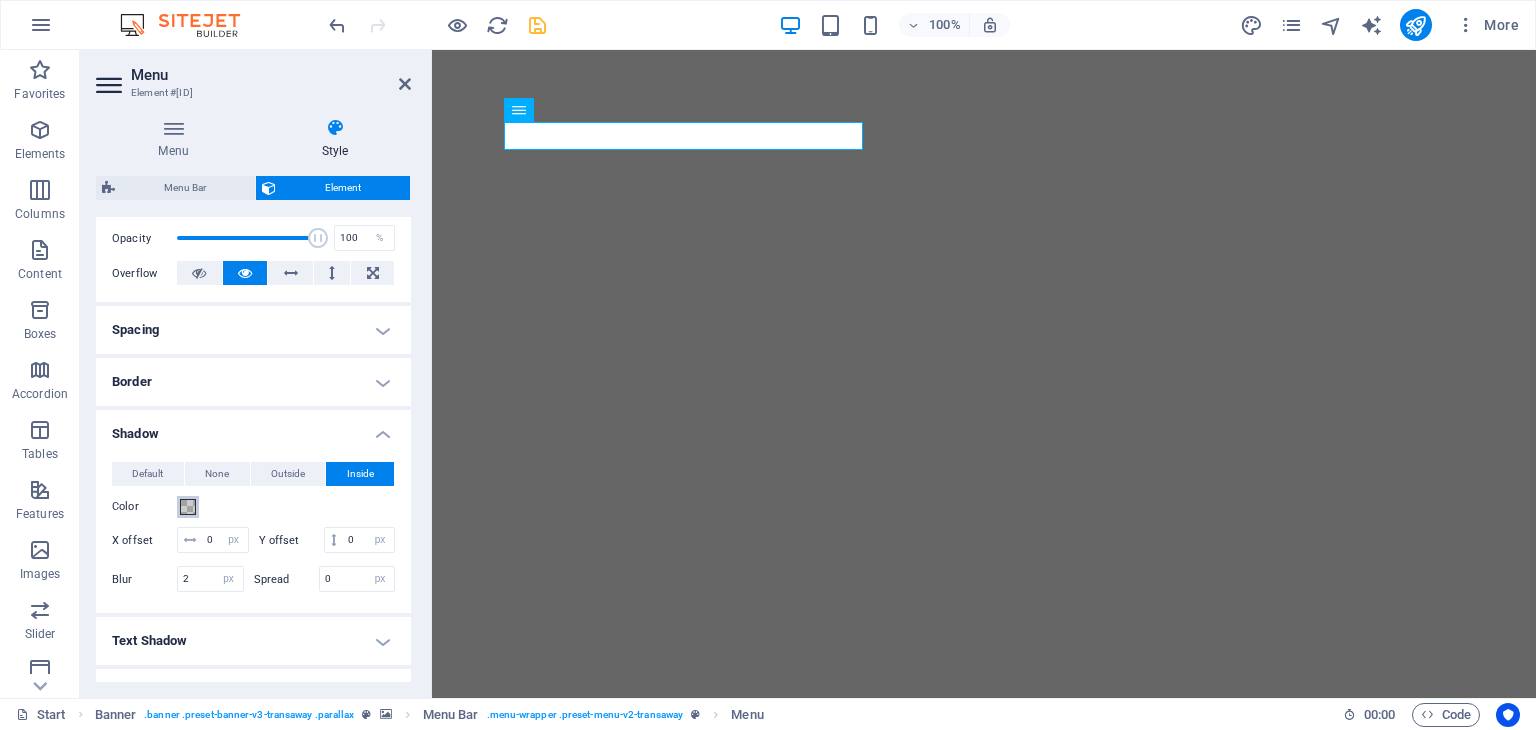 click at bounding box center (188, 507) 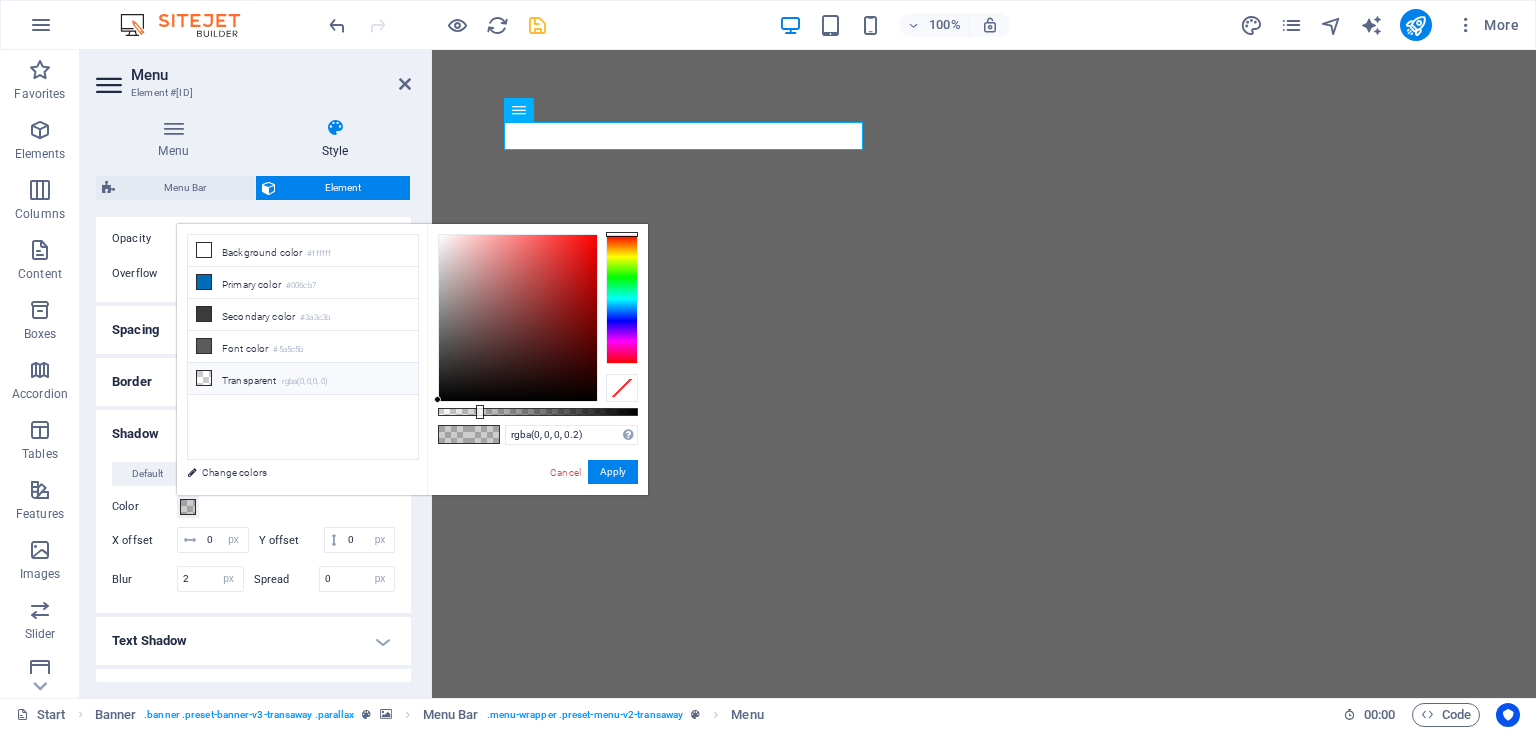 click on "Transparent
rgba(0,0,0,.0)" at bounding box center [303, 379] 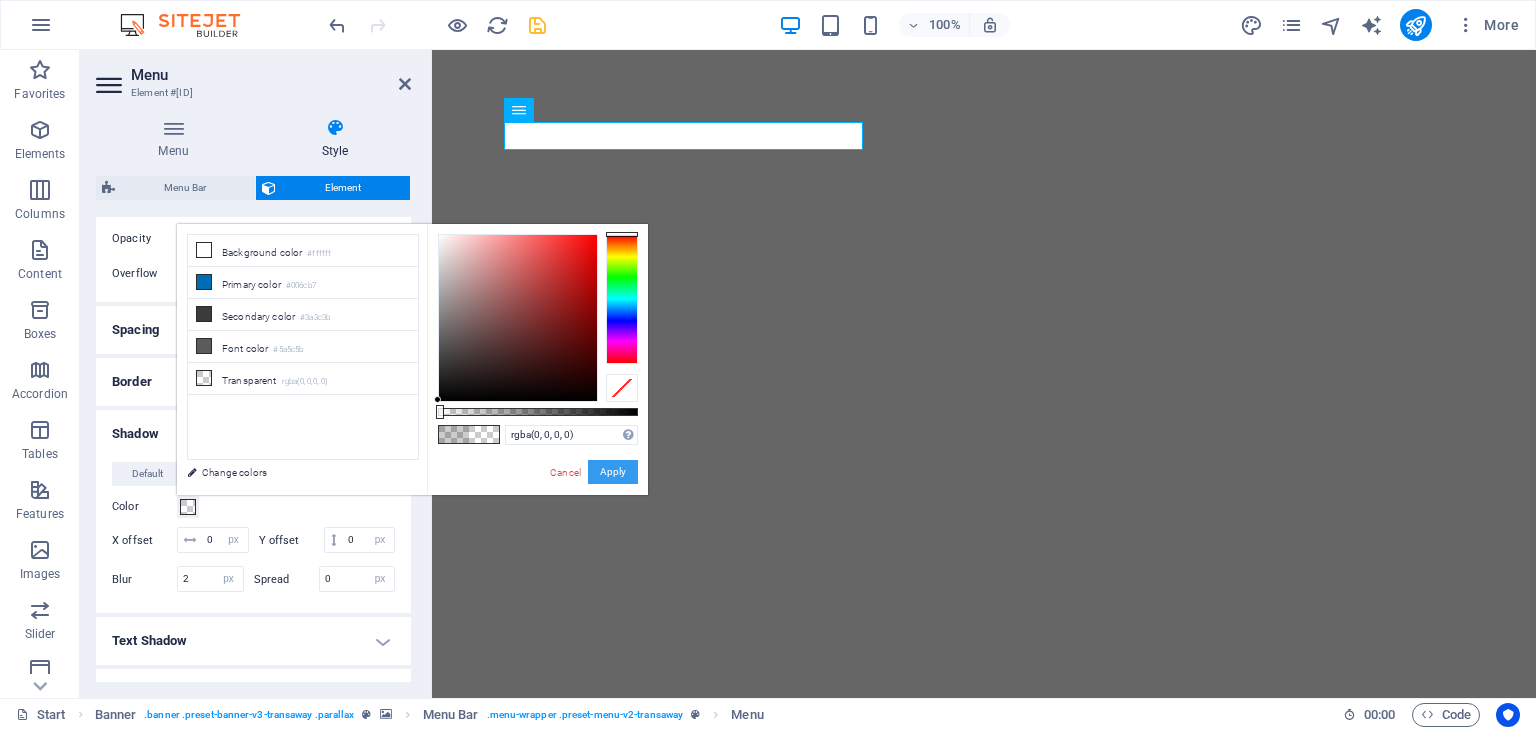 click on "Apply" at bounding box center (613, 472) 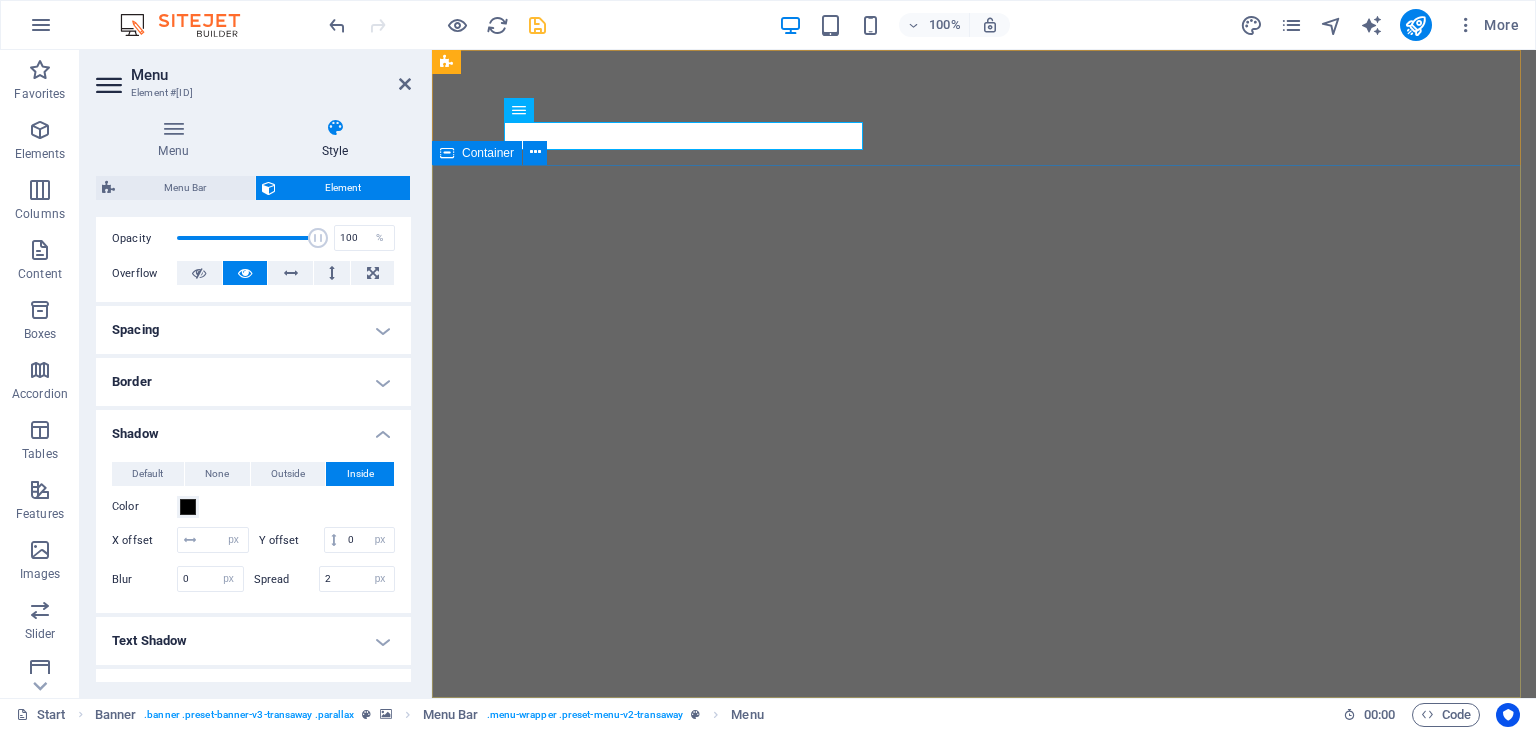 click at bounding box center (984, 1061) 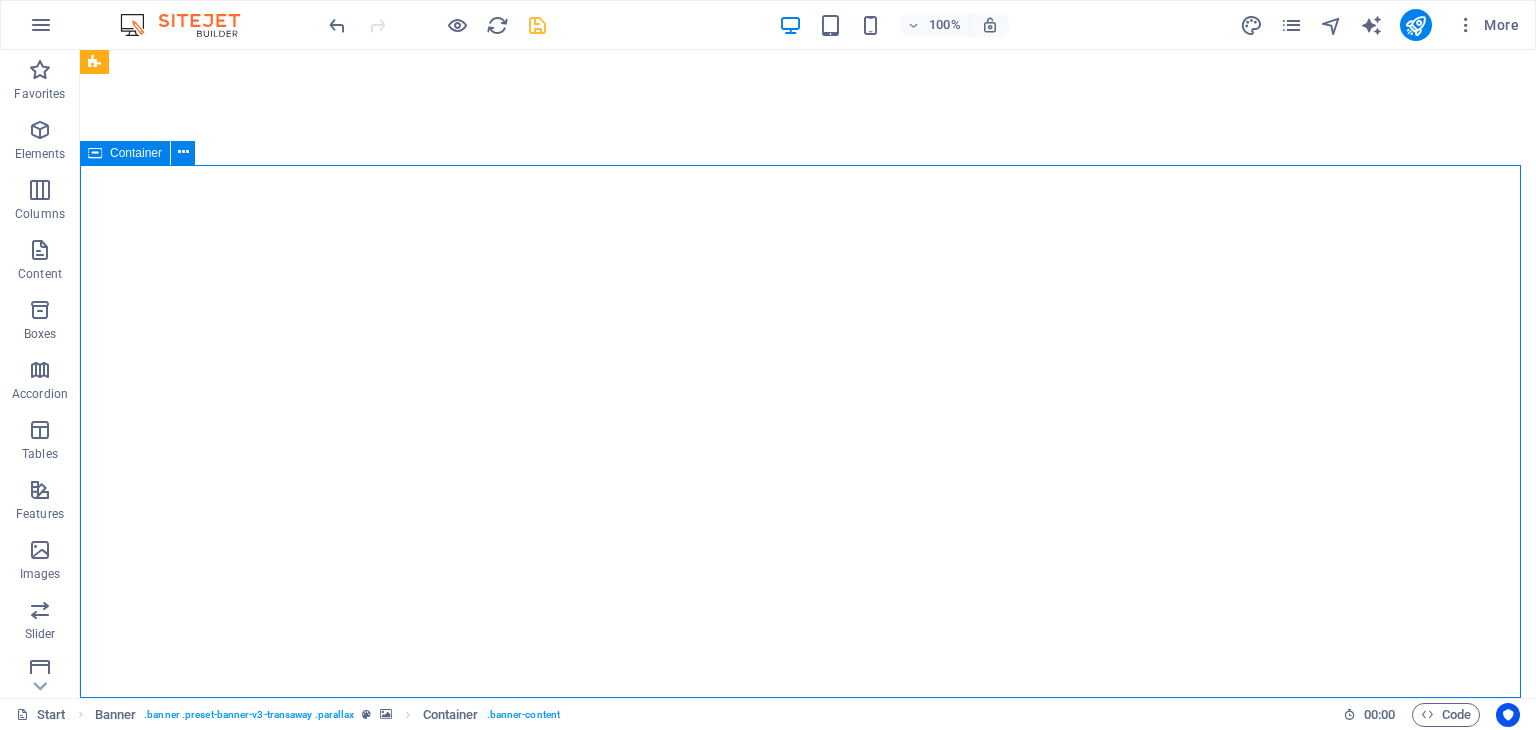 click at bounding box center [808, 1061] 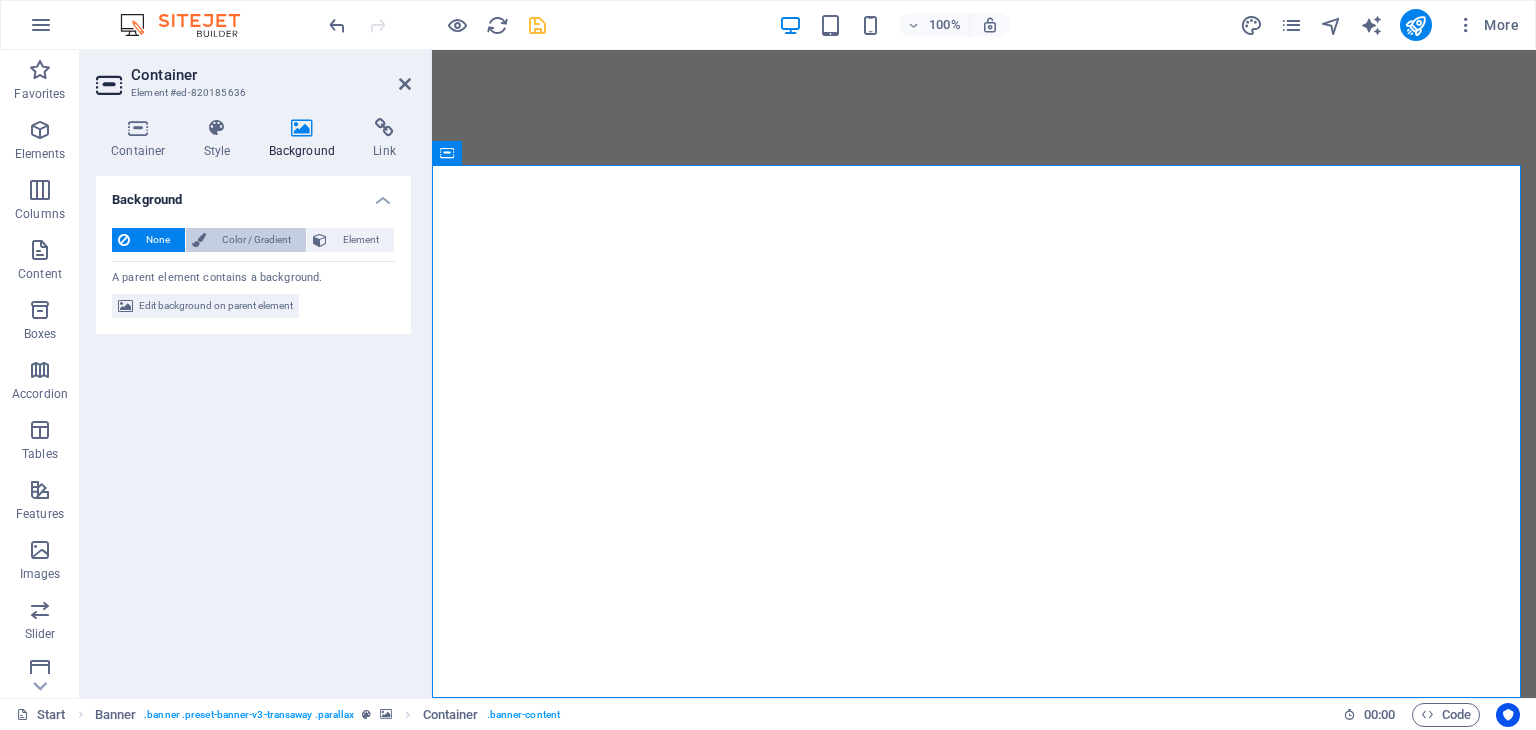 click on "Color / Gradient" at bounding box center [256, 240] 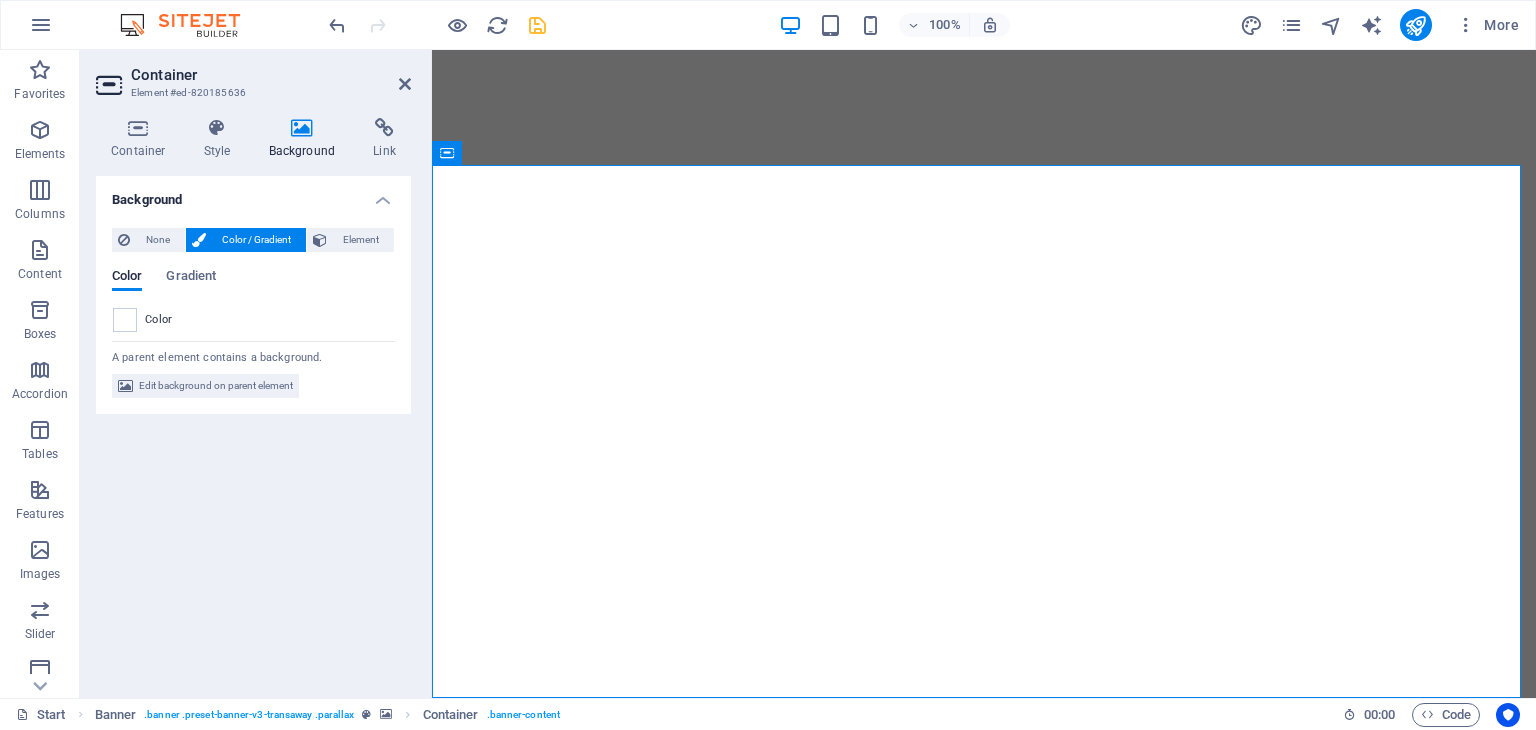 click on "Container" at bounding box center [271, 75] 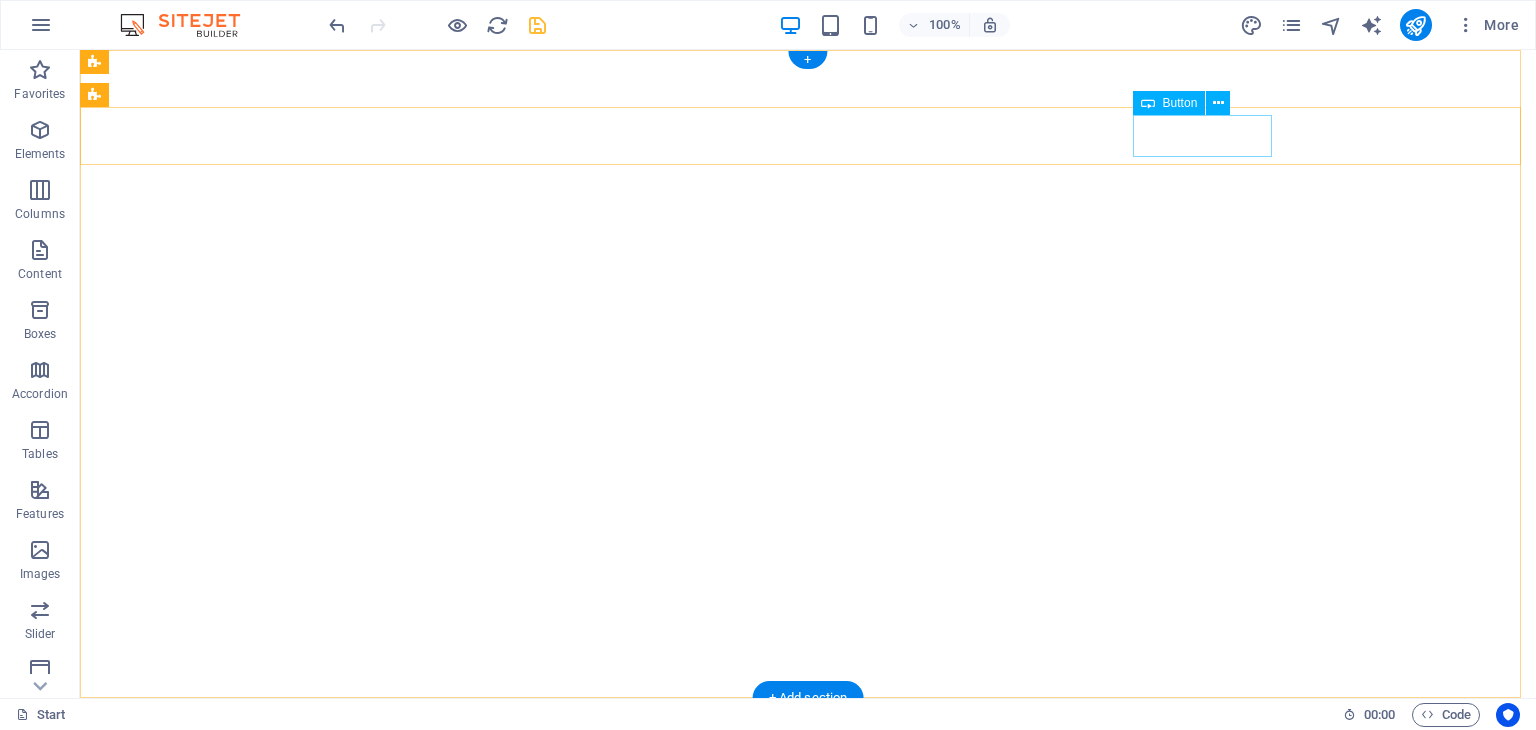 click on "Get a quote" at bounding box center (808, 952) 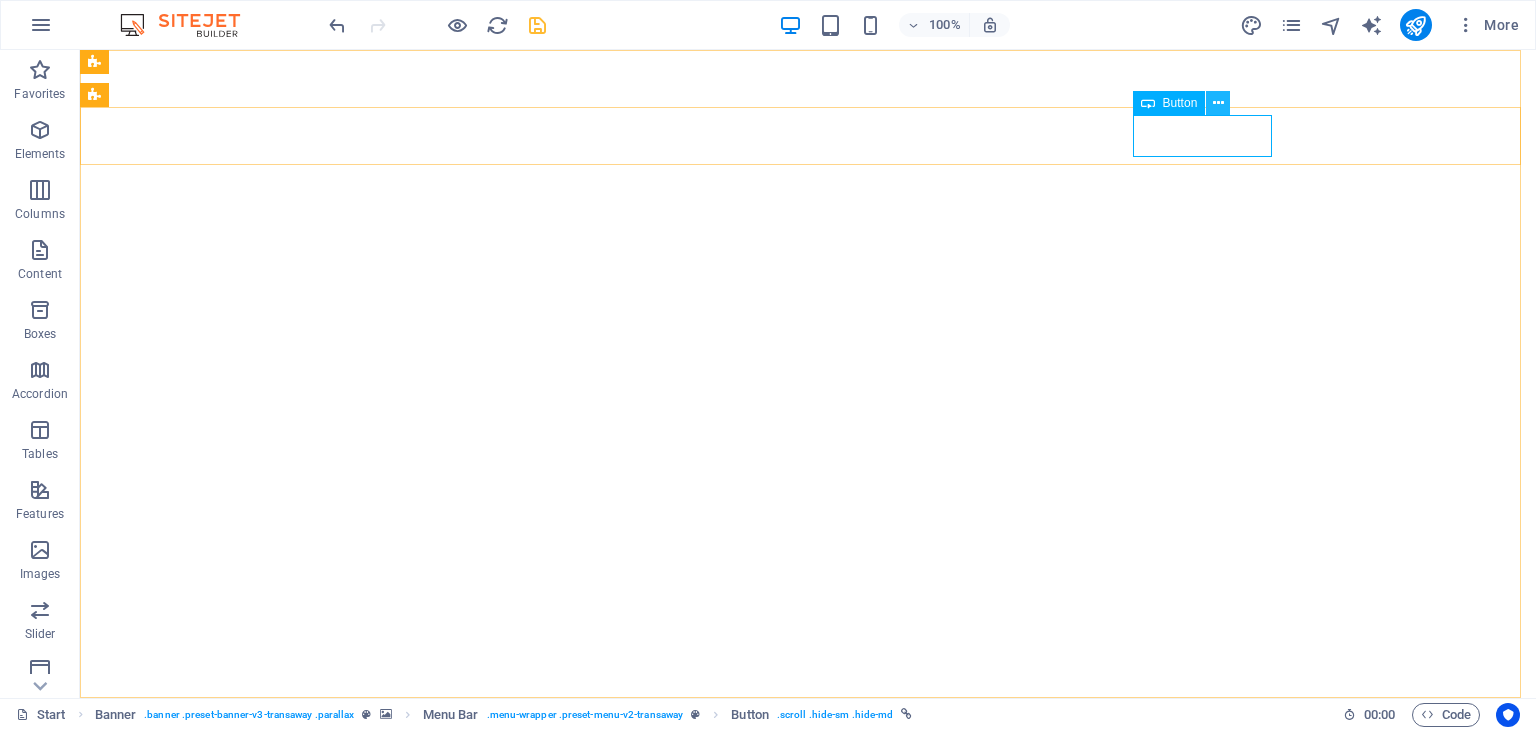 click at bounding box center [1218, 103] 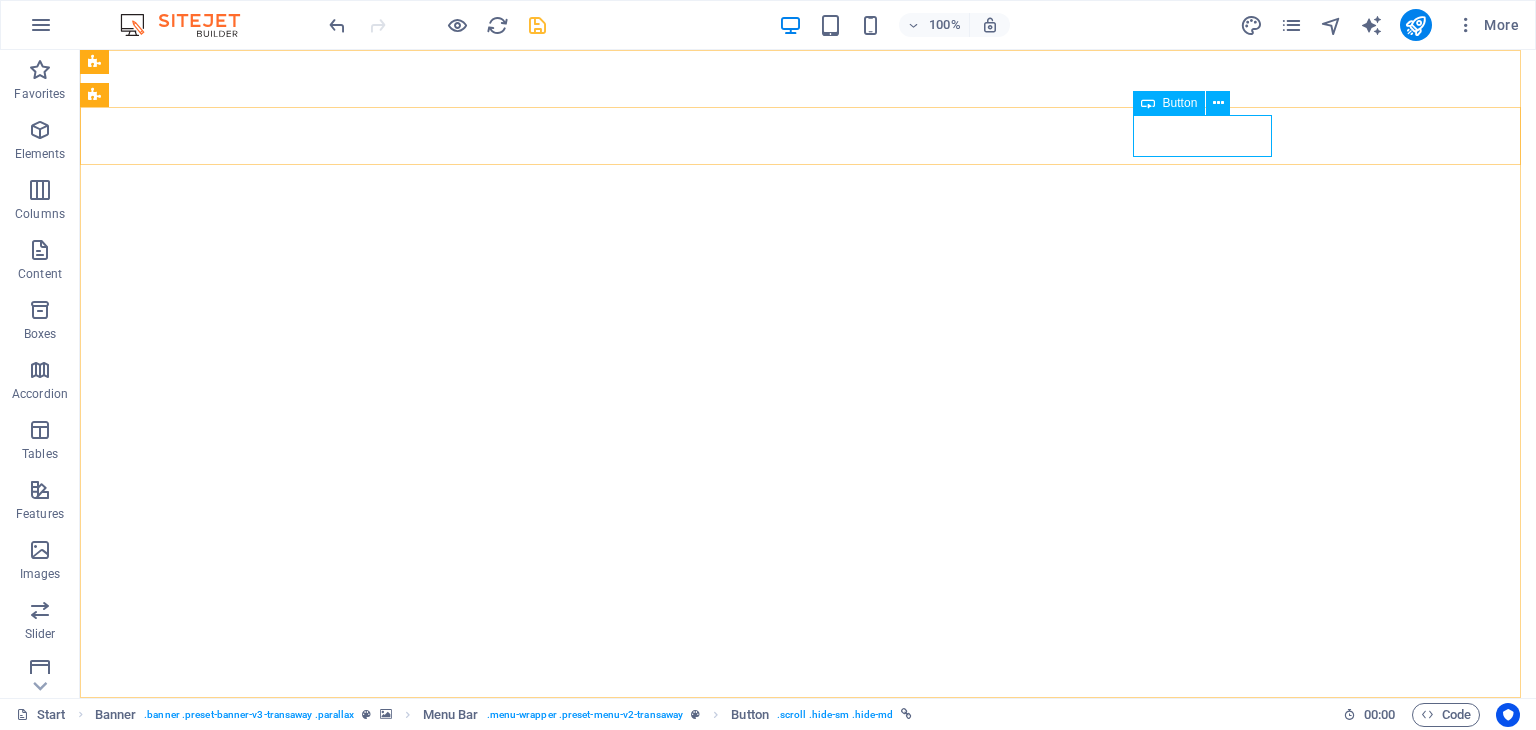 click on "Button" at bounding box center [1180, 103] 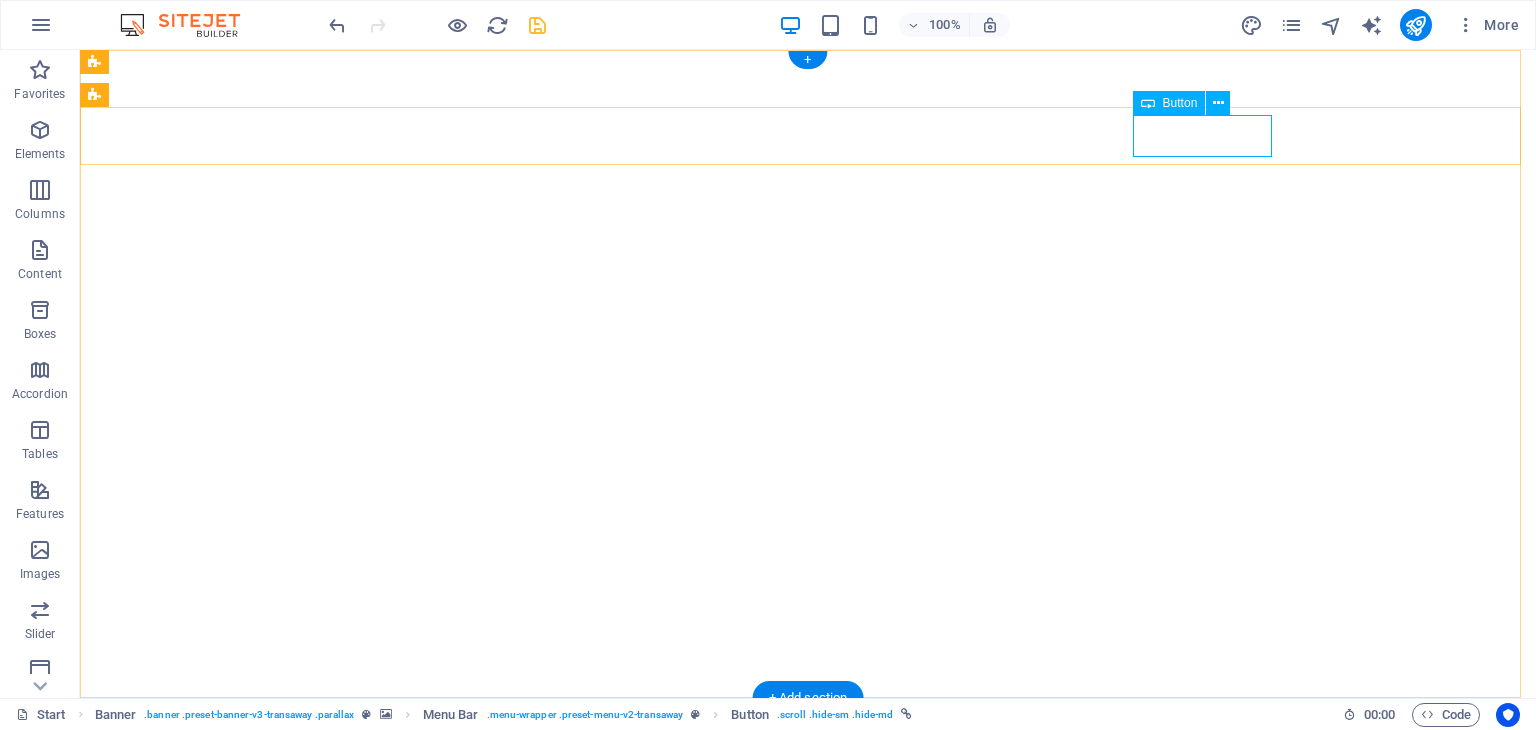click on "Get a quote" at bounding box center [808, 952] 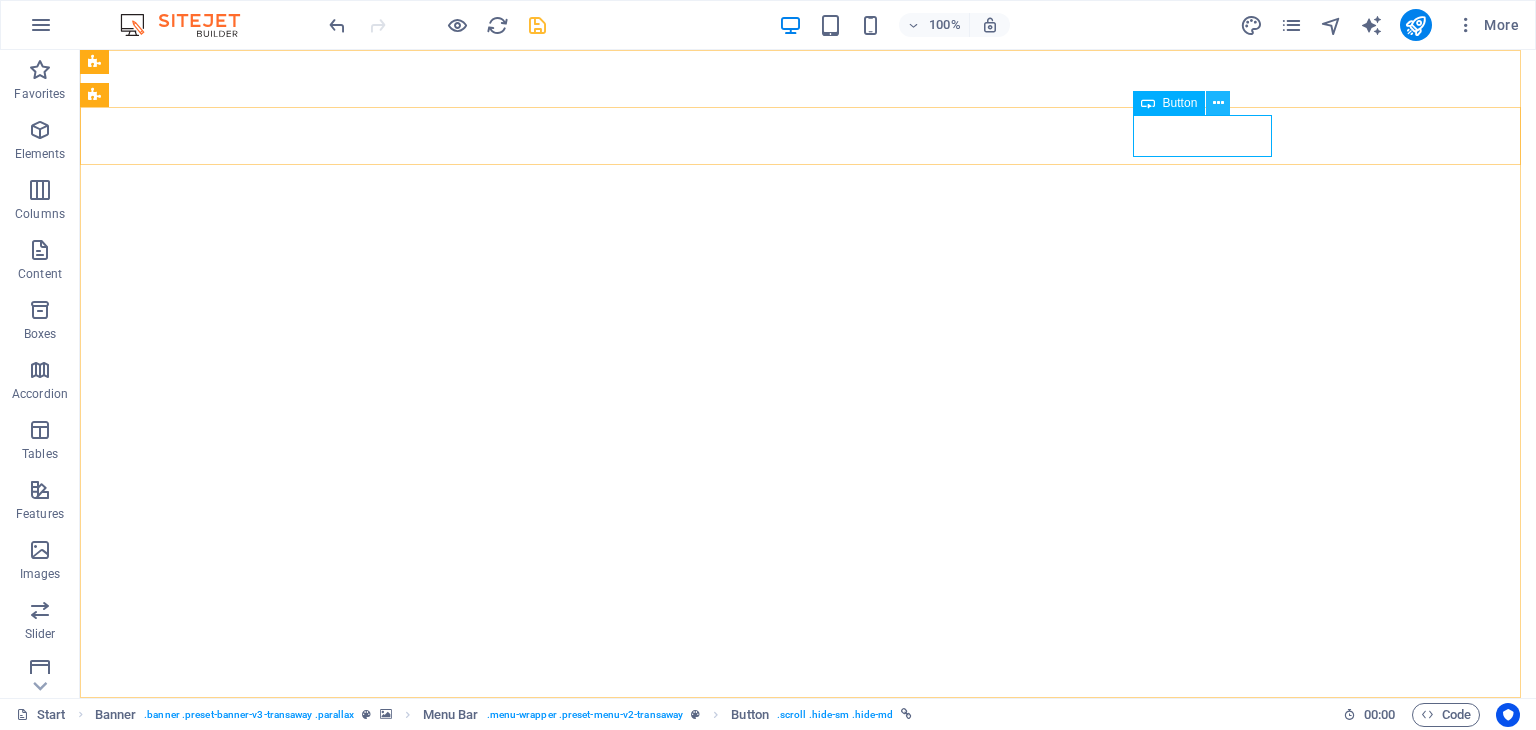 click at bounding box center (1218, 103) 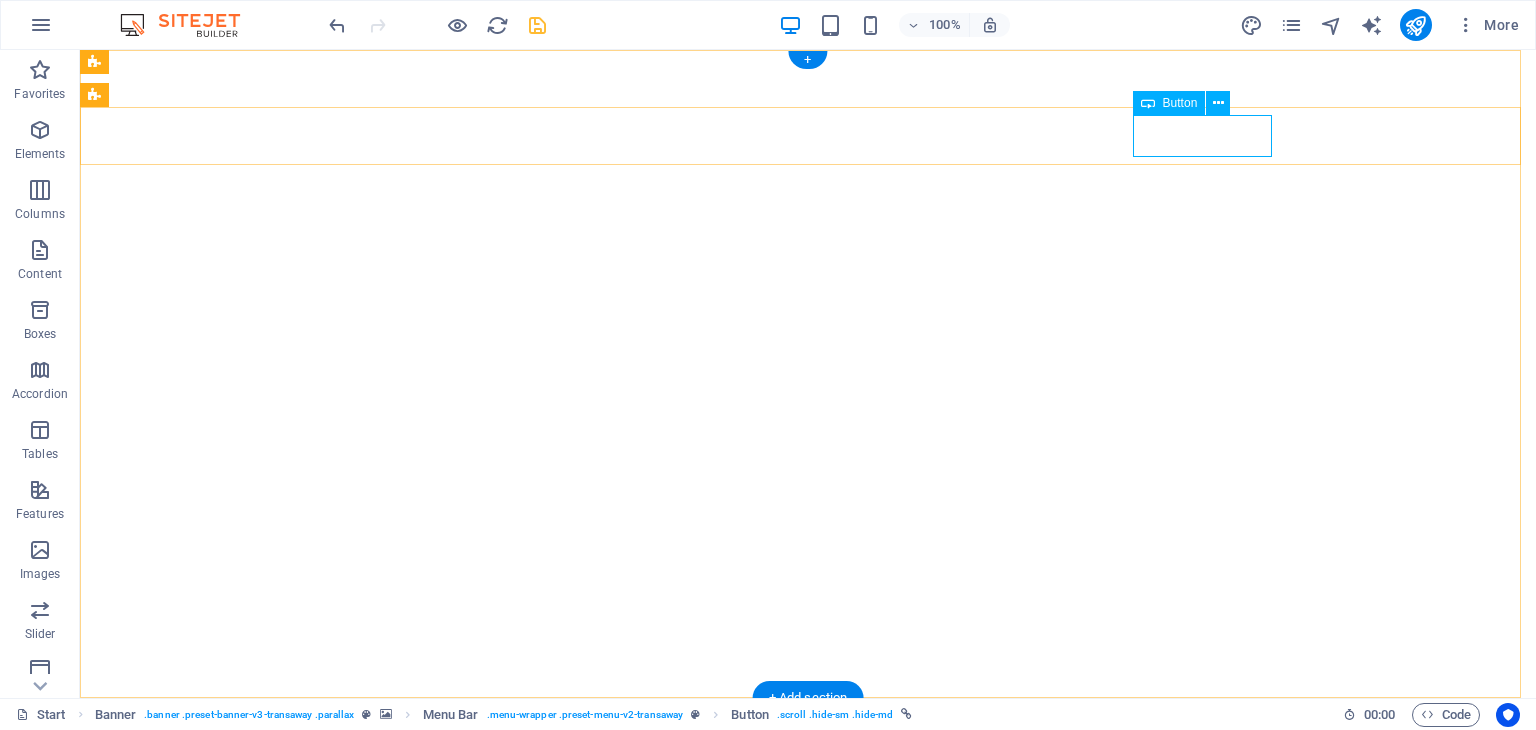 click on "Get a quote" at bounding box center [808, 952] 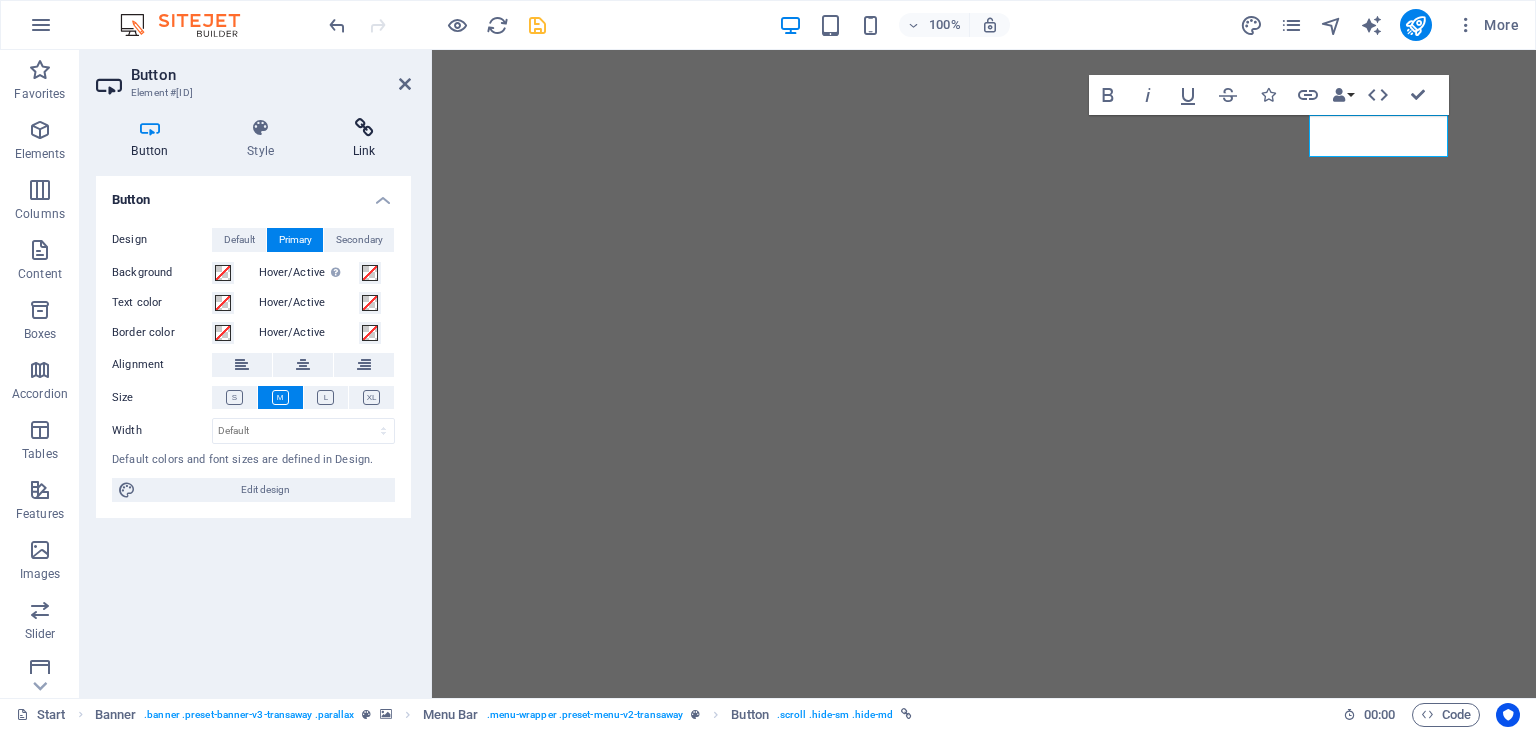 click on "Link" at bounding box center (364, 139) 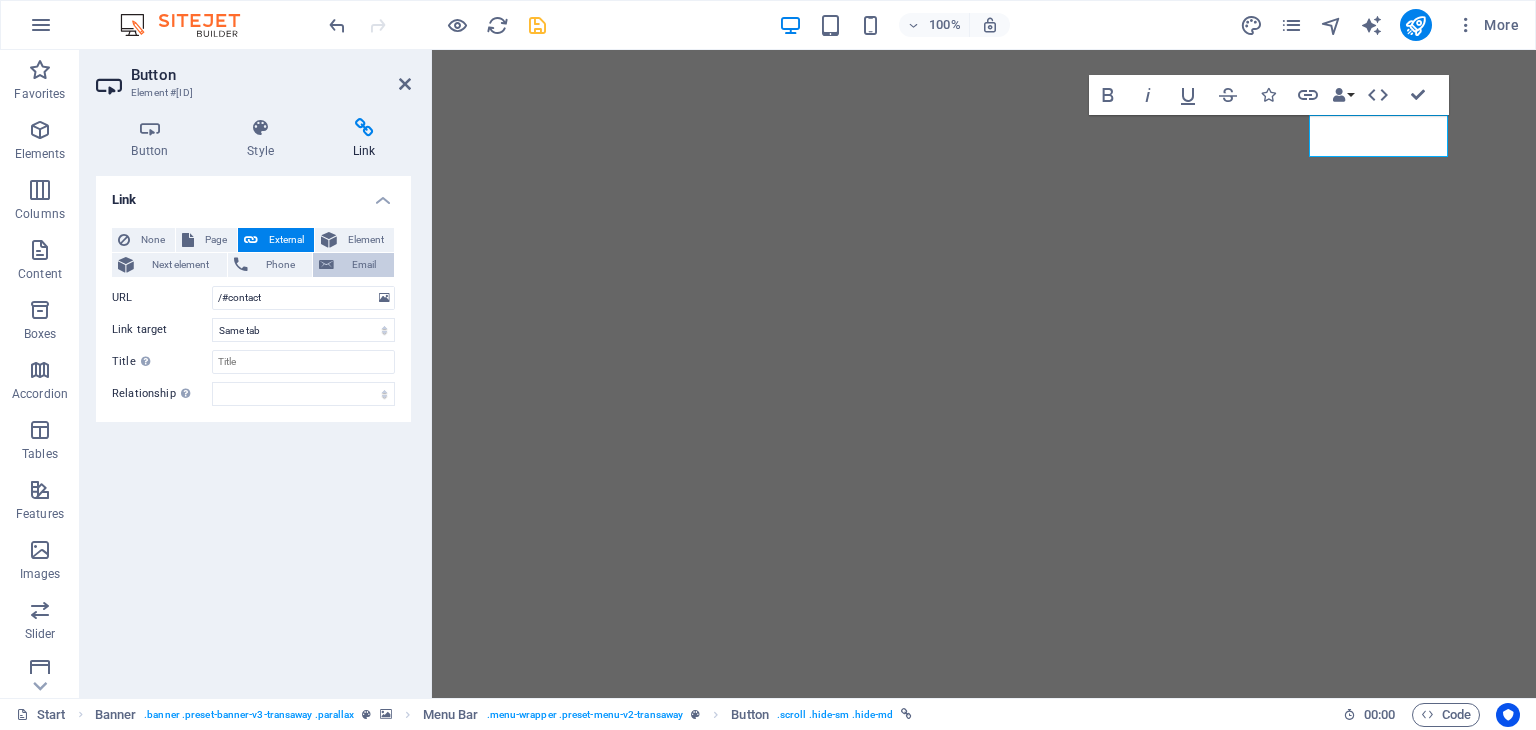 click on "Email" at bounding box center (364, 265) 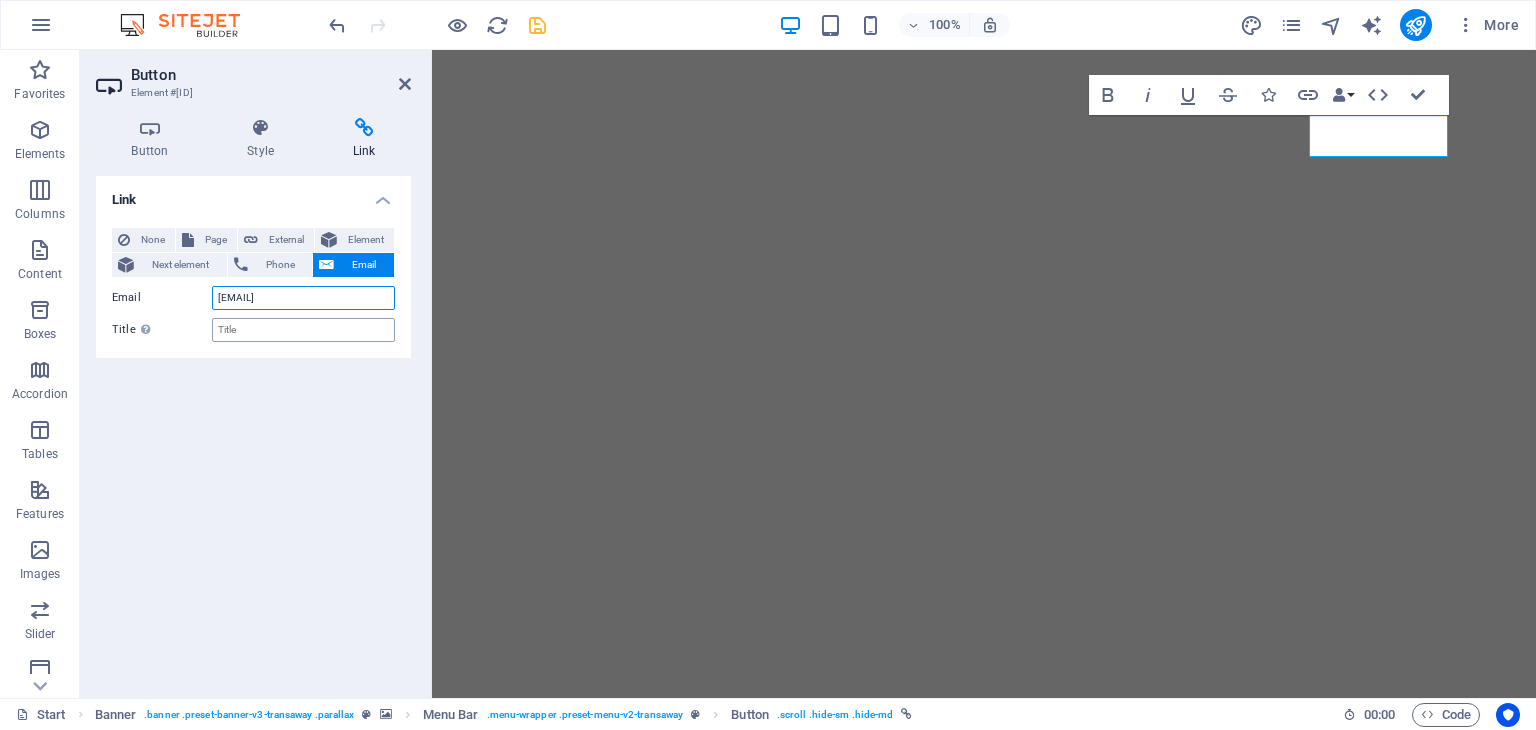 type on "[EMAIL]" 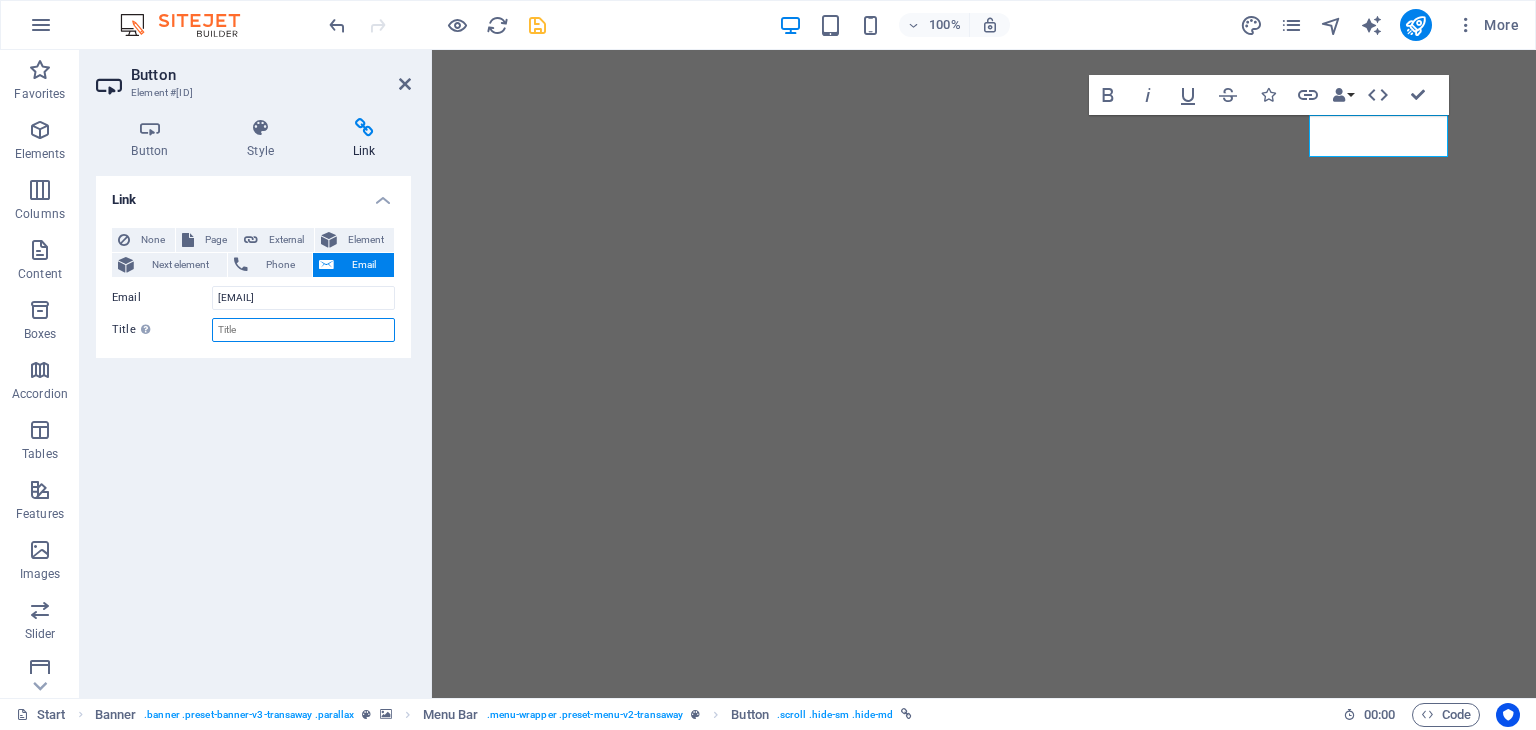 click on "Title Additional link description, should not be the same as the link text. The title is most often shown as a tooltip text when the mouse moves over the element. Leave empty if uncertain." at bounding box center (303, 330) 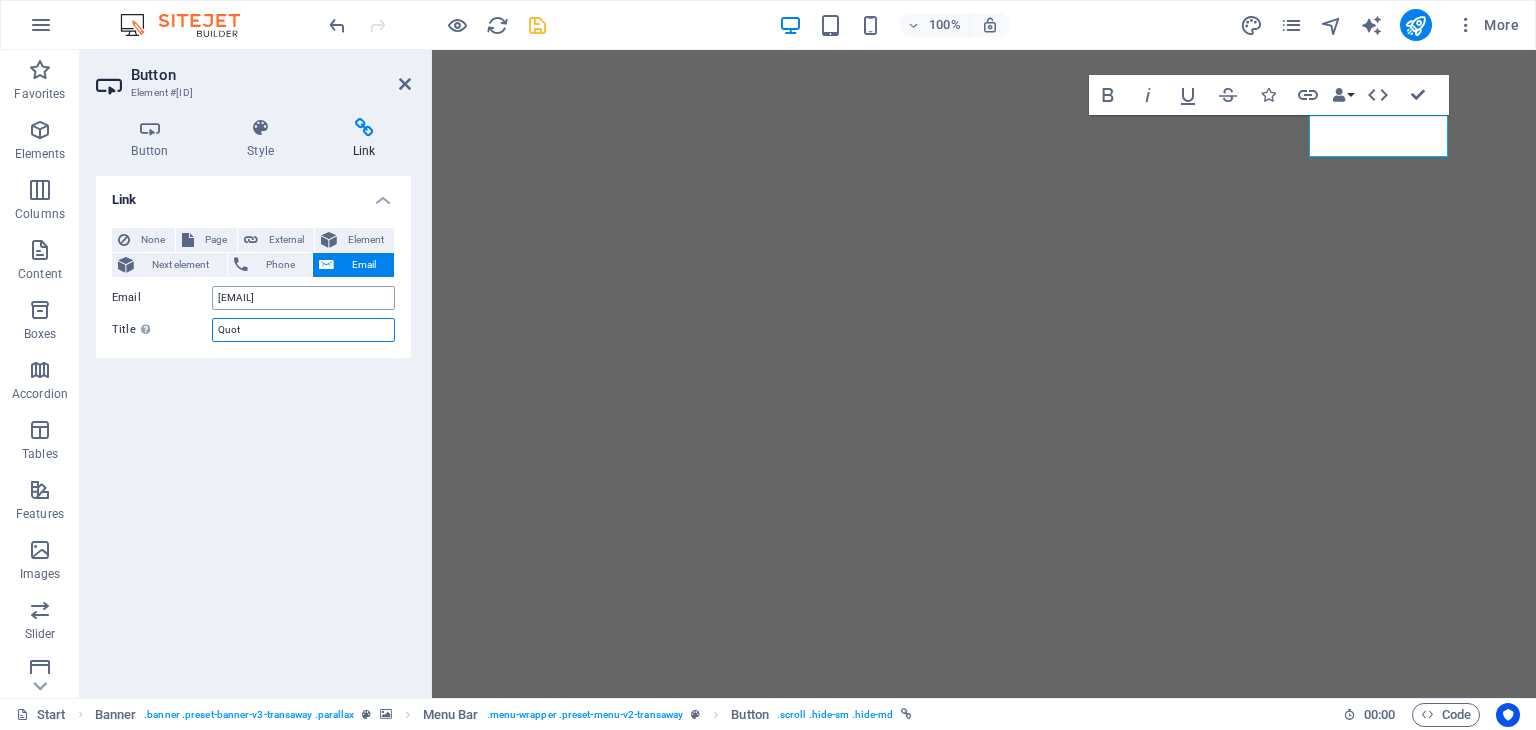 type on "Quote" 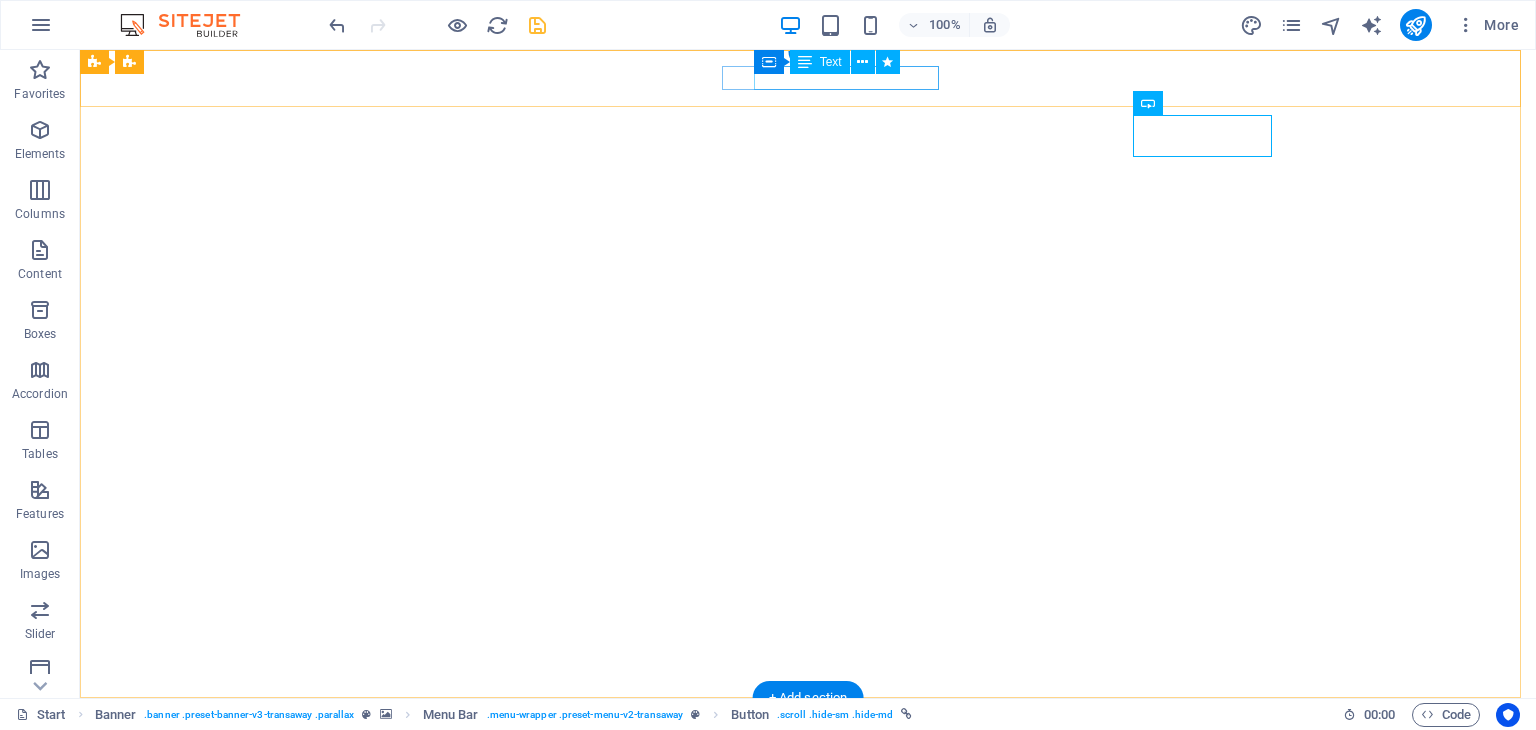 click on "[EMAIL]" at bounding box center (803, 778) 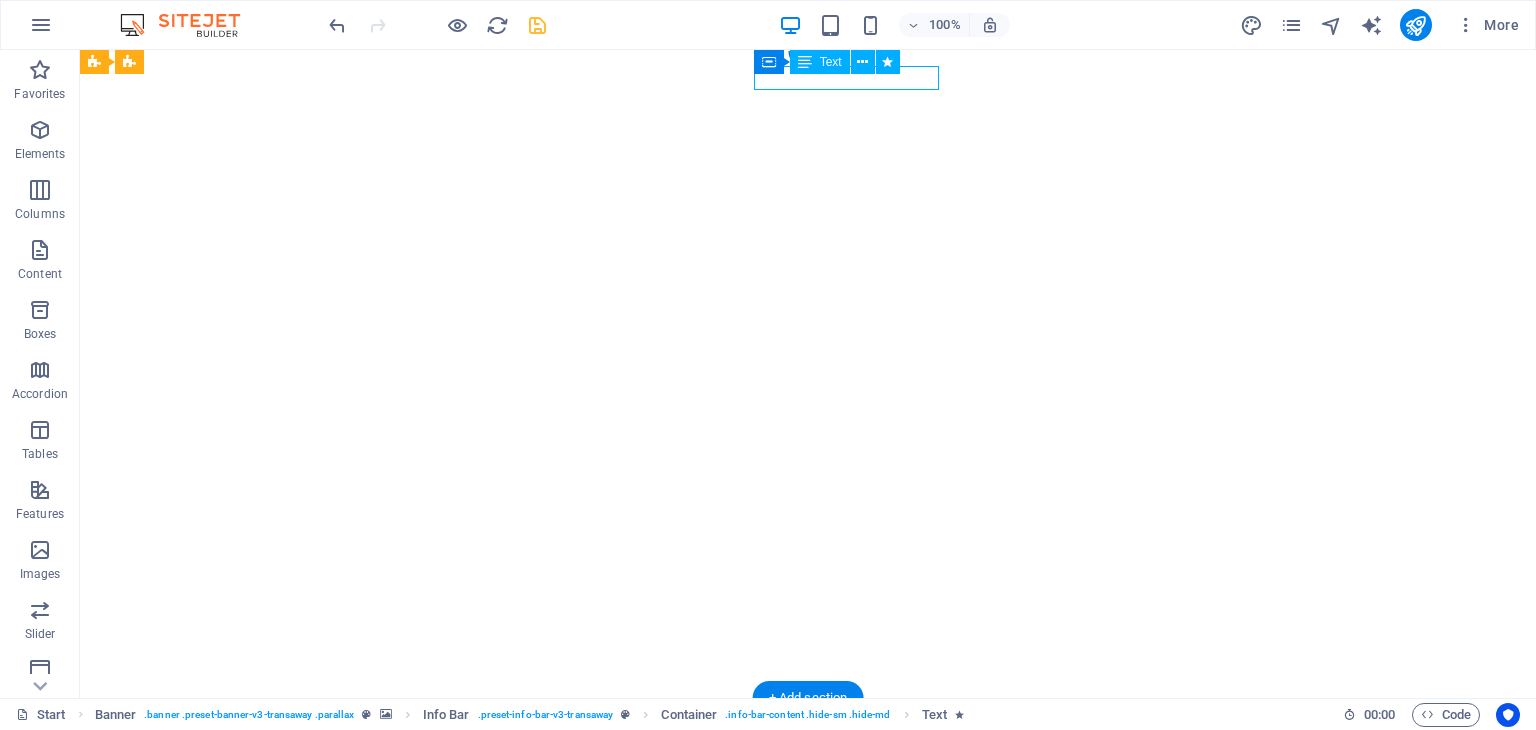 click on "[EMAIL]" at bounding box center (803, 778) 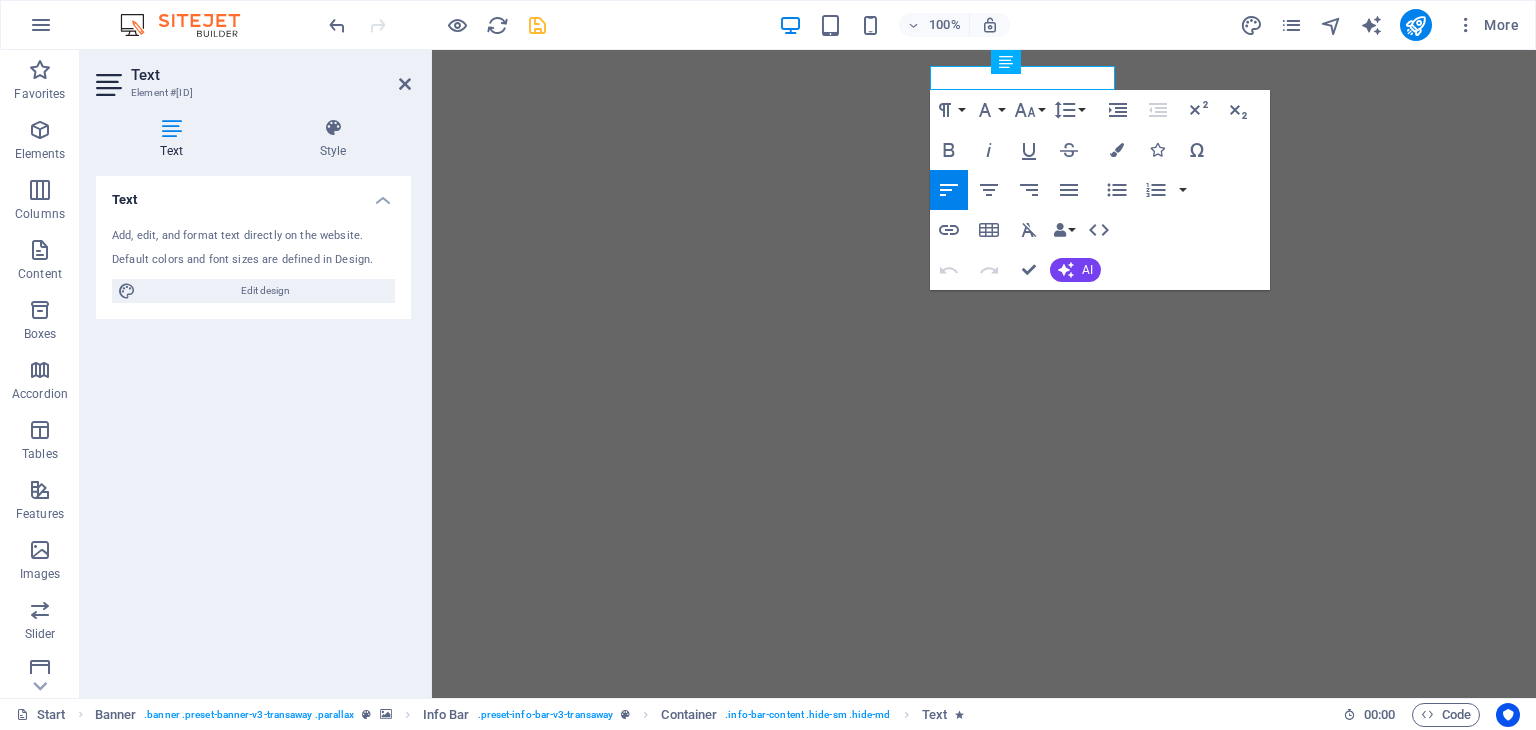 click at bounding box center (984, 374) 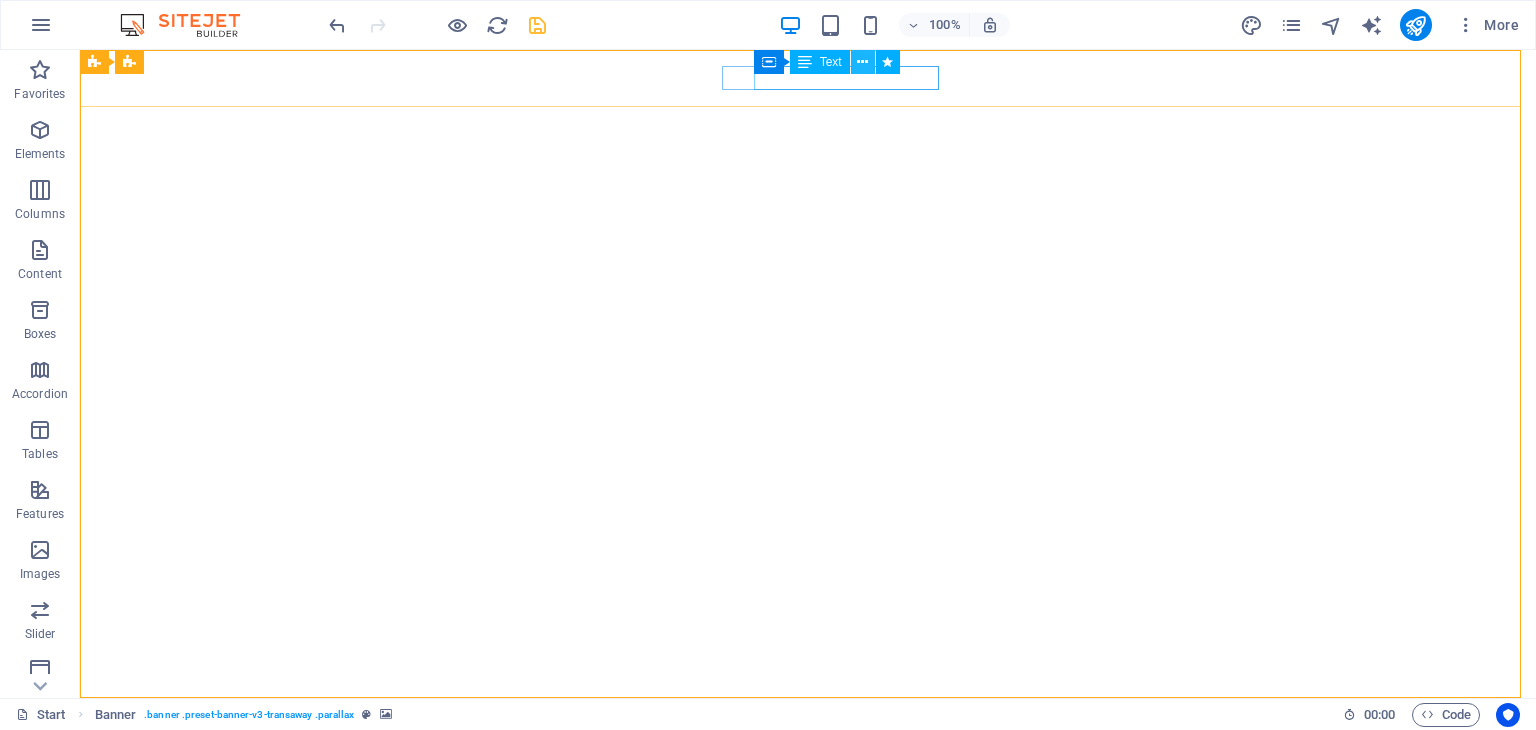 click at bounding box center (862, 62) 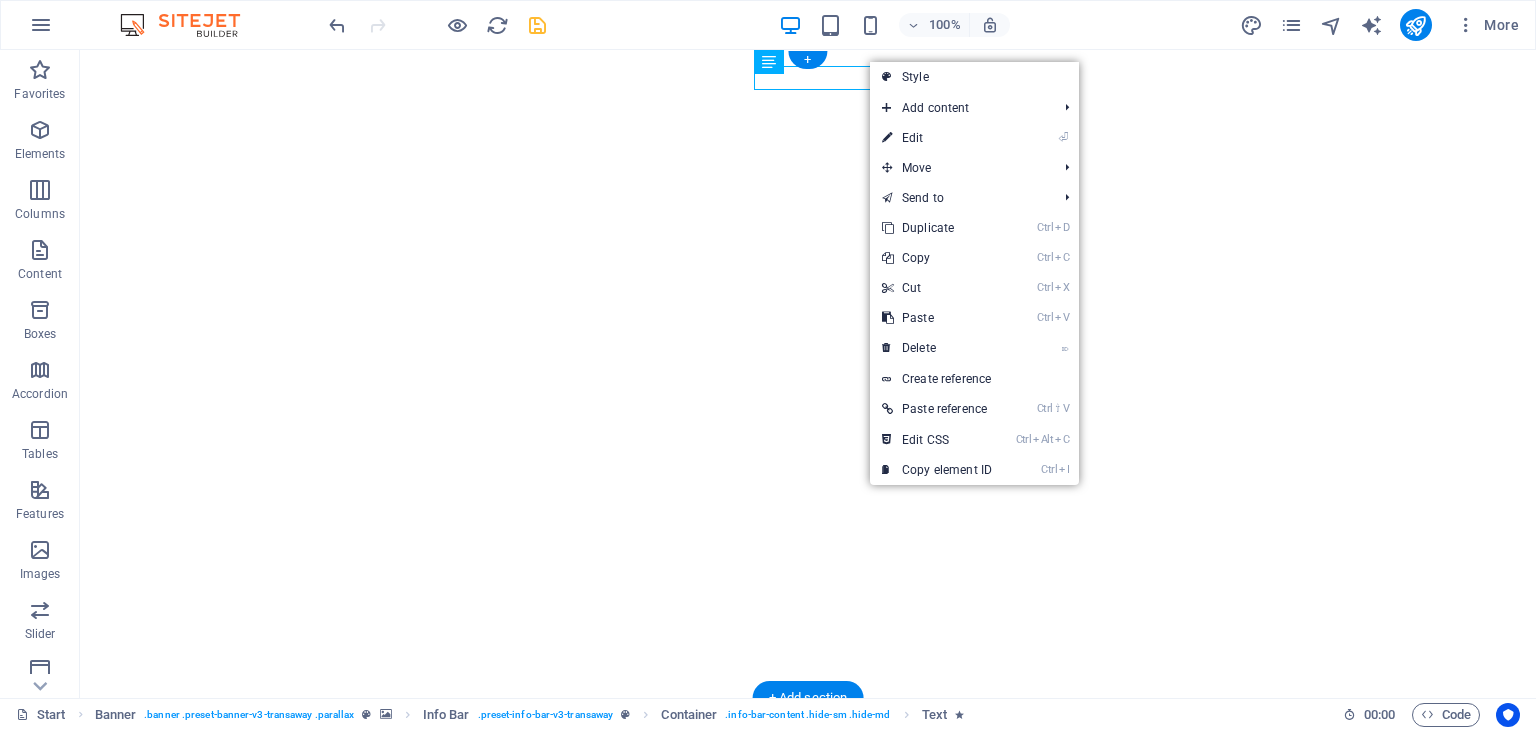 click at bounding box center [808, 374] 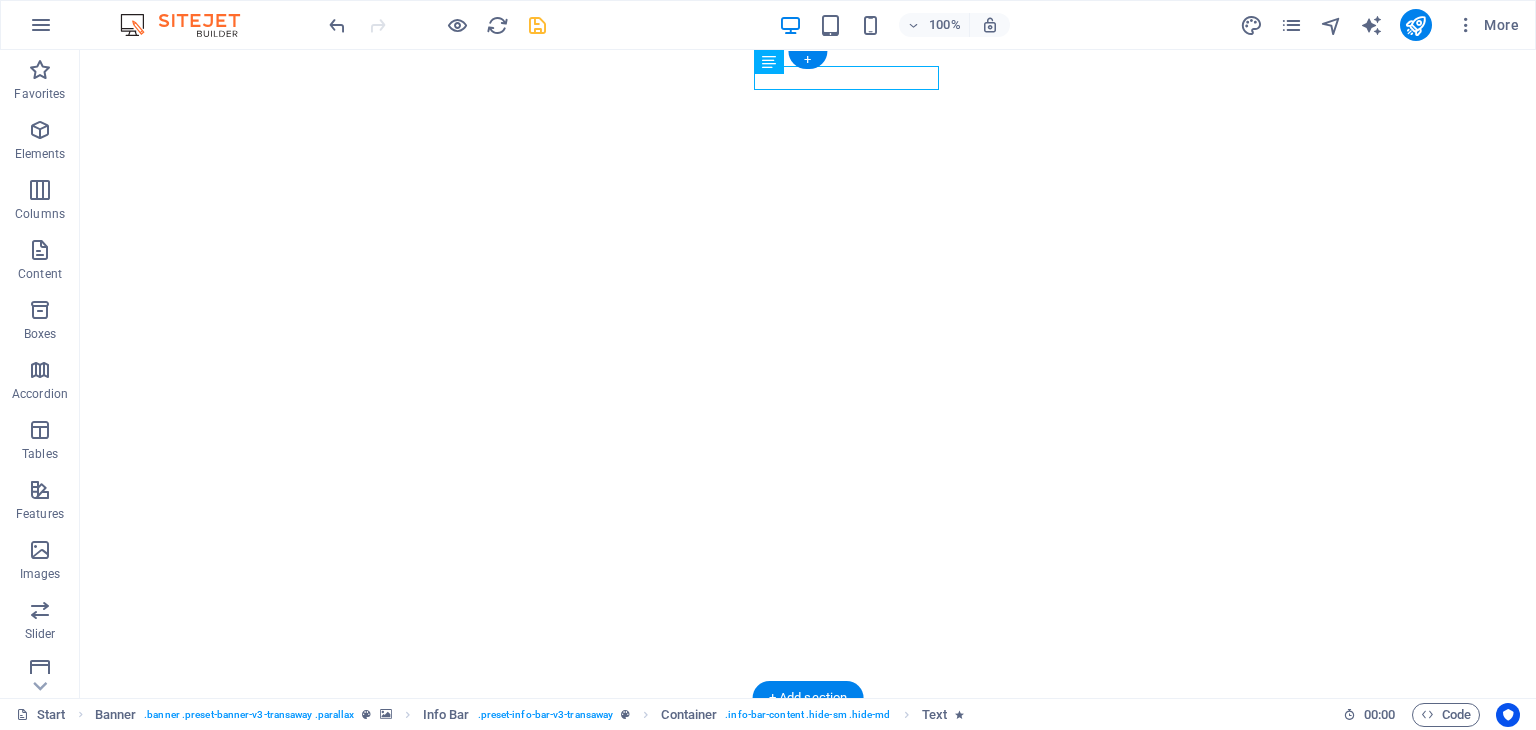 click at bounding box center (808, 374) 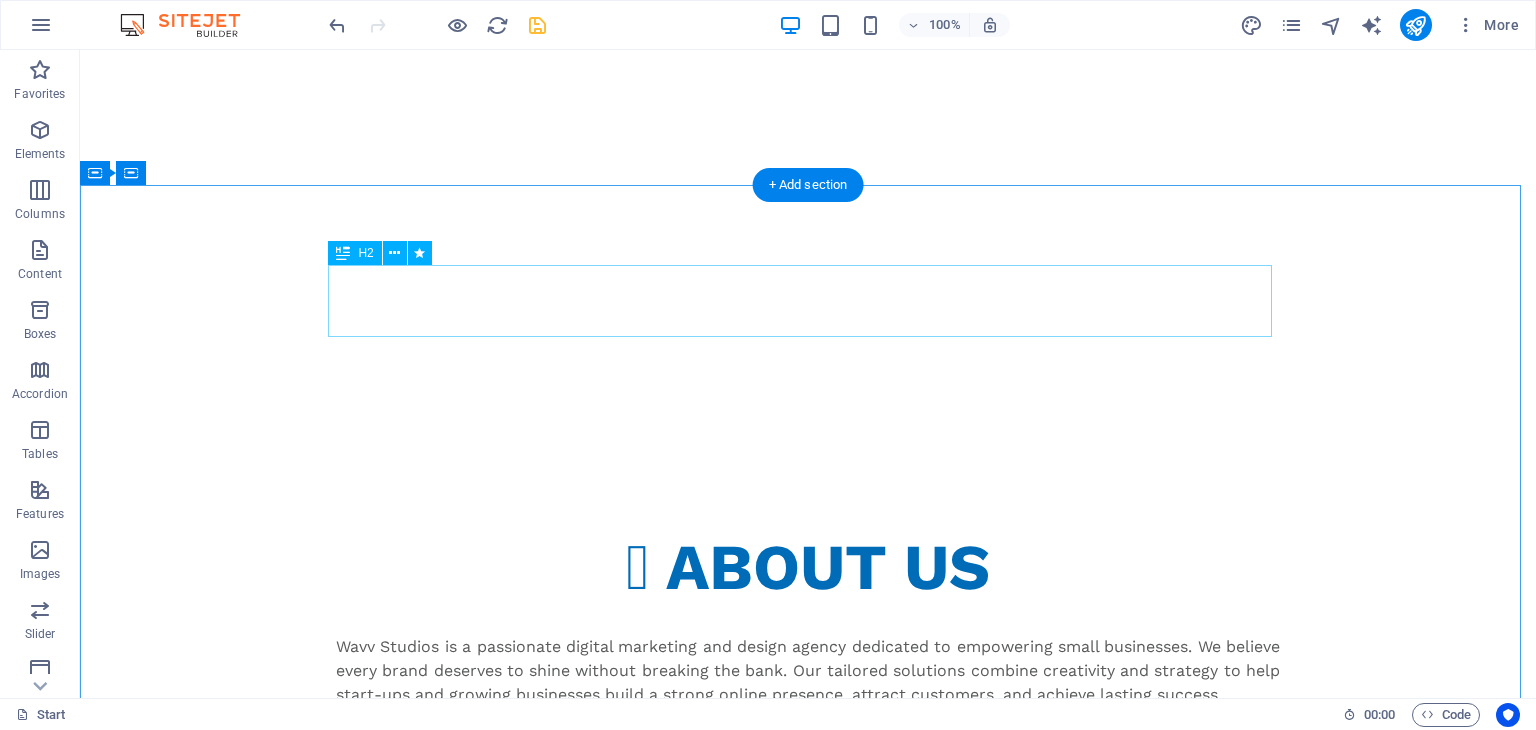 scroll, scrollTop: 500, scrollLeft: 0, axis: vertical 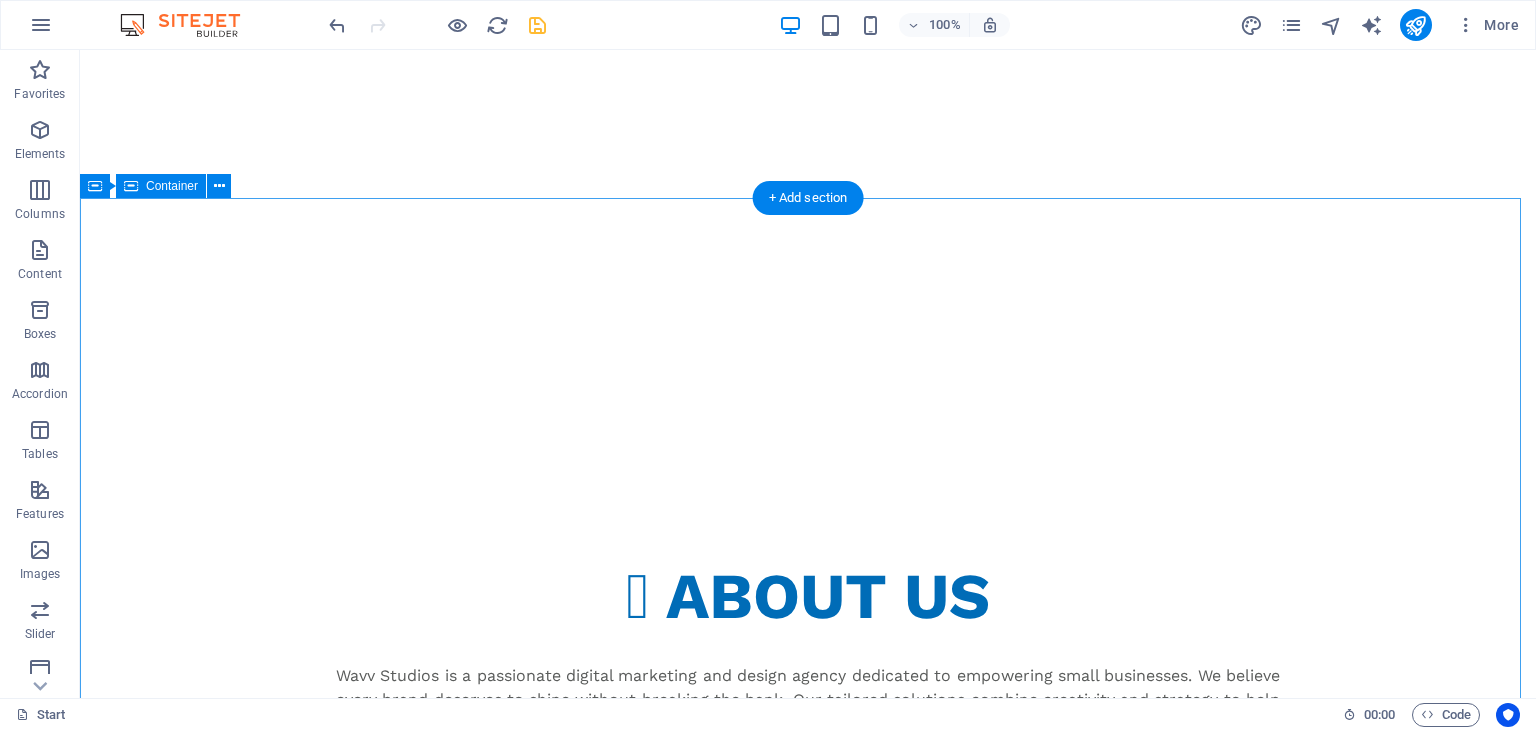 click on "About us Wavv Studios is a passionate digital marketing and design agency dedicated to empowering small businesses. We believe every brand deserves to shine without breaking the bank. Our tailored solutions combine creativity and strategy to help start-ups and growing businesses build a strong online presence, attract customers, and achieve lasting success BRANDING & DESIGN Logo Design Business Portfolios Company Profiles Pricelists Catalogues Brochures Product Labels etc. SOCIAL MEDIA MANAGEMENT Content Creation (Graphics & Captions) Page Setup & Optimization Hashtag Research Post Scheduling Community Engagement DIGITAL MARKETING Ad Design & Campaign Setup (Meta, Google, etc.) Content Marketing Email Marketing Campaigns Newsletter Design & Automation" at bounding box center (808, 1060) 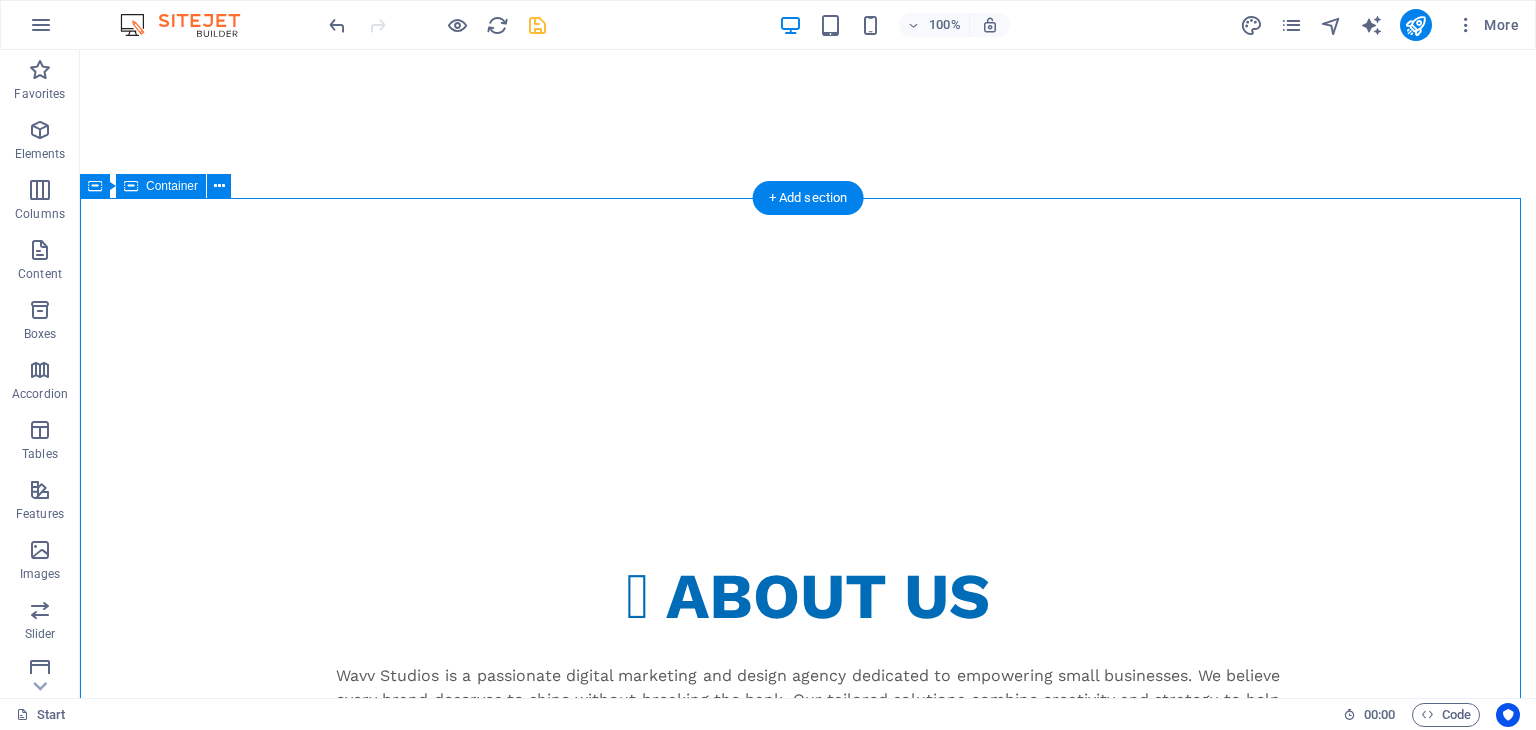 click on "About us Wavv Studios is a passionate digital marketing and design agency dedicated to empowering small businesses. We believe every brand deserves to shine without breaking the bank. Our tailored solutions combine creativity and strategy to help start-ups and growing businesses build a strong online presence, attract customers, and achieve lasting success BRANDING & DESIGN Logo Design Business Portfolios Company Profiles Pricelists Catalogues Brochures Product Labels etc. SOCIAL MEDIA MANAGEMENT Content Creation (Graphics & Captions) Page Setup & Optimization Hashtag Research Post Scheduling Community Engagement DIGITAL MARKETING Ad Design & Campaign Setup (Meta, Google, etc.) Content Marketing Email Marketing Campaigns Newsletter Design & Automation" at bounding box center (808, 1060) 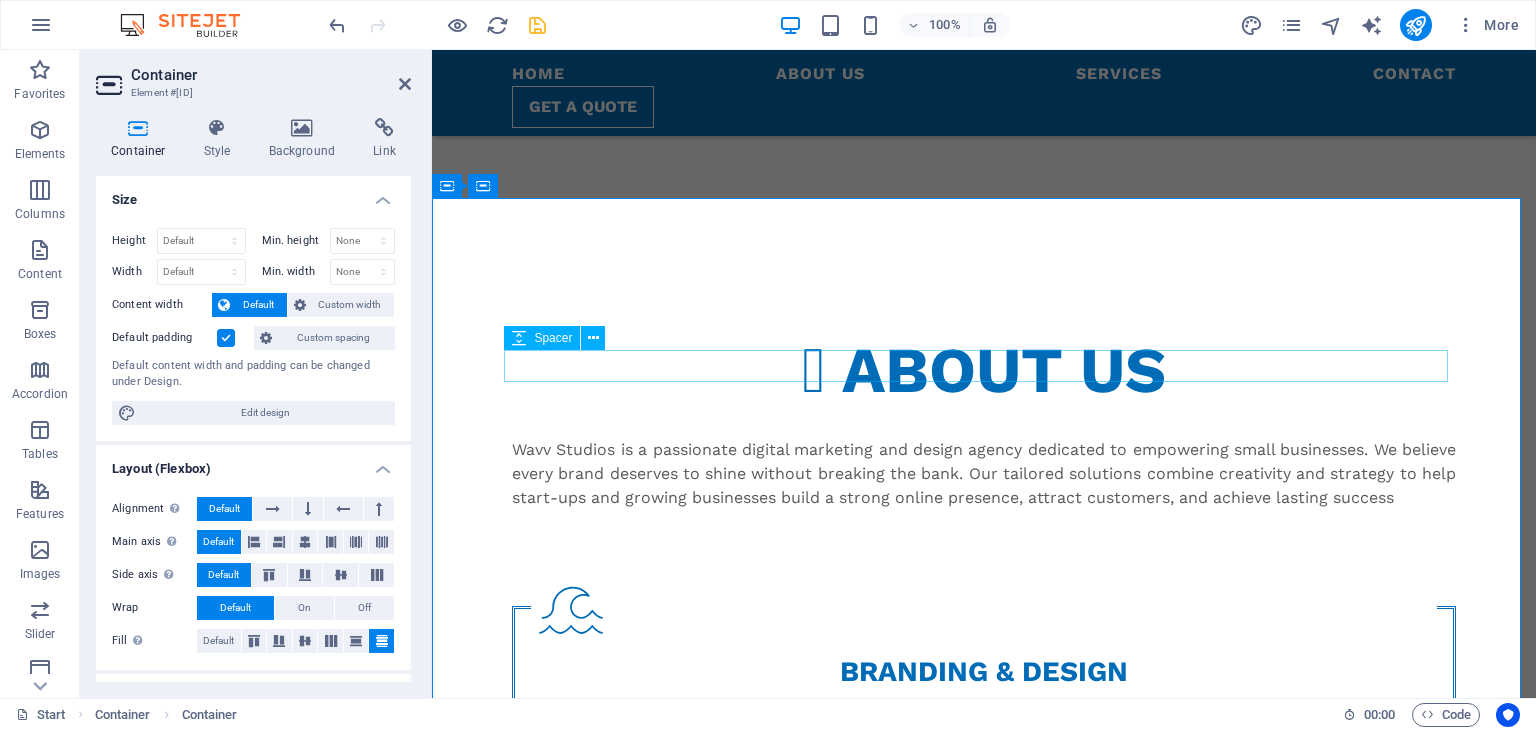 scroll, scrollTop: 666, scrollLeft: 0, axis: vertical 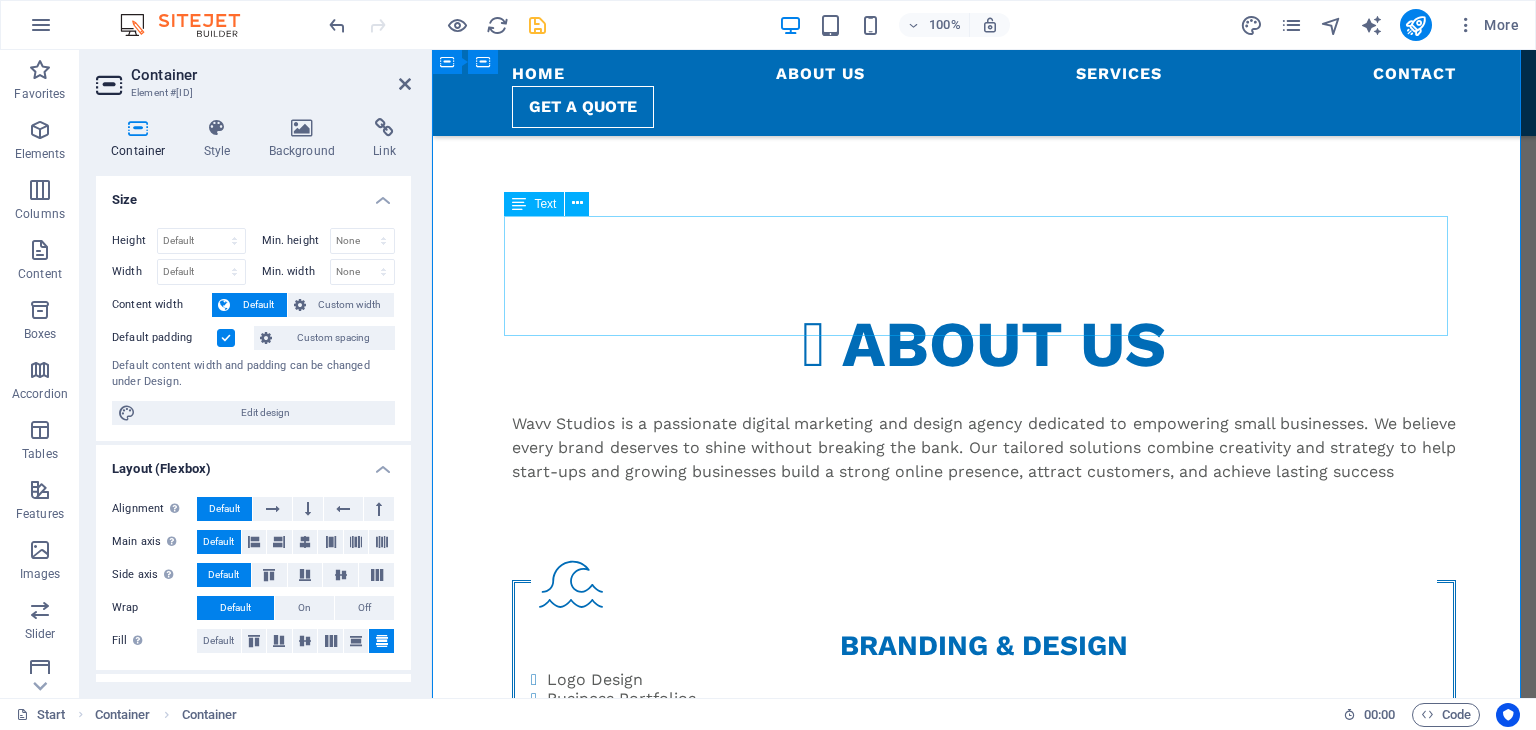 click on "Wavv Studios is a passionate digital marketing and design agency dedicated to empowering small businesses. We believe every brand deserves to shine without breaking the bank. Our tailored solutions combine creativity and strategy to help start-ups and growing businesses build a strong online presence, attract customers, and achieve lasting success" at bounding box center [984, 460] 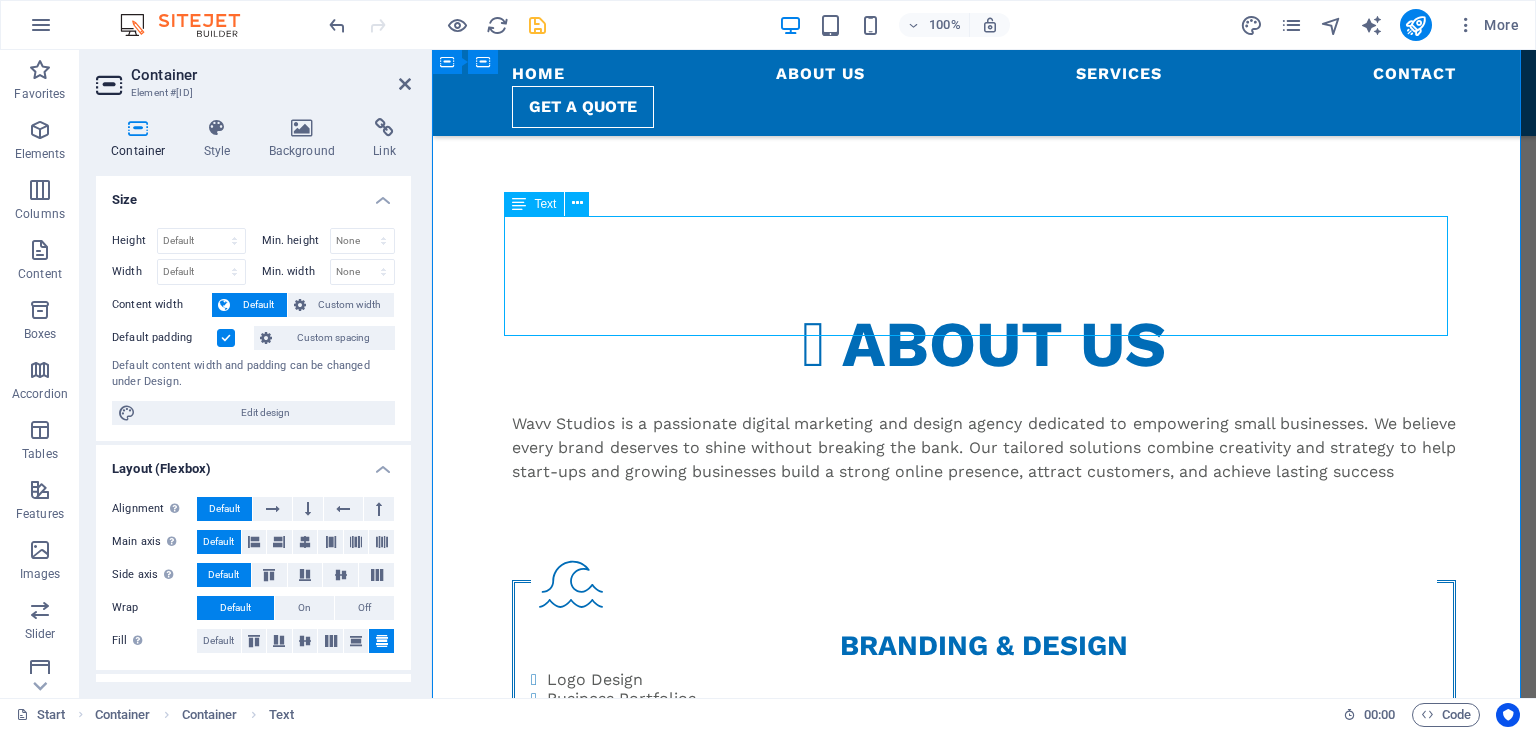 click on "Wavv Studios is a passionate digital marketing and design agency dedicated to empowering small businesses. We believe every brand deserves to shine without breaking the bank. Our tailored solutions combine creativity and strategy to help start-ups and growing businesses build a strong online presence, attract customers, and achieve lasting success" at bounding box center (984, 460) 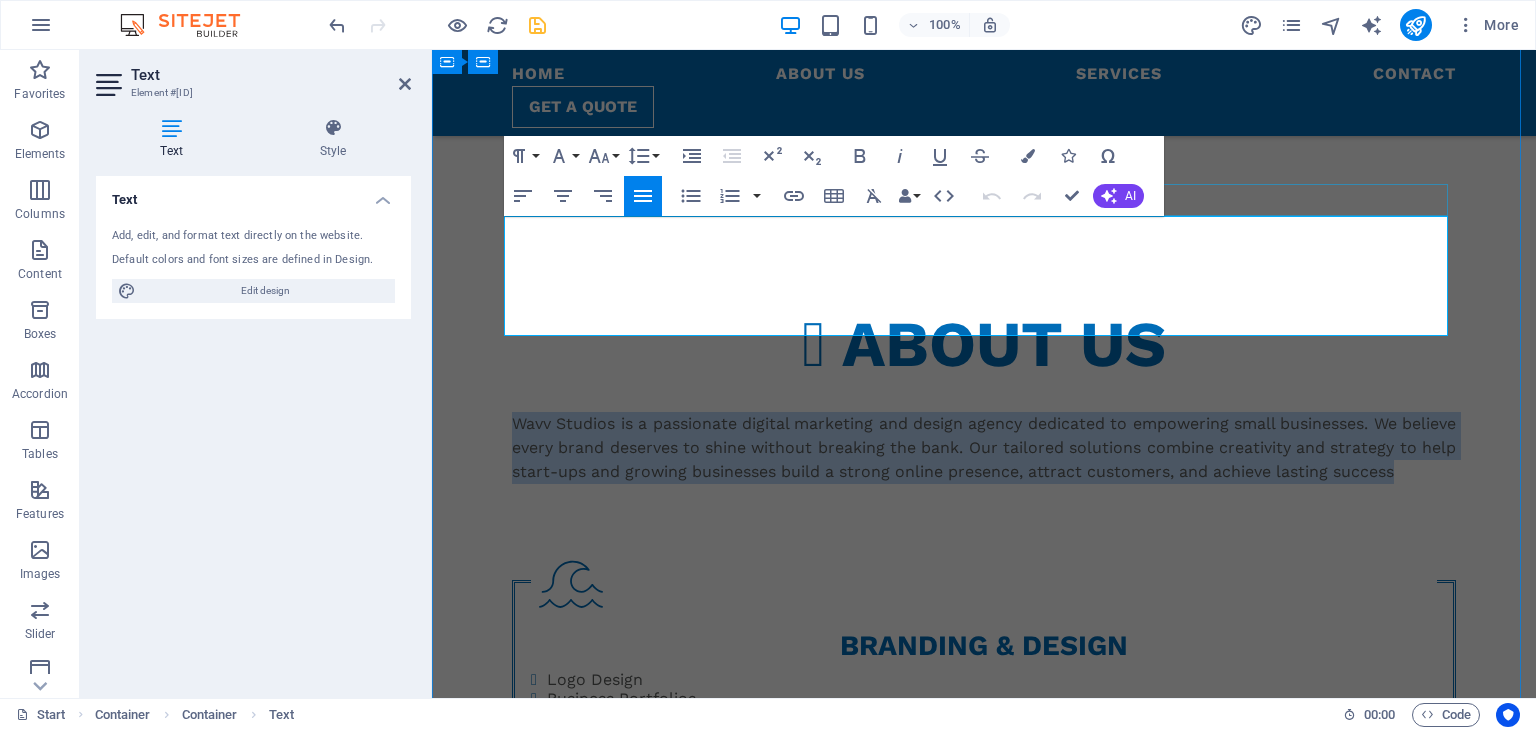 drag, startPoint x: 604, startPoint y: 302, endPoint x: 506, endPoint y: 212, distance: 133.05638 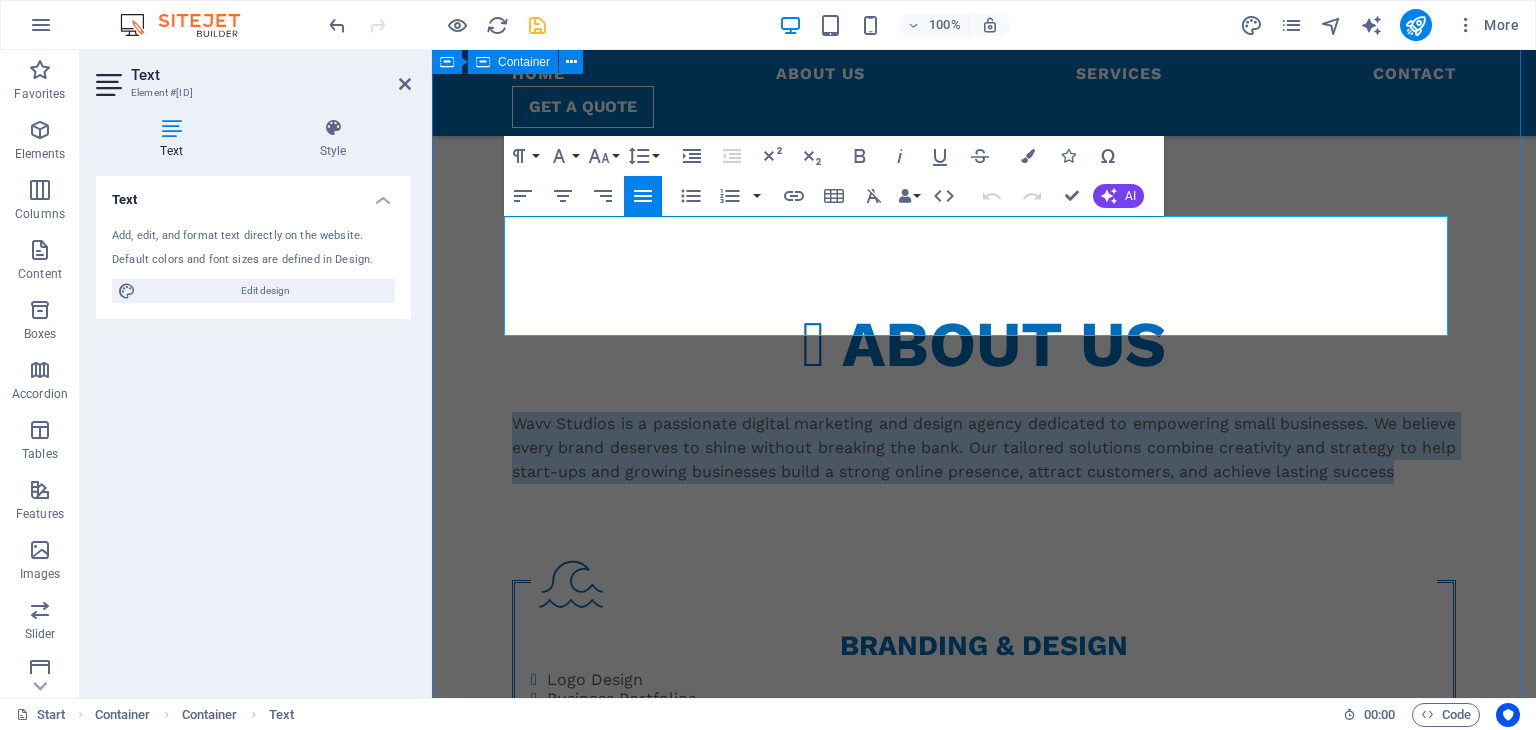 click on "About us Wavv Studios is a passionate digital marketing and design agency dedicated to empowering small businesses. We believe every brand deserves to shine without breaking the bank. Our tailored solutions combine creativity and strategy to help start-ups and growing businesses build a strong online presence, attract customers, and achieve lasting success BRANDING & DESIGN Logo Design Business Portfolios Company Profiles Pricelists Catalogues Brochures Product Labels etc. SOCIAL MEDIA MANAGEMENT Content Creation (Graphics & Captions) Page Setup & Optimization Hashtag Research Post Scheduling Community Engagement DIGITAL MARKETING Ad Design & Campaign Setup (Meta, Google, etc.) Content Marketing Email Marketing Campaigns Newsletter Design & Automation" at bounding box center [984, 808] 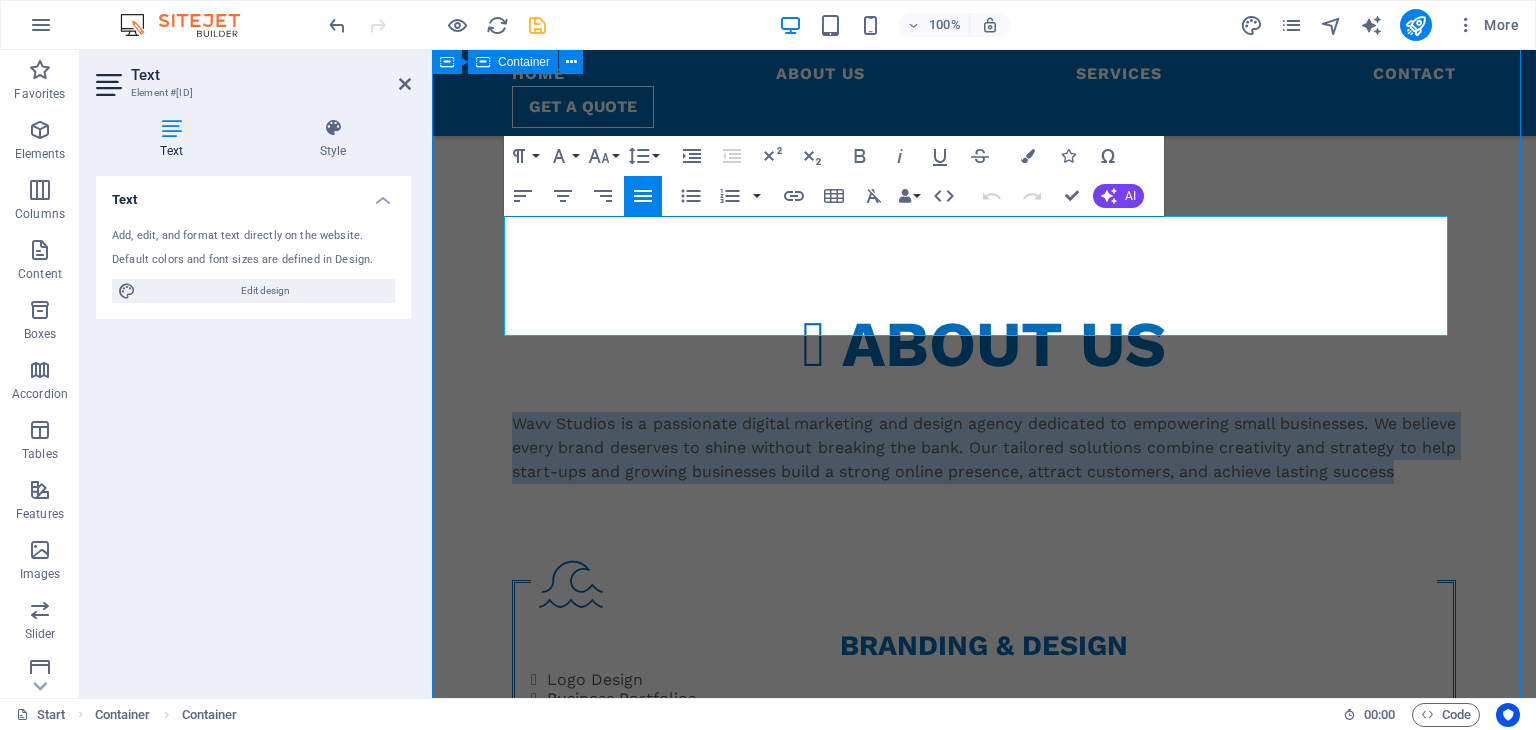 click on "About us Wavv Studios is a passionate digital marketing and design agency dedicated to empowering small businesses. We believe every brand deserves to shine without breaking the bank. Our tailored solutions combine creativity and strategy to help start-ups and growing businesses build a strong online presence, attract customers, and achieve lasting success BRANDING & DESIGN Logo Design Business Portfolios Company Profiles Pricelists Catalogues Brochures Product Labels etc. SOCIAL MEDIA MANAGEMENT Content Creation (Graphics & Captions) Page Setup & Optimization Hashtag Research Post Scheduling Community Engagement DIGITAL MARKETING Ad Design & Campaign Setup (Meta, Google, etc.) Content Marketing Email Marketing Campaigns Newsletter Design & Automation" at bounding box center (984, 808) 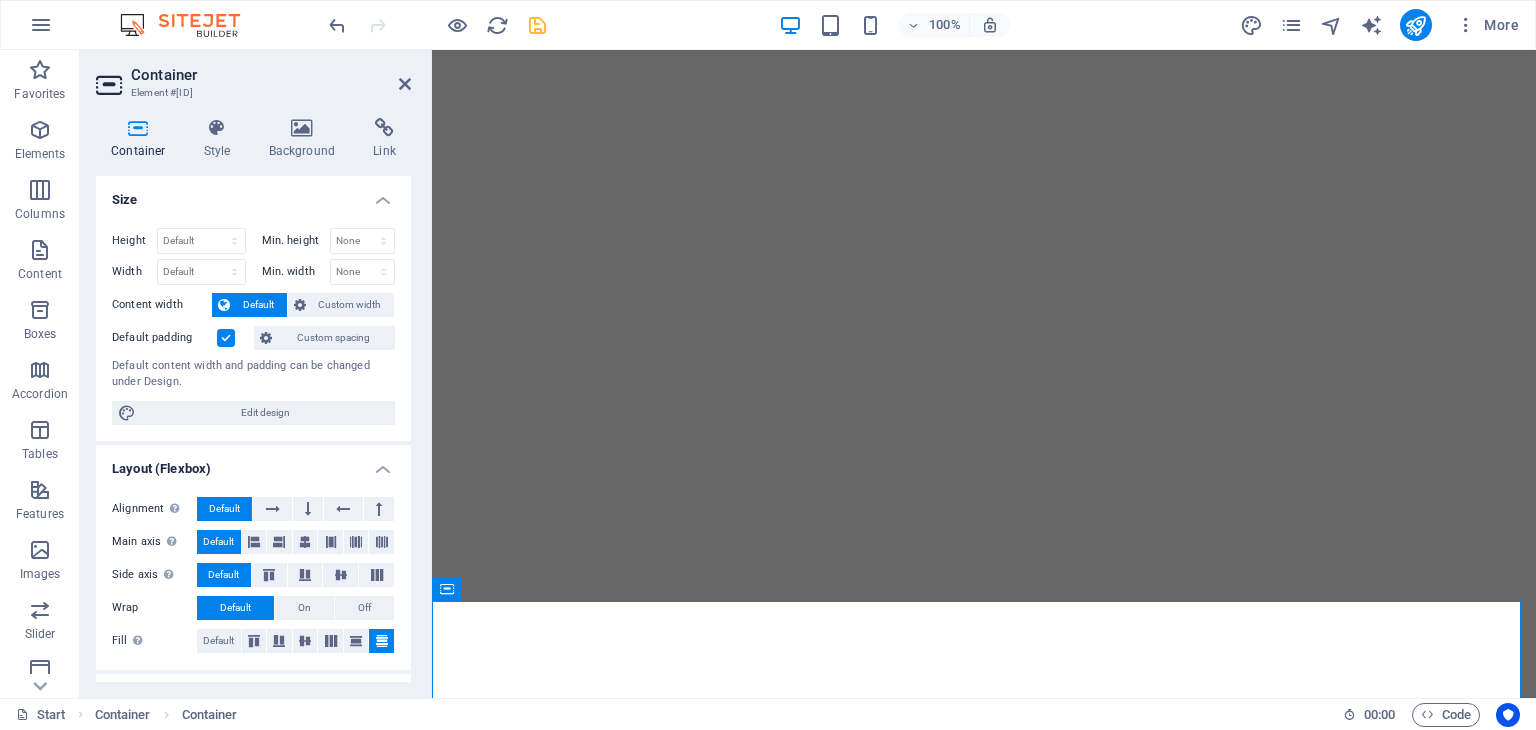 scroll, scrollTop: 0, scrollLeft: 0, axis: both 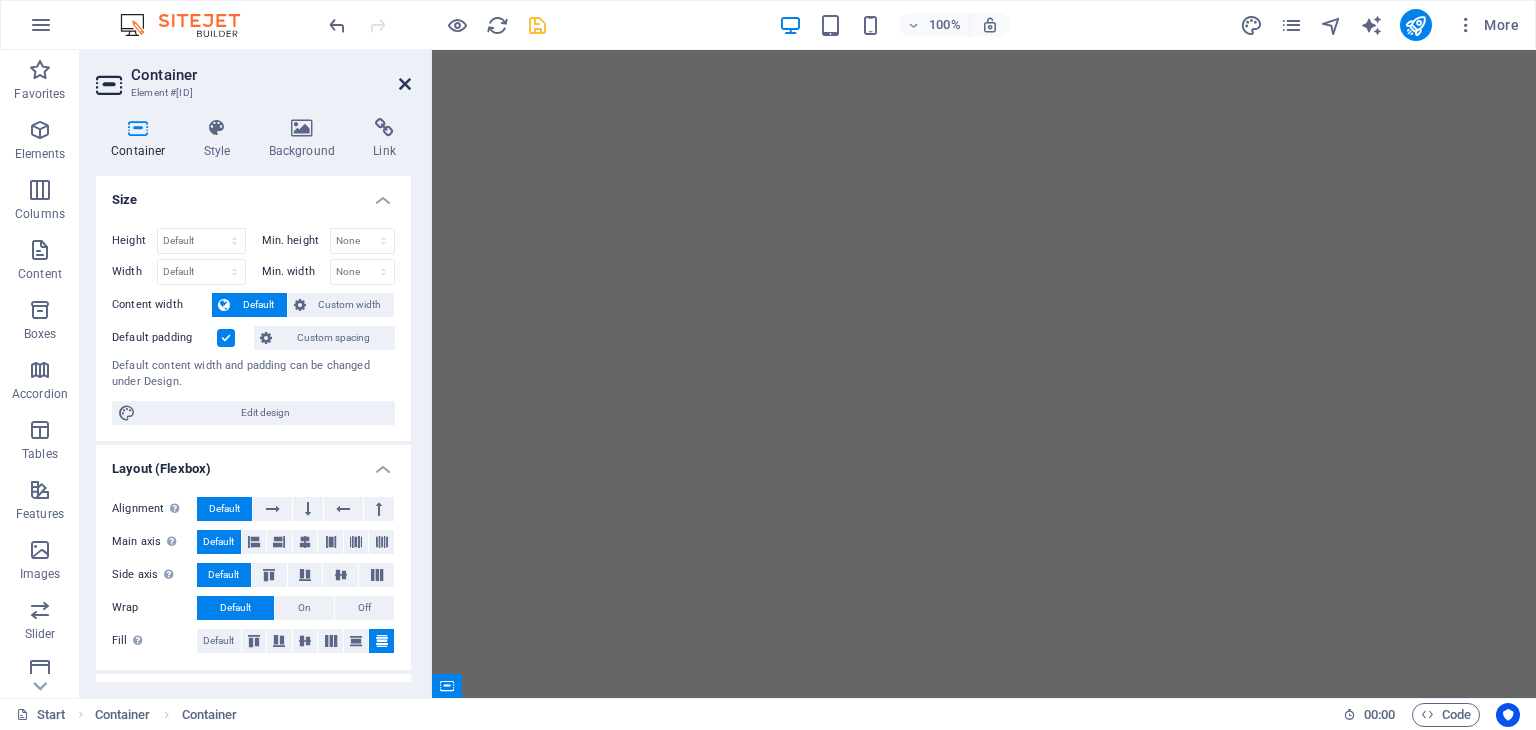 click at bounding box center [405, 84] 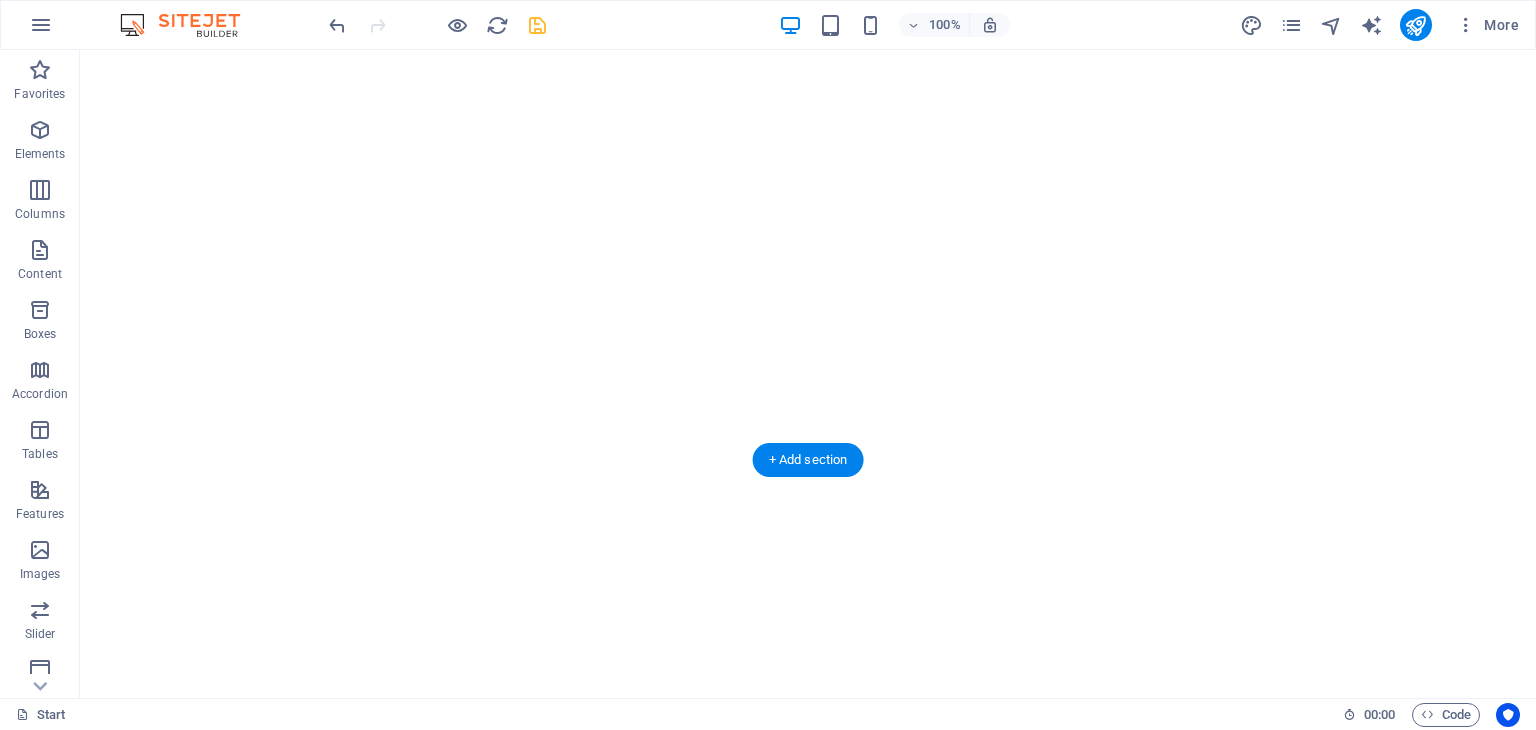 scroll, scrollTop: 333, scrollLeft: 0, axis: vertical 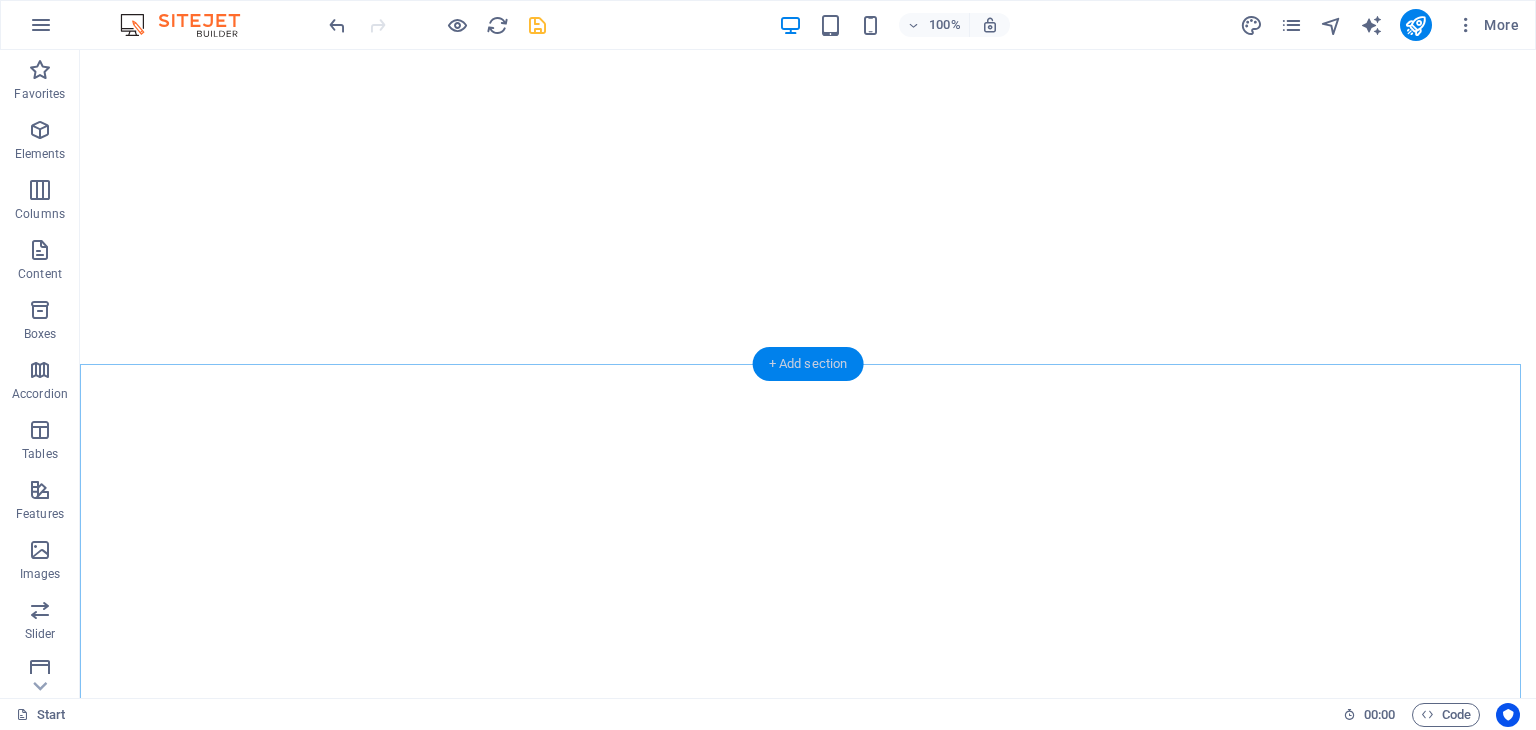 click on "+ Add section" at bounding box center (808, 364) 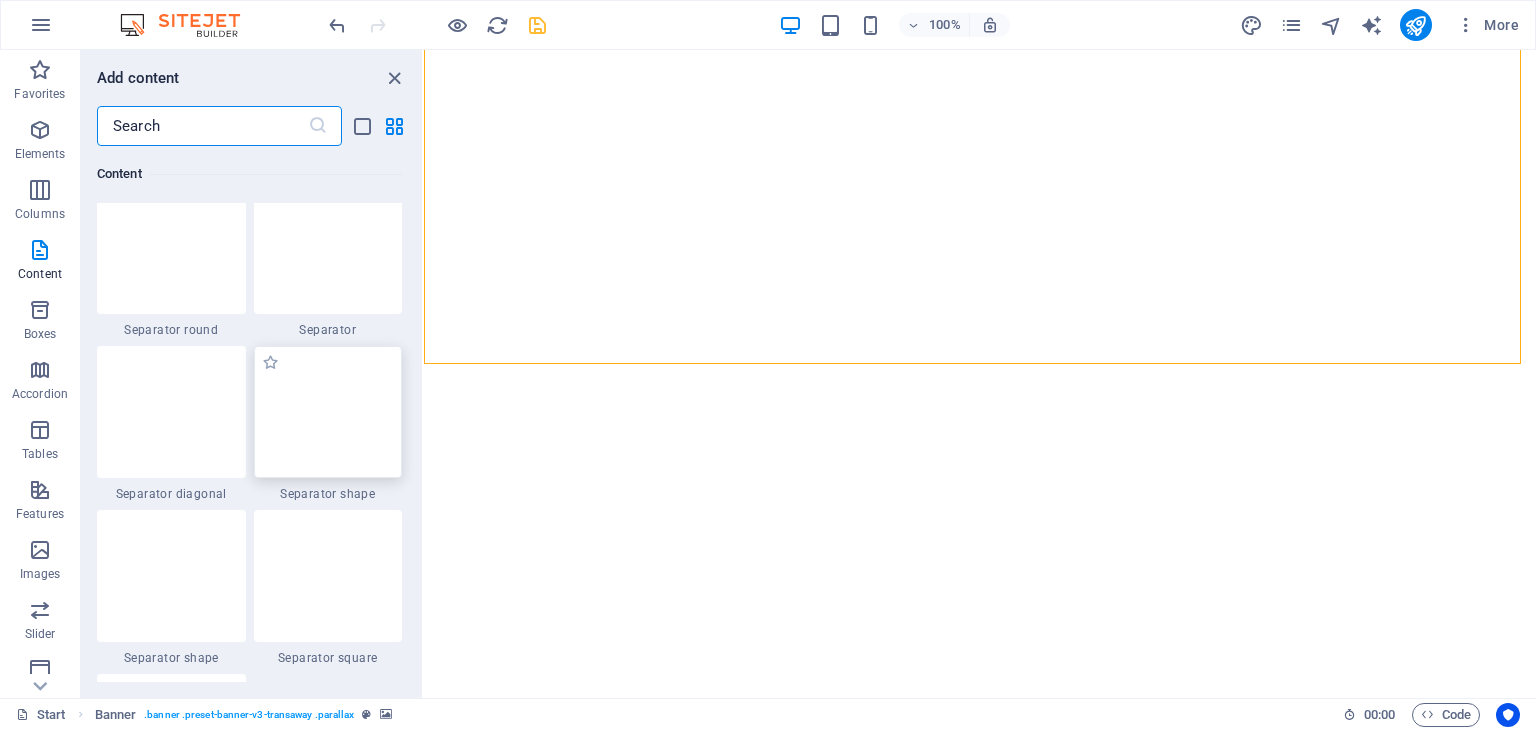 scroll, scrollTop: 4665, scrollLeft: 0, axis: vertical 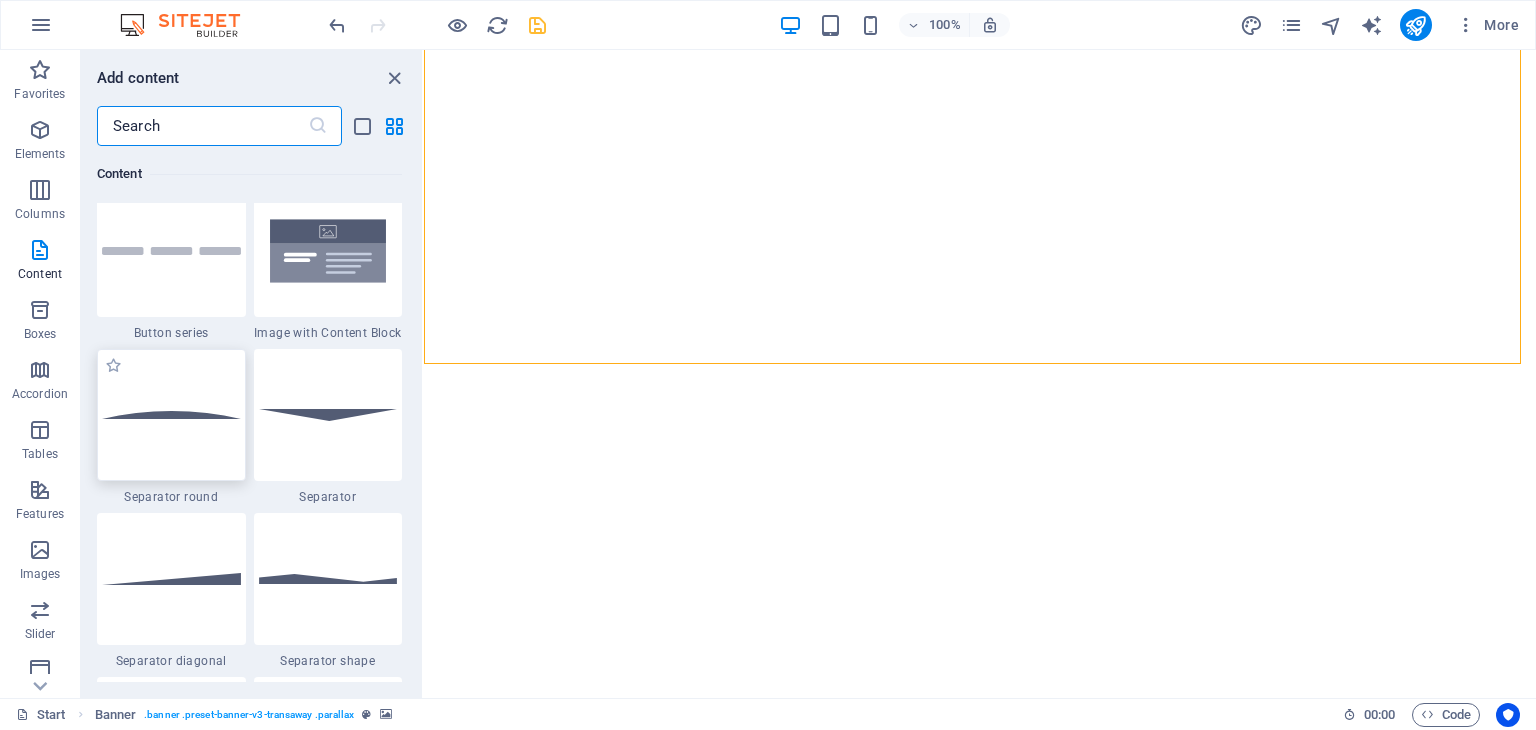 click at bounding box center (171, 415) 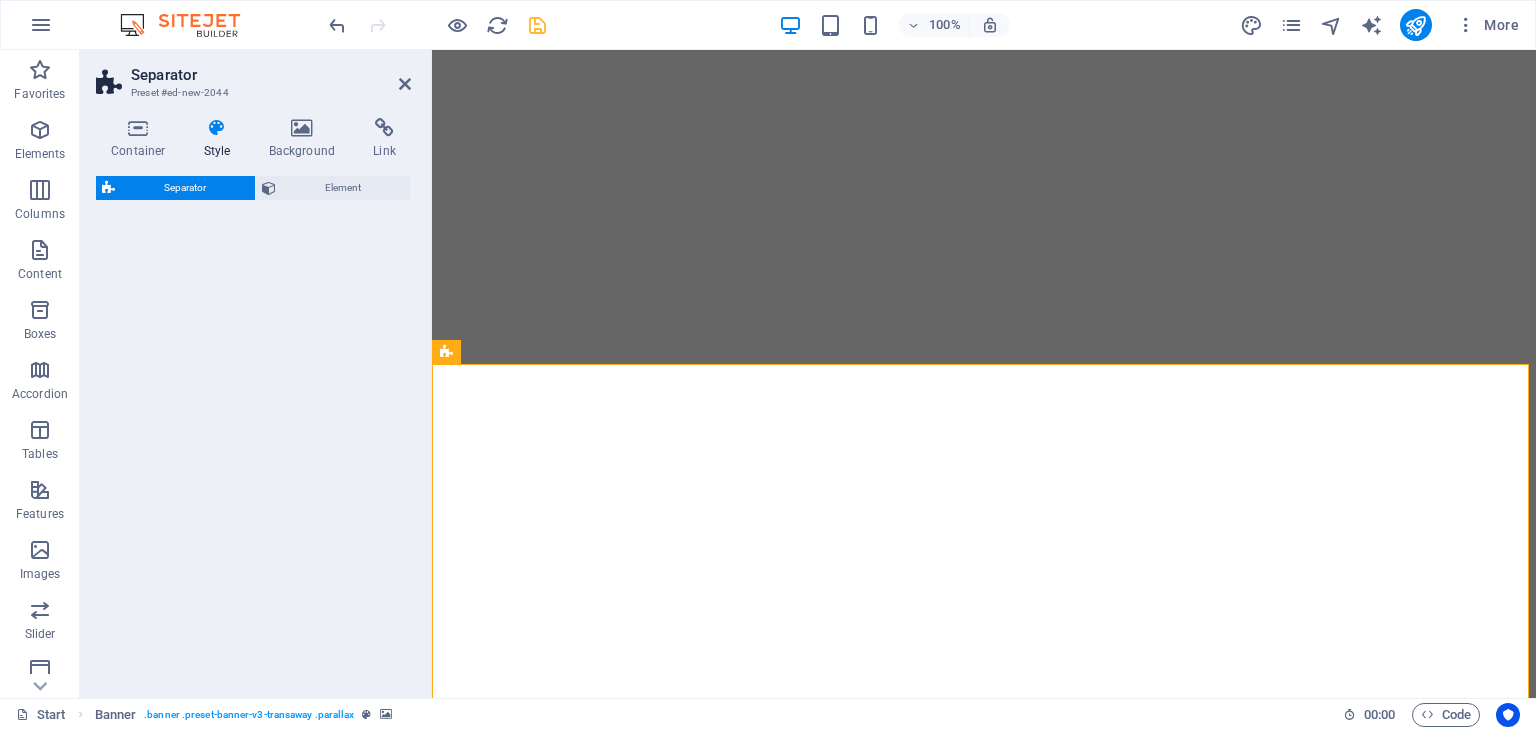 select on "circle" 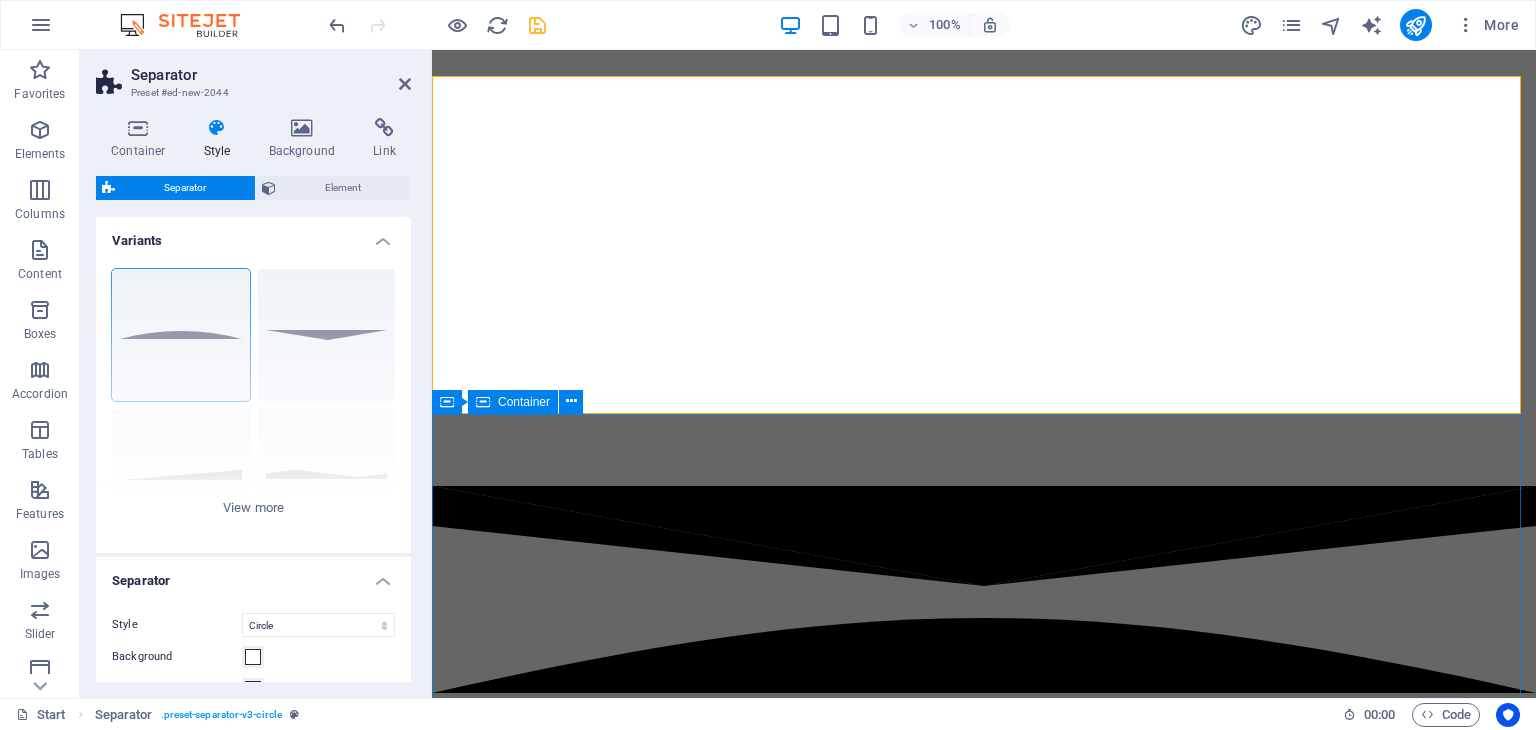 scroll, scrollTop: 333, scrollLeft: 0, axis: vertical 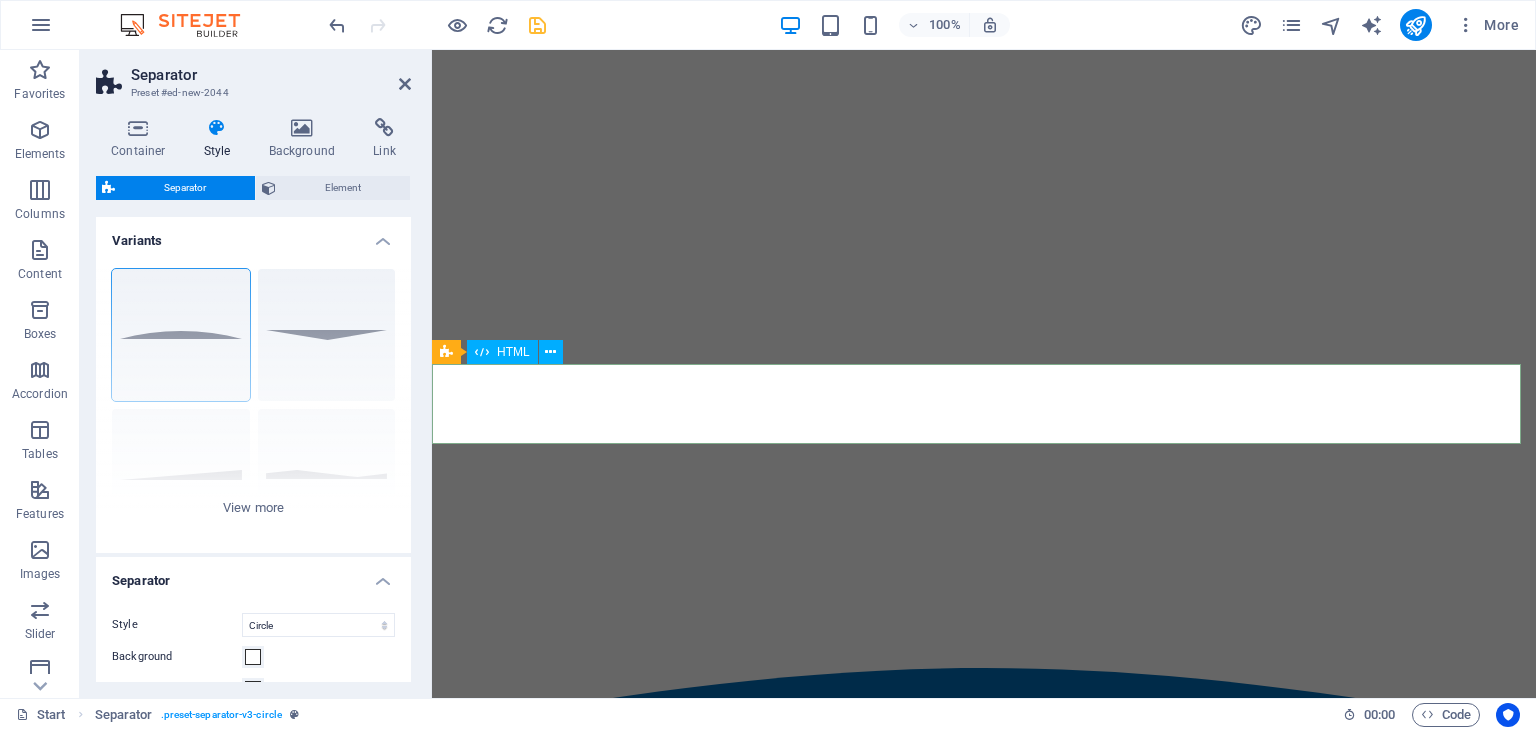 click at bounding box center [984, 688] 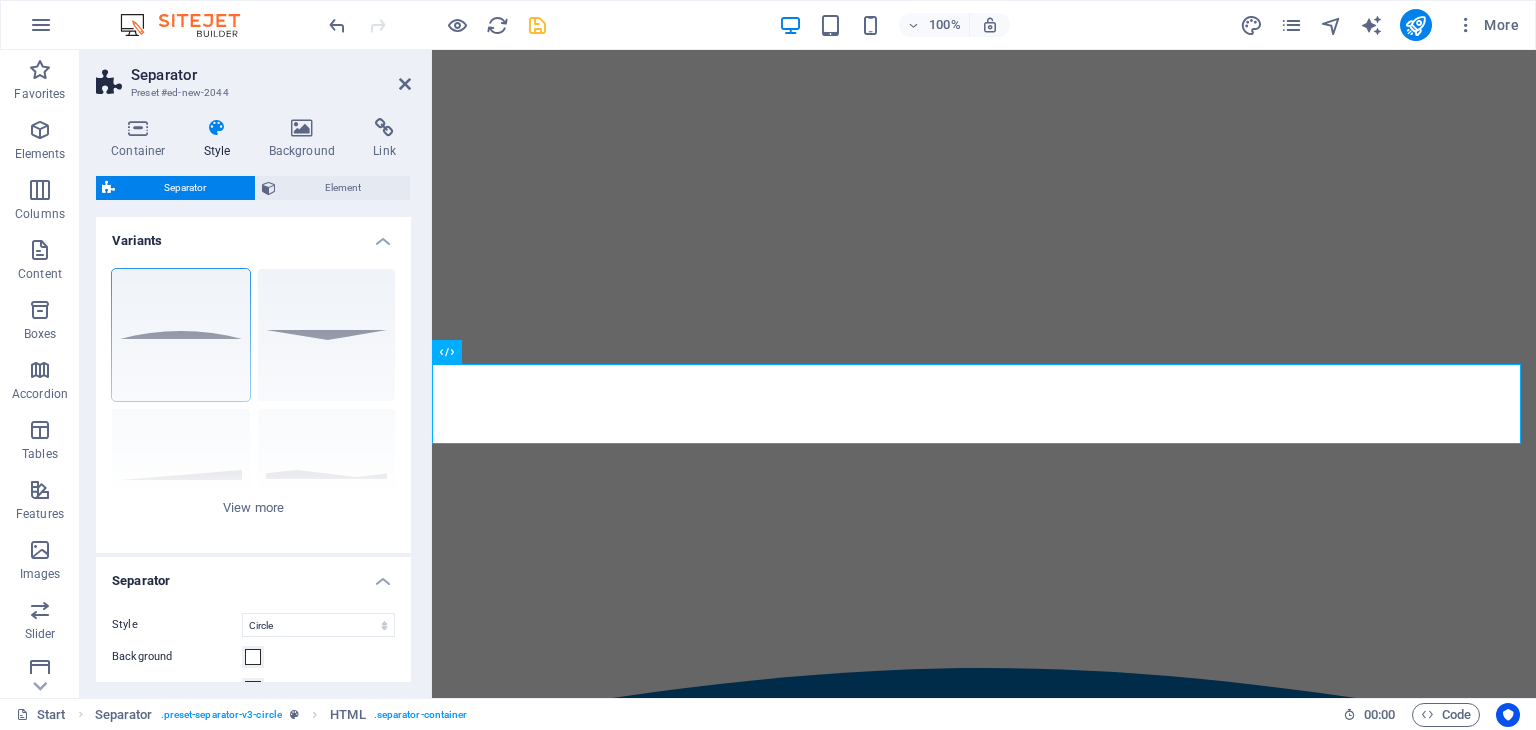 scroll, scrollTop: 166, scrollLeft: 0, axis: vertical 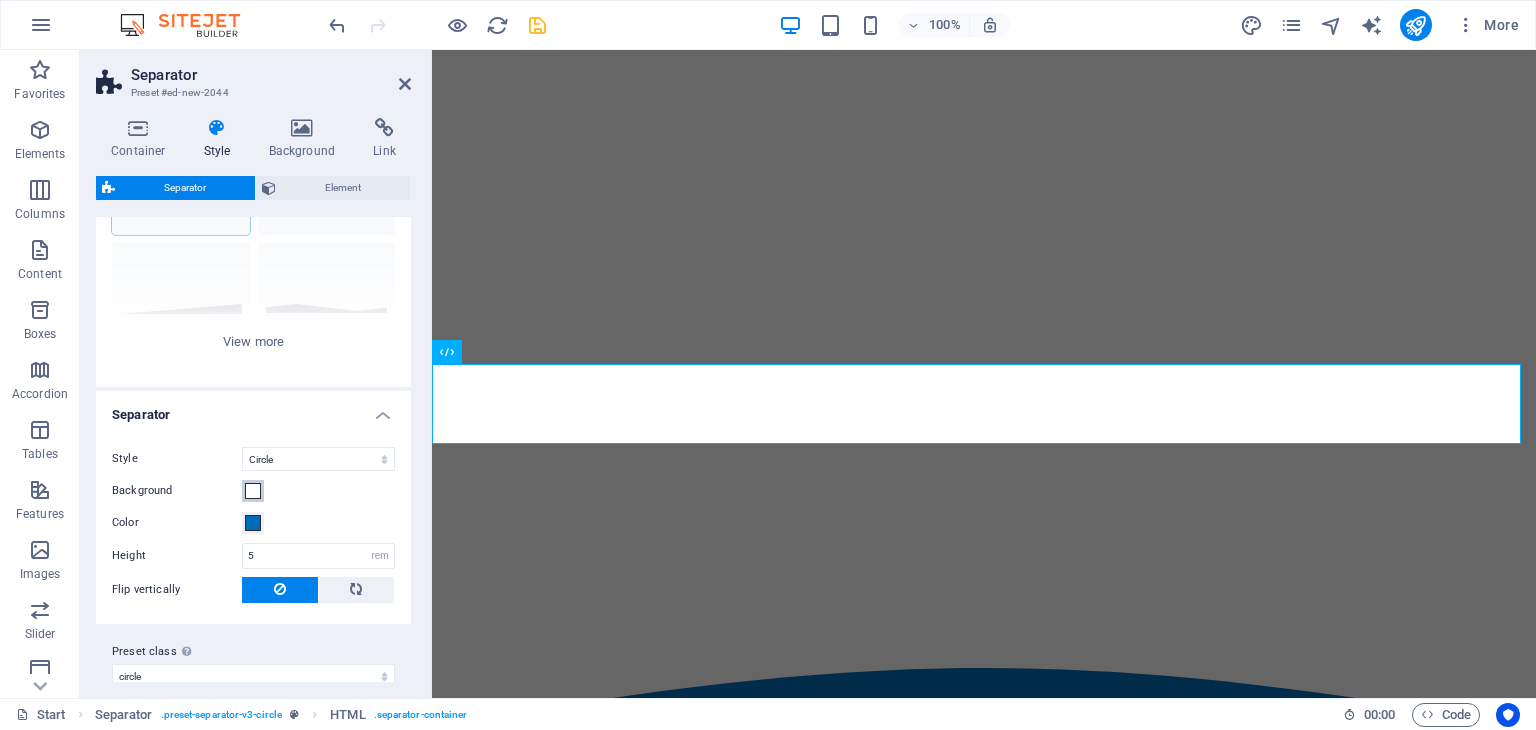 click at bounding box center (253, 491) 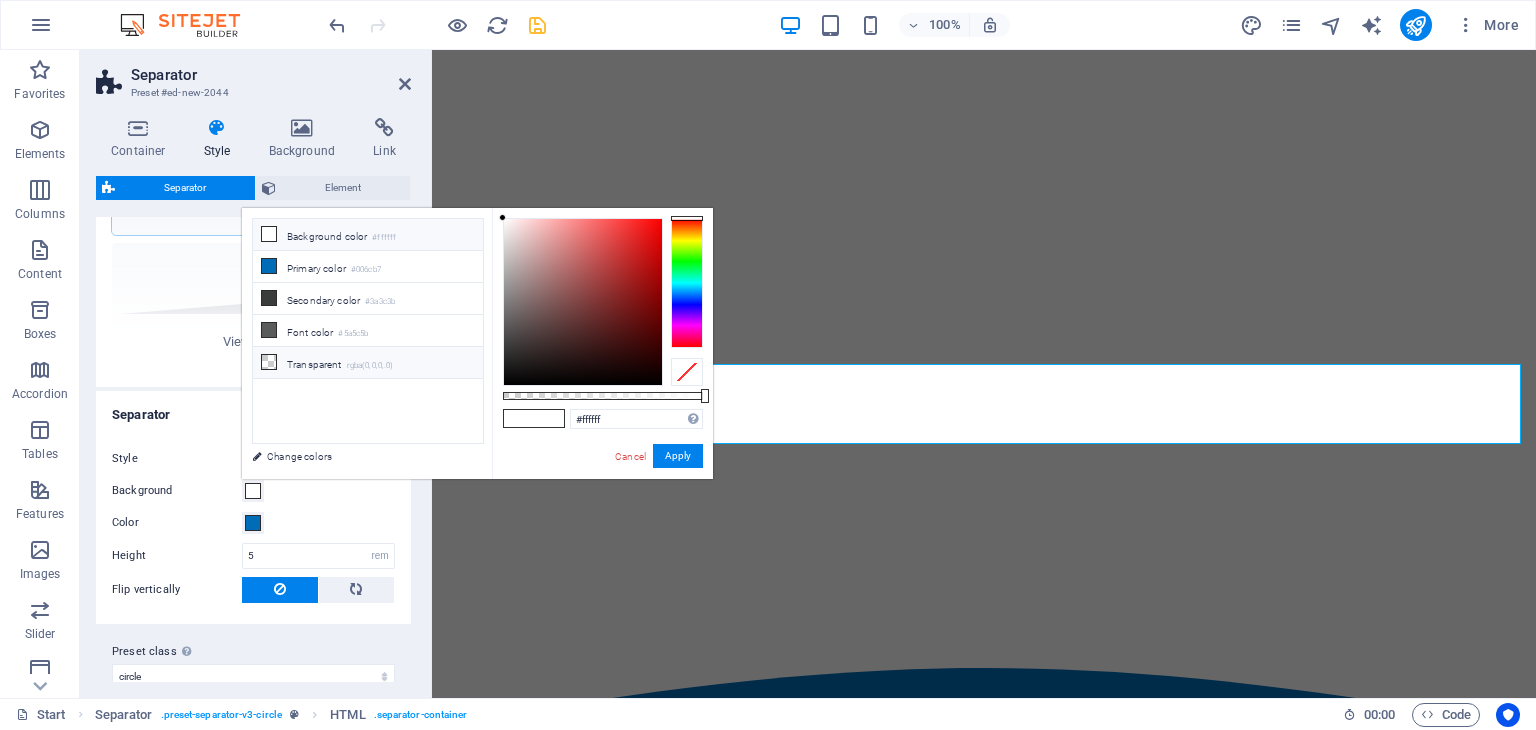 click on "Transparent
rgba(0,0,0,.0)" at bounding box center (368, 363) 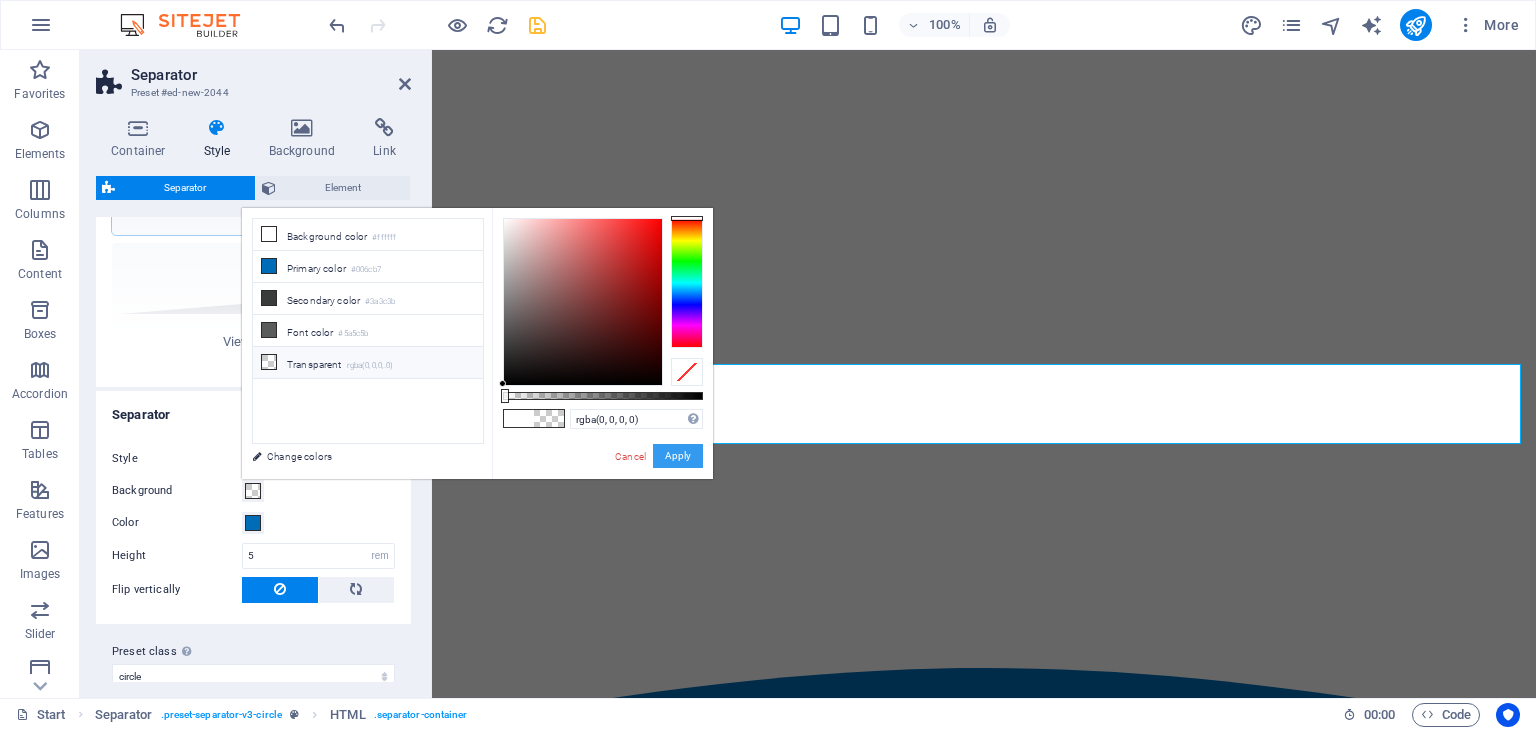 click on "Apply" at bounding box center (678, 456) 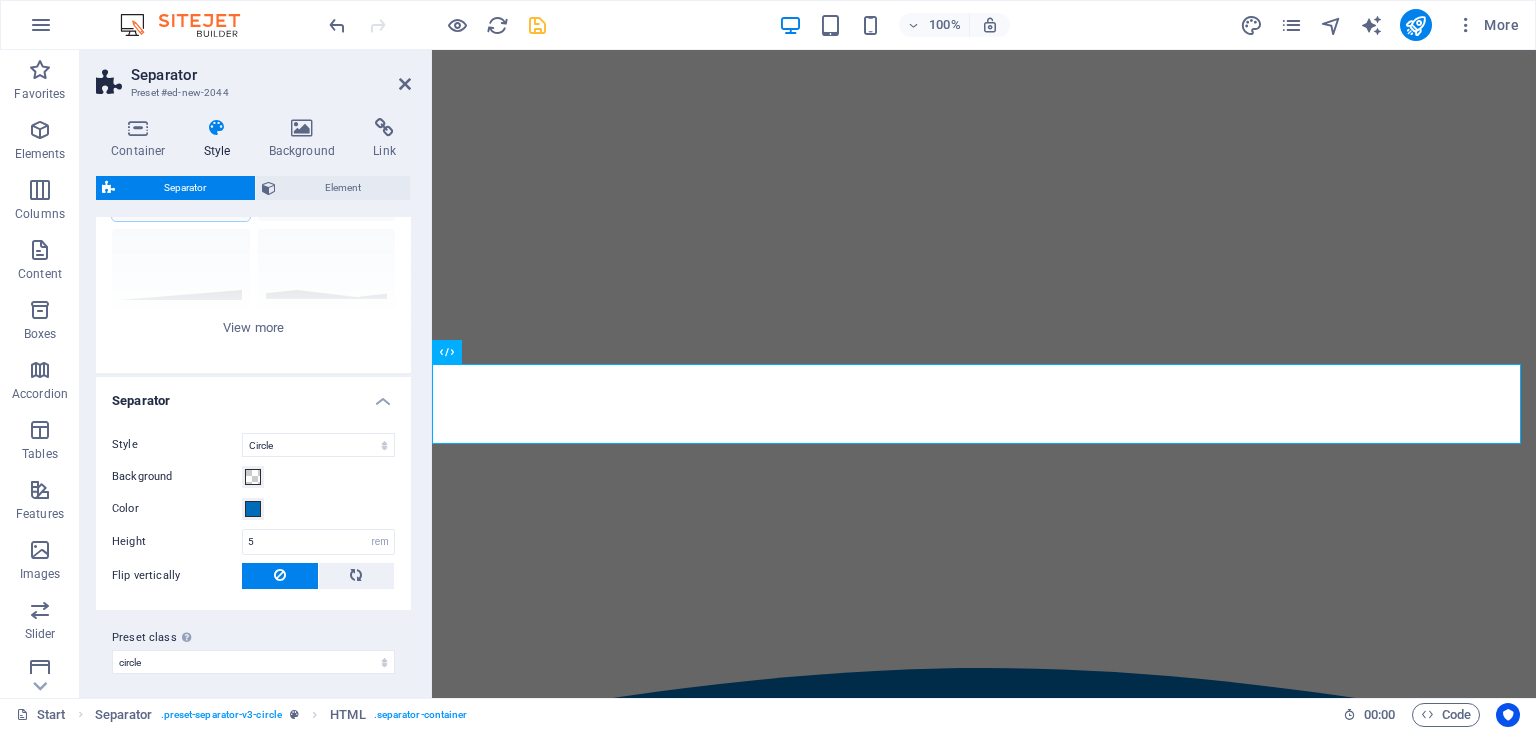 scroll, scrollTop: 187, scrollLeft: 0, axis: vertical 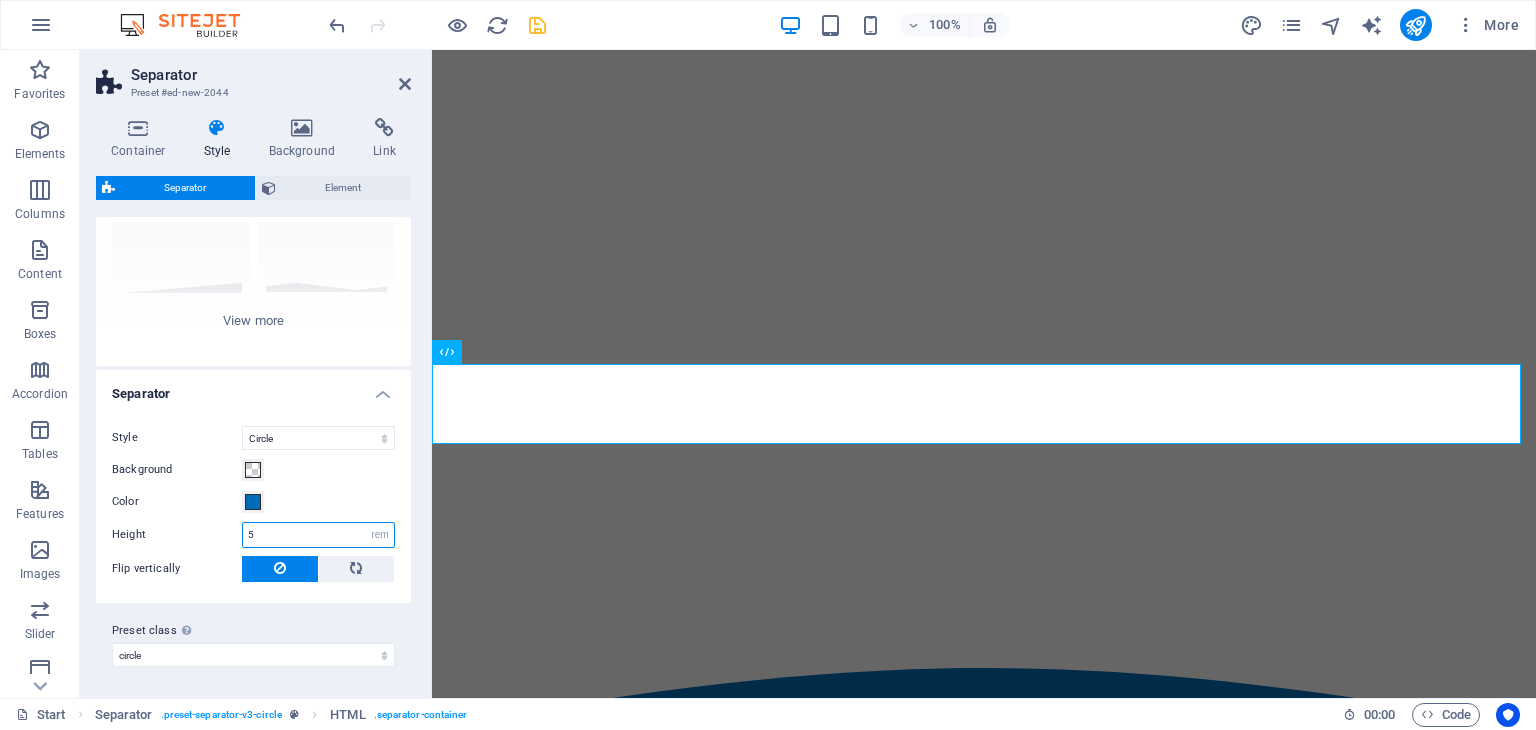 click on "5" at bounding box center (318, 535) 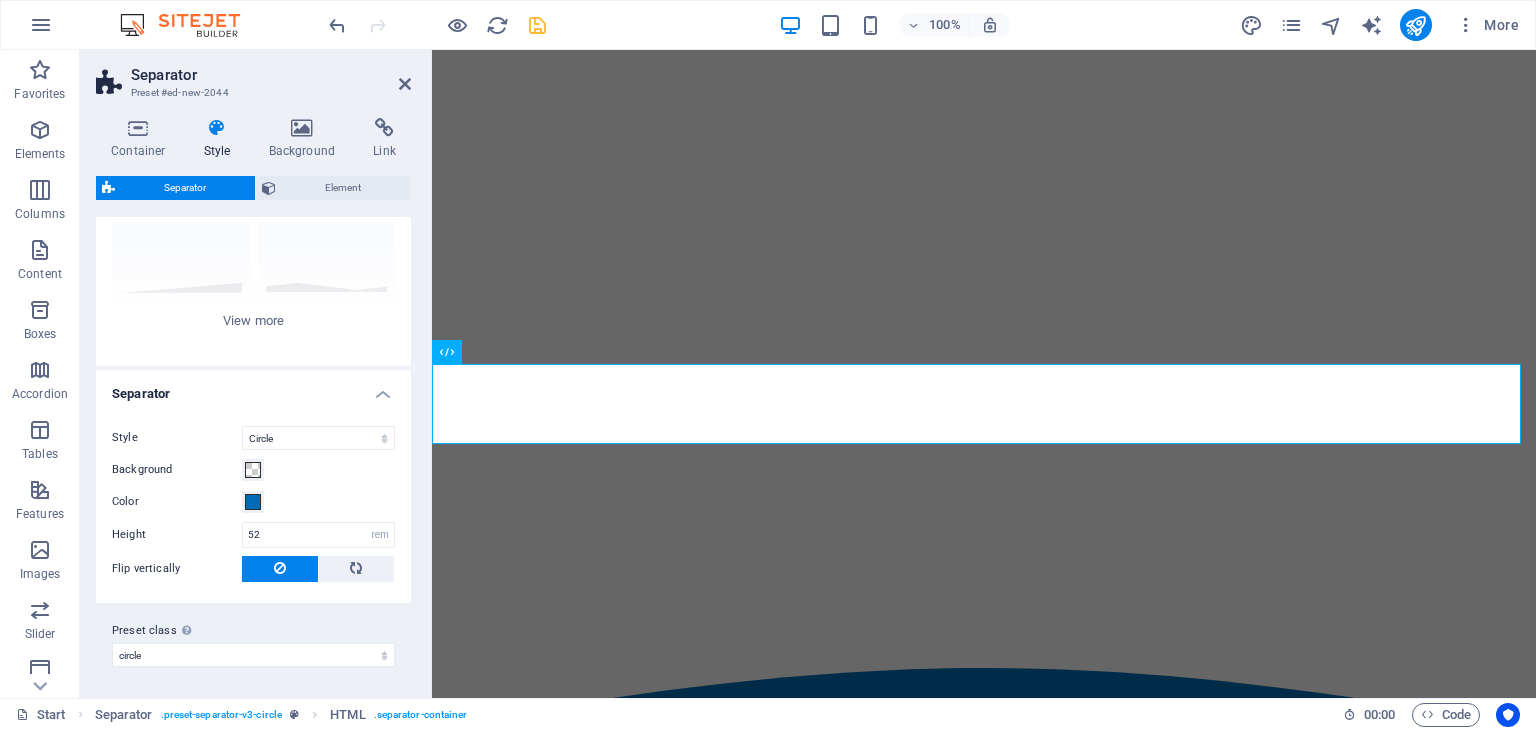 click on "Color" at bounding box center [253, 502] 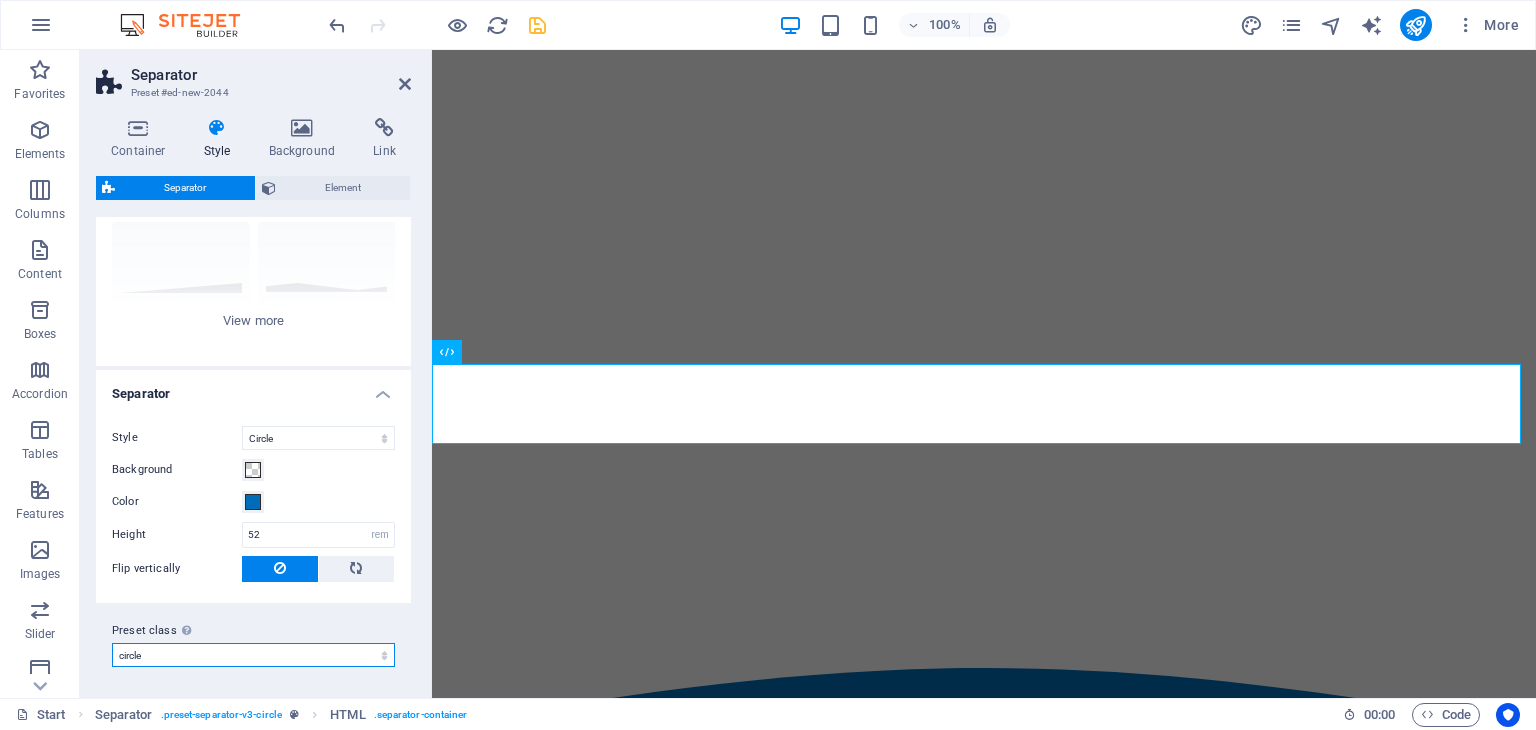 click on "circle Add preset class" at bounding box center (253, 655) 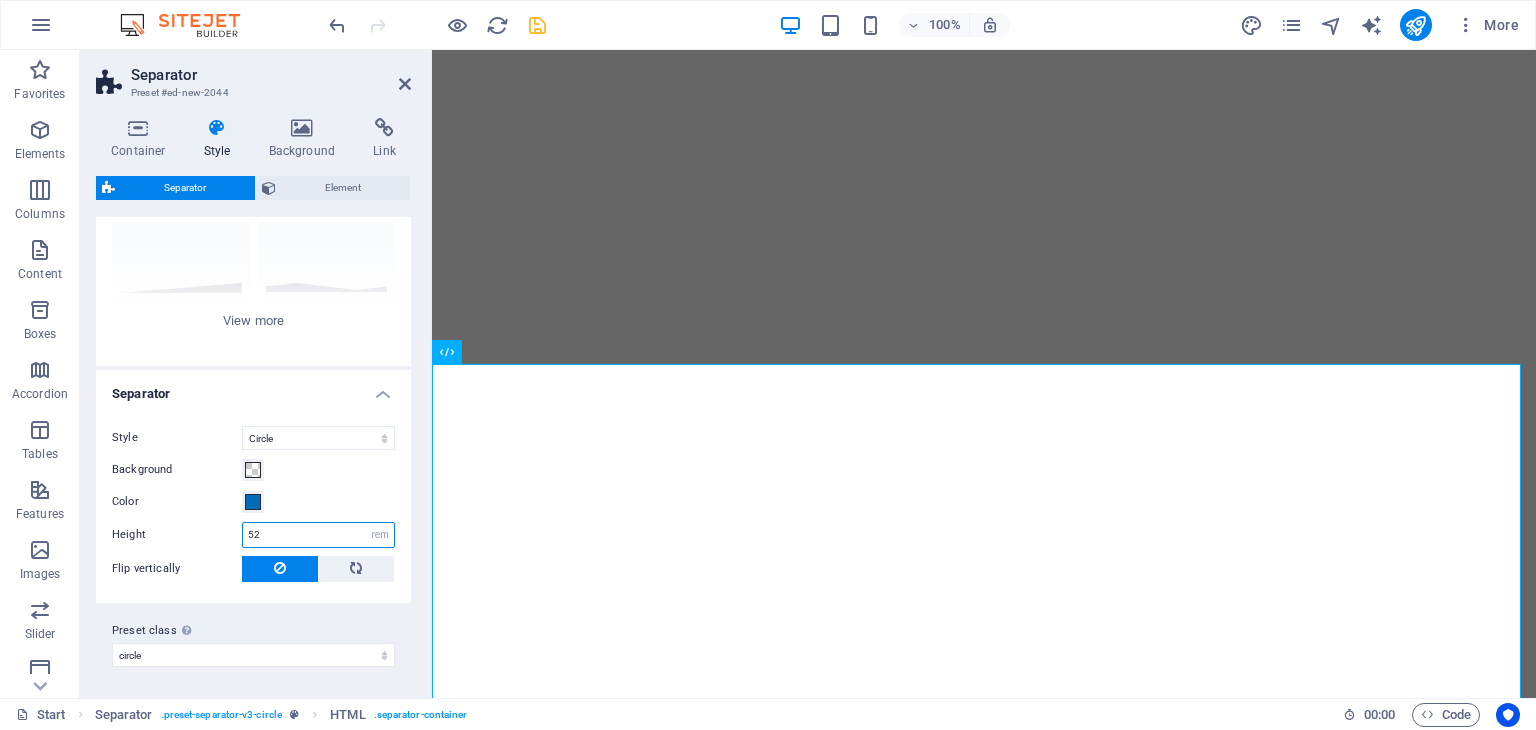 click on "52" at bounding box center (318, 535) 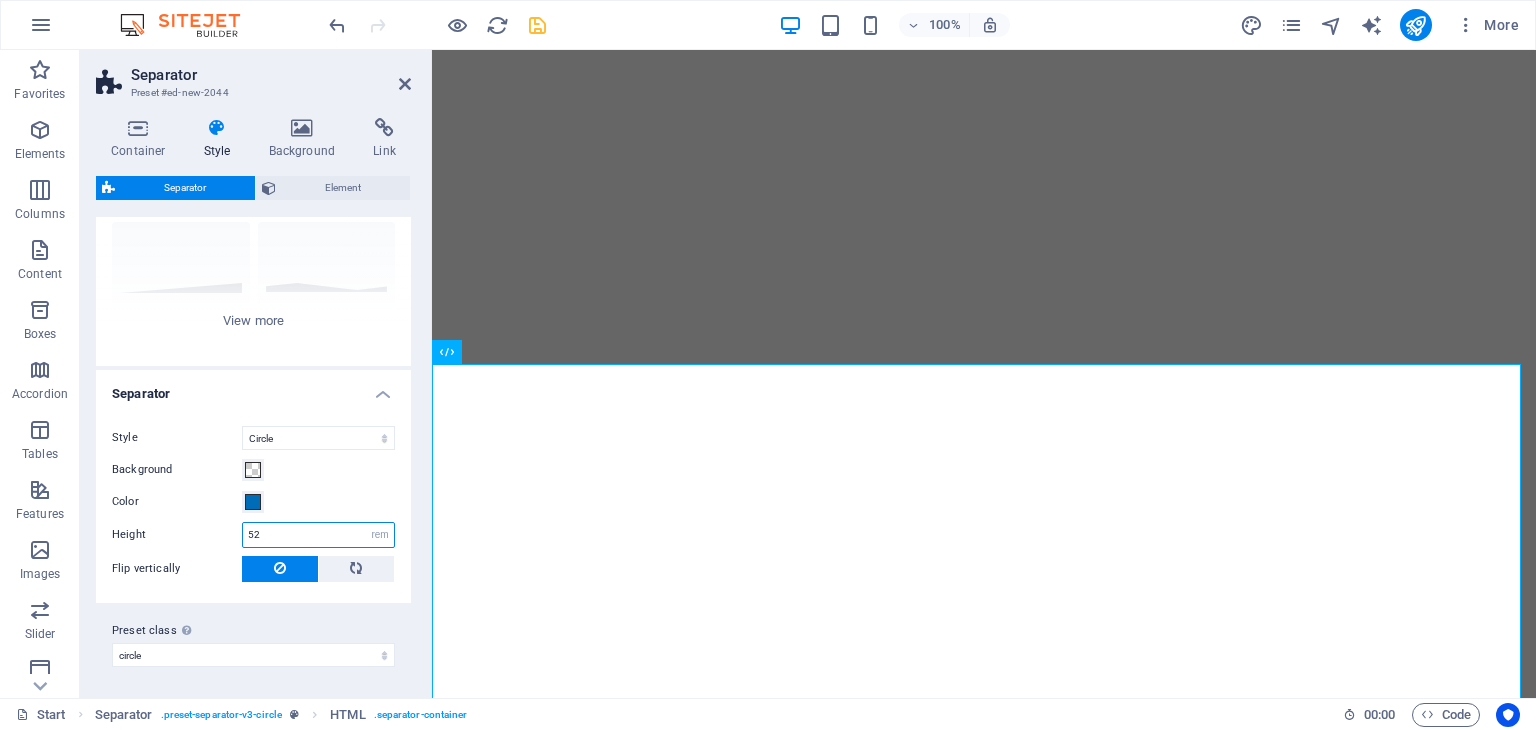 click on "52" at bounding box center [318, 535] 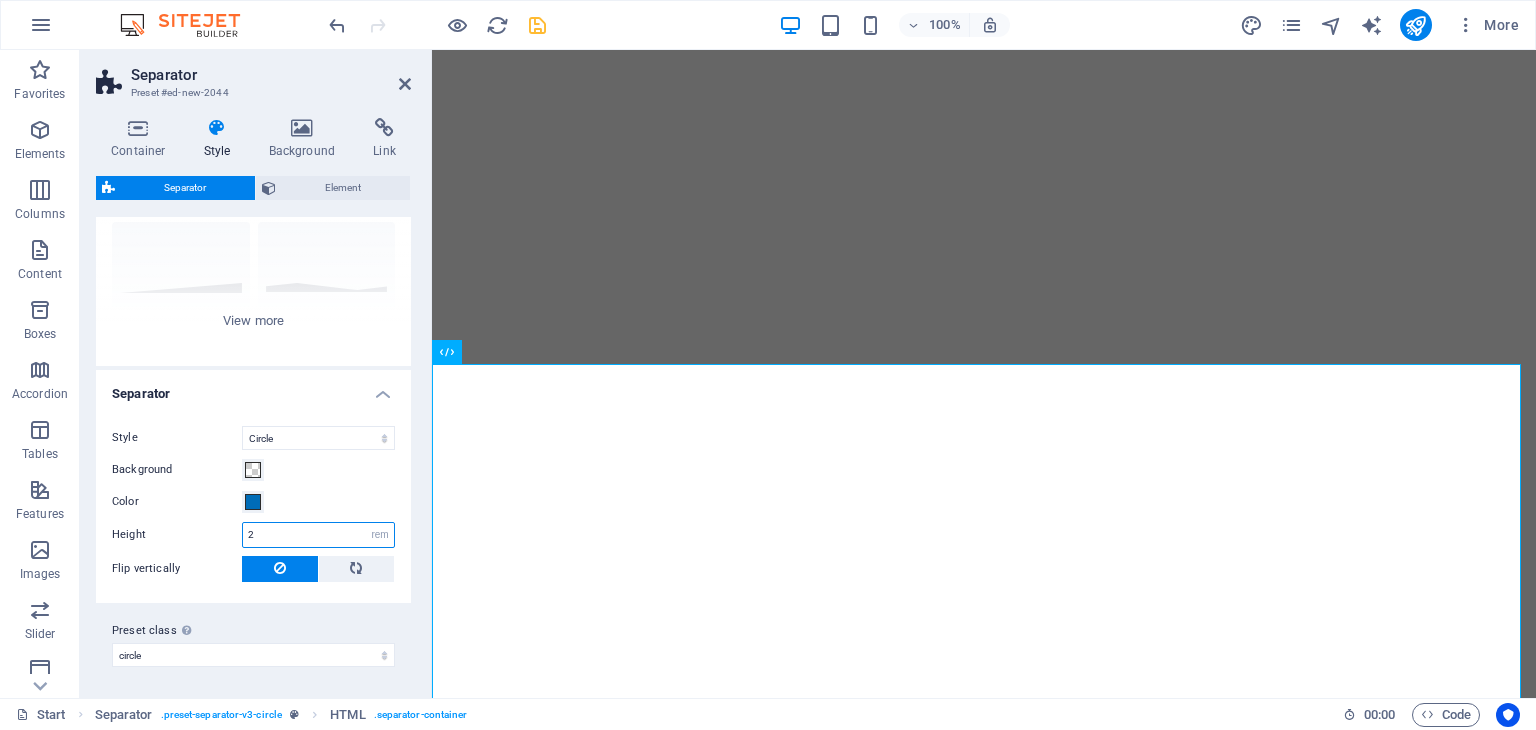 type on "2" 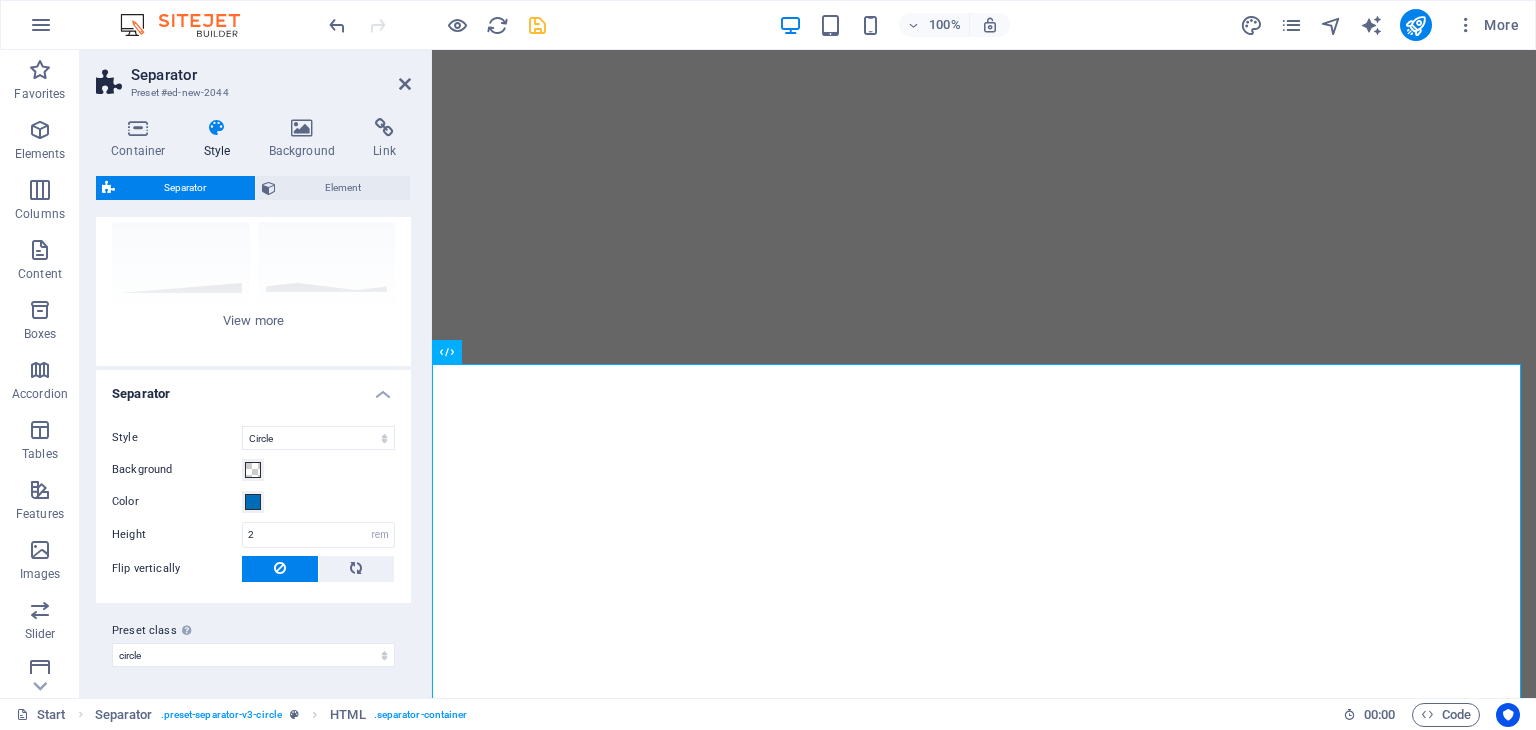 click on "Background" at bounding box center [253, 470] 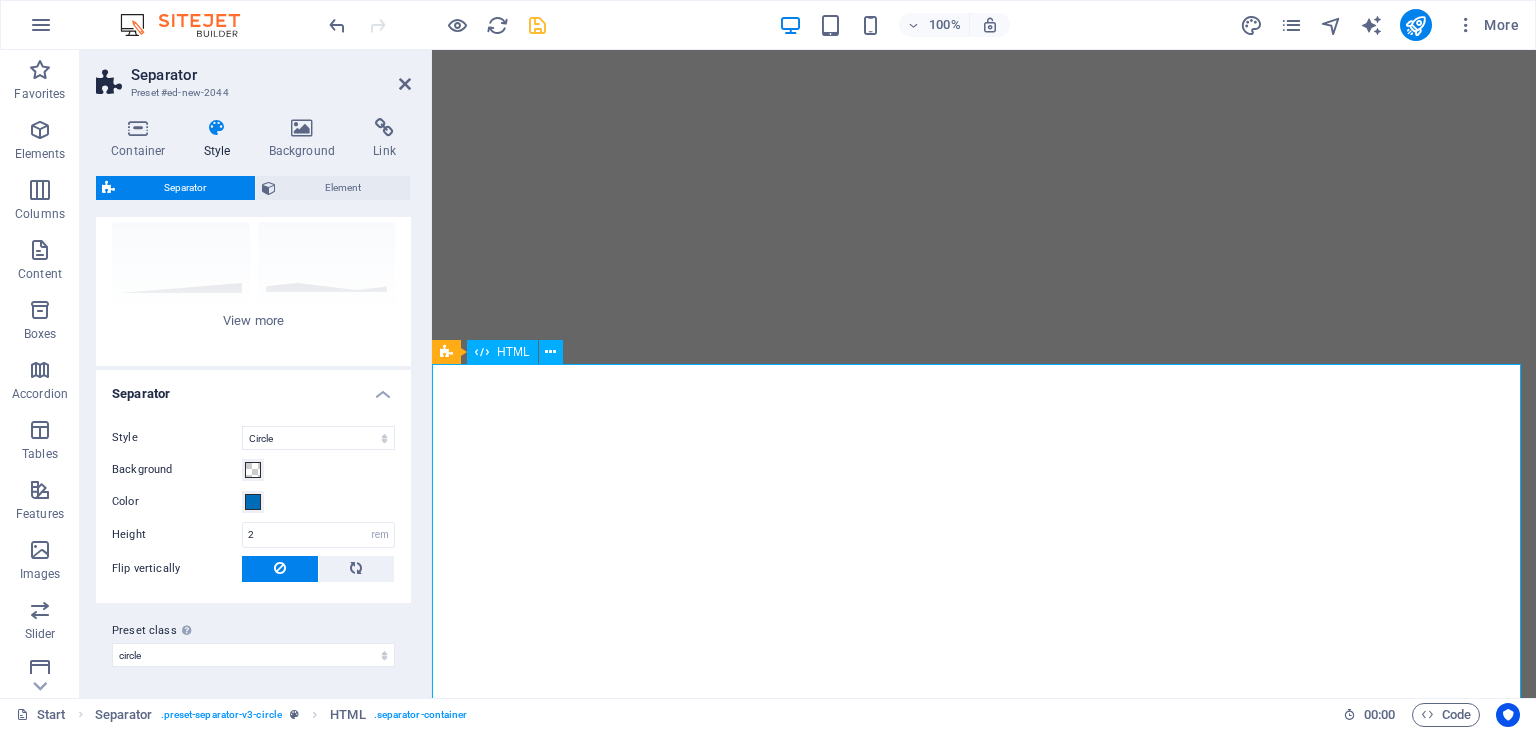 click at bounding box center (984, 241) 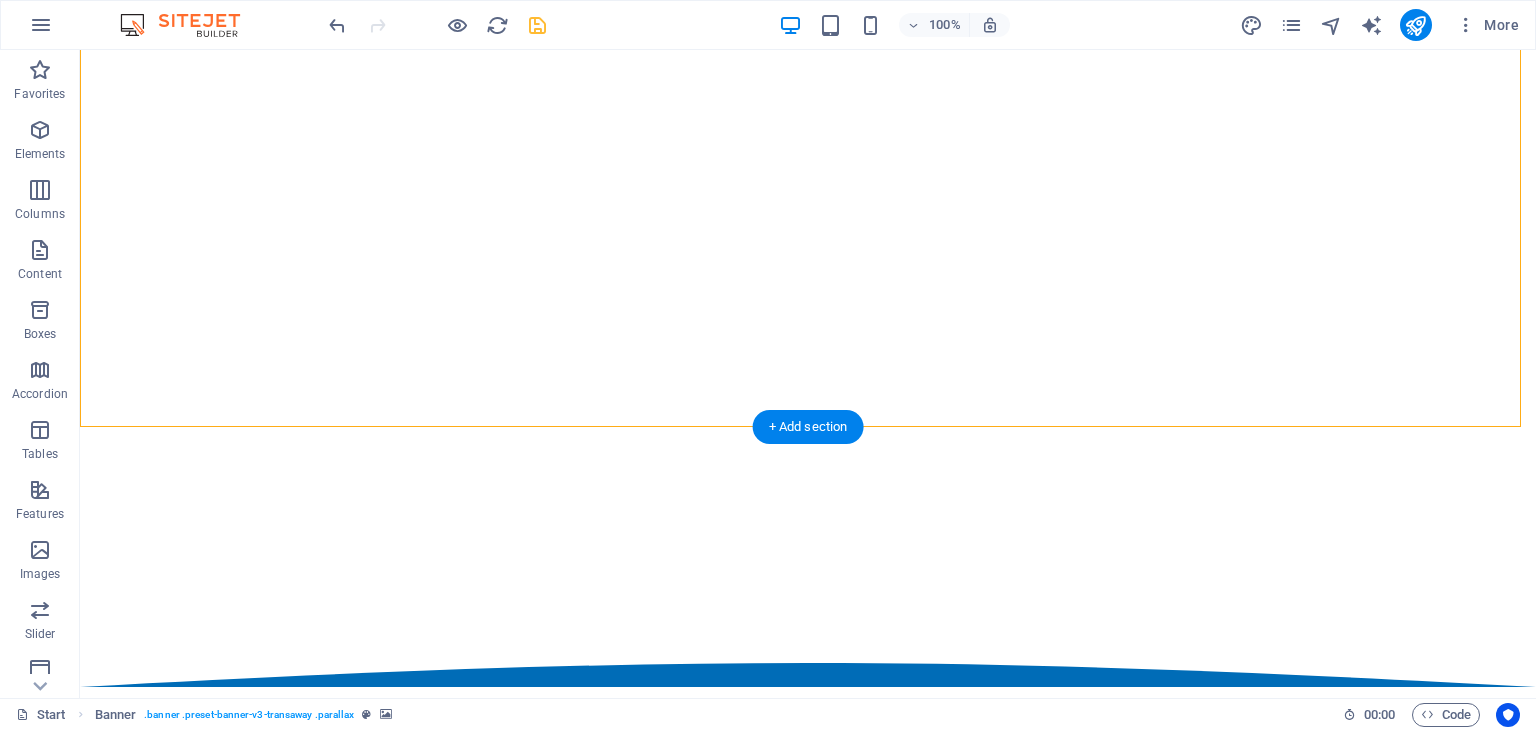 scroll, scrollTop: 333, scrollLeft: 0, axis: vertical 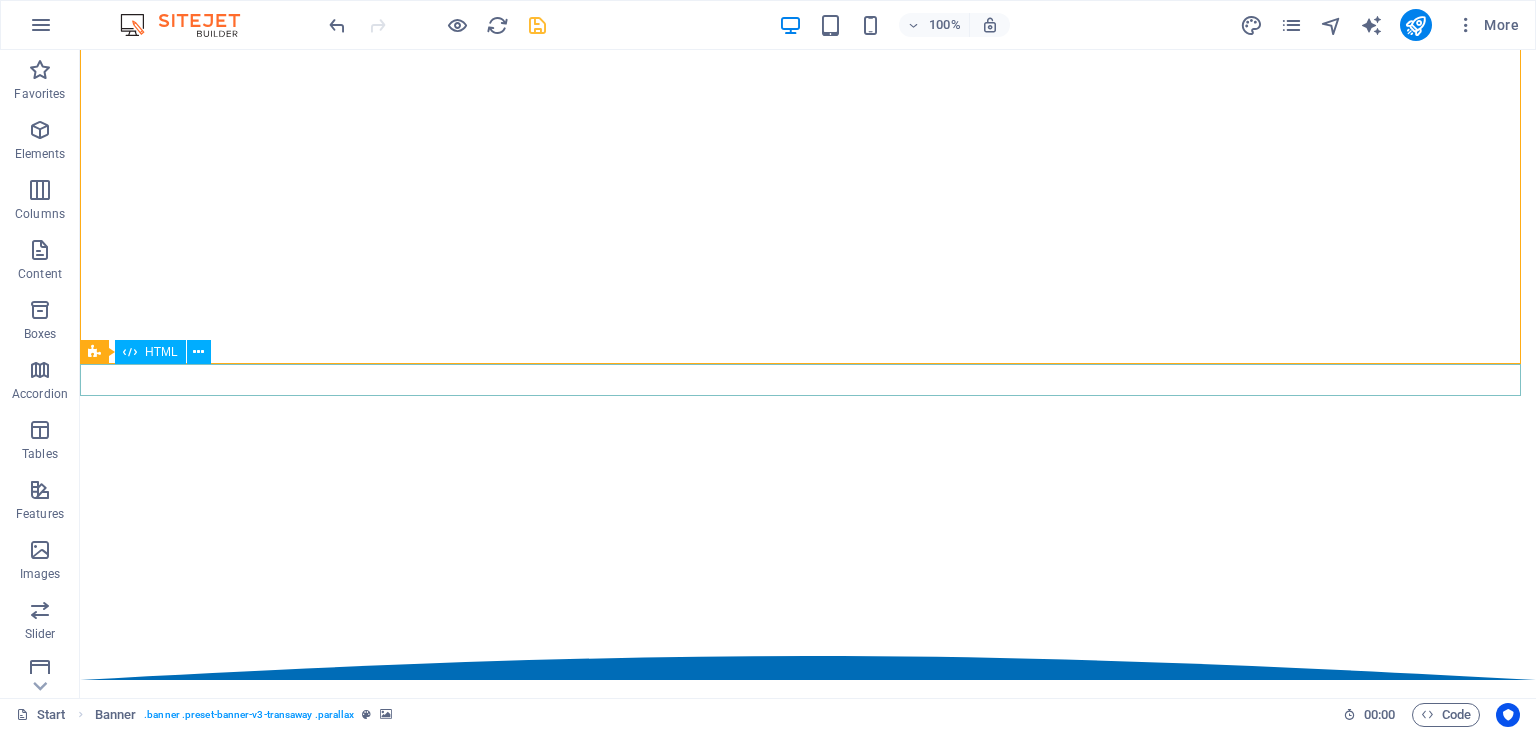 click at bounding box center [808, 664] 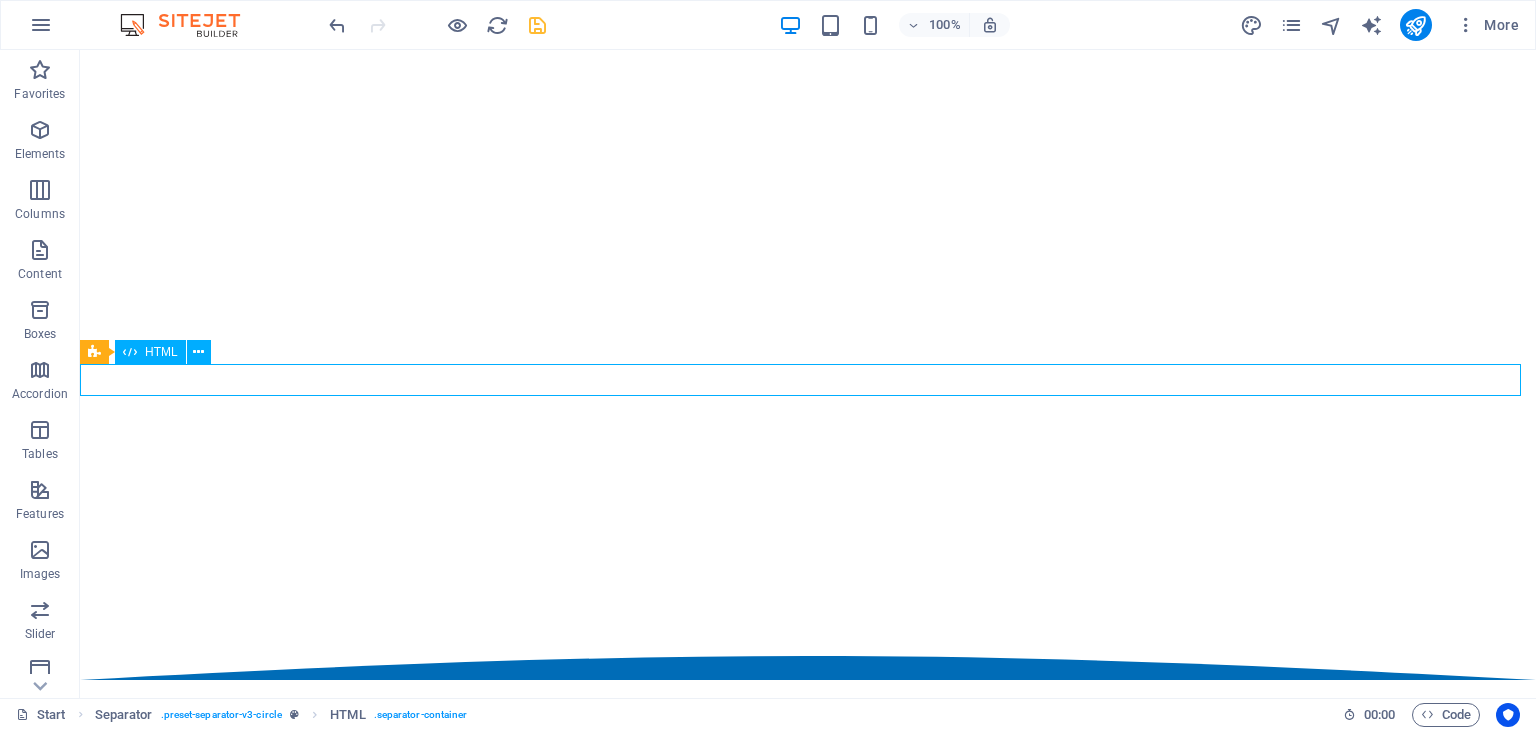 click at bounding box center [808, 664] 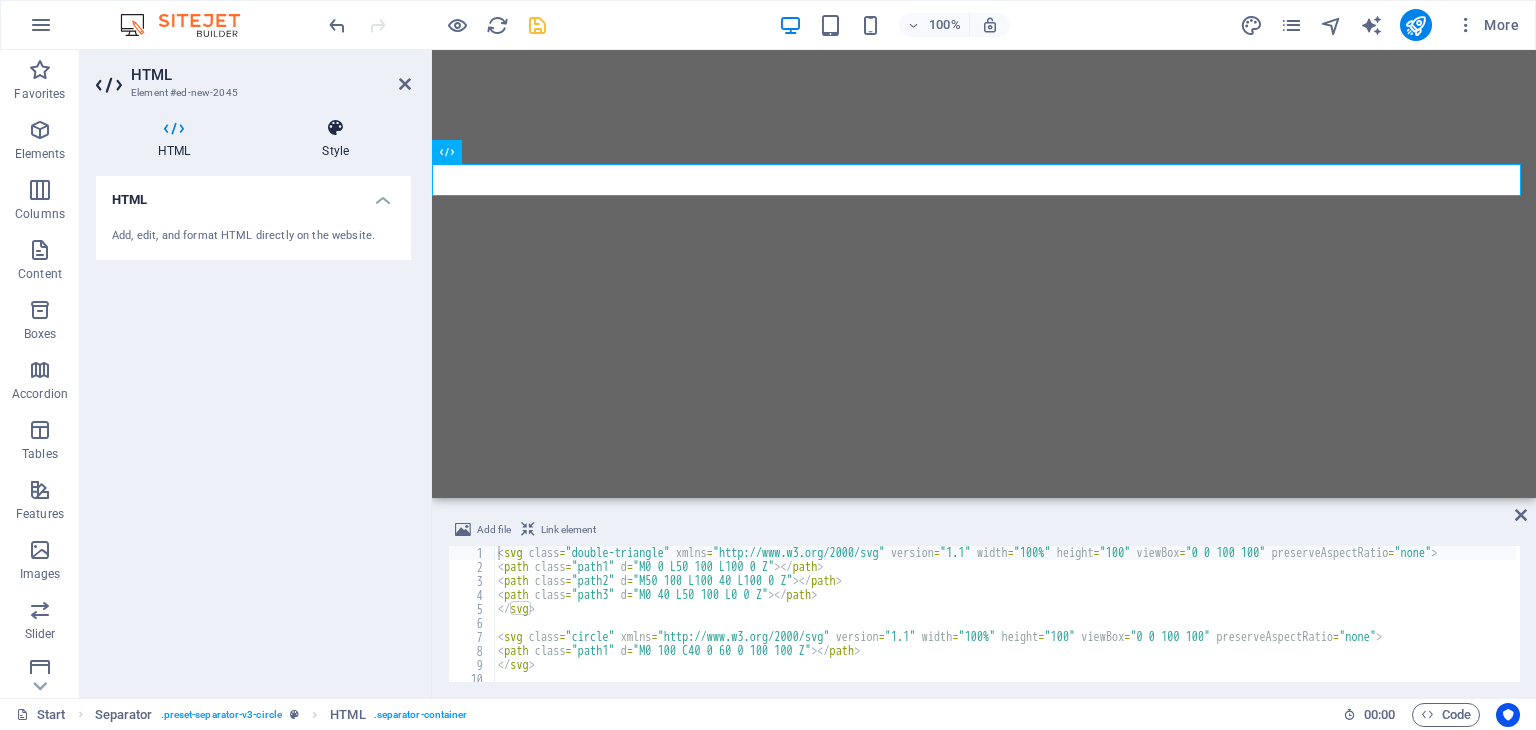 click at bounding box center [335, 128] 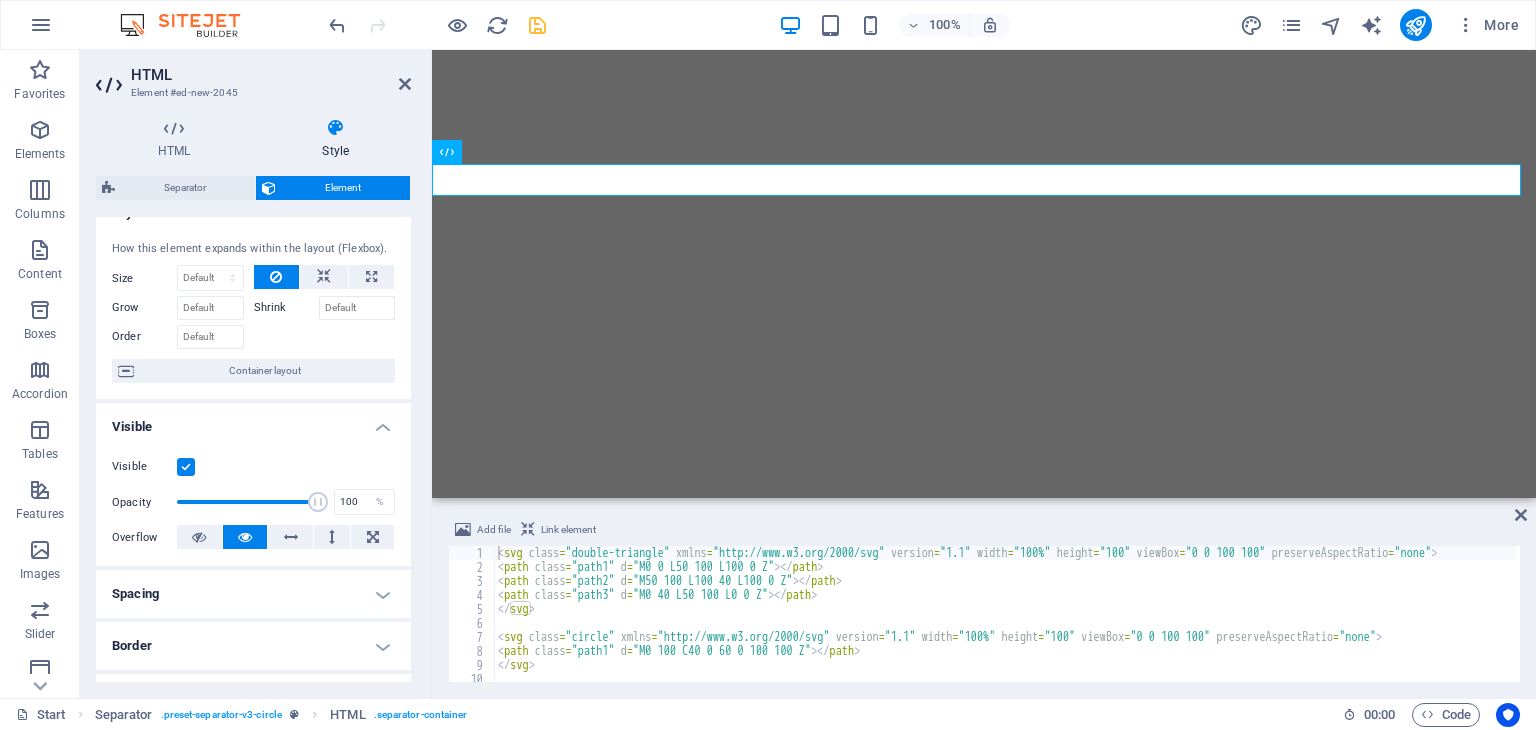 scroll, scrollTop: 0, scrollLeft: 0, axis: both 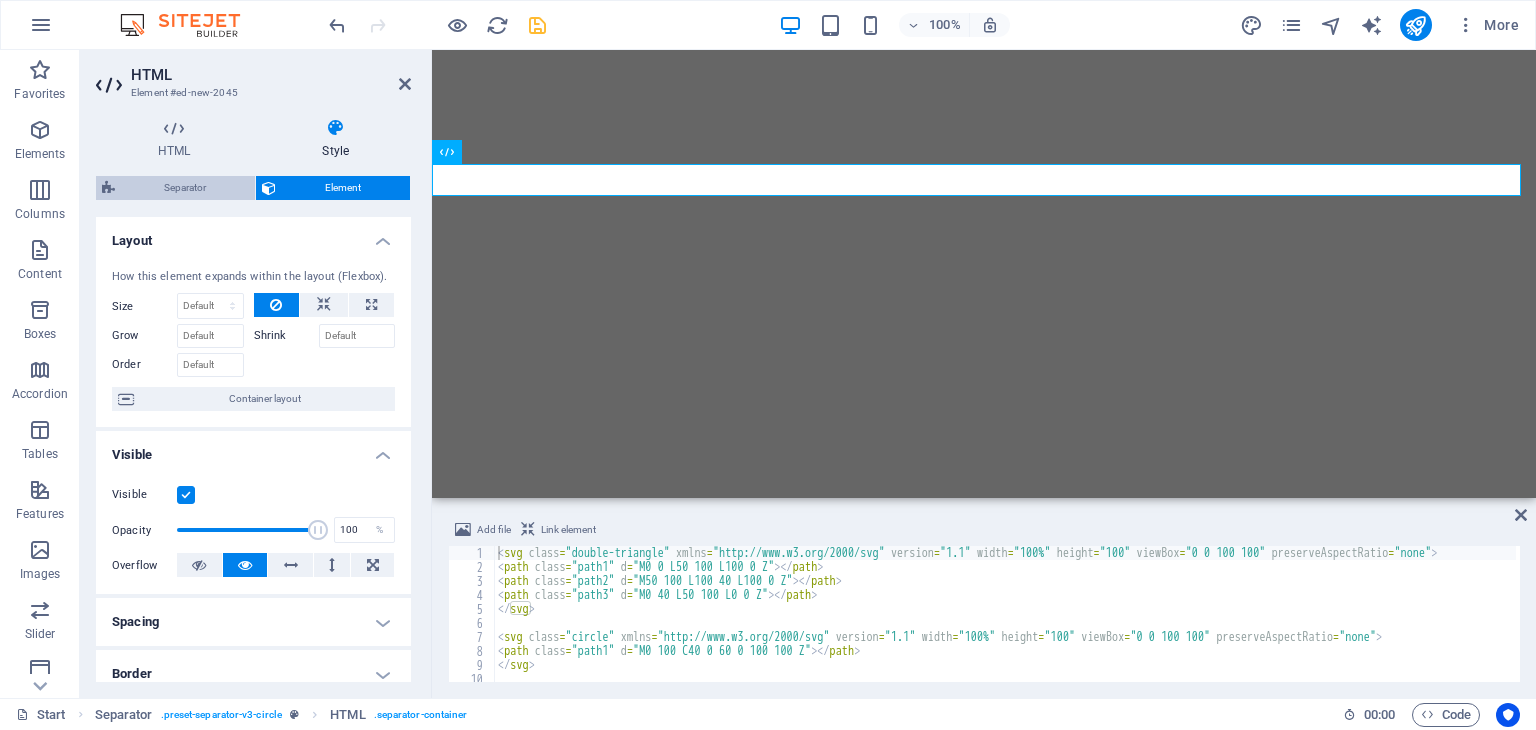 click on "Separator" at bounding box center [185, 188] 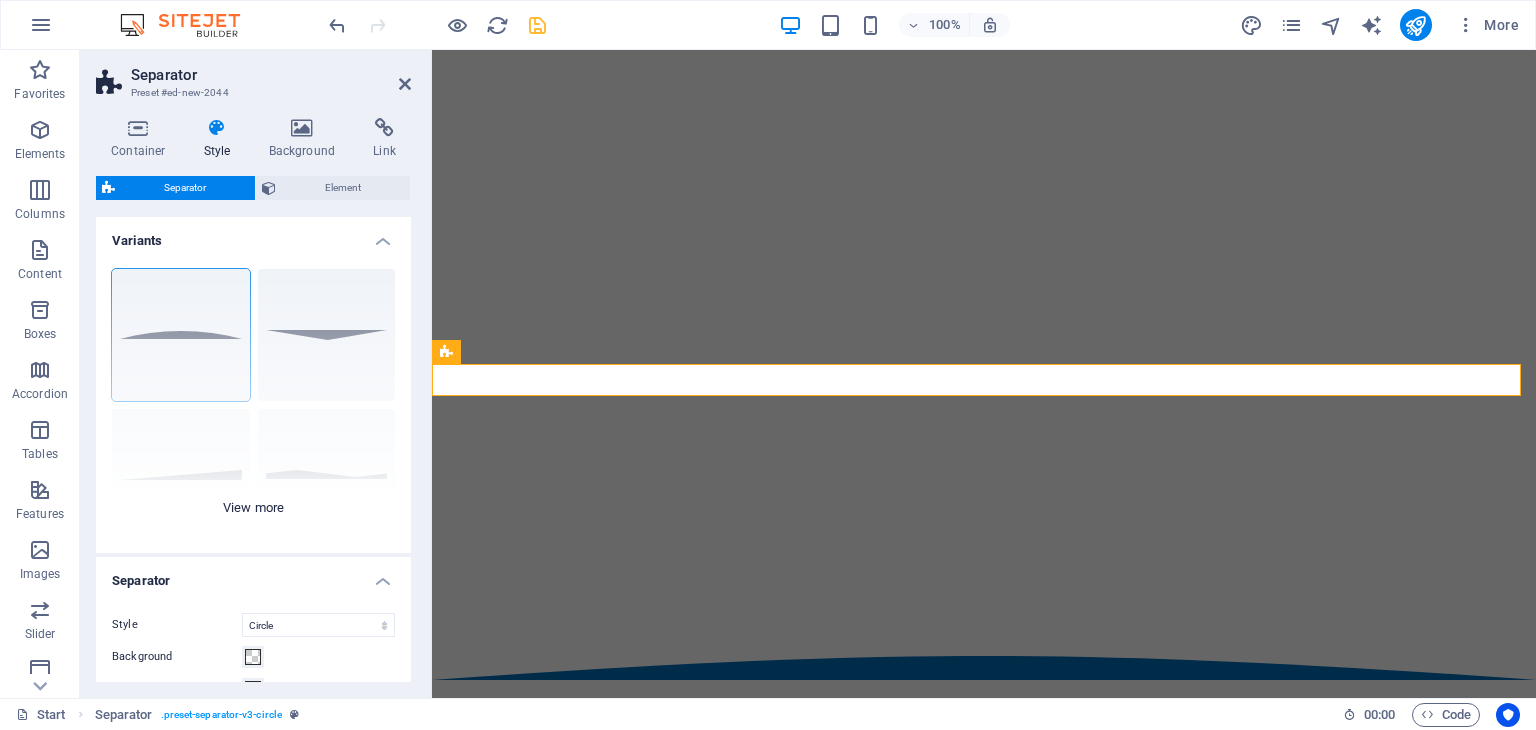 scroll, scrollTop: 166, scrollLeft: 0, axis: vertical 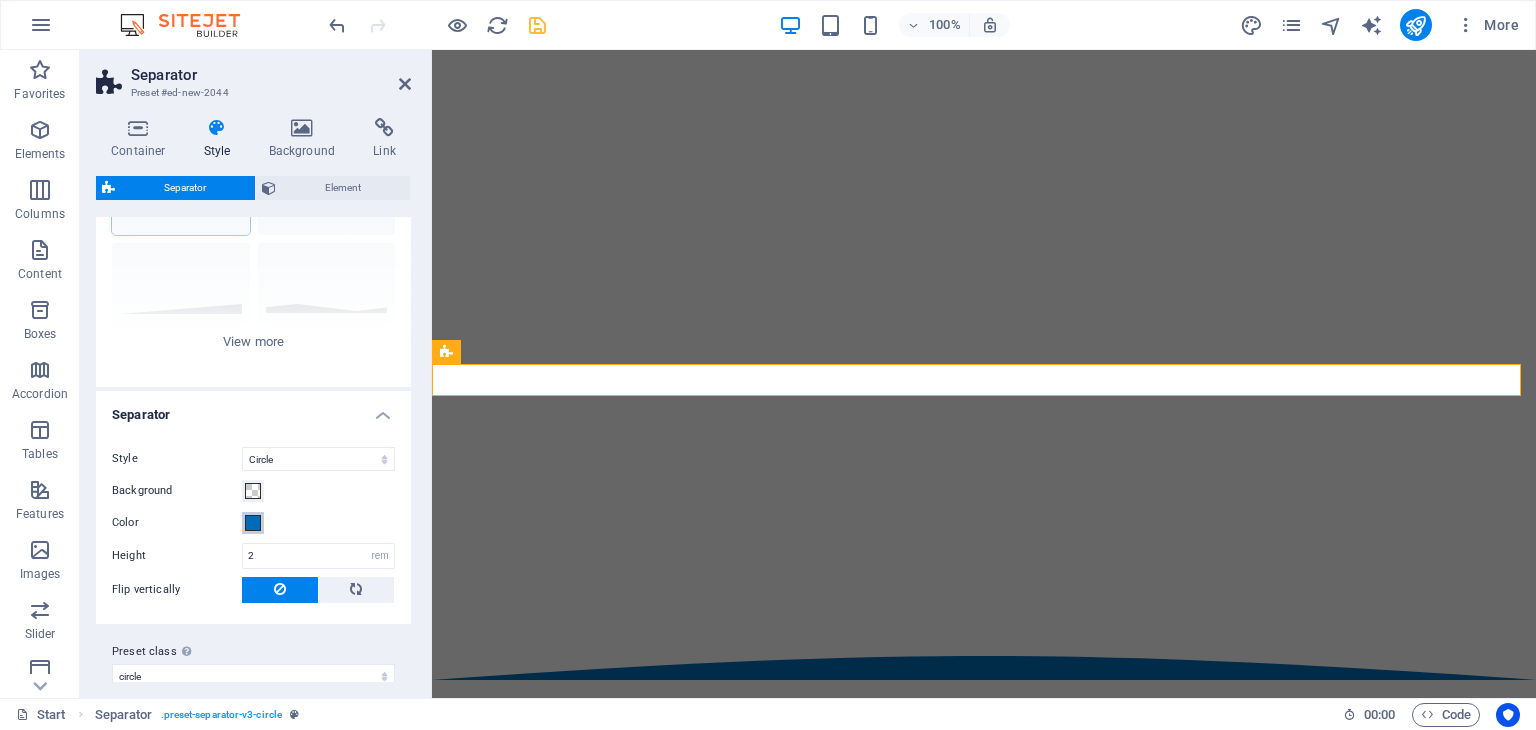 click at bounding box center [253, 523] 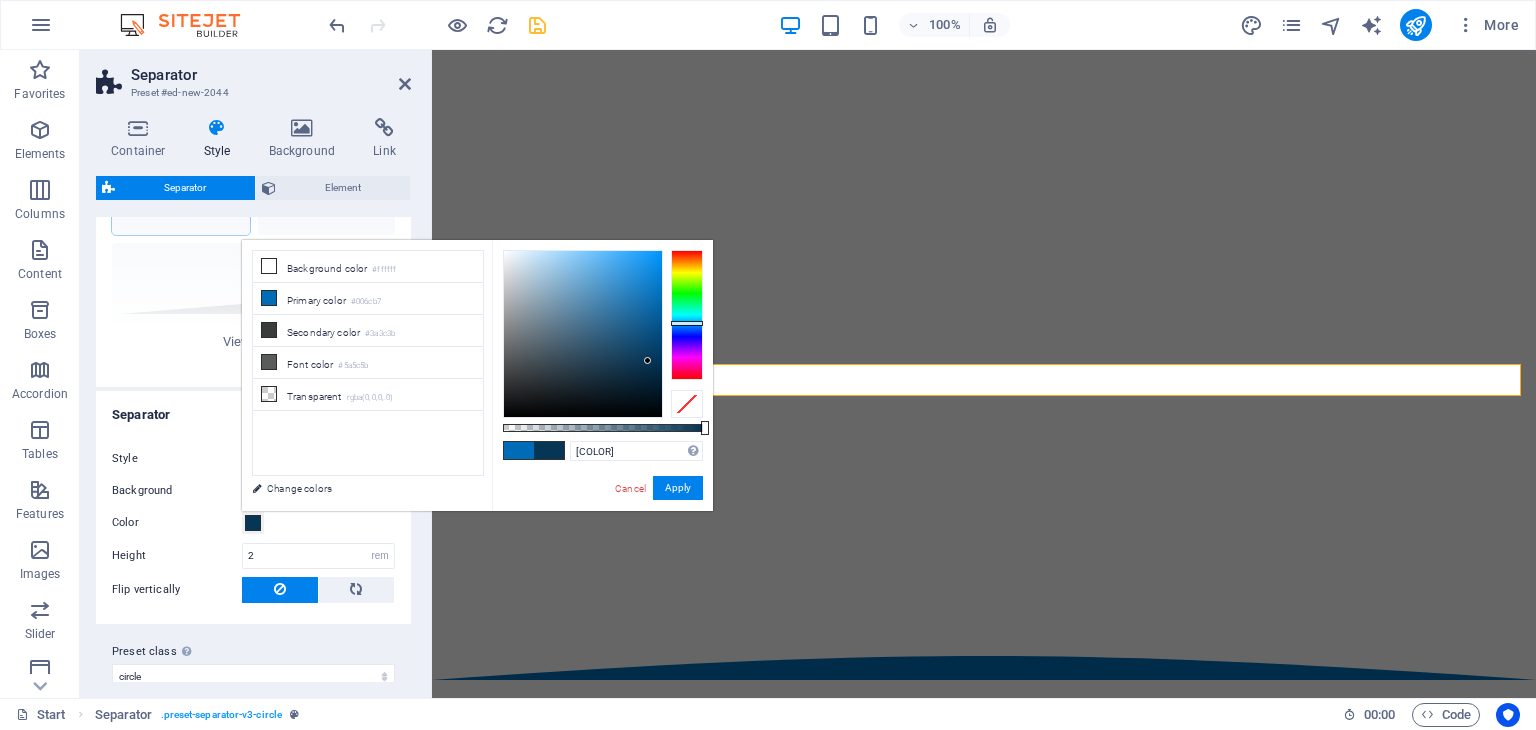 type on "[COLOR]" 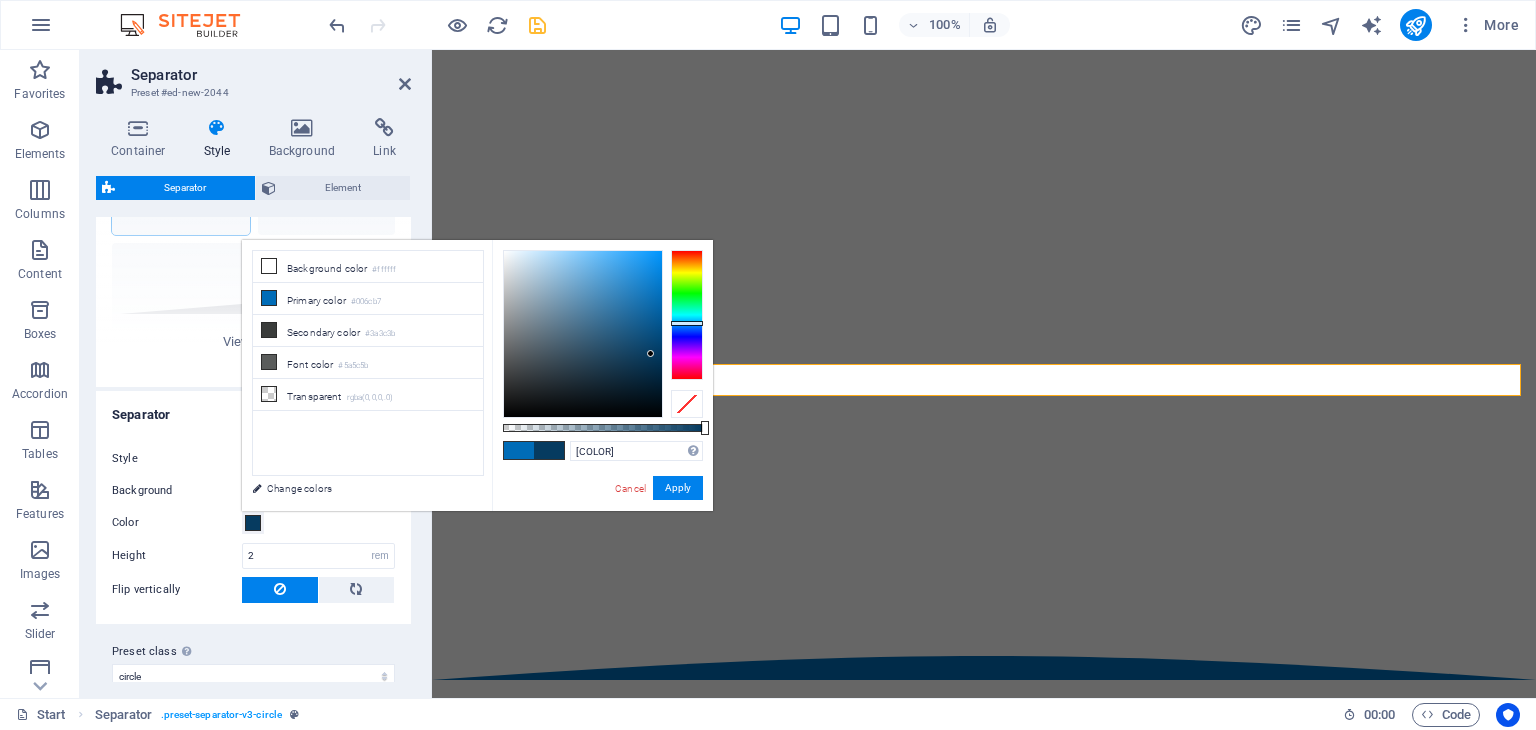 drag, startPoint x: 656, startPoint y: 293, endPoint x: 651, endPoint y: 354, distance: 61.204575 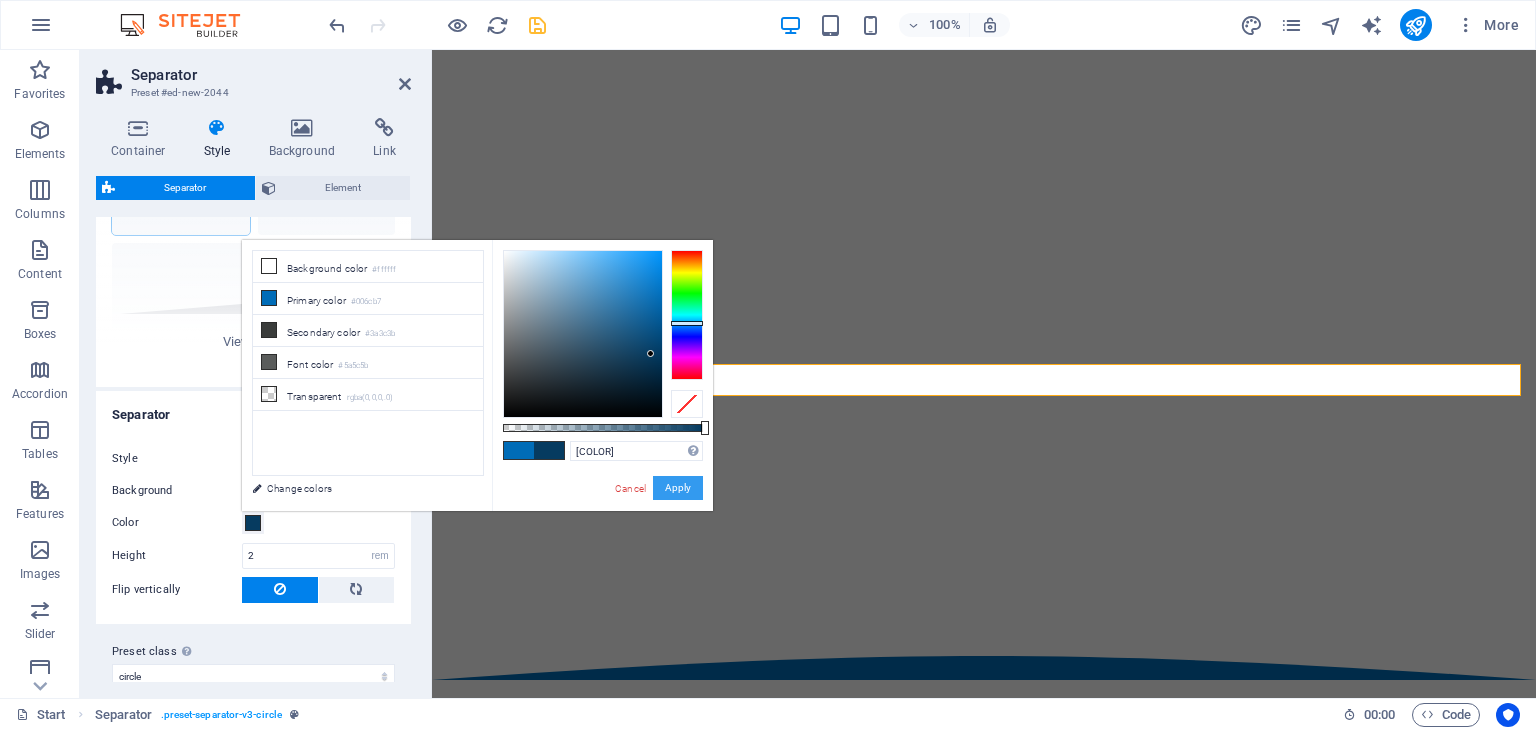 click on "Apply" at bounding box center (678, 488) 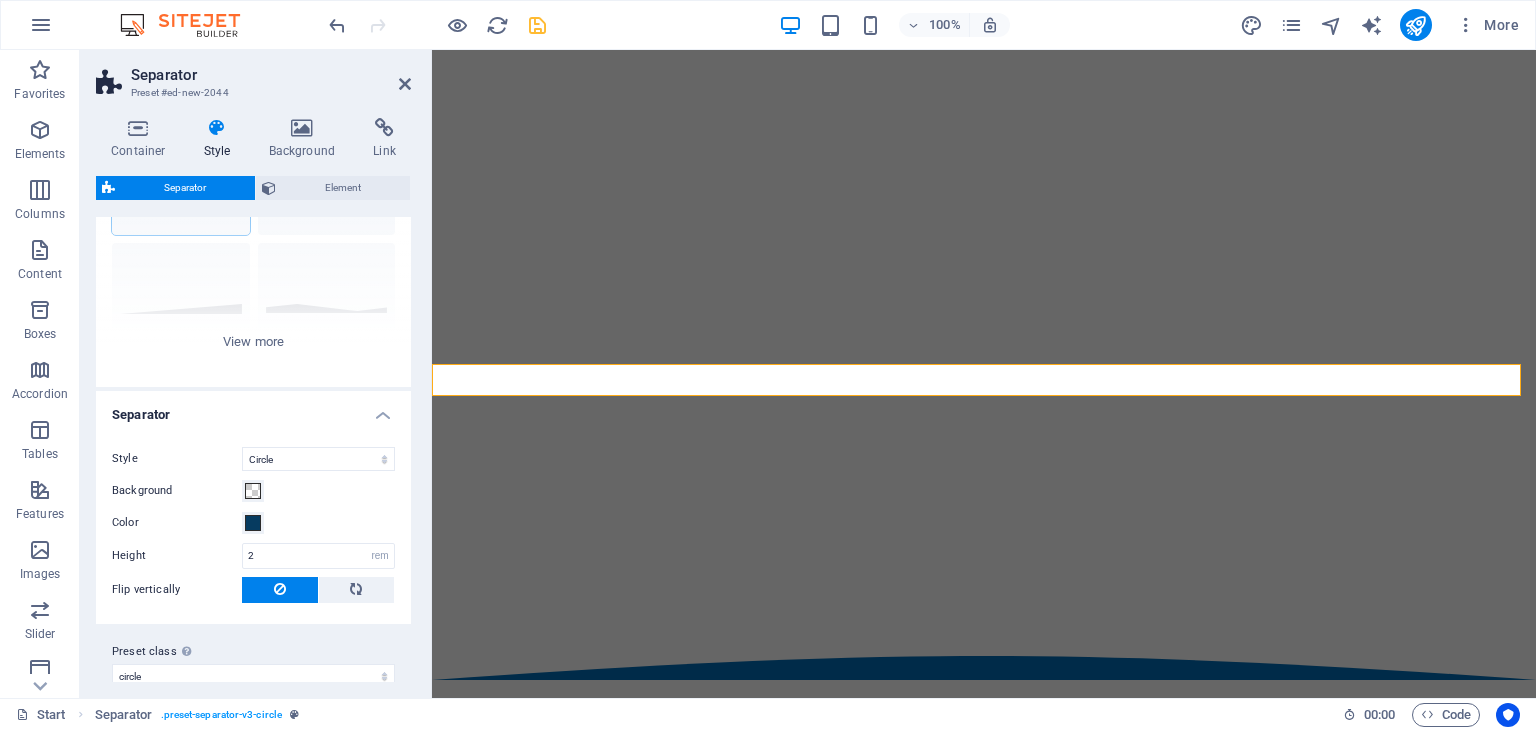click at bounding box center (984, 241) 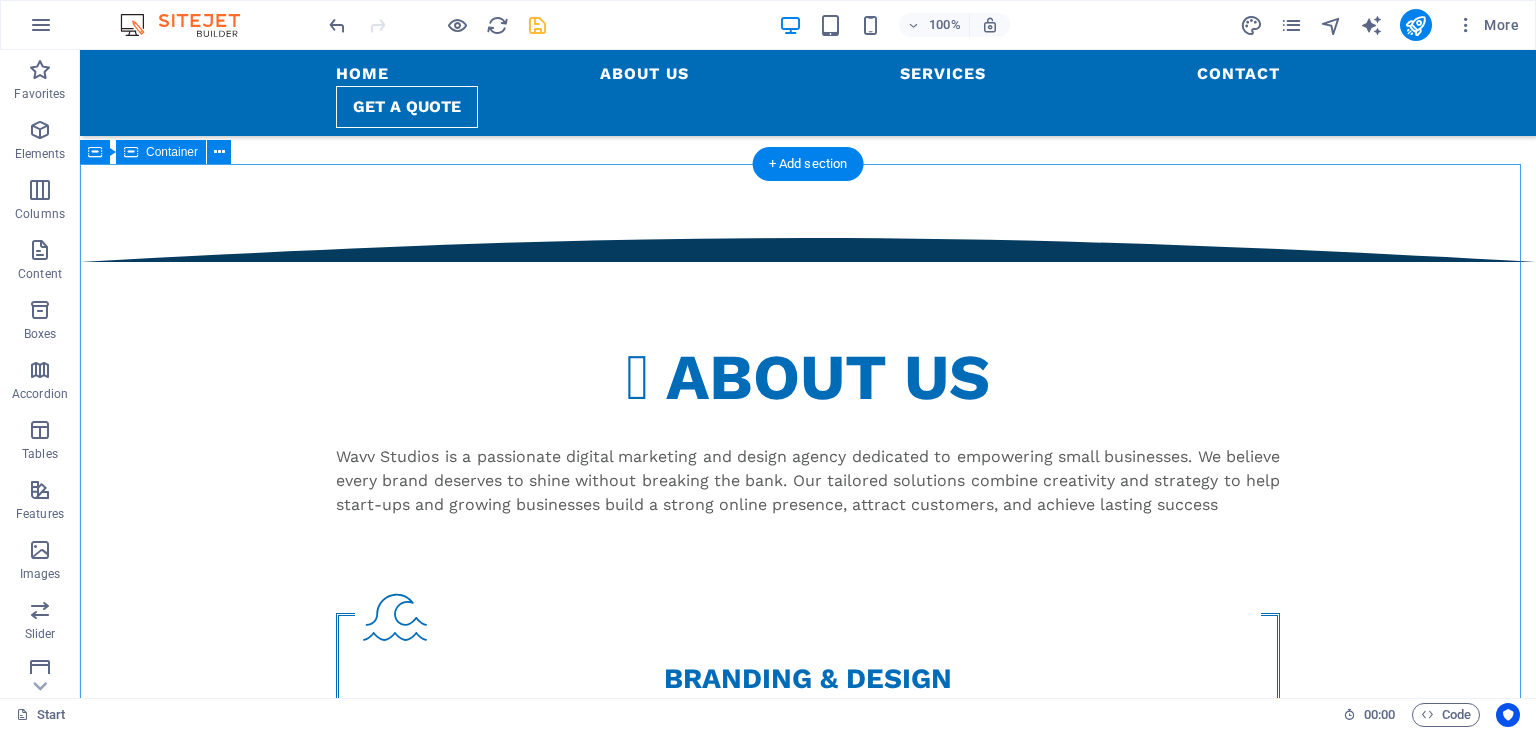 scroll, scrollTop: 666, scrollLeft: 0, axis: vertical 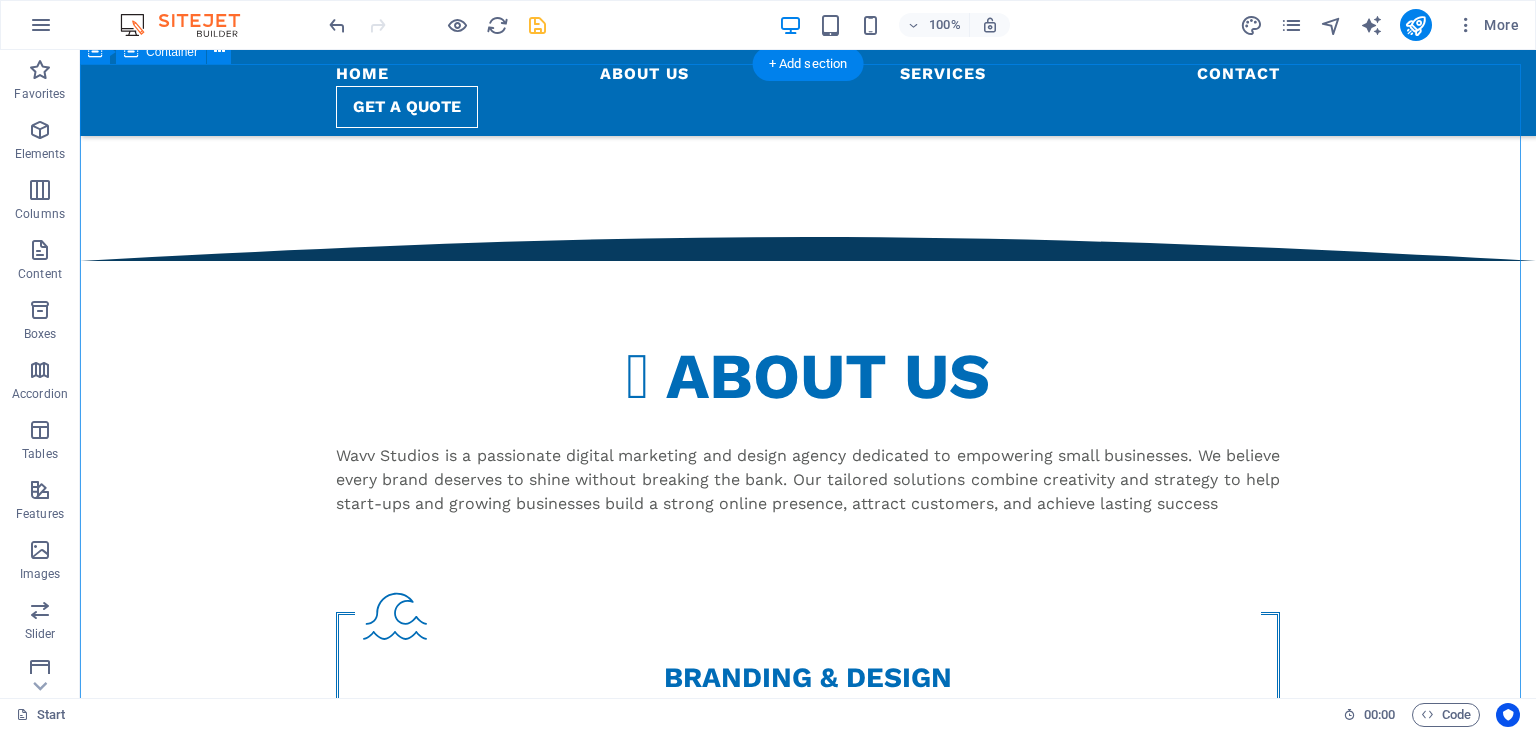 click on "About us Wavv Studios is a passionate digital marketing and design agency dedicated to empowering small businesses. We believe every brand deserves to shine without breaking the bank. Our tailored solutions combine creativity and strategy to help start-ups and growing businesses build a strong online presence, attract customers, and achieve lasting success BRANDING & DESIGN Logo Design Business Portfolios Company Profiles Pricelists Catalogues Brochures Product Labels etc. SOCIAL MEDIA MANAGEMENT Content Creation (Graphics & Captions) Page Setup & Optimization Hashtag Research Post Scheduling Community Engagement DIGITAL MARKETING Ad Design & Campaign Setup (Meta, Google, etc.) Content Marketing Email Marketing Campaigns Newsletter Design & Automation" at bounding box center [808, 840] 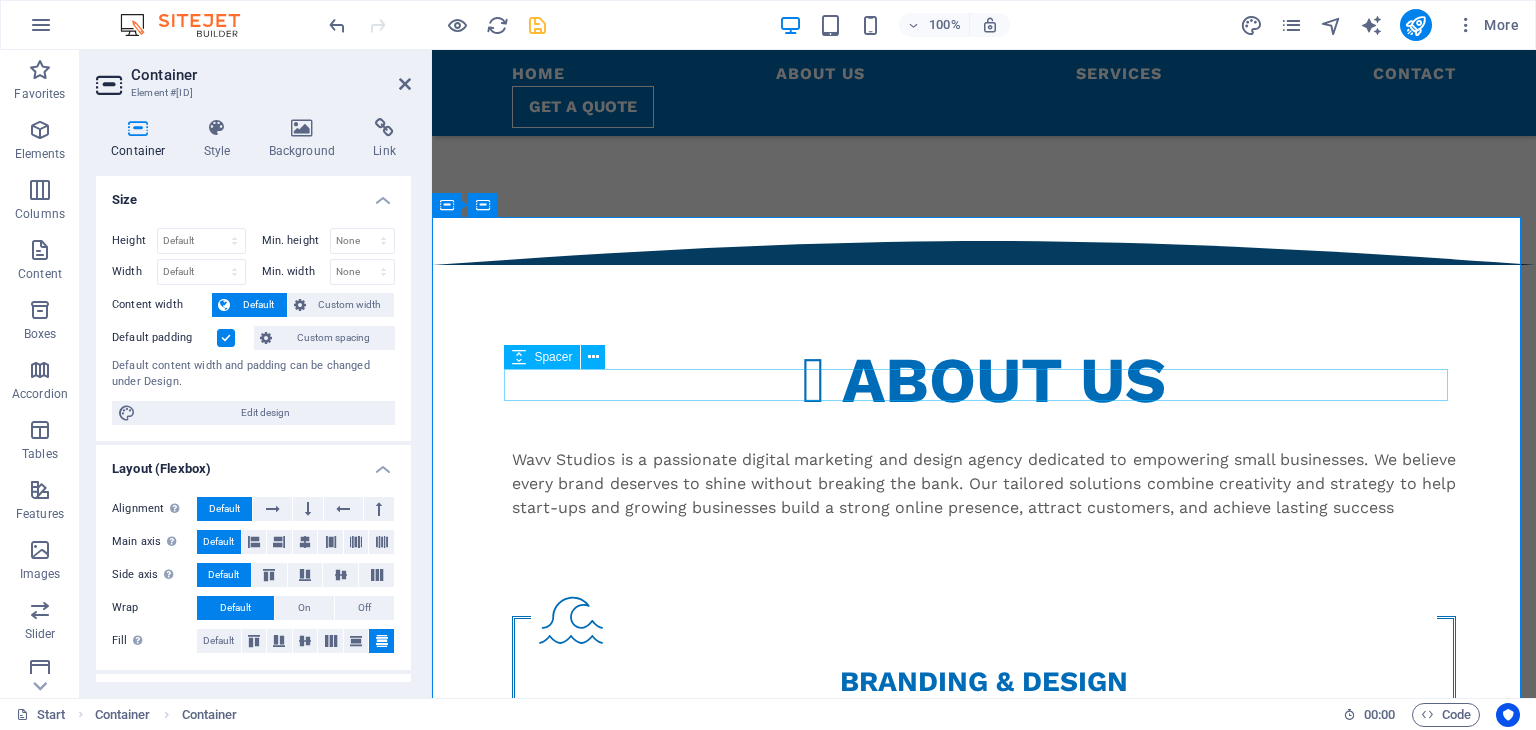scroll, scrollTop: 666, scrollLeft: 0, axis: vertical 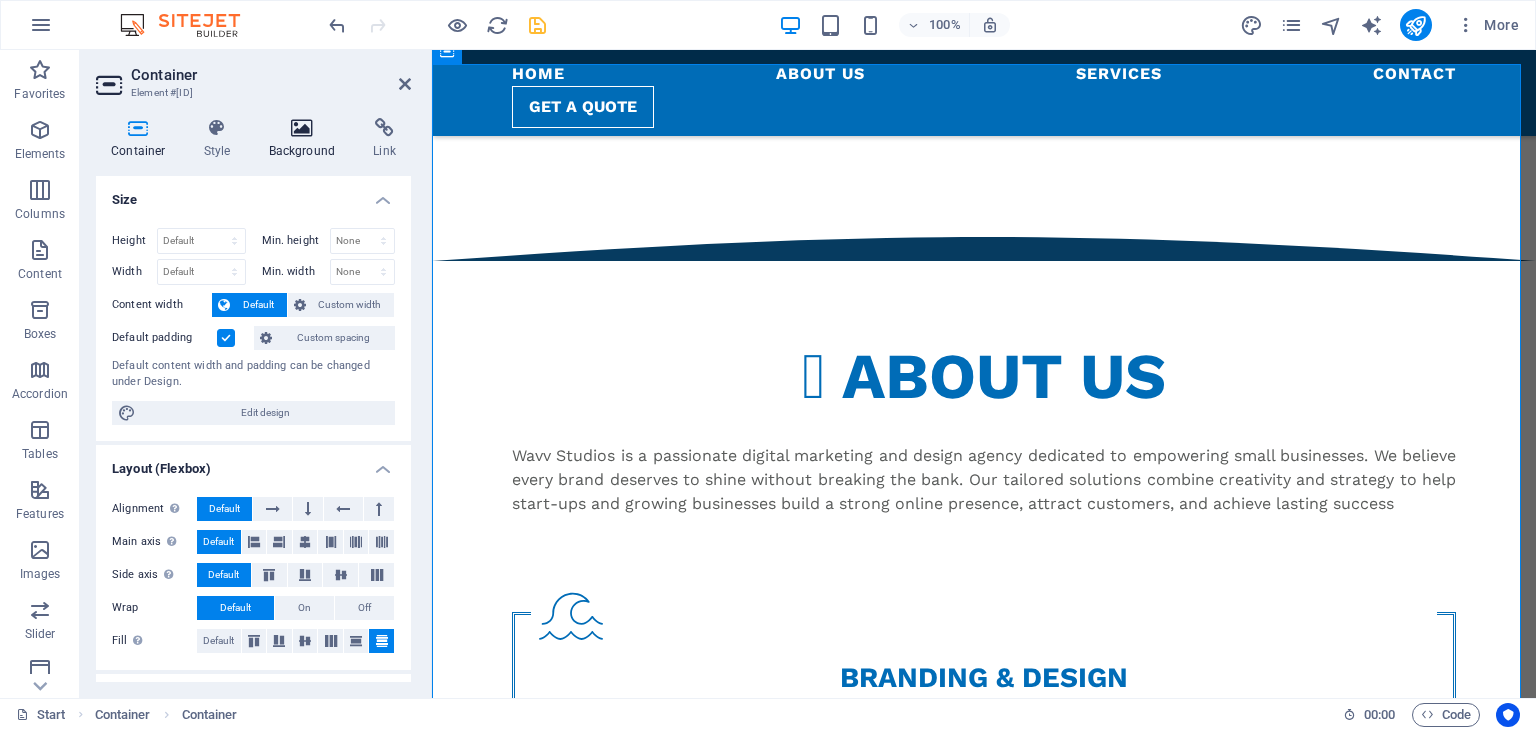 click at bounding box center [302, 128] 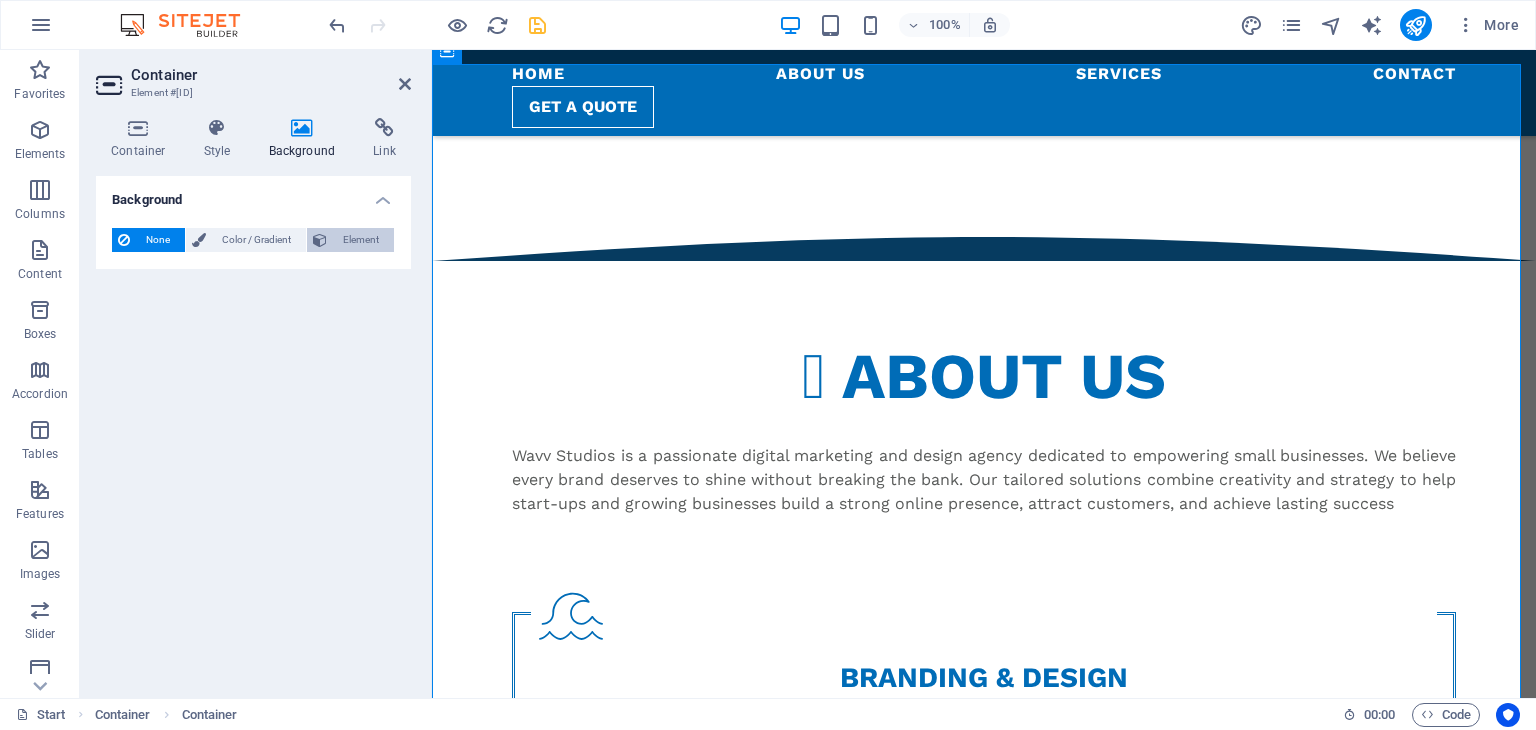 click on "Element" at bounding box center [360, 240] 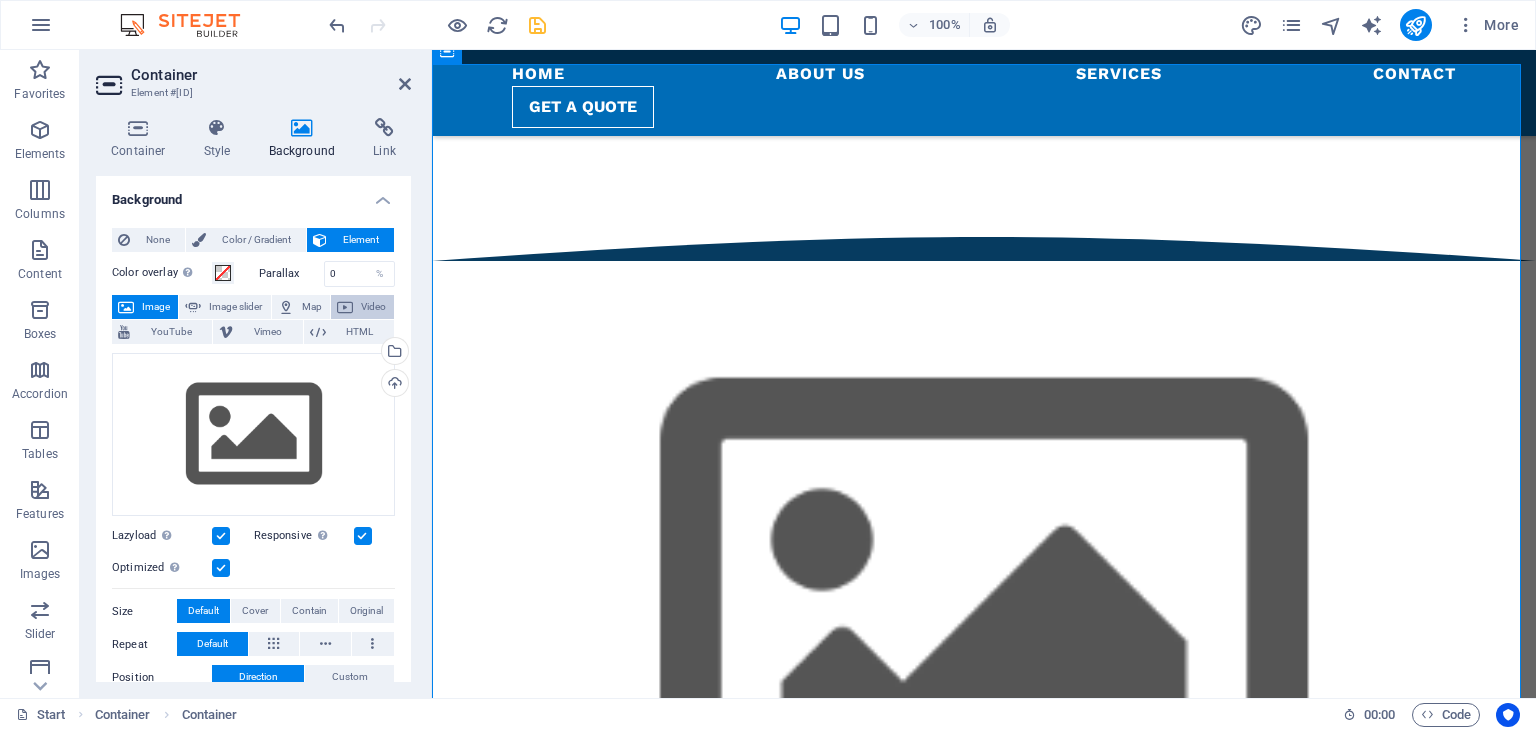 click at bounding box center (345, 307) 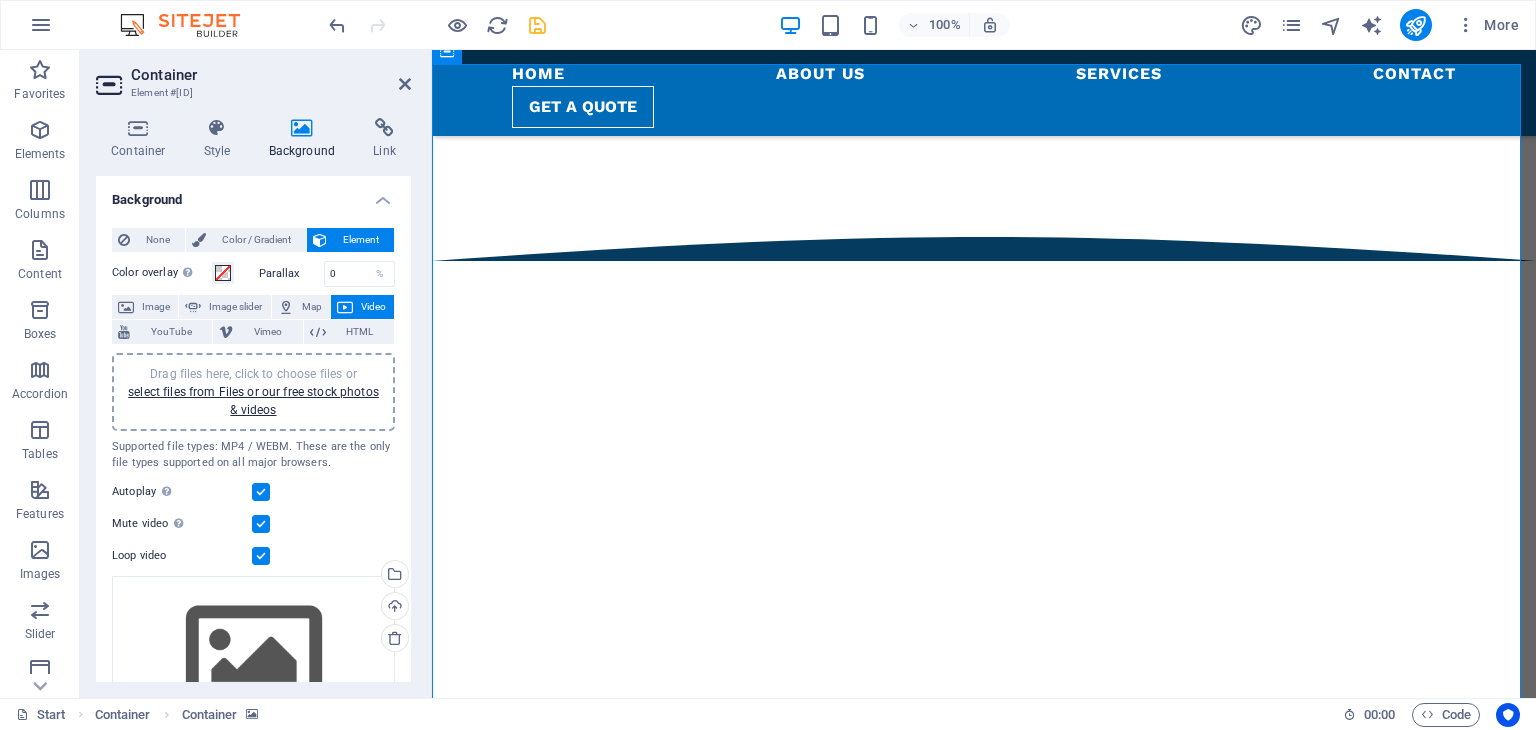 click on "Drag files here, click to choose files or select files from Files or our free stock photos & videos" at bounding box center (253, 392) 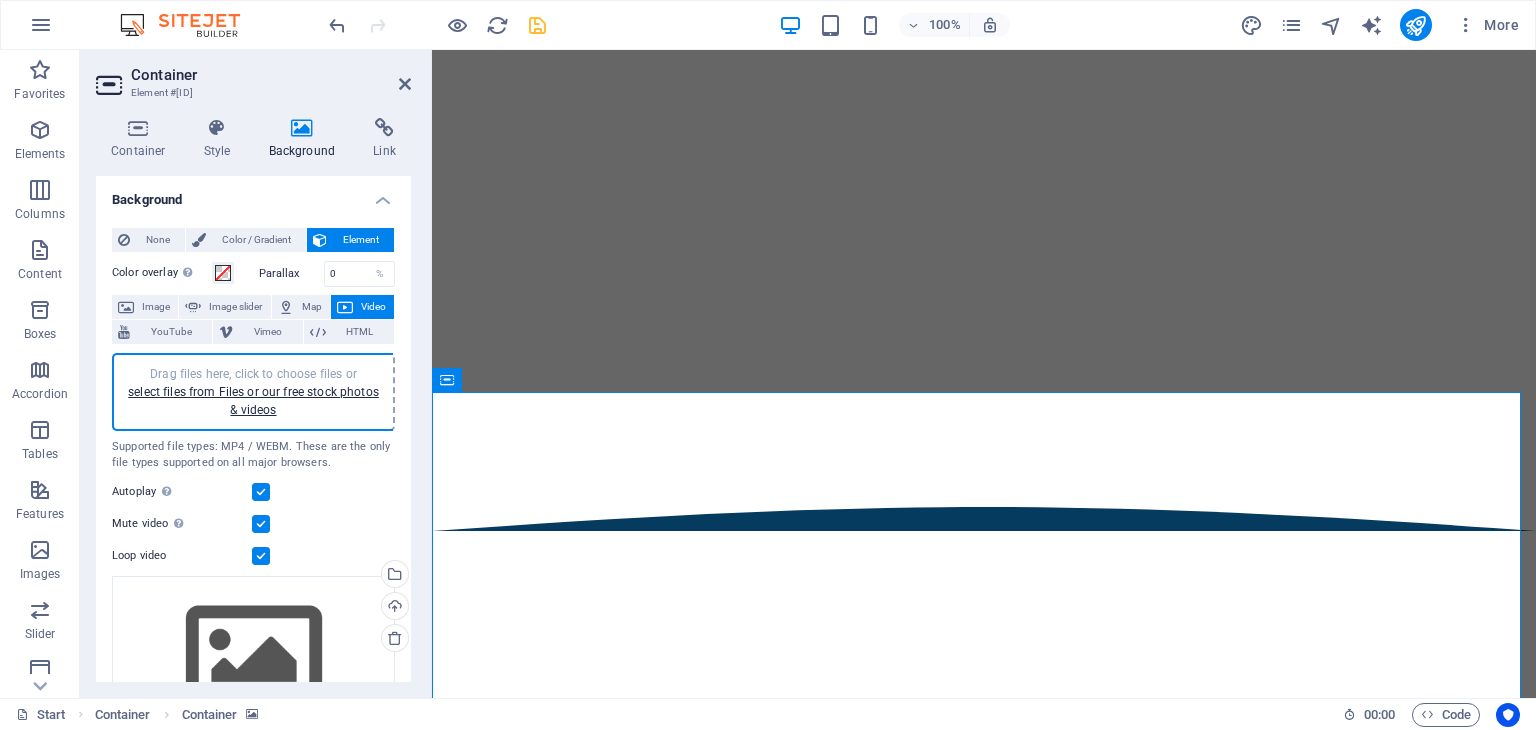scroll, scrollTop: 500, scrollLeft: 0, axis: vertical 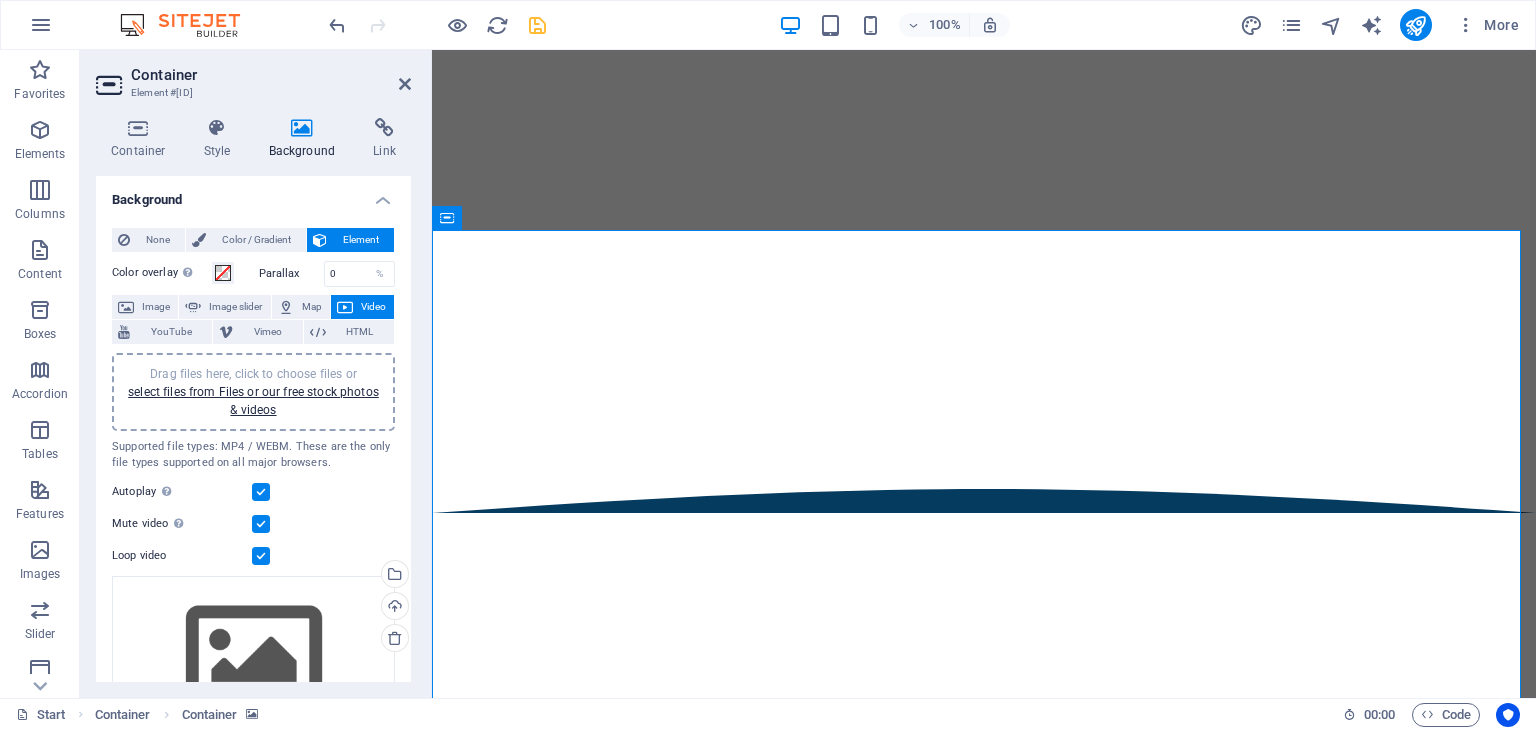 click on "Drag files here, click to choose files or select files from Files or our free stock photos & videos" at bounding box center (253, 392) 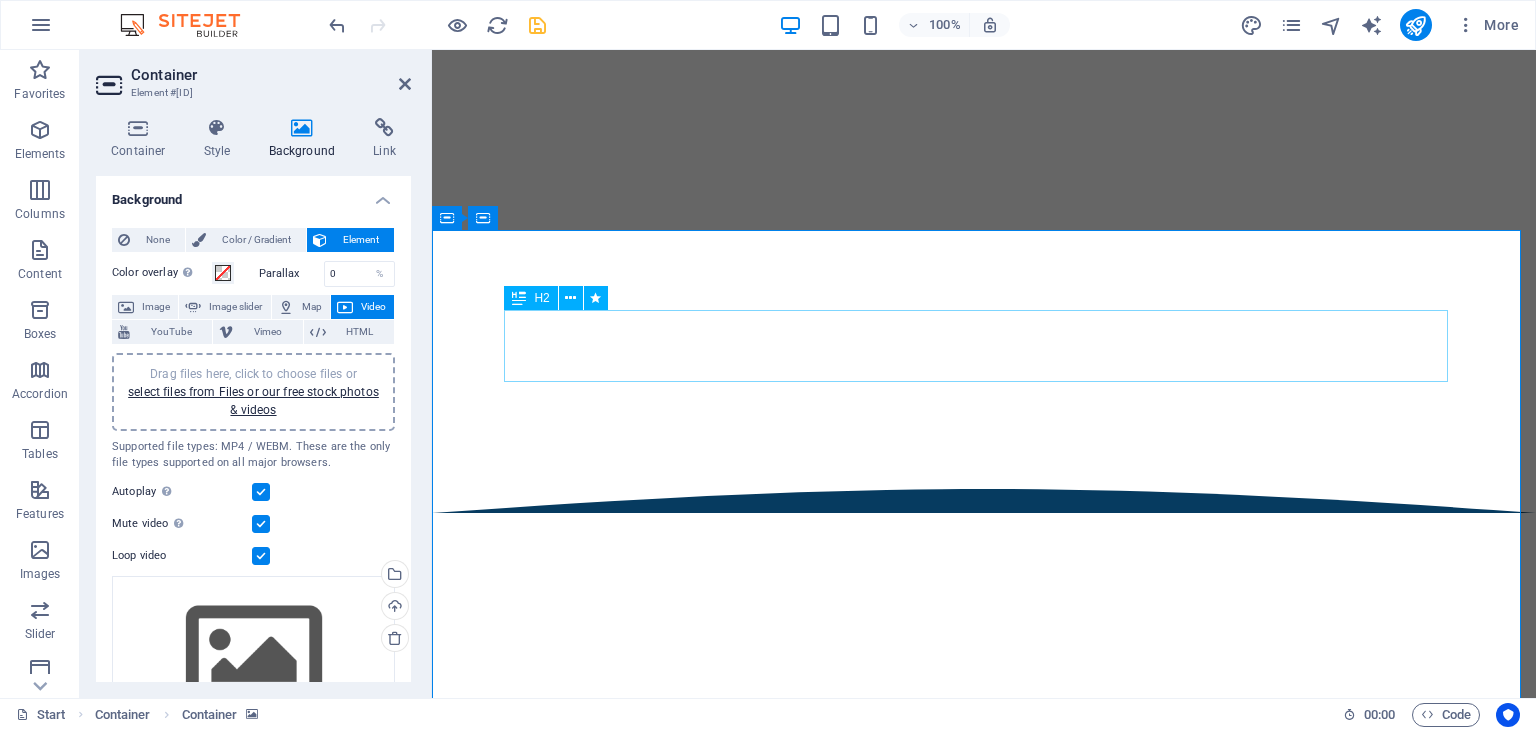 click on "About us Wavv Studios is a passionate digital marketing and design agency dedicated to empowering small businesses. We believe every brand deserves to shine without breaking the bank. Our tailored solutions combine creativity and strategy to help start-ups and growing businesses build a strong online presence, attract customers, and achieve lasting success BRANDING & DESIGN Logo Design Business Portfolios Company Profiles Pricelists Catalogues Brochures Product Labels etc. SOCIAL MEDIA MANAGEMENT Content Creation (Graphics & Captions) Page Setup & Optimization Hashtag Research Post Scheduling Community Engagement DIGITAL MARKETING Ad Design & Campaign Setup (Meta, Google, etc.) Content Marketing Email Marketing Campaigns Newsletter Design & Automation" at bounding box center [984, 1456] 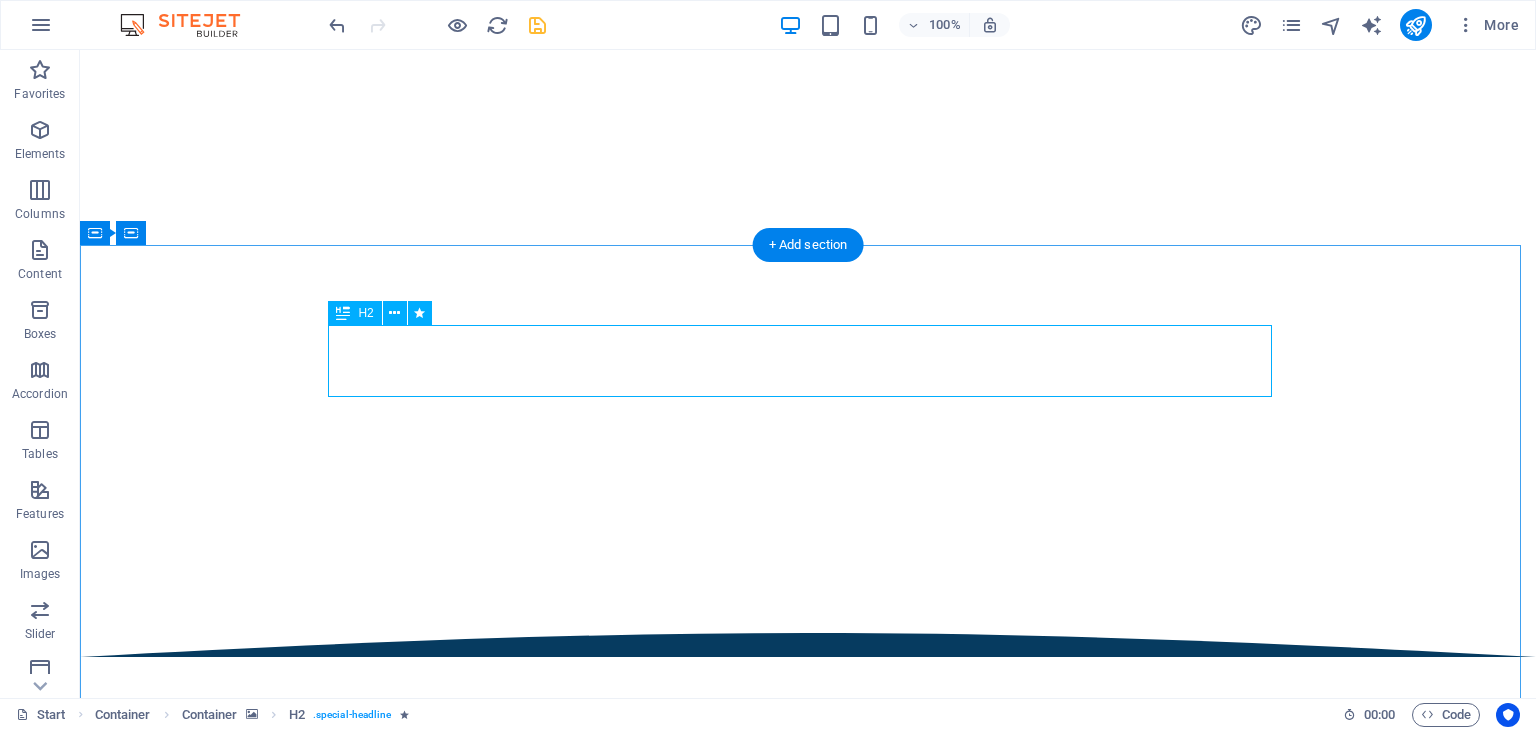 scroll, scrollTop: 166, scrollLeft: 0, axis: vertical 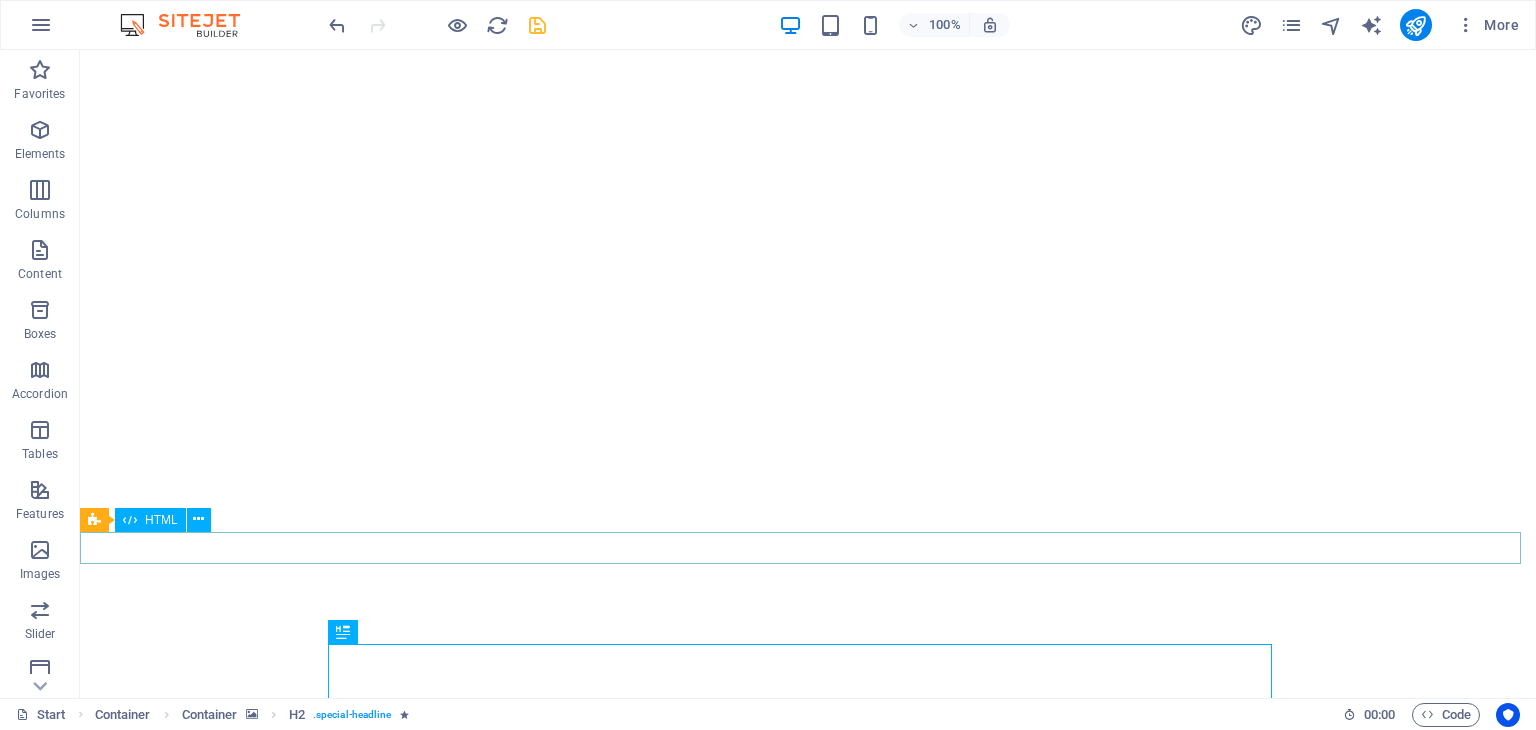 click at bounding box center (808, 831) 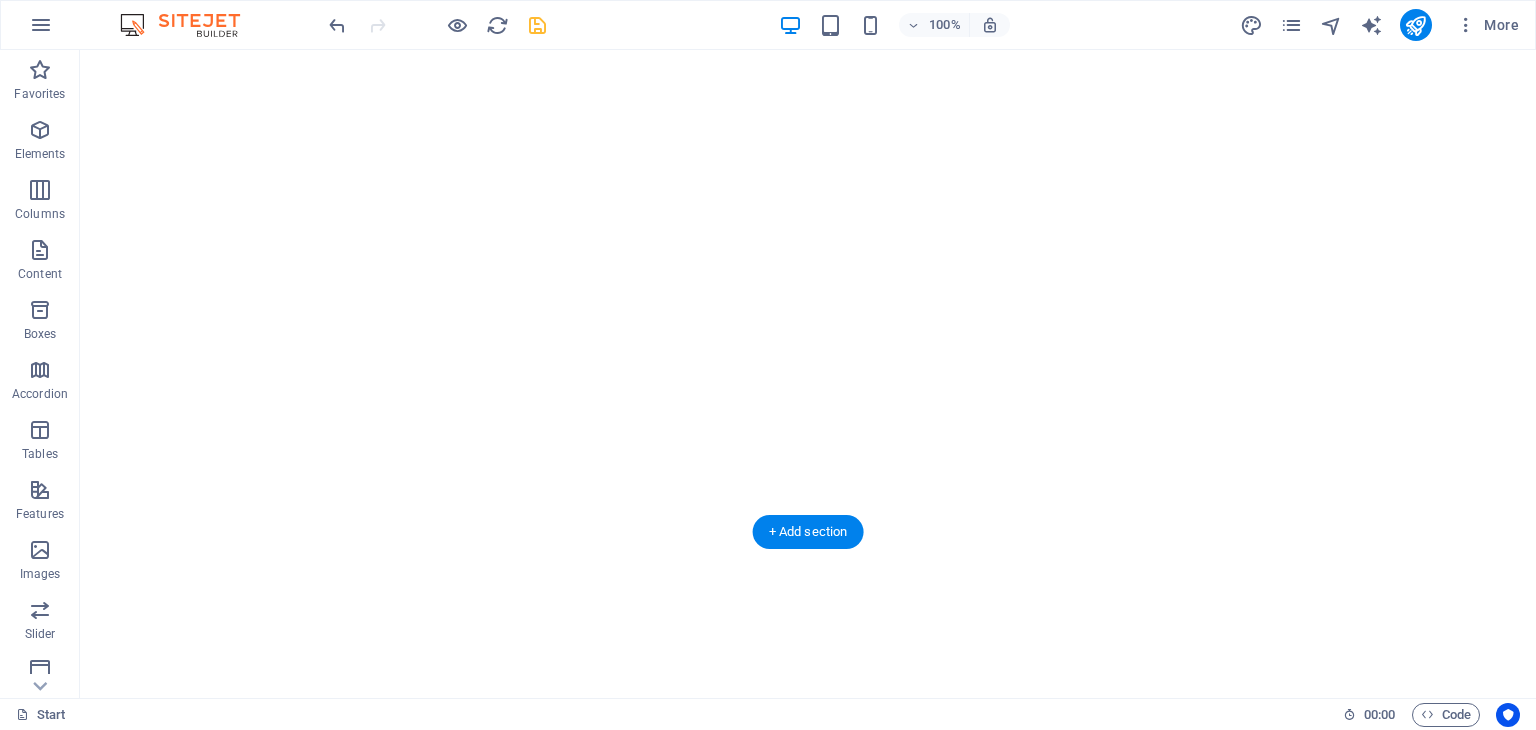 click at bounding box center (808, 308) 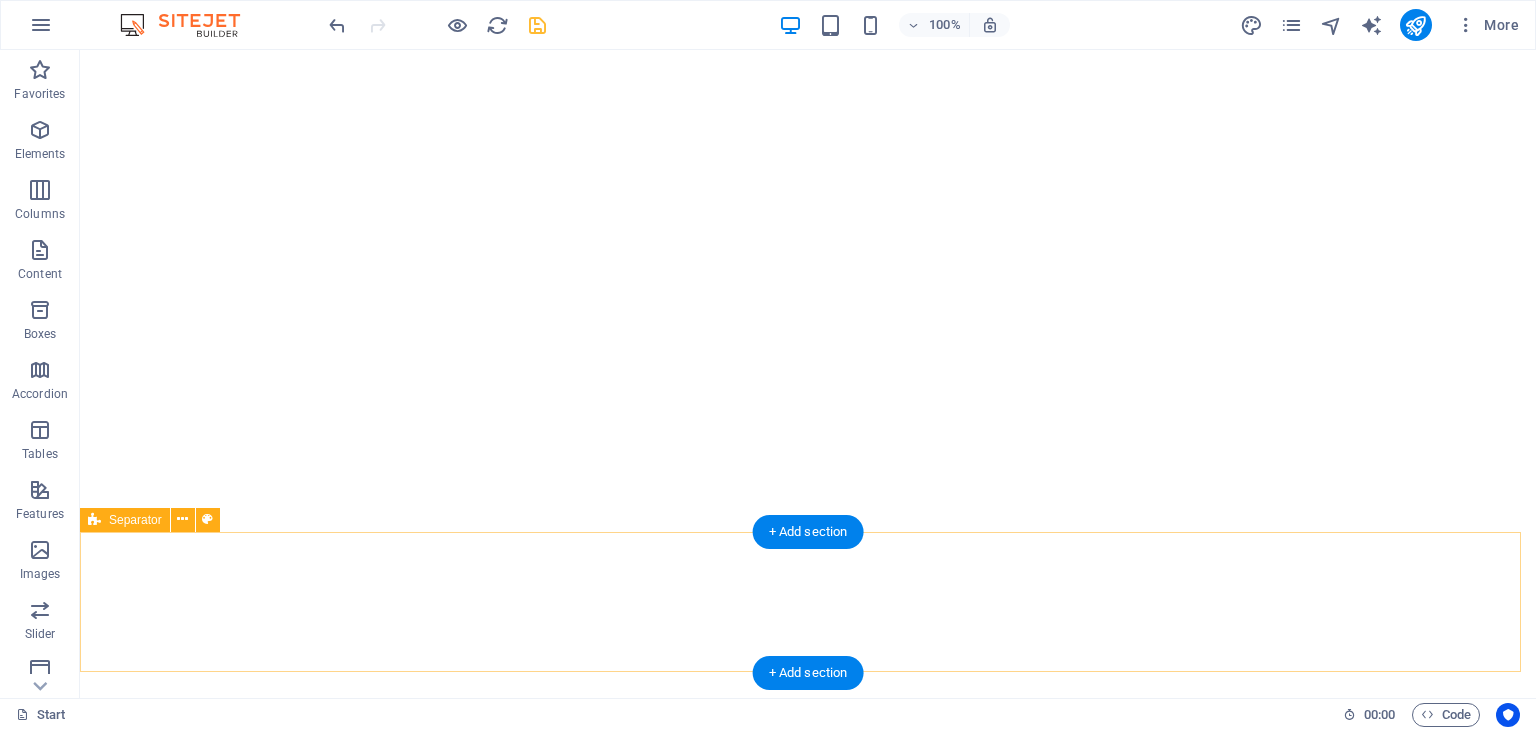 click on "Drop content here or  Add elements  Paste clipboard" at bounding box center (808, 886) 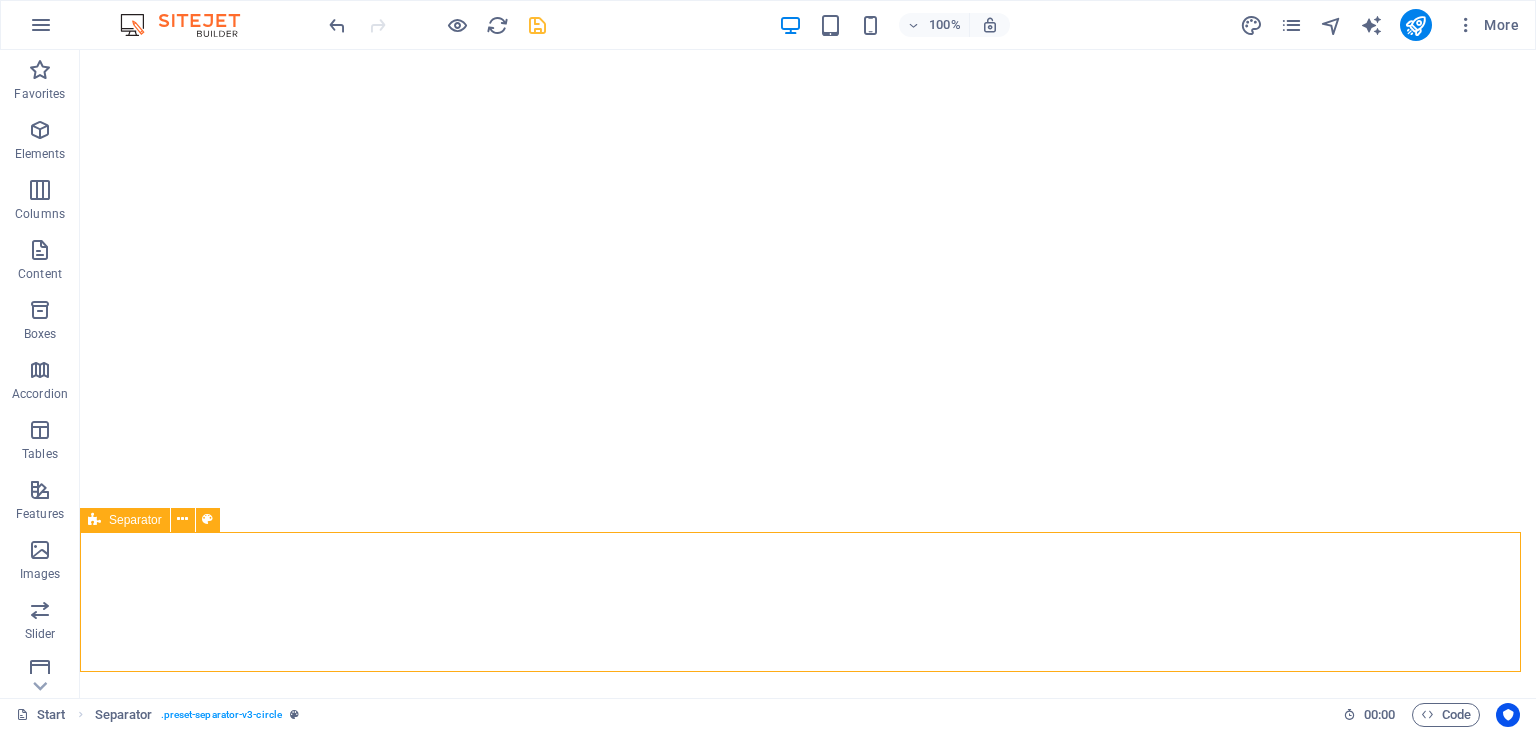 click on "Separator" at bounding box center [135, 520] 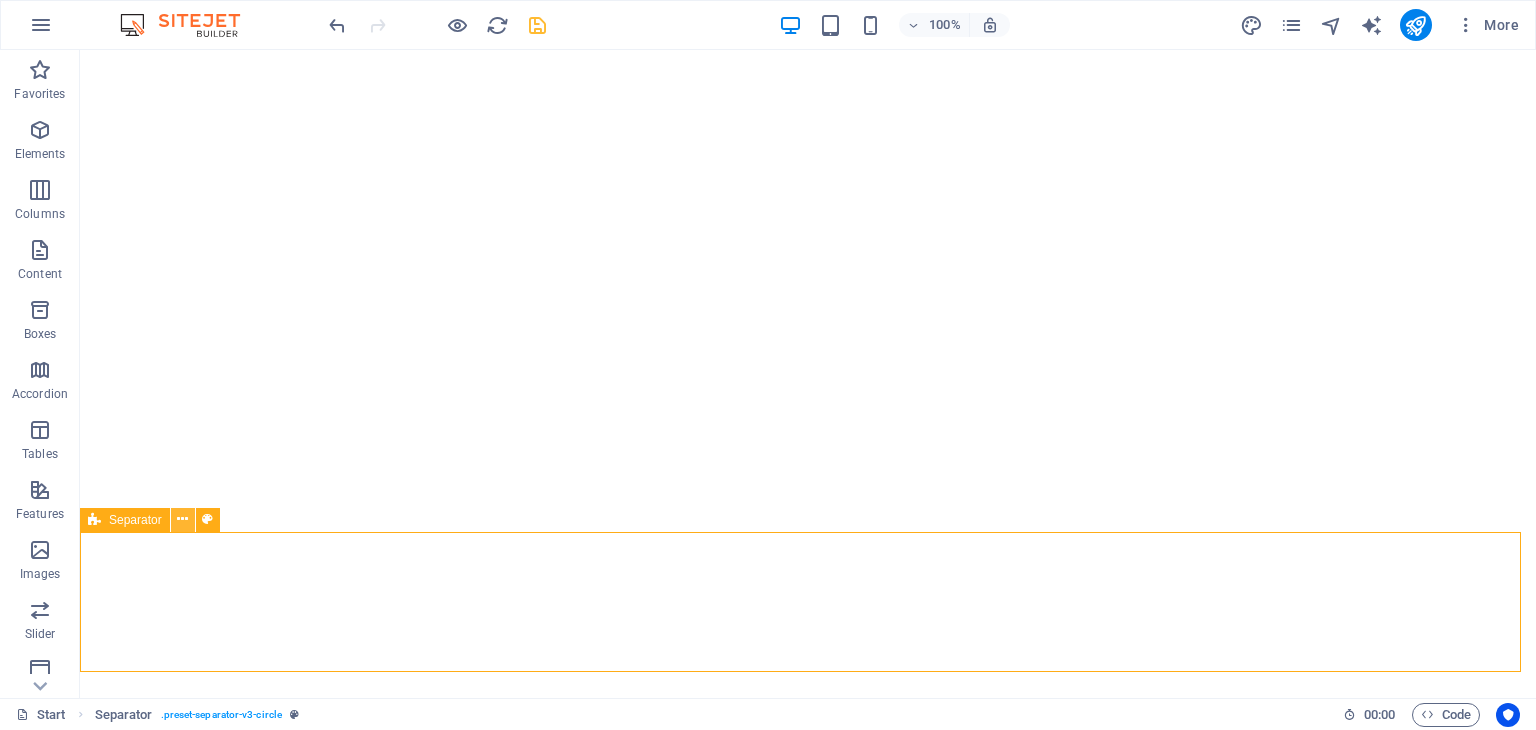 click at bounding box center [182, 519] 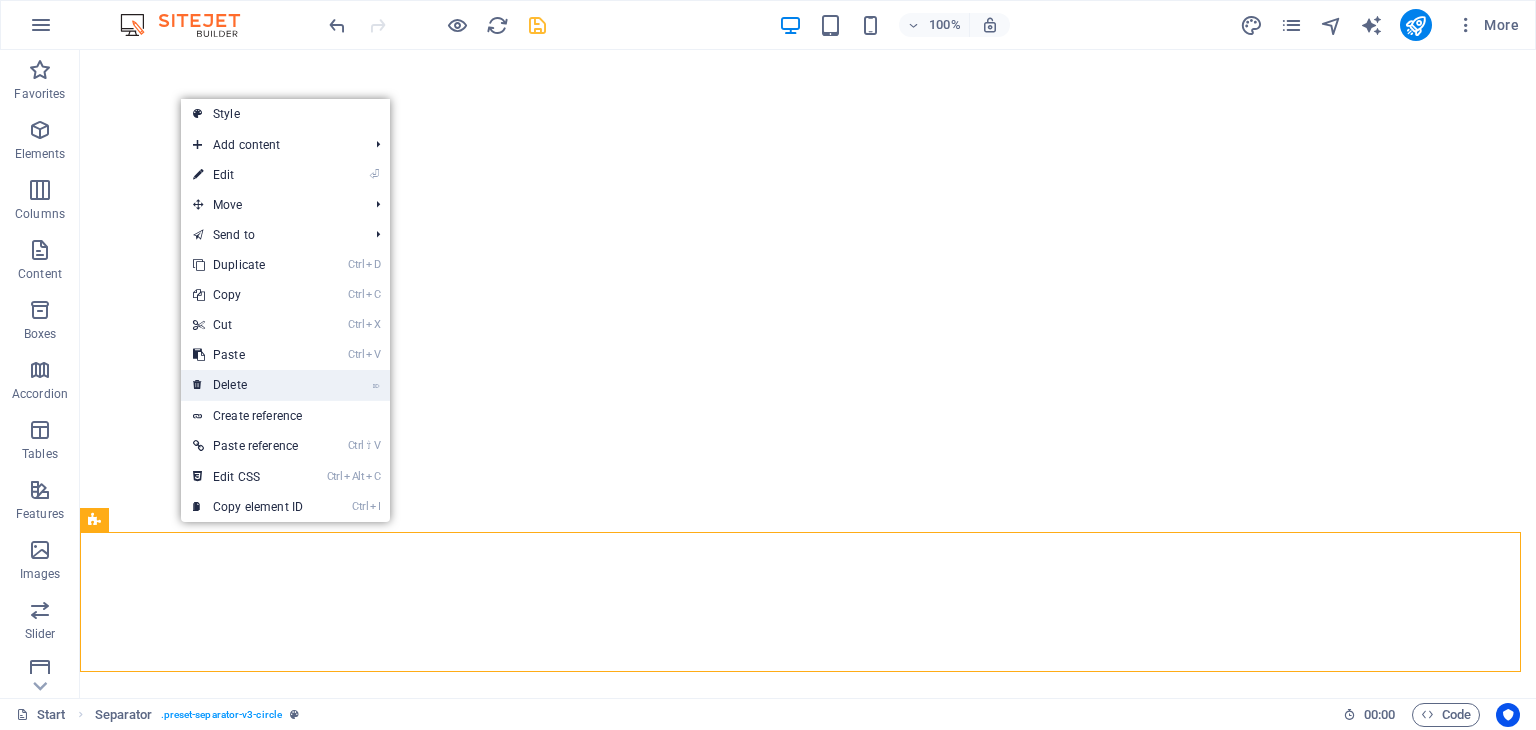 click on "⌦  Delete" at bounding box center (248, 385) 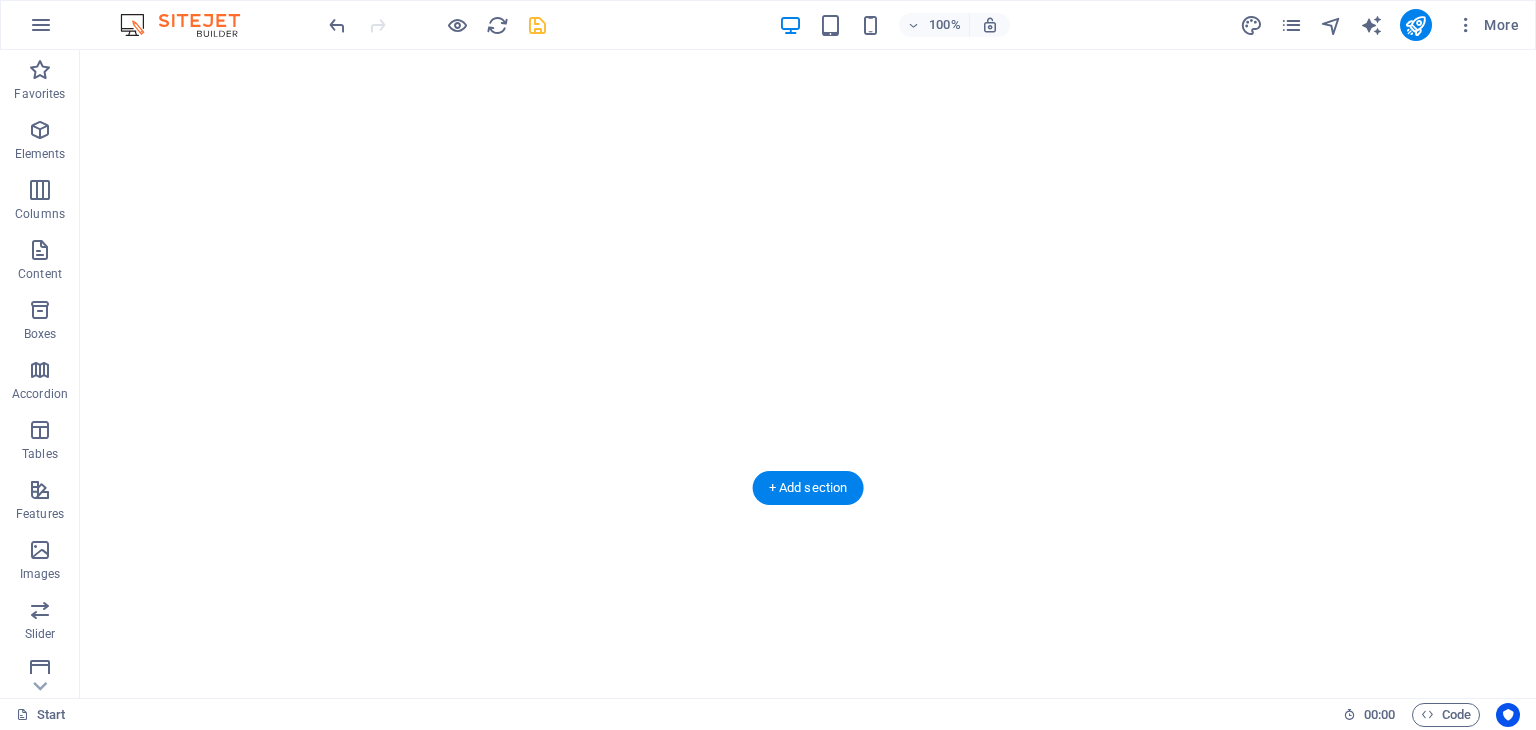 scroll, scrollTop: 500, scrollLeft: 0, axis: vertical 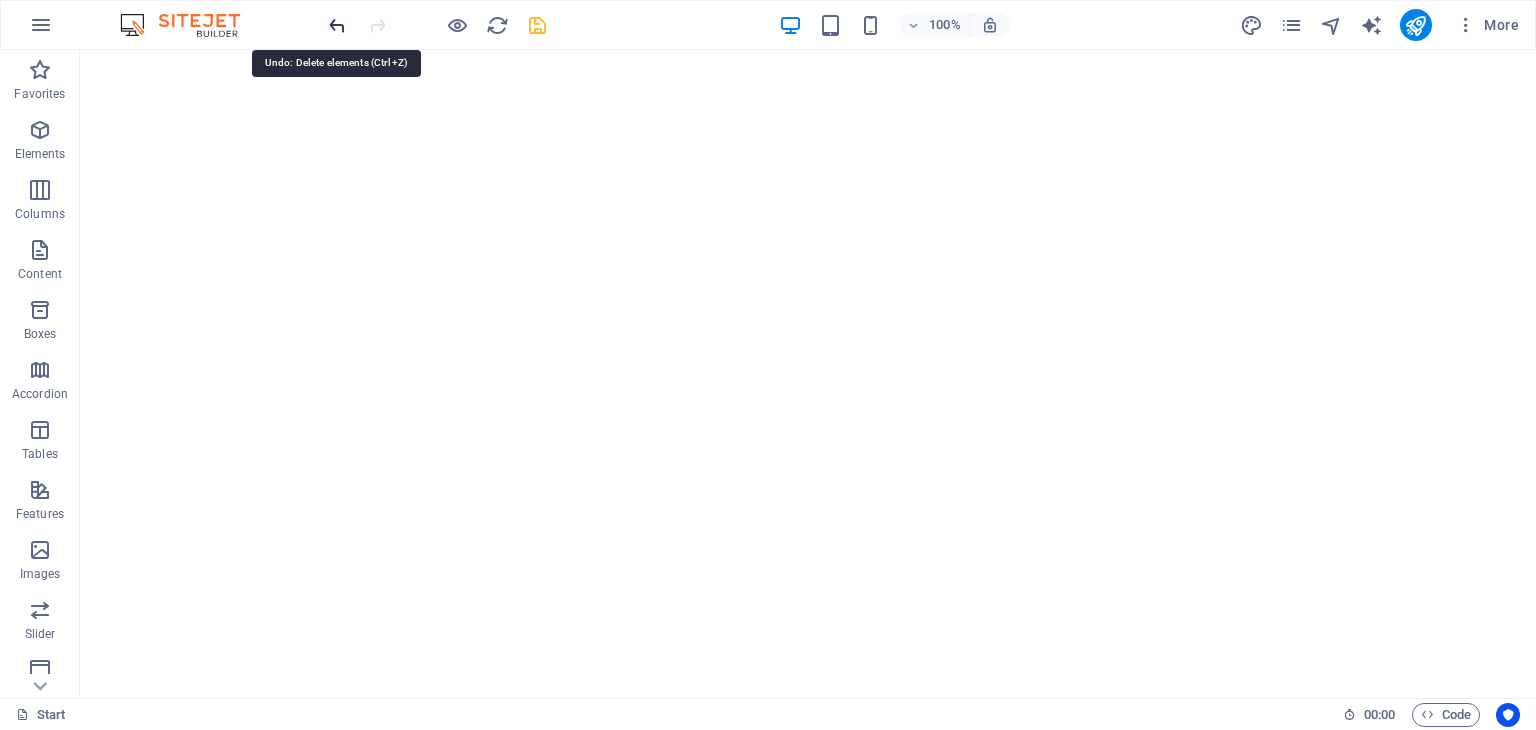 click at bounding box center [337, 25] 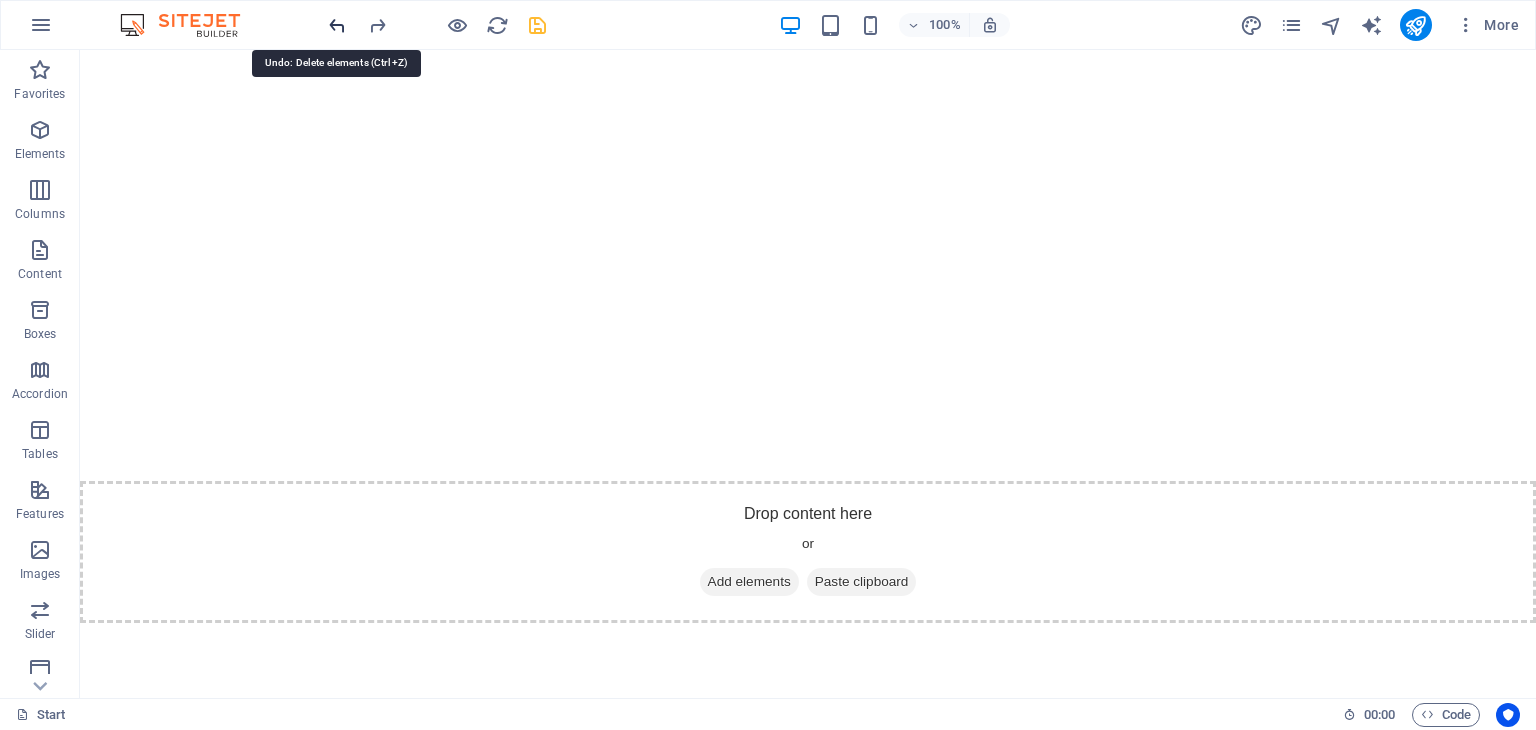 click at bounding box center (337, 25) 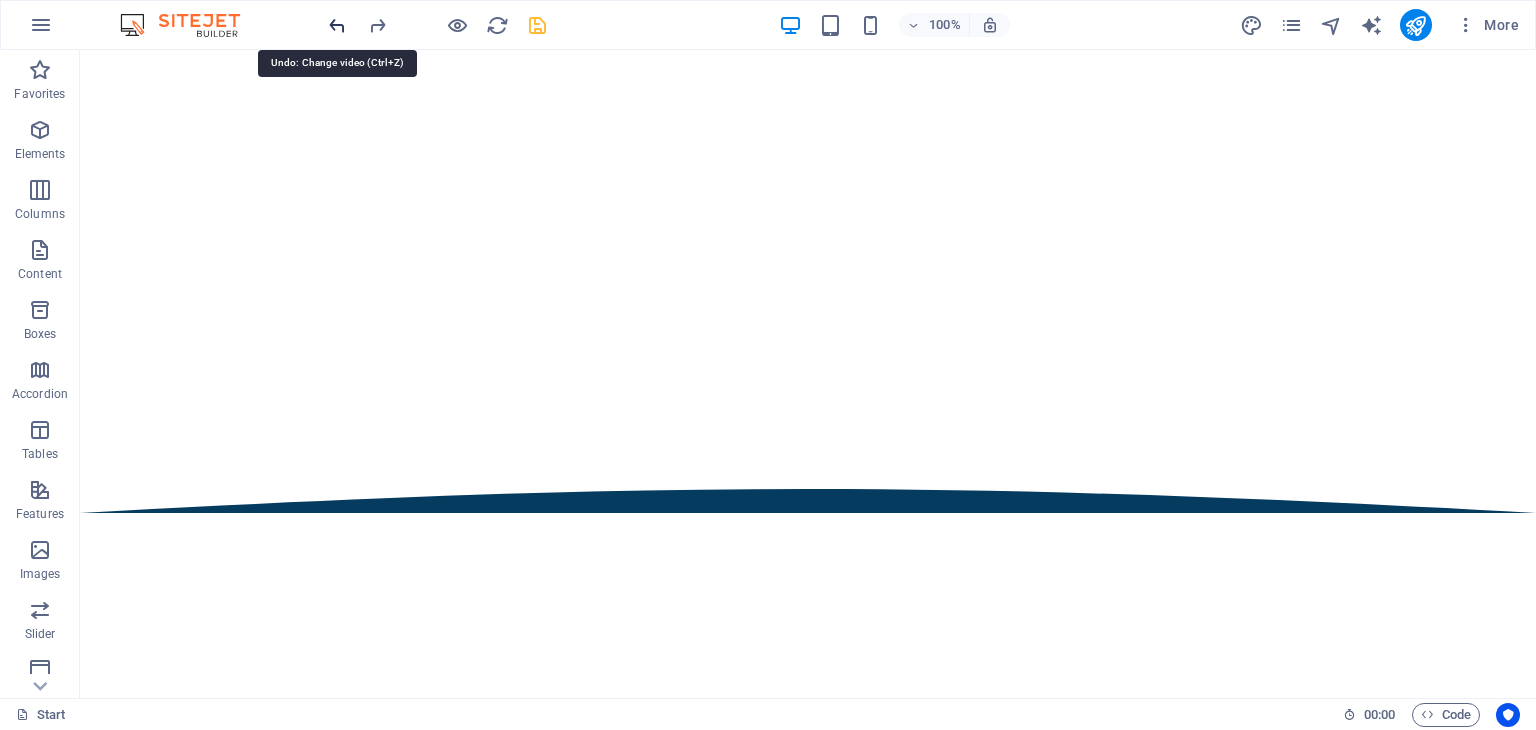 click at bounding box center [337, 25] 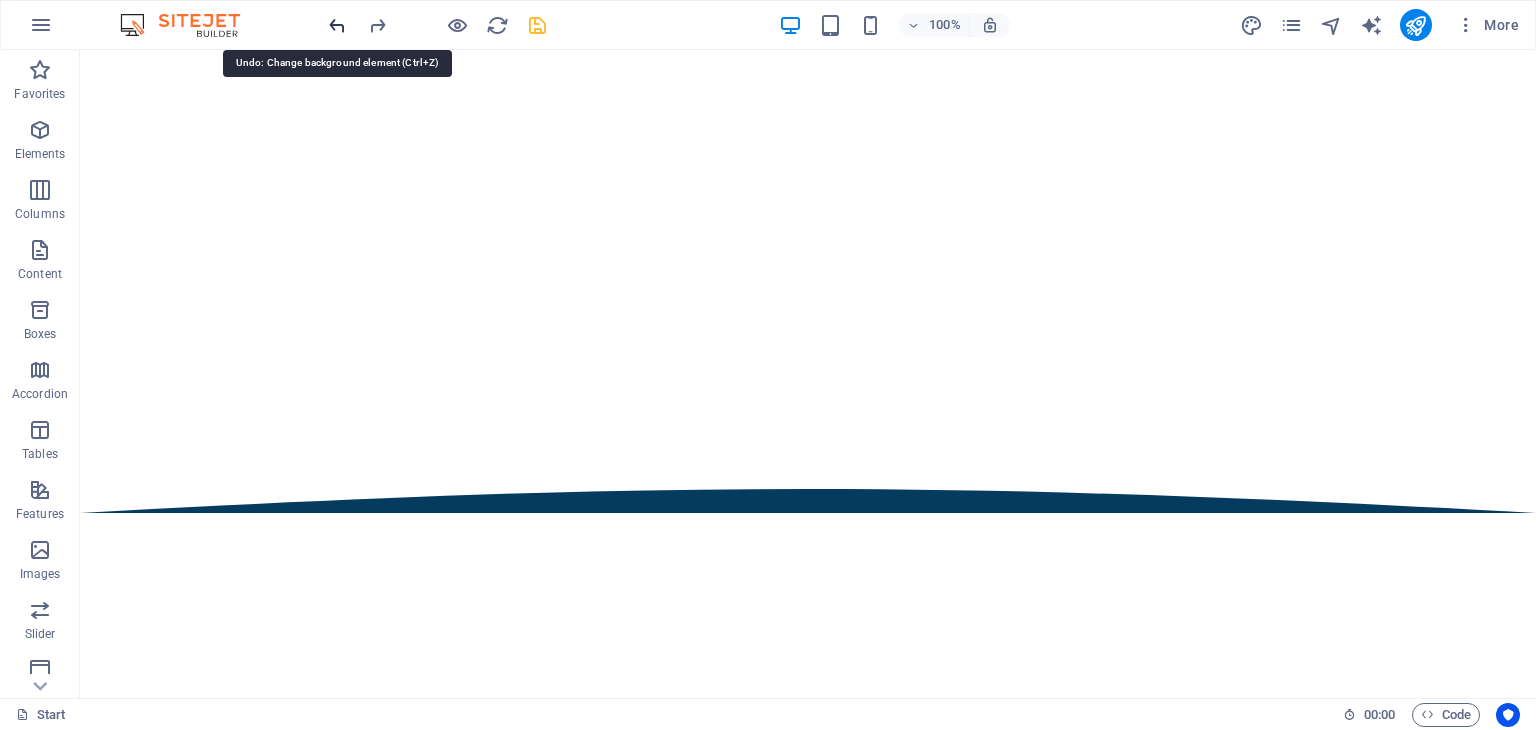 click at bounding box center (337, 25) 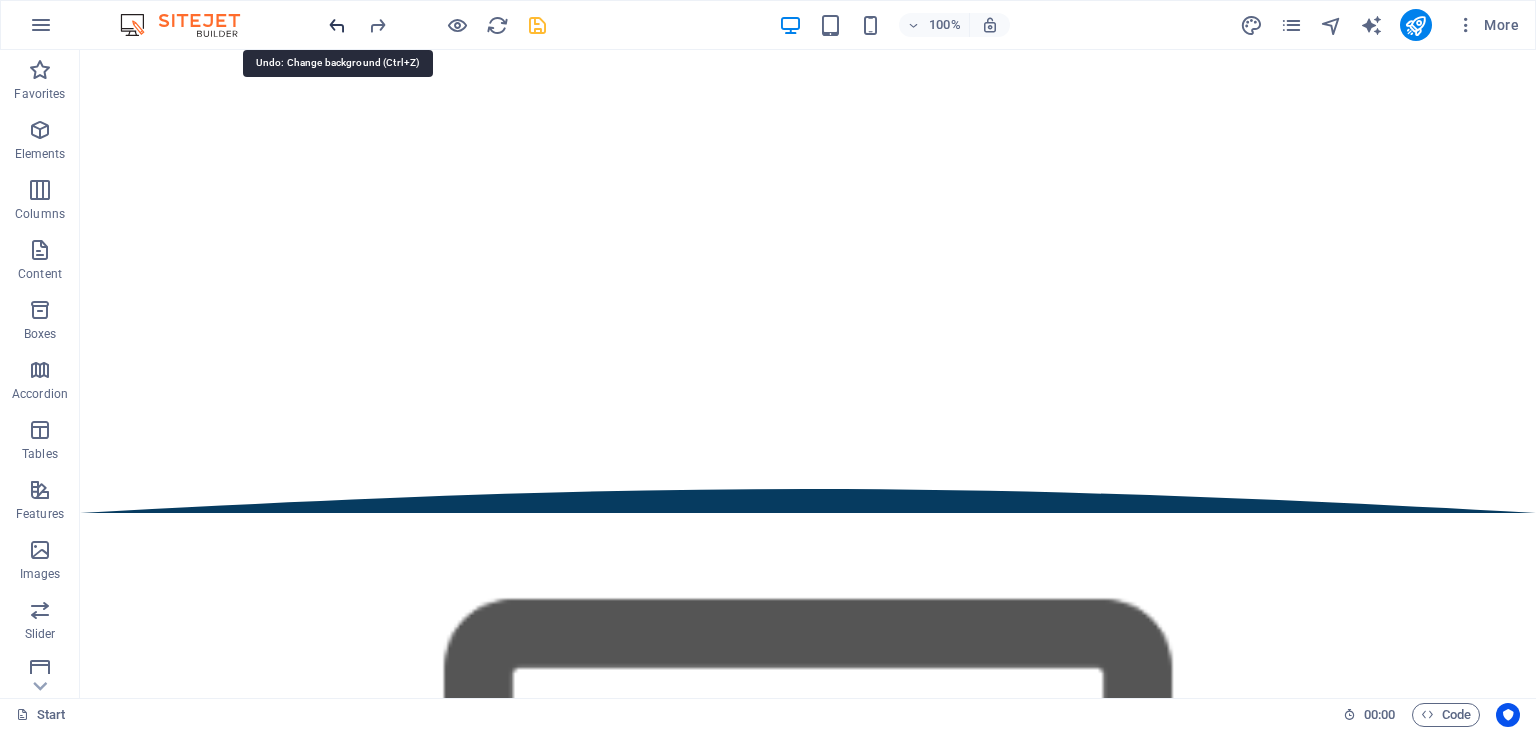 click at bounding box center [337, 25] 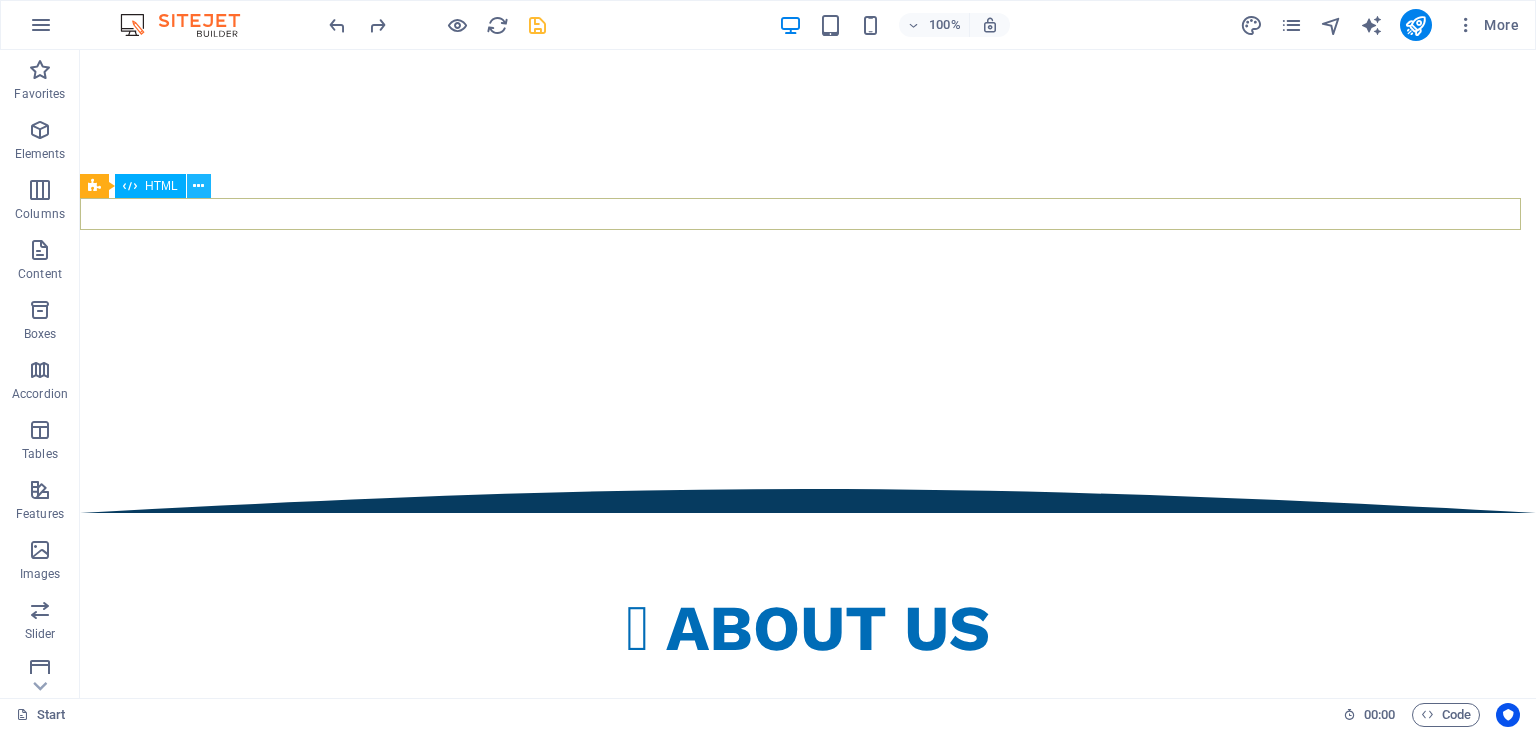 click at bounding box center [198, 186] 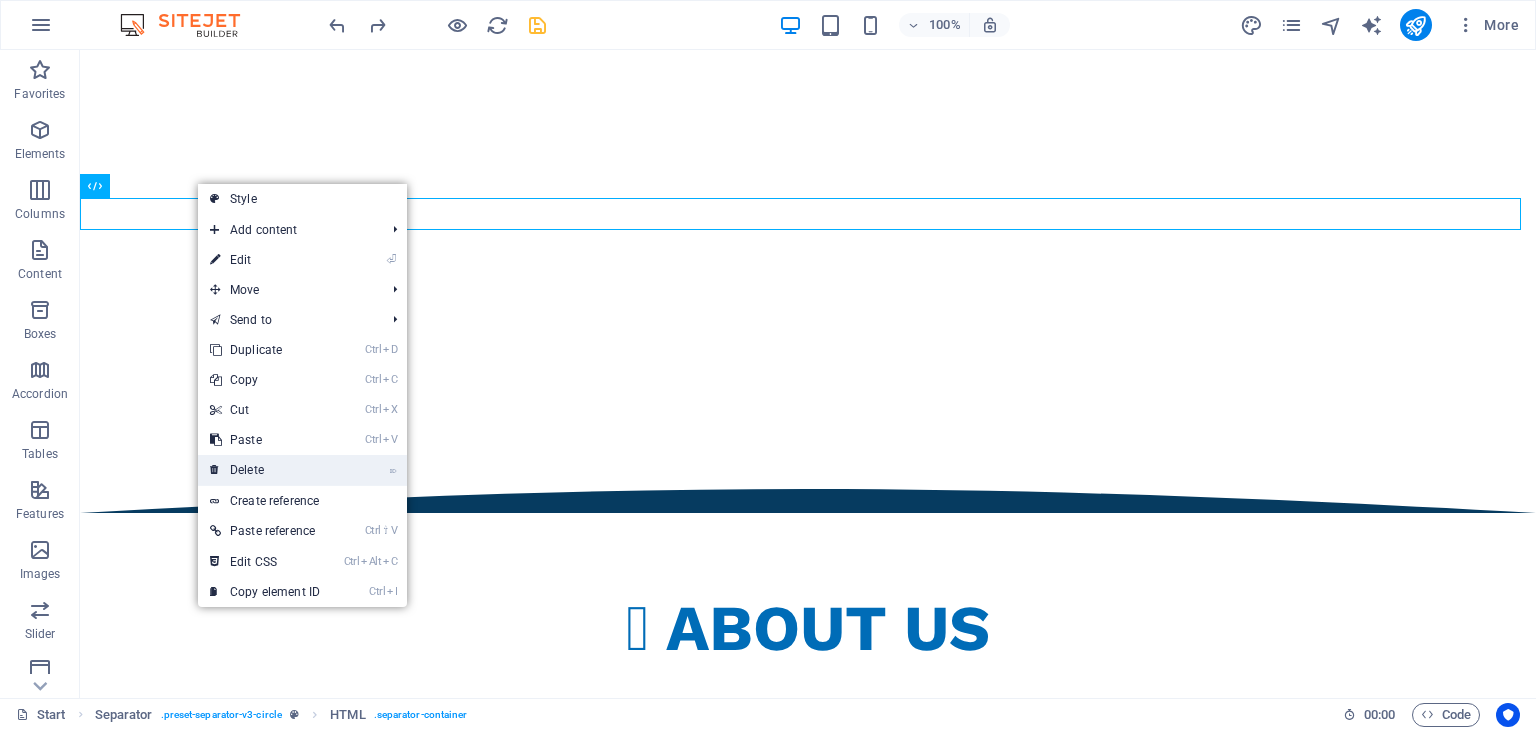 click on "⌦  Delete" at bounding box center (265, 470) 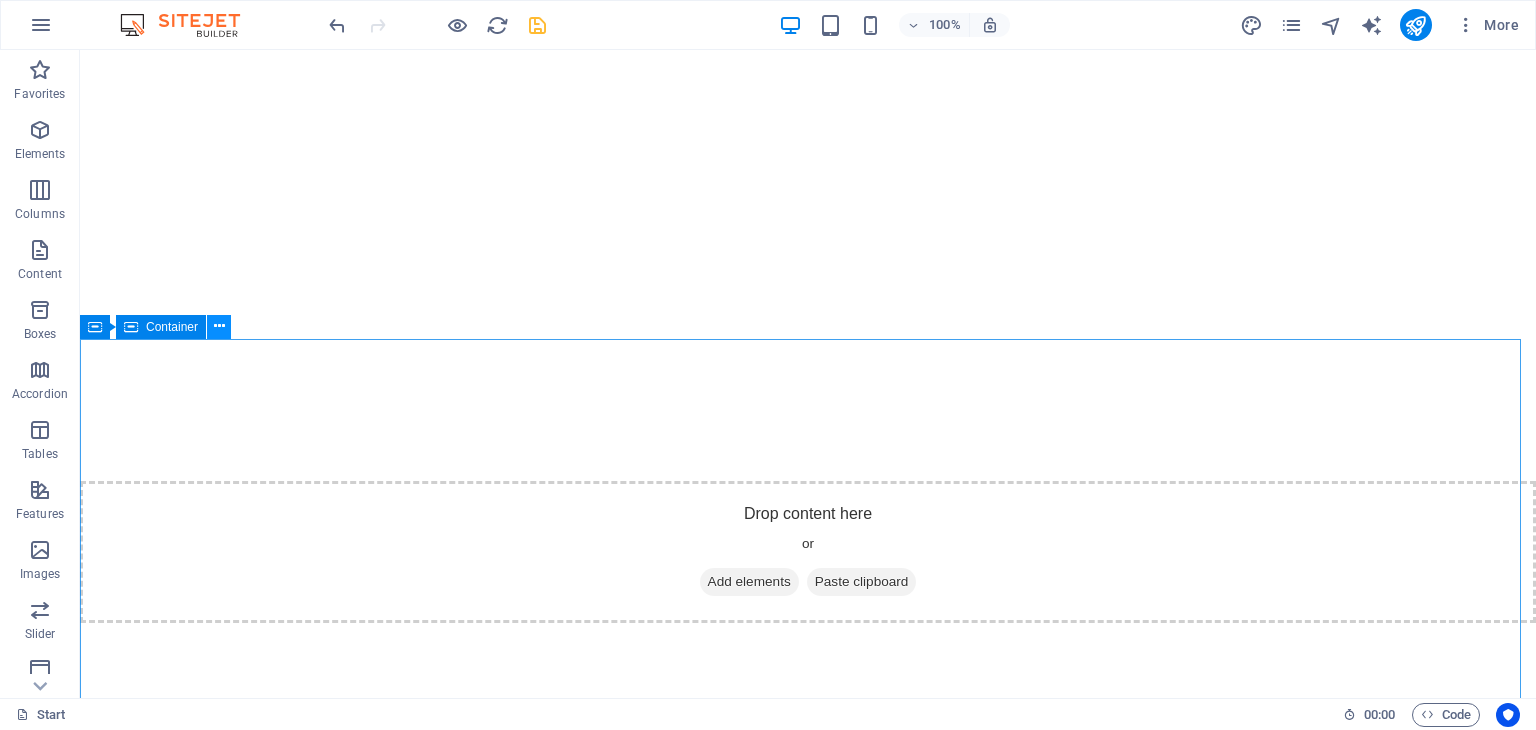 click at bounding box center [219, 326] 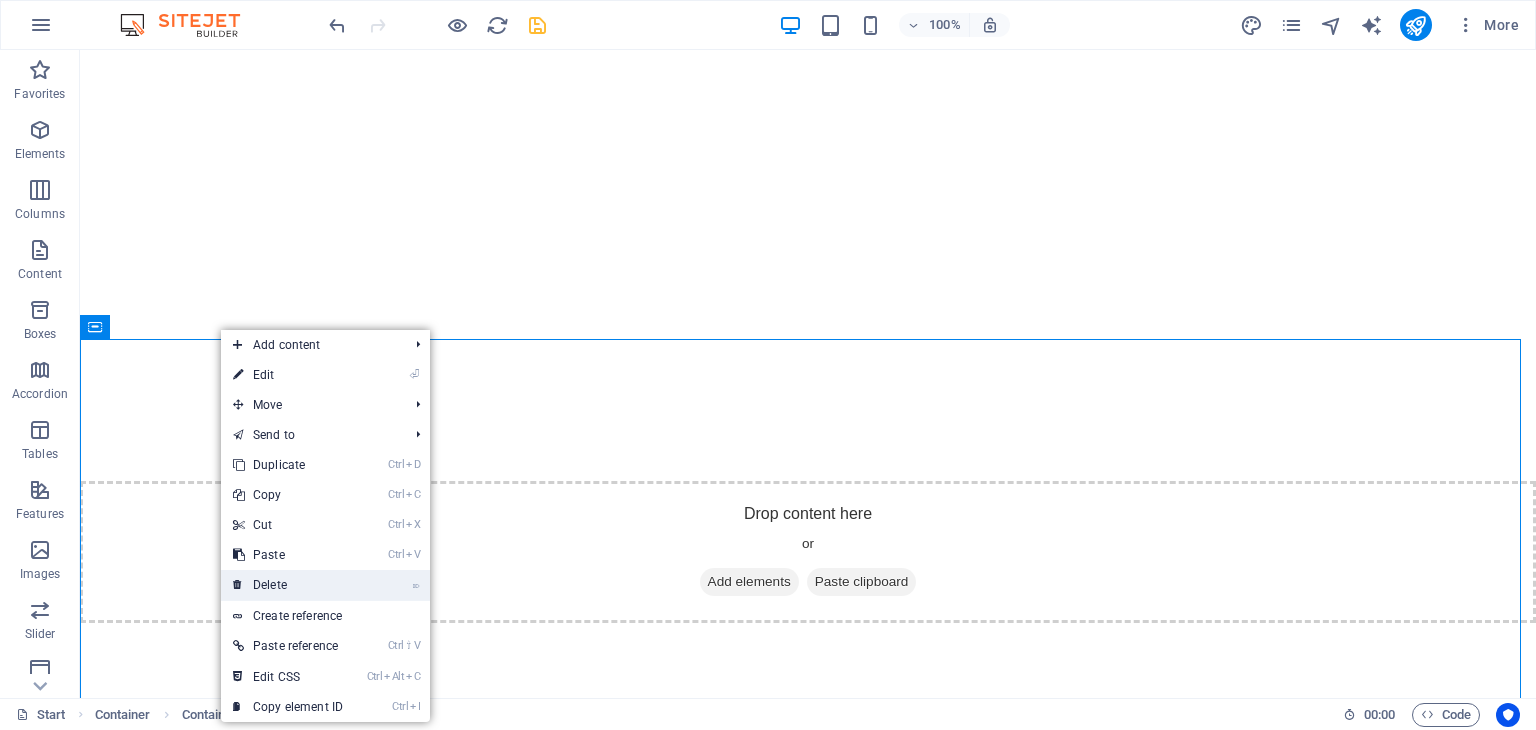 click on "⌦  Delete" at bounding box center (288, 585) 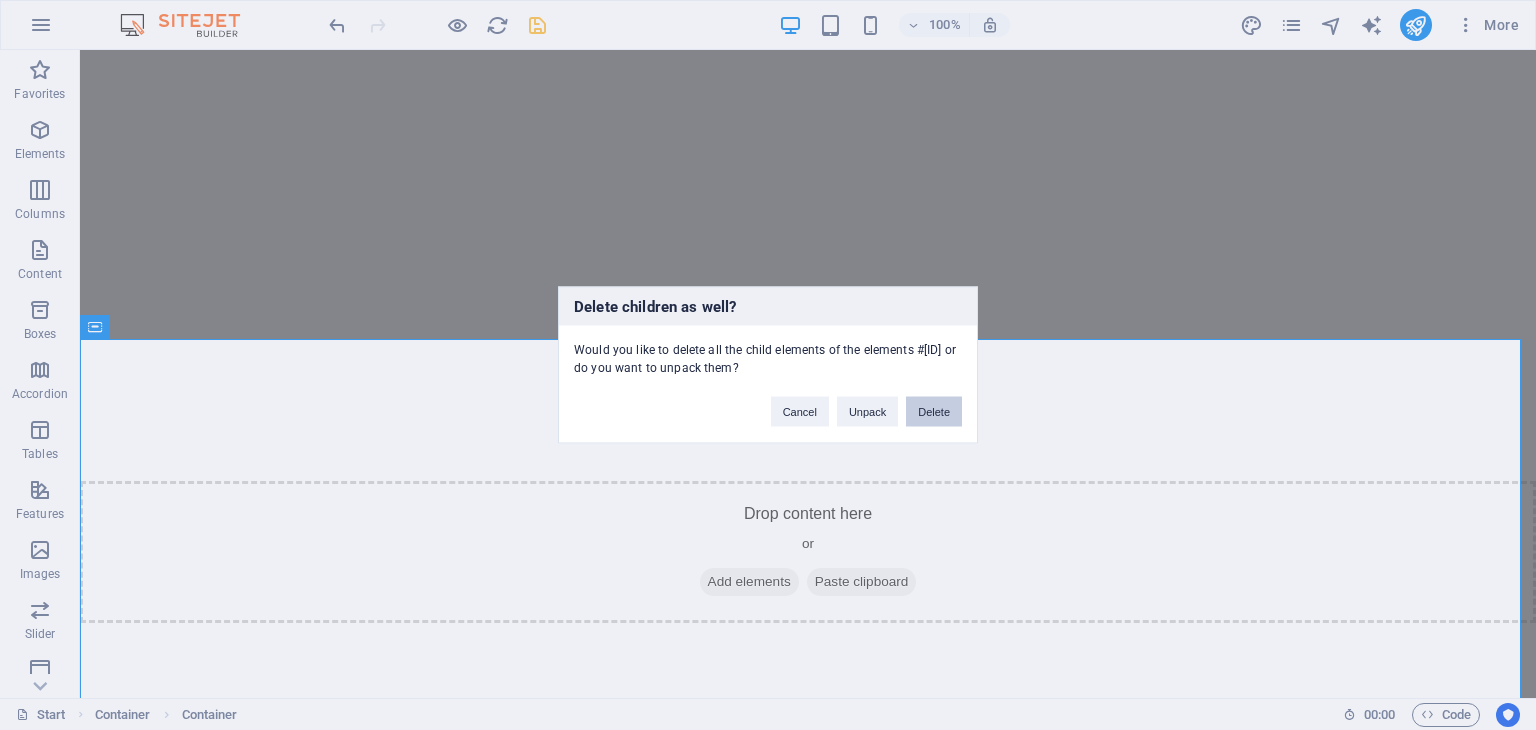 click on "Delete" at bounding box center (934, 412) 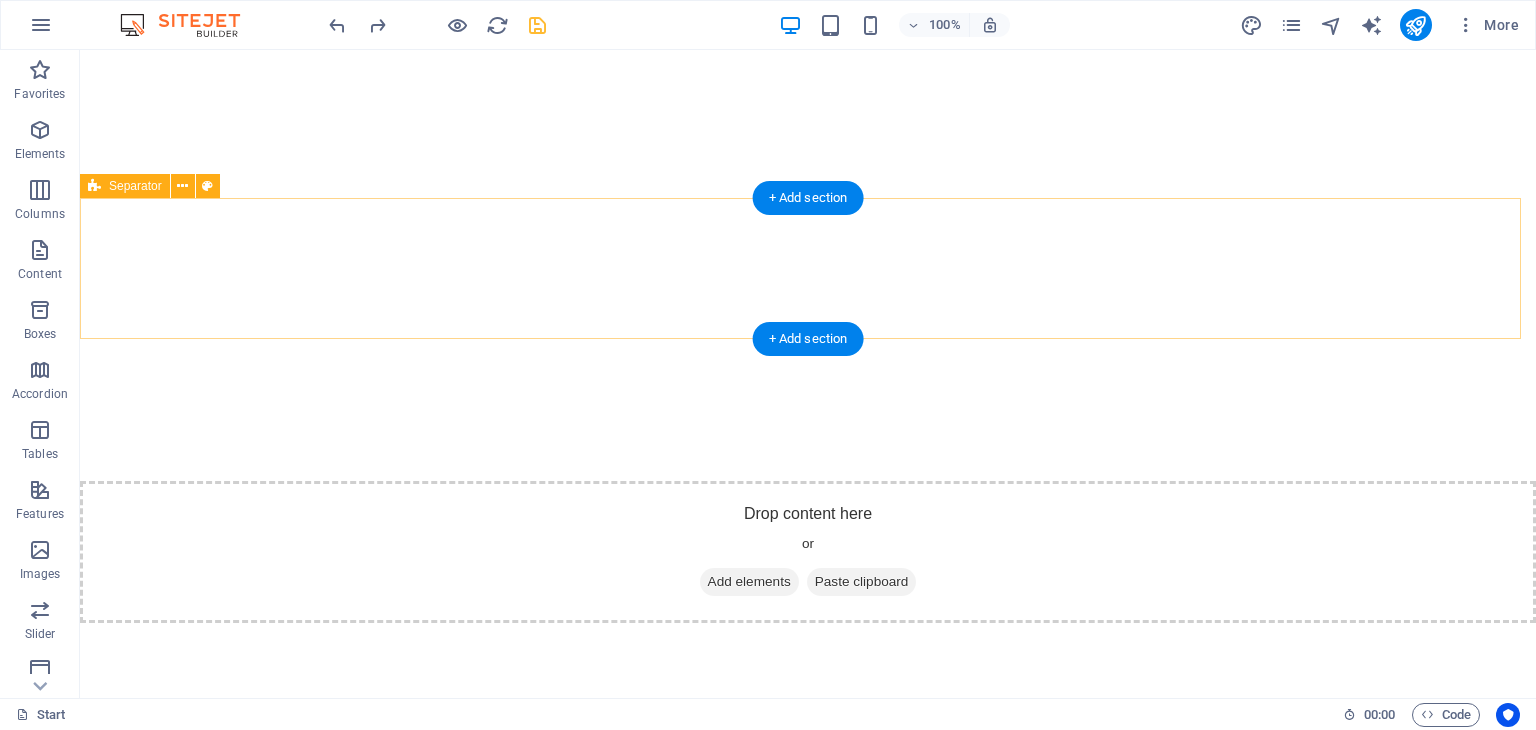 click on "Drop content here or  Add elements  Paste clipboard" at bounding box center (808, 552) 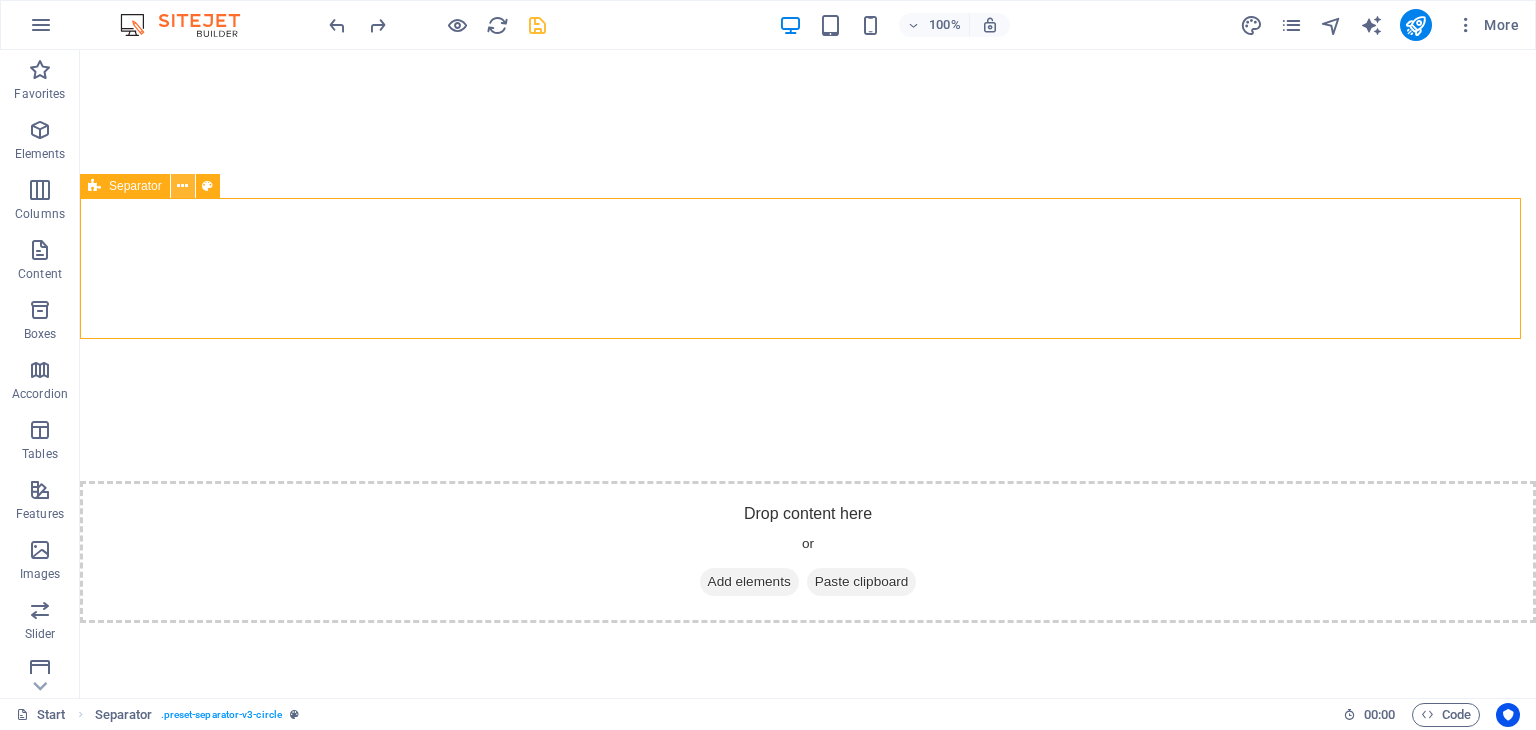 click at bounding box center [182, 186] 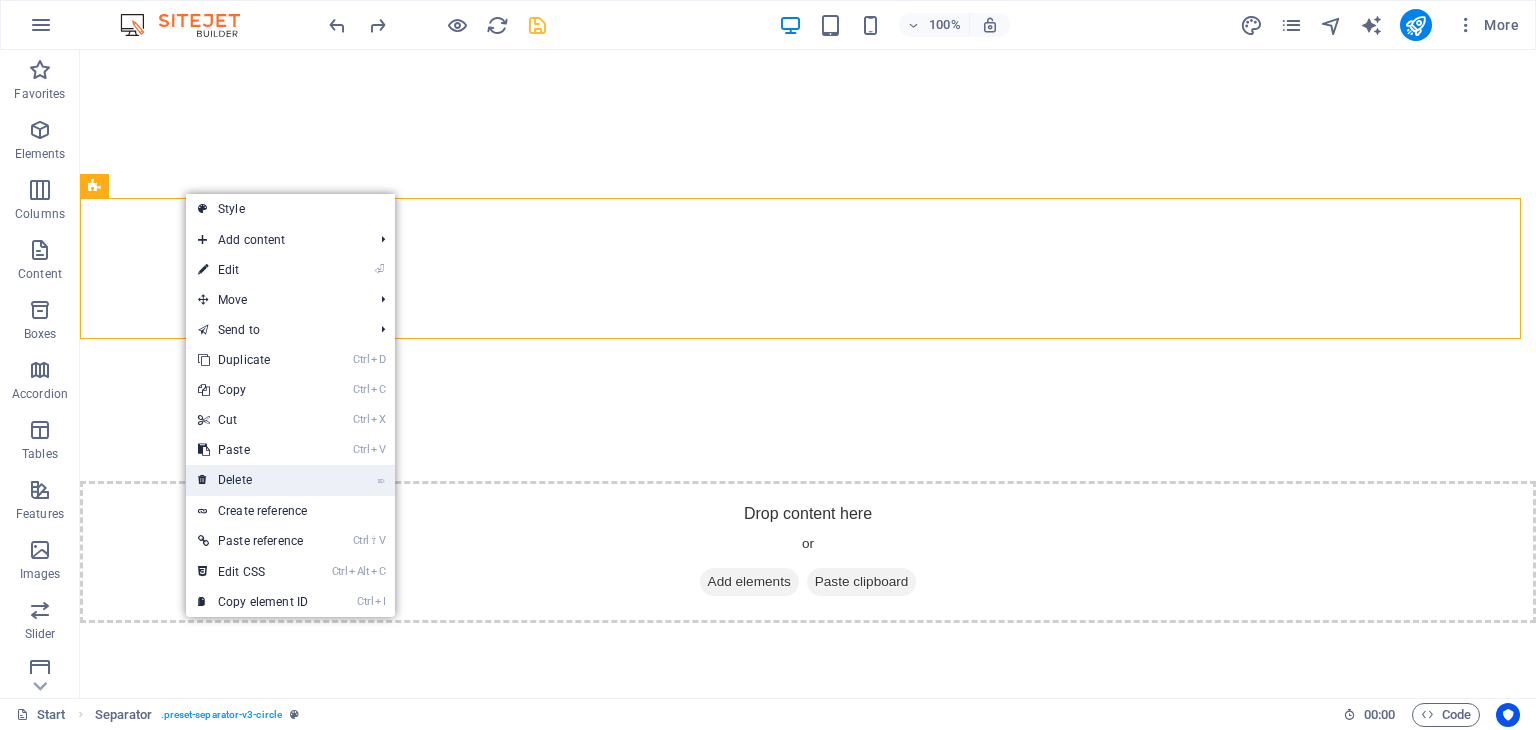 drag, startPoint x: 292, startPoint y: 465, endPoint x: 212, endPoint y: 413, distance: 95.41489 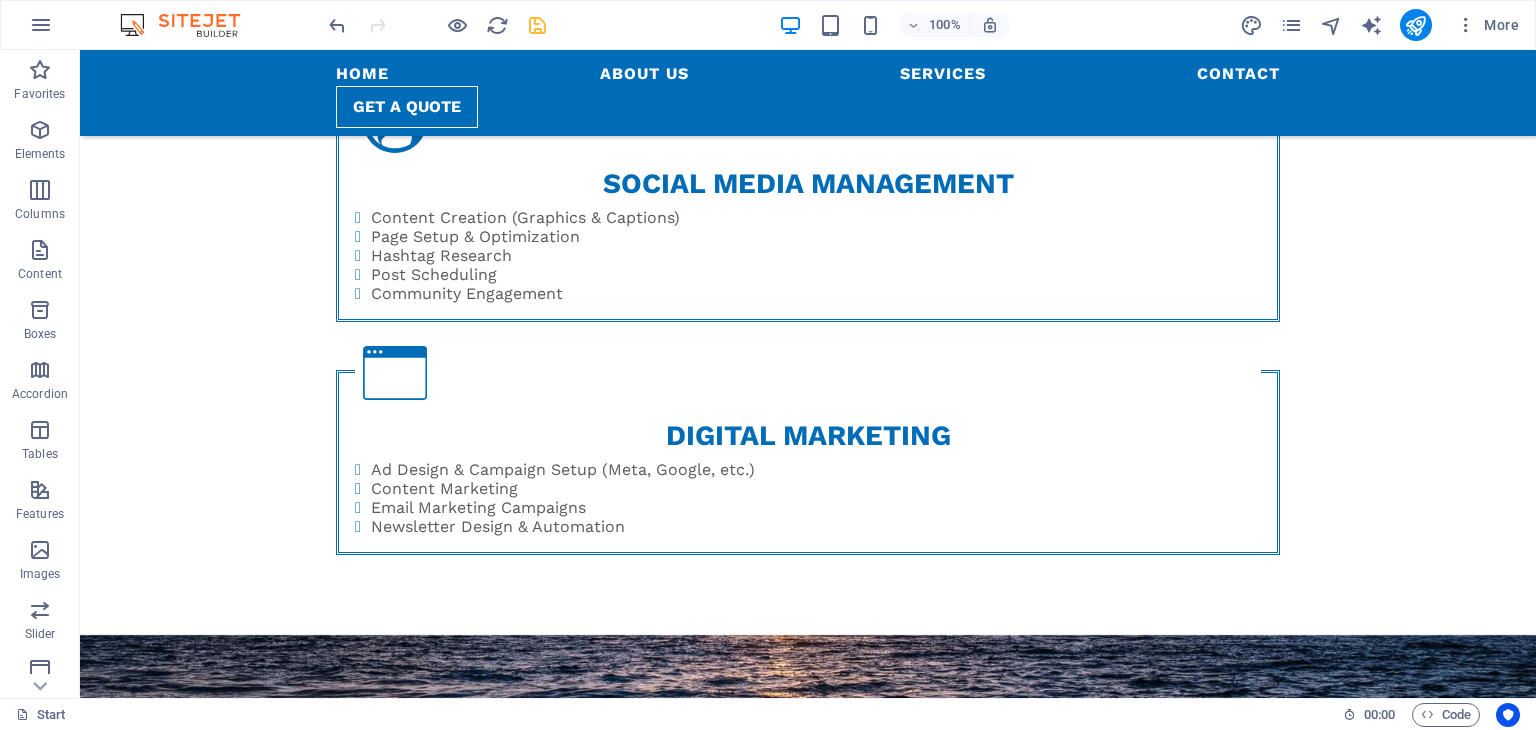 scroll, scrollTop: 1378, scrollLeft: 0, axis: vertical 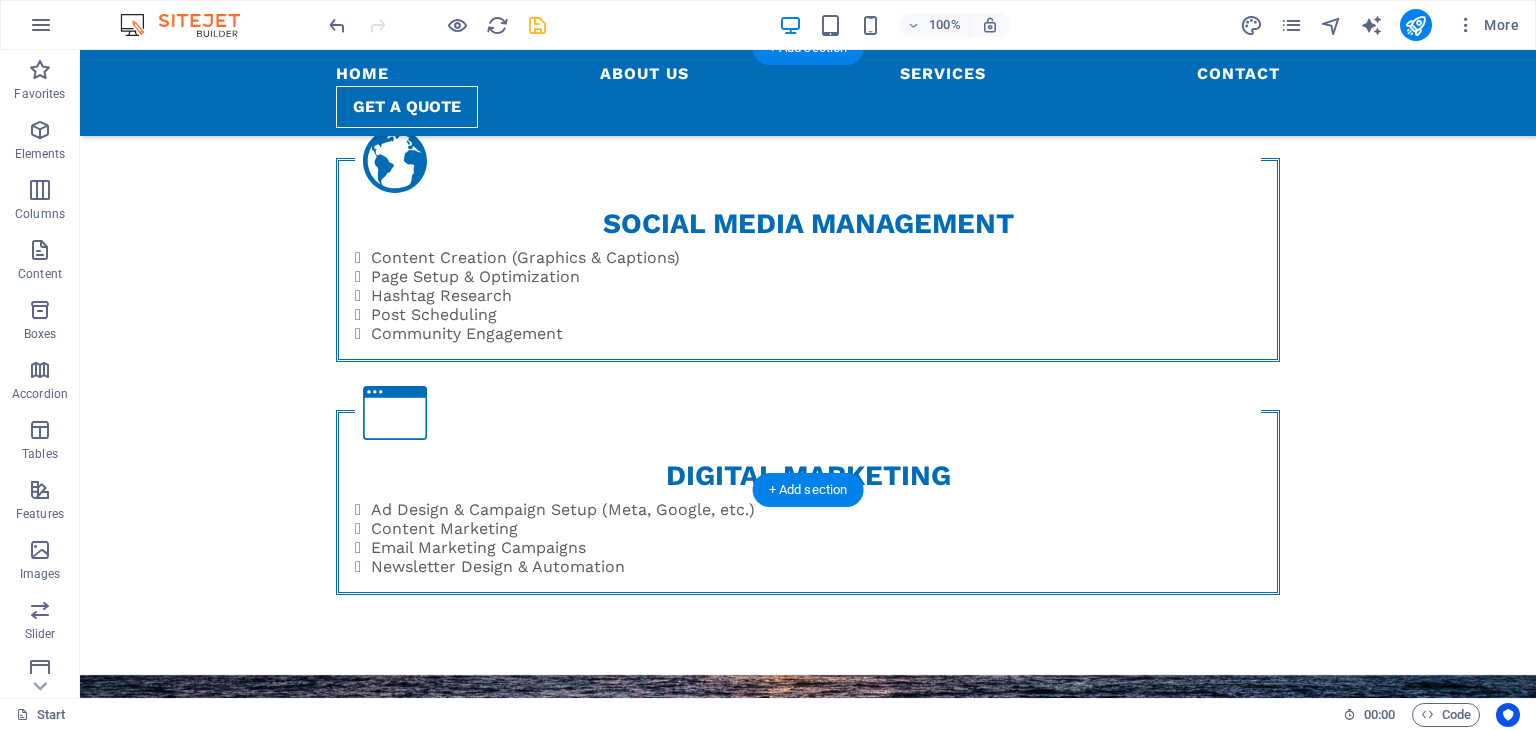 click at bounding box center [808, 896] 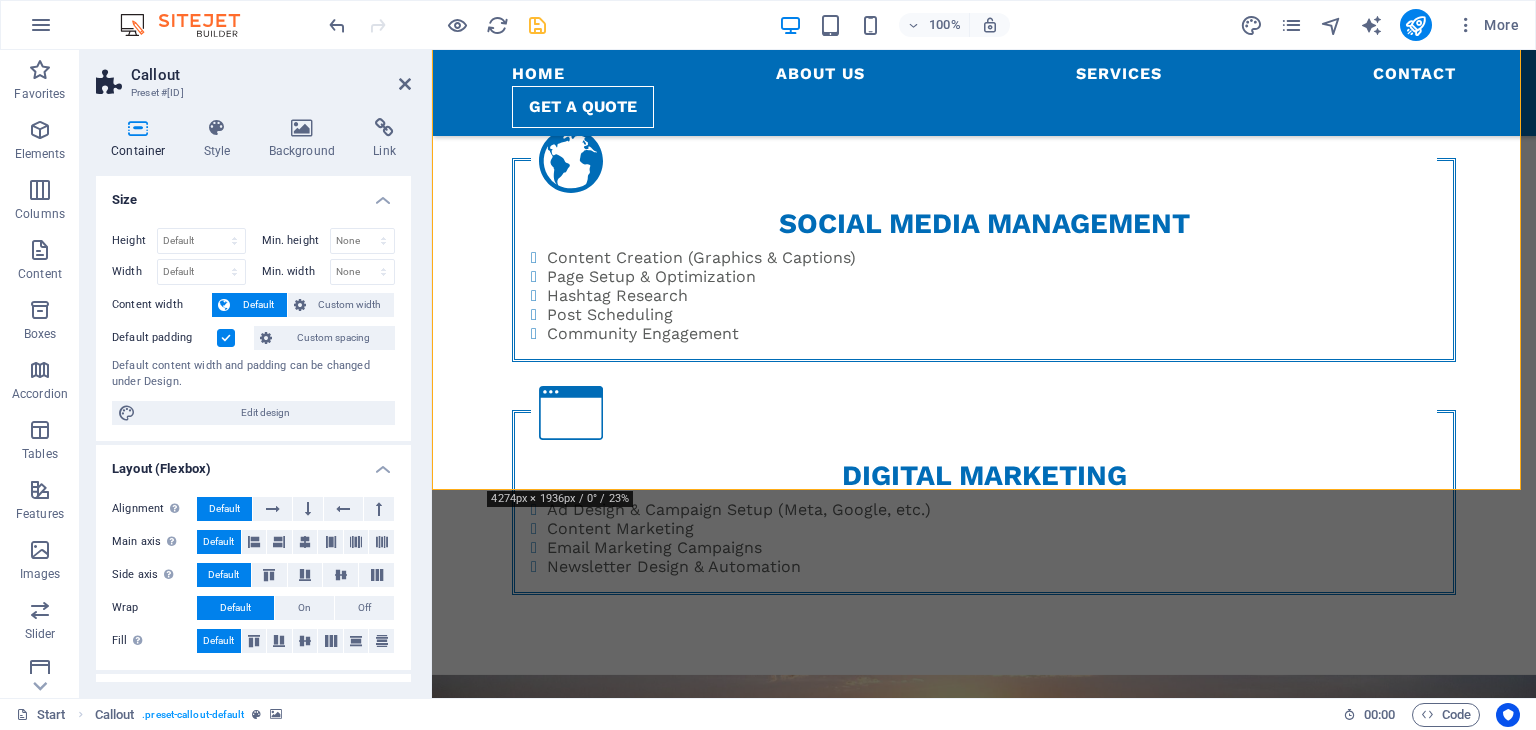 click at bounding box center (984, 896) 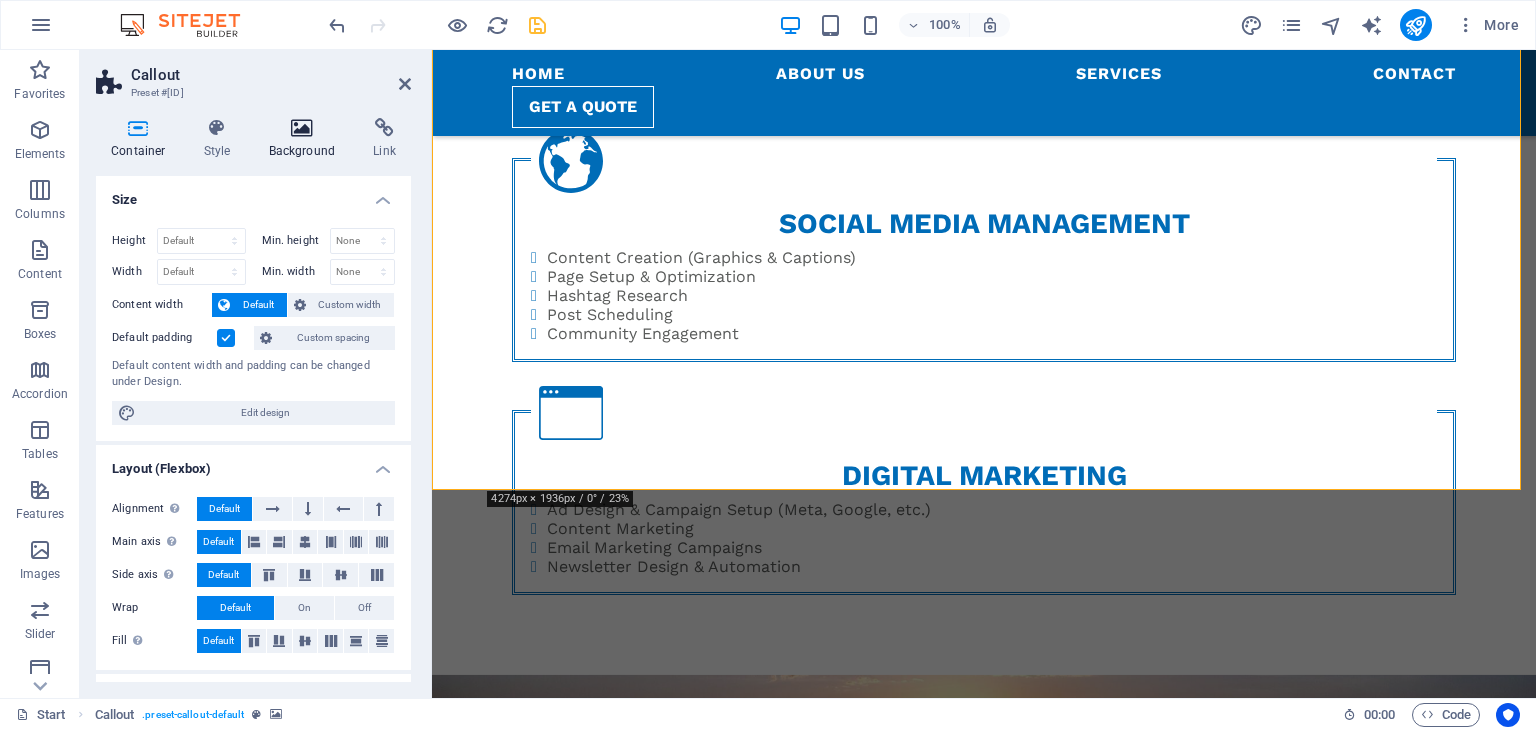 click at bounding box center (302, 128) 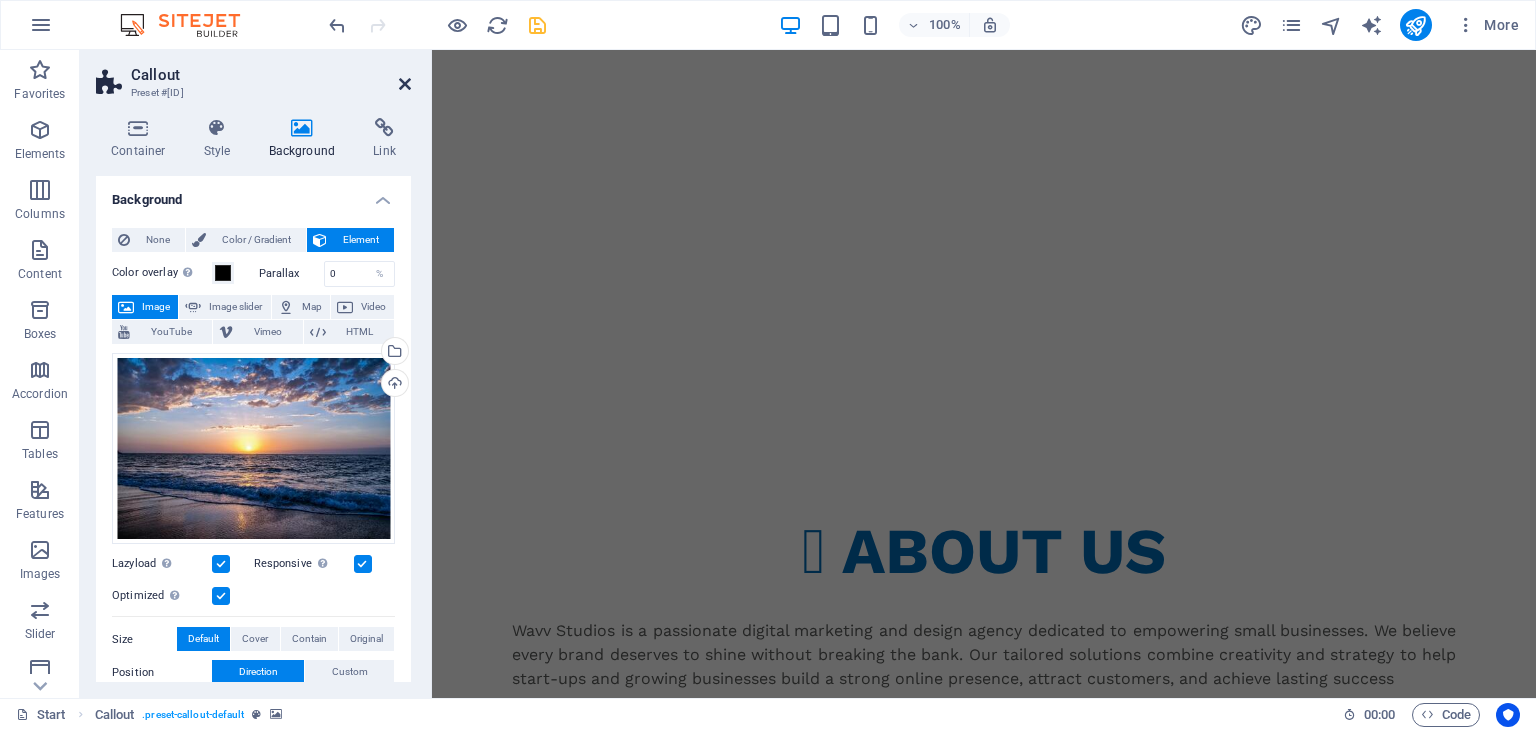 click at bounding box center (405, 84) 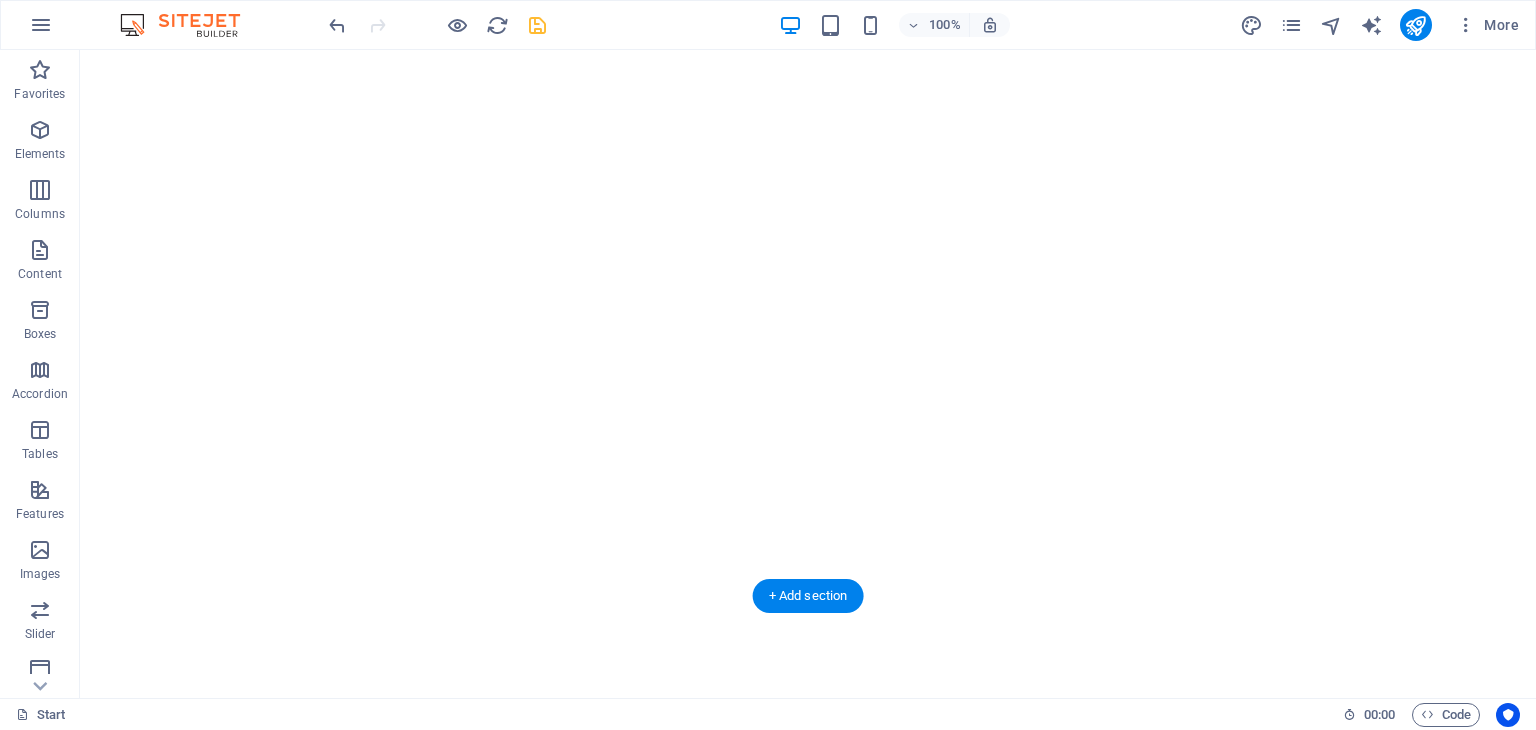 scroll, scrollTop: 0, scrollLeft: 0, axis: both 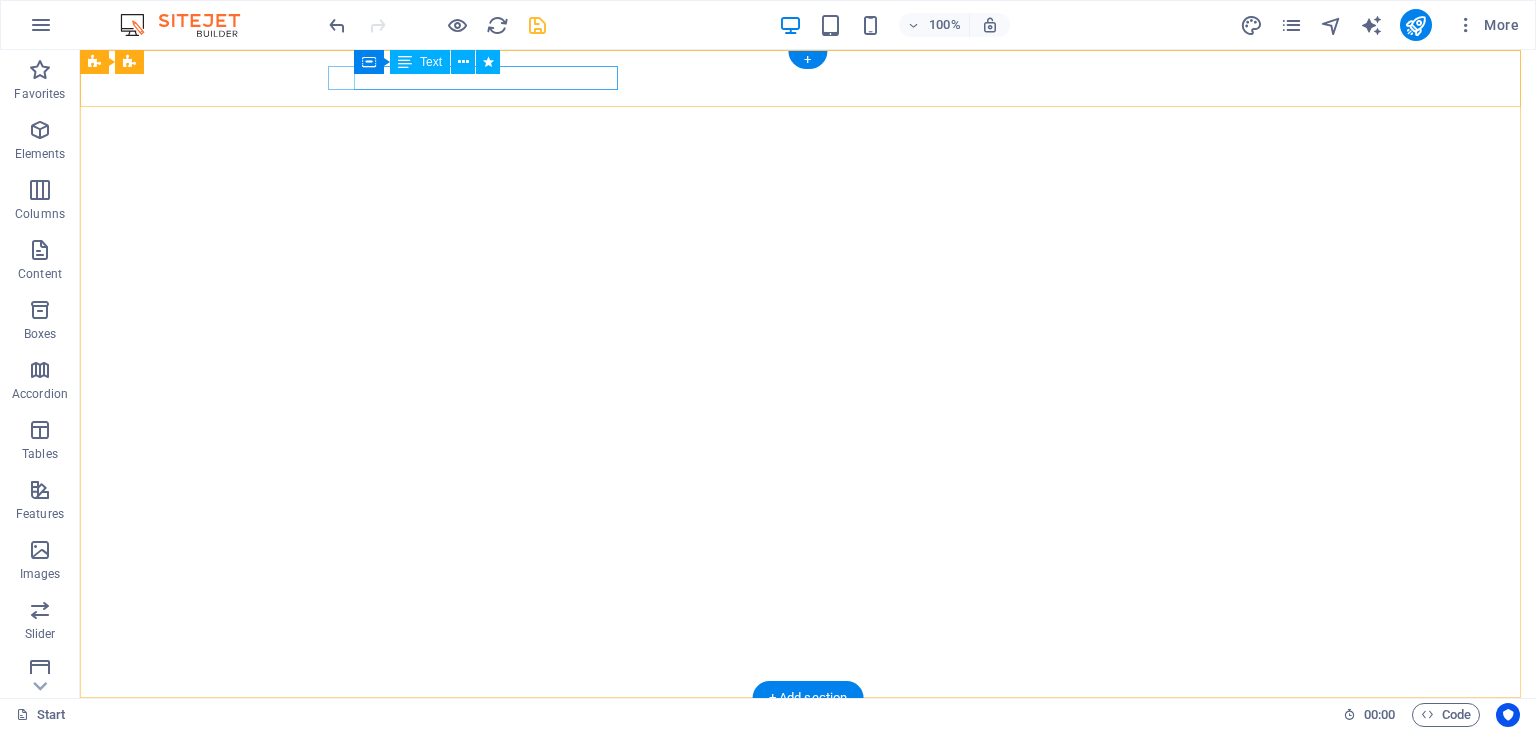 click on "[PHONE] [PHONE]" at bounding box center [800, 742] 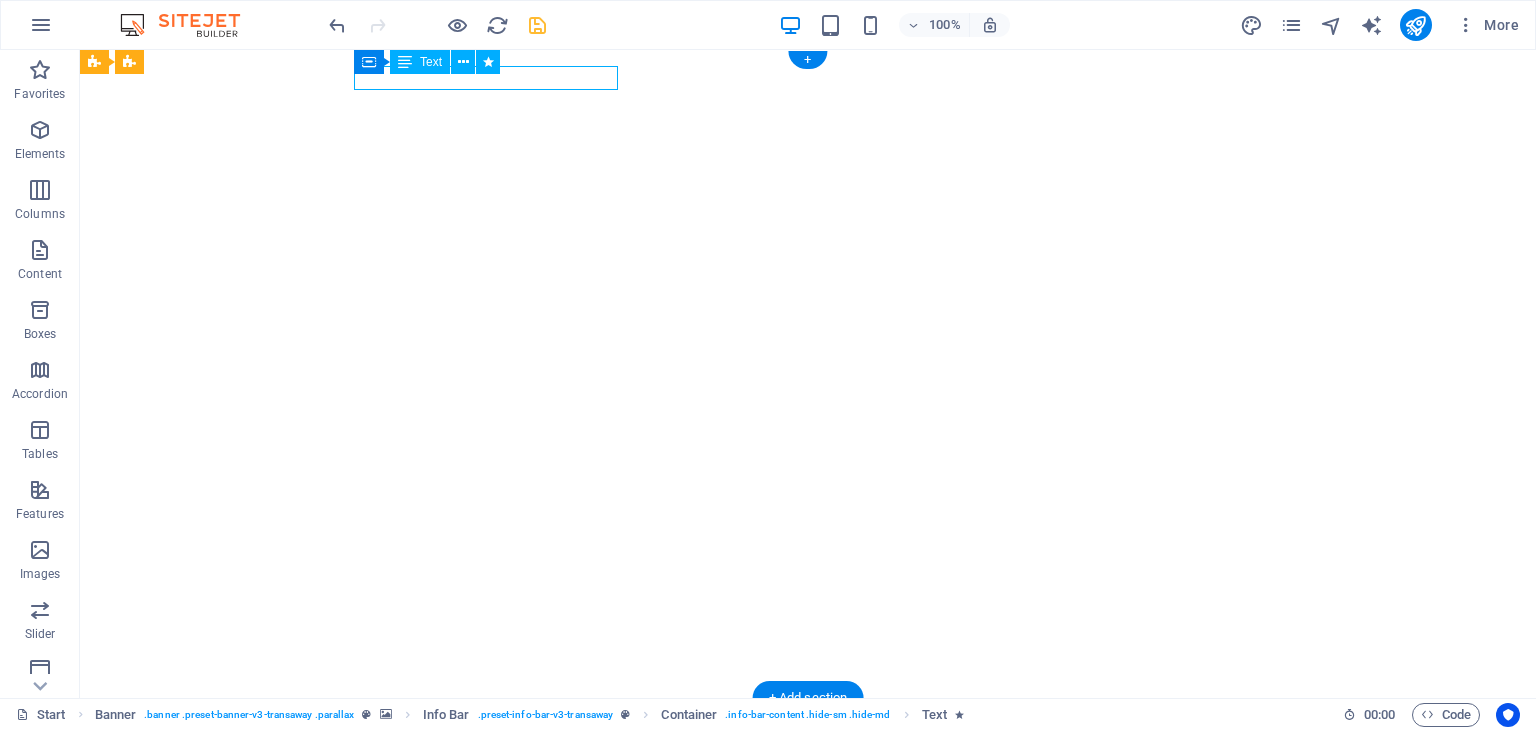 click on "[PHONE] [PHONE]" at bounding box center (800, 742) 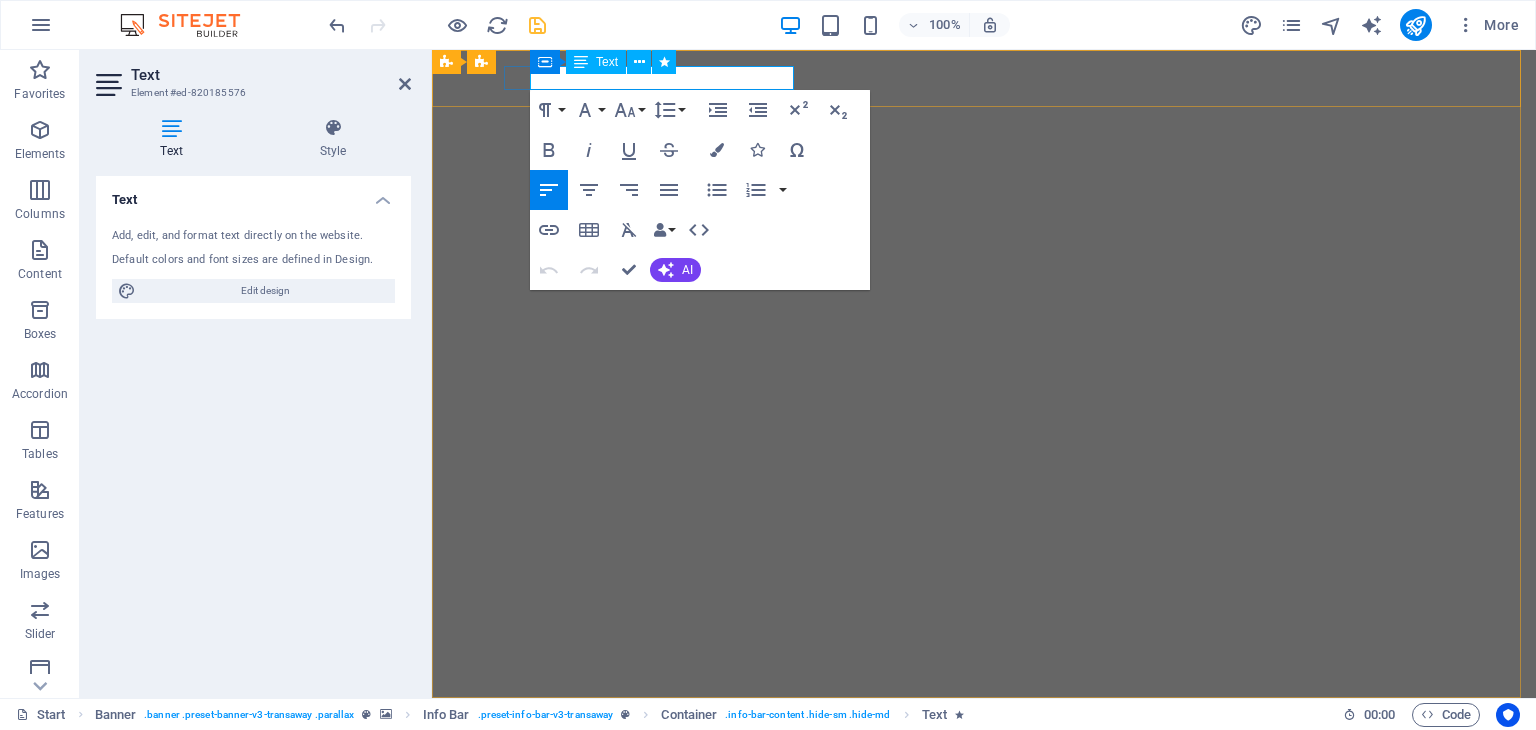 drag, startPoint x: 1098, startPoint y: 139, endPoint x: 551, endPoint y: 73, distance: 550.96735 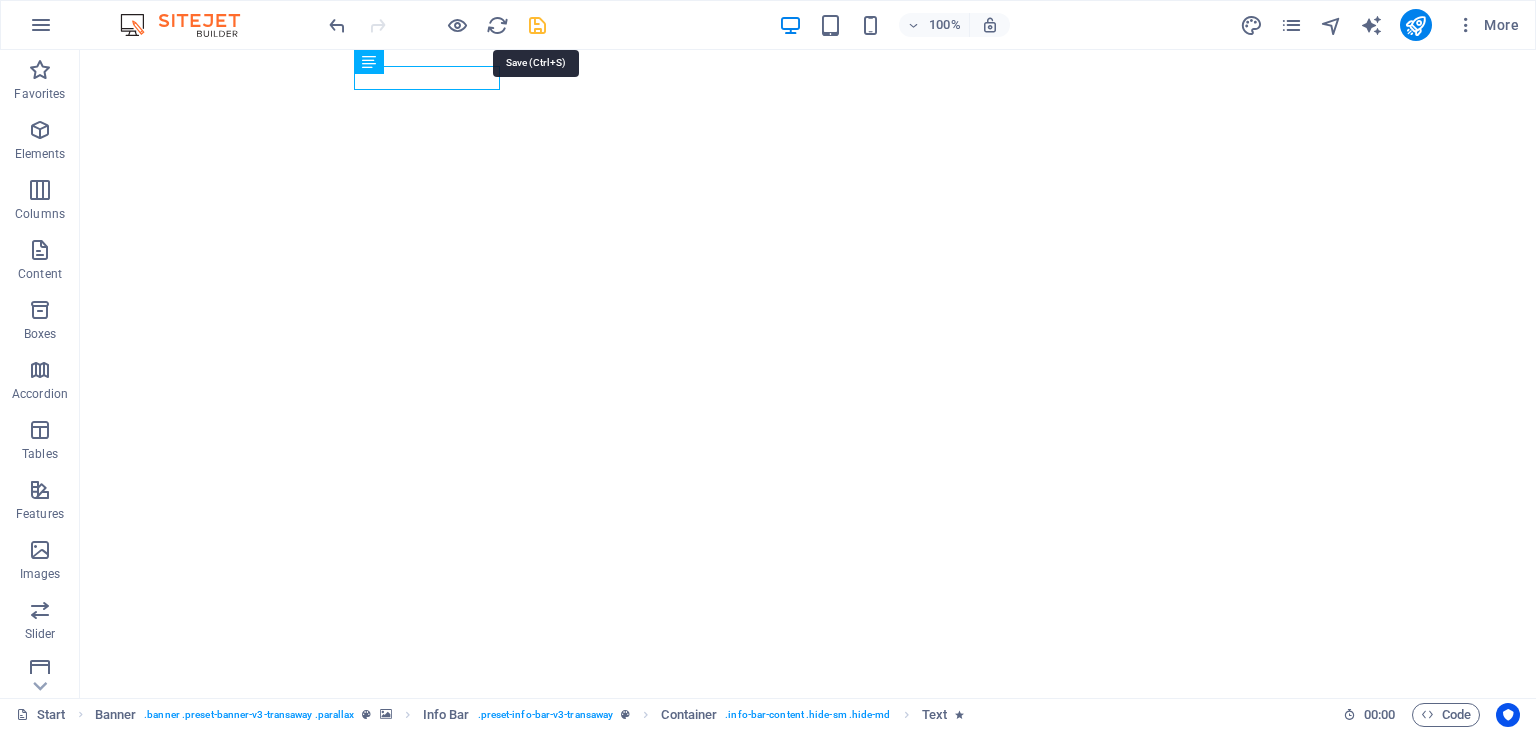 click at bounding box center (537, 25) 